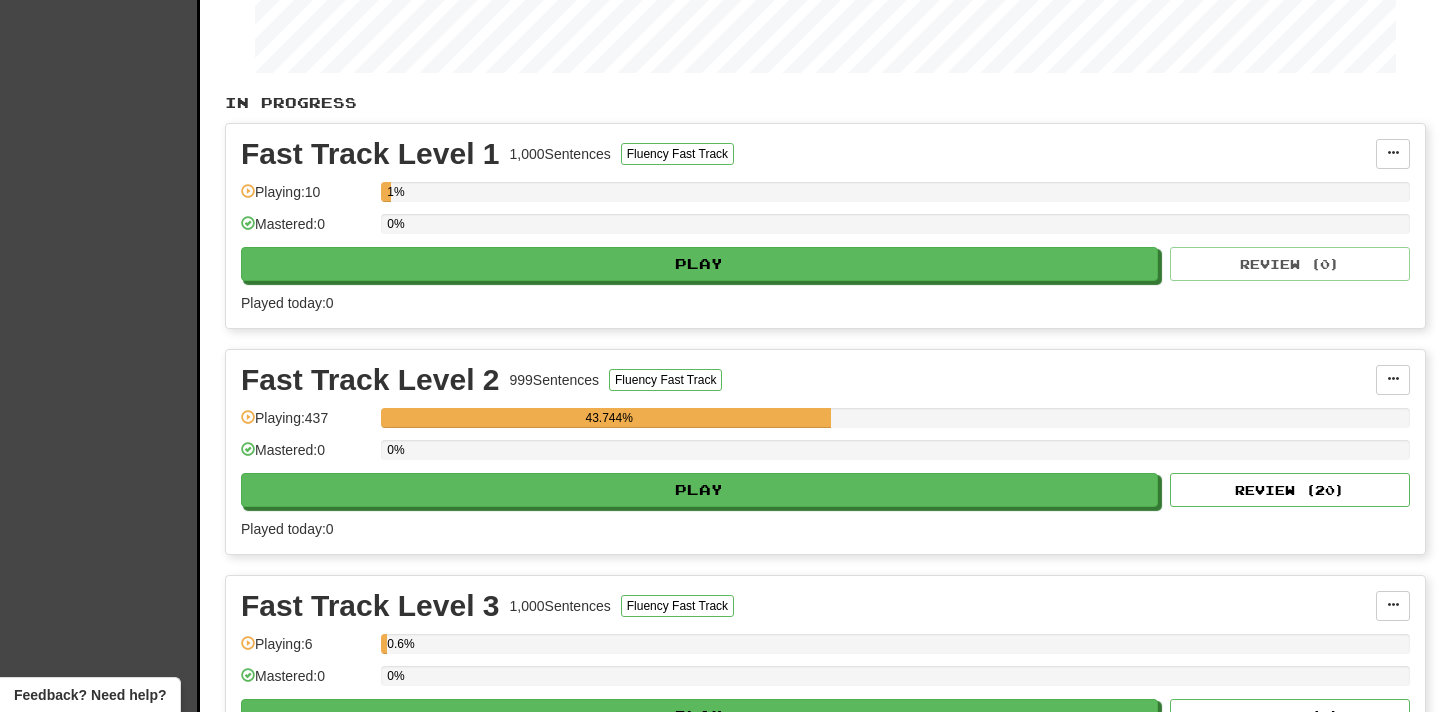 scroll, scrollTop: 340, scrollLeft: 0, axis: vertical 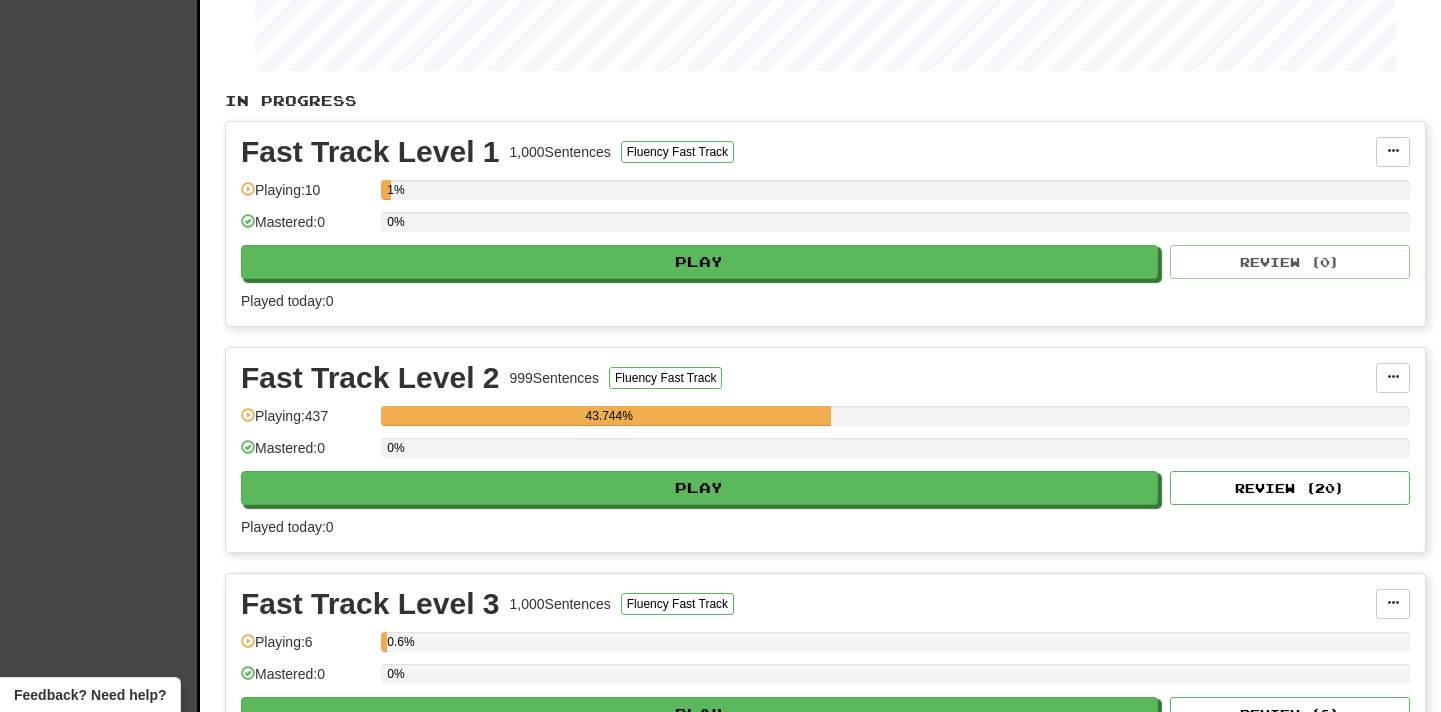 click on "Fast Track Level 2" at bounding box center (370, 378) 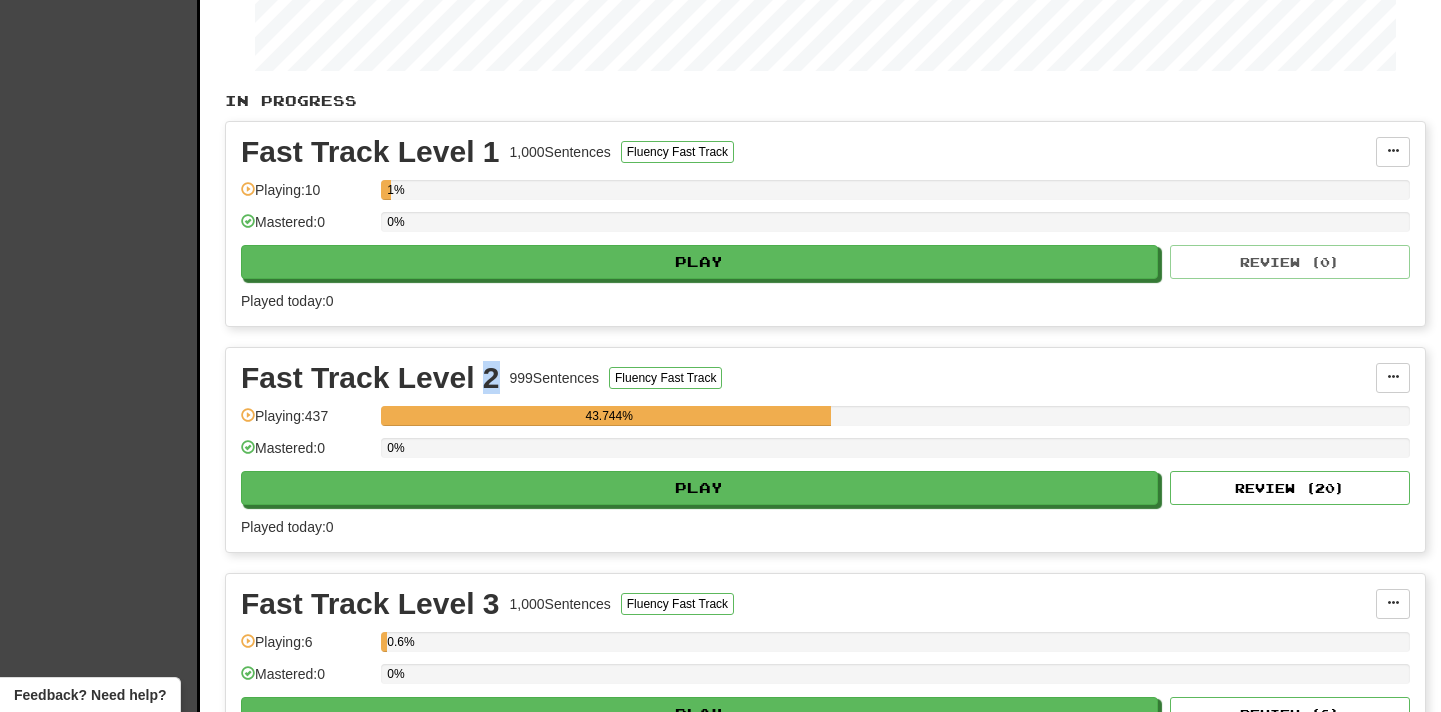 click on "Fast Track Level 2" at bounding box center [370, 378] 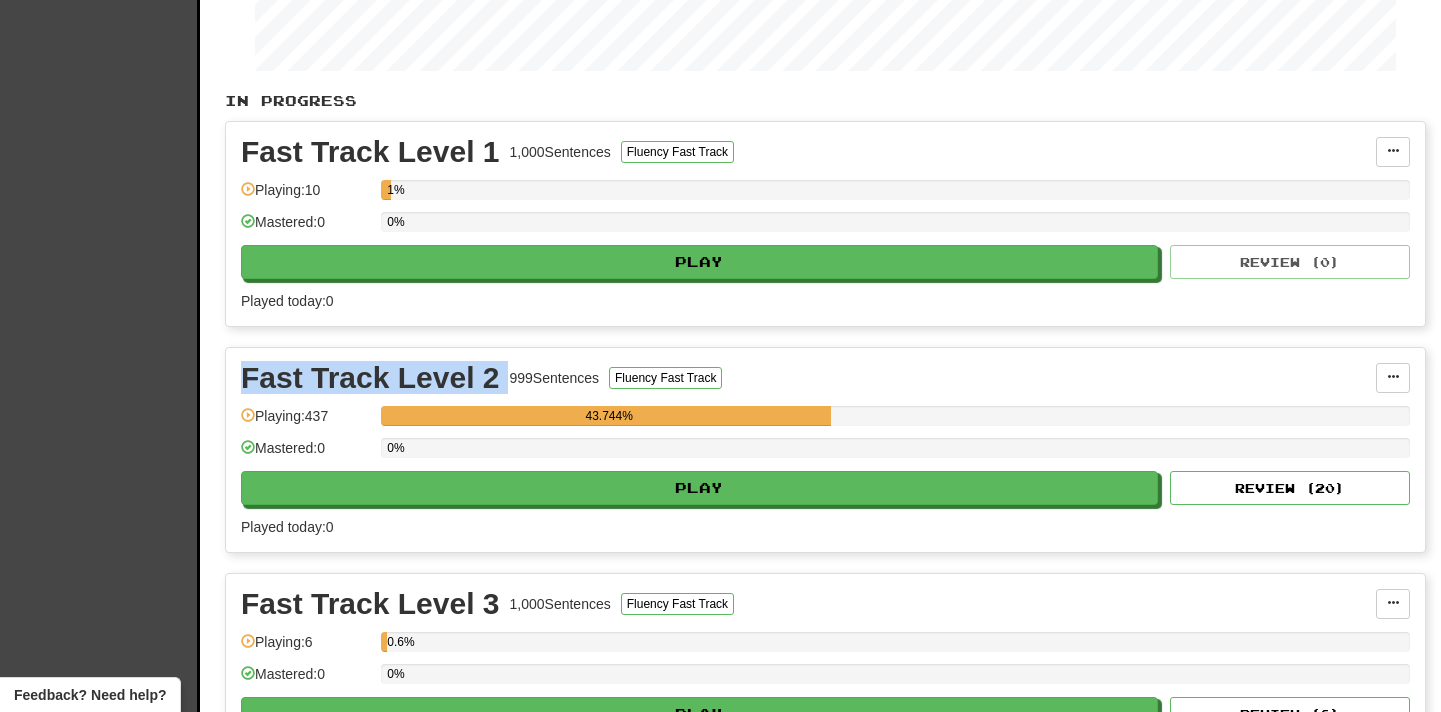 click on "Fast Track Level 2" at bounding box center (370, 378) 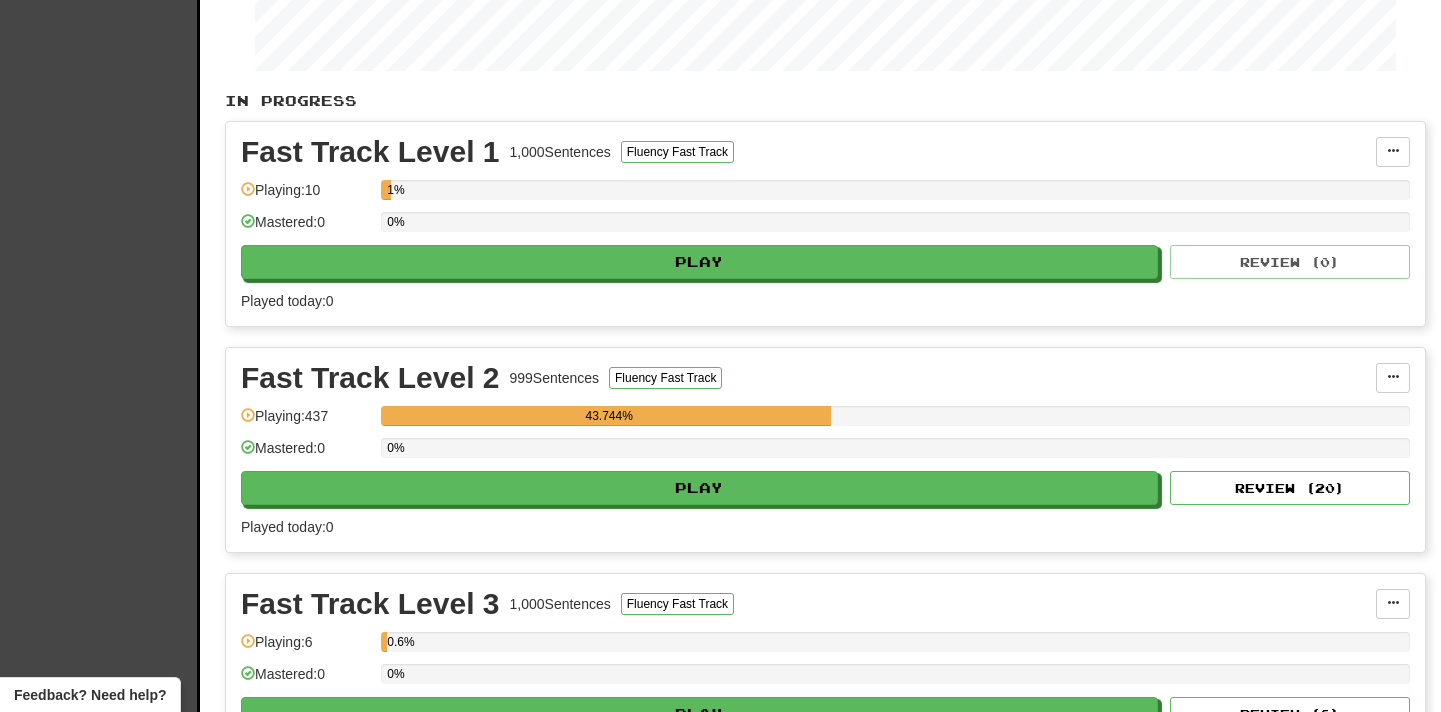 click on "Fast Track Level 2" at bounding box center (370, 378) 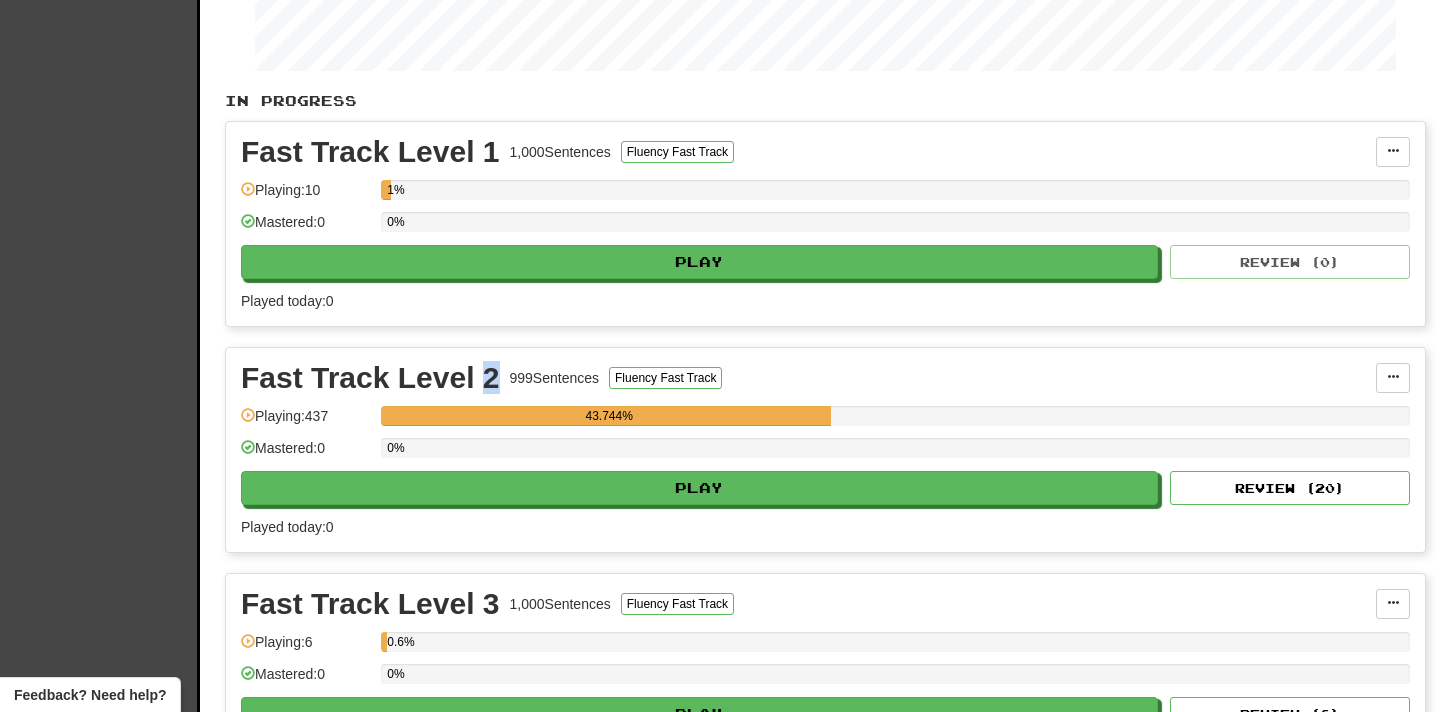click on "Fast Track Level 2" at bounding box center (370, 378) 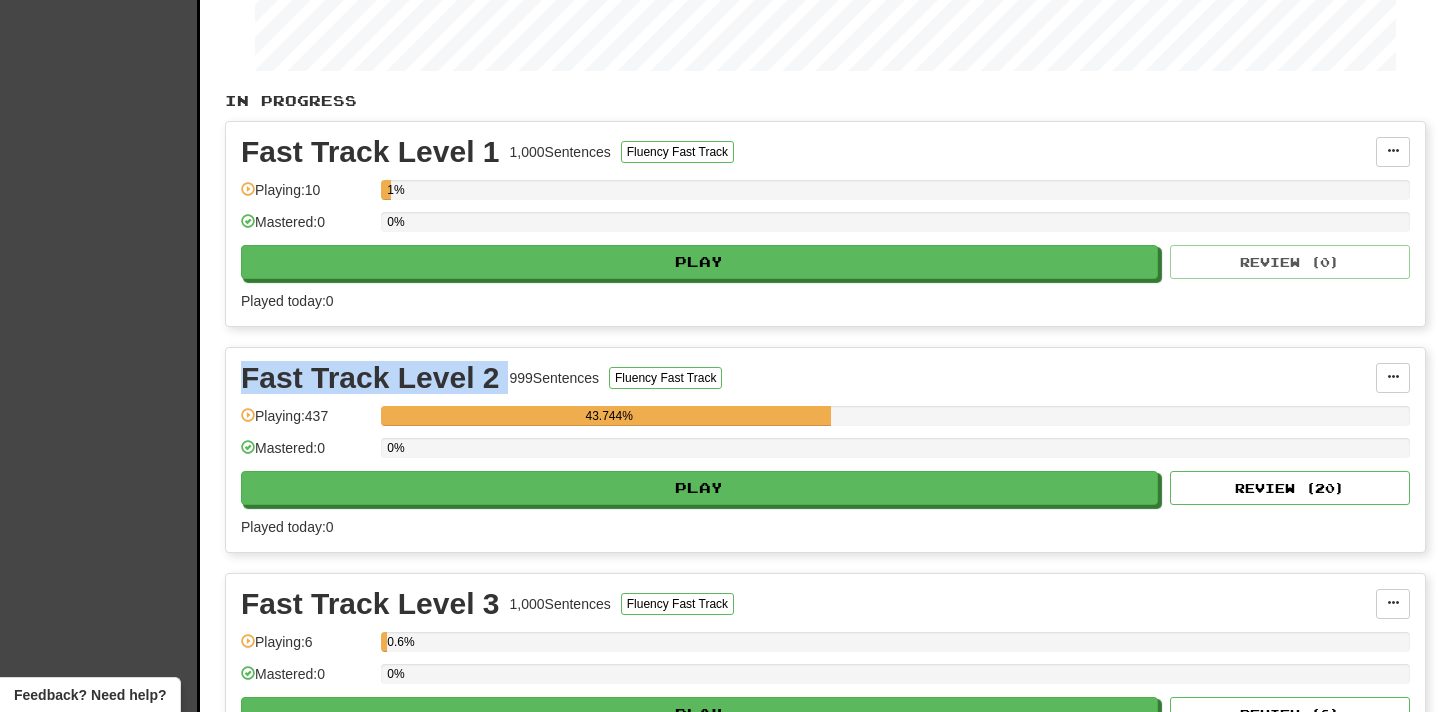 click on "Fast Track Level 2" at bounding box center [370, 378] 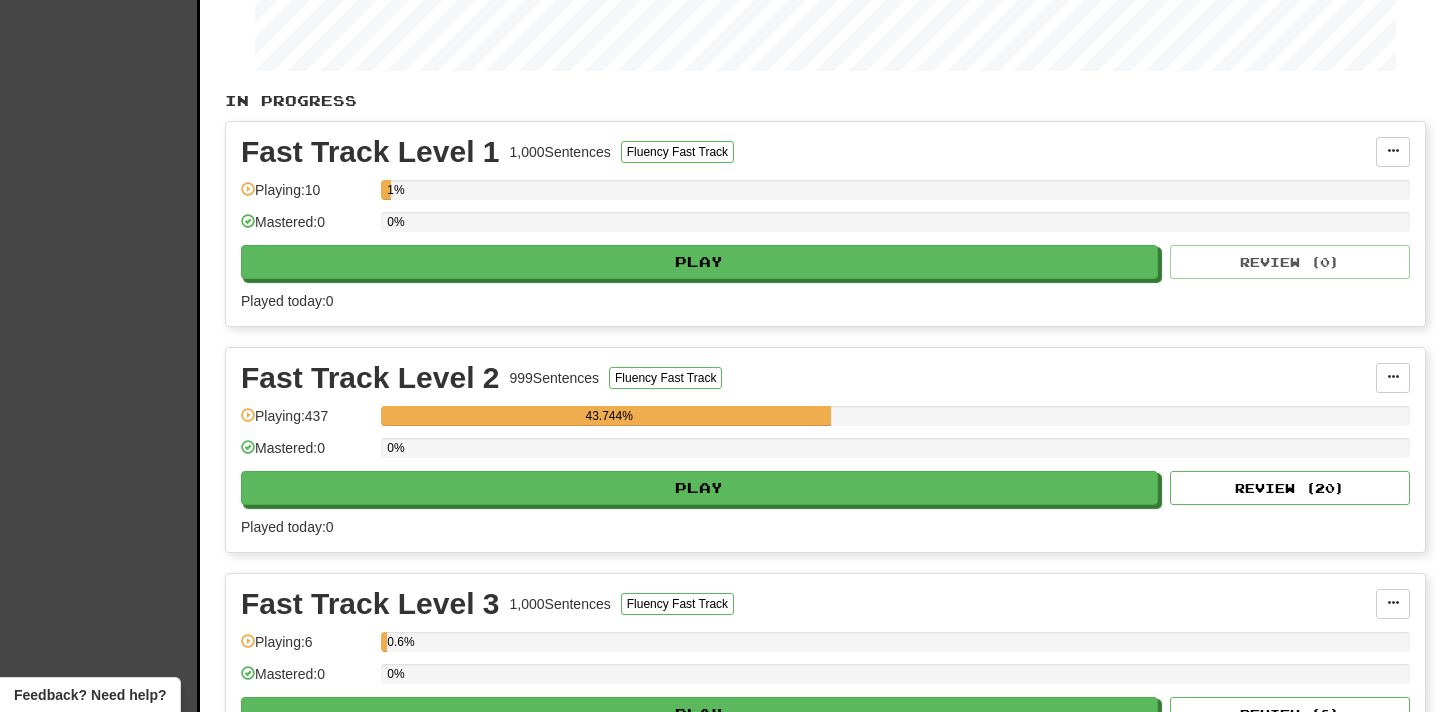 click on "Fast Track Level 2" at bounding box center [370, 378] 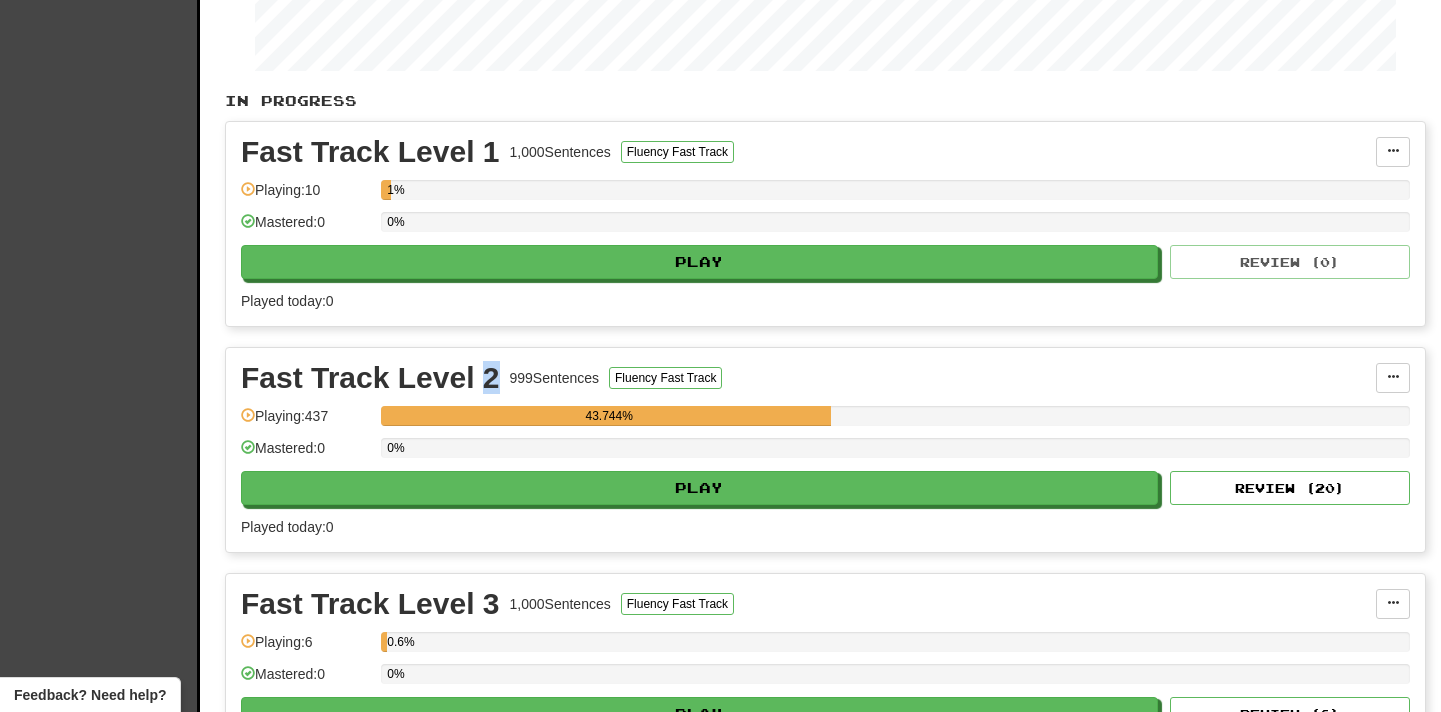 click on "Fast Track Level 2" at bounding box center (370, 378) 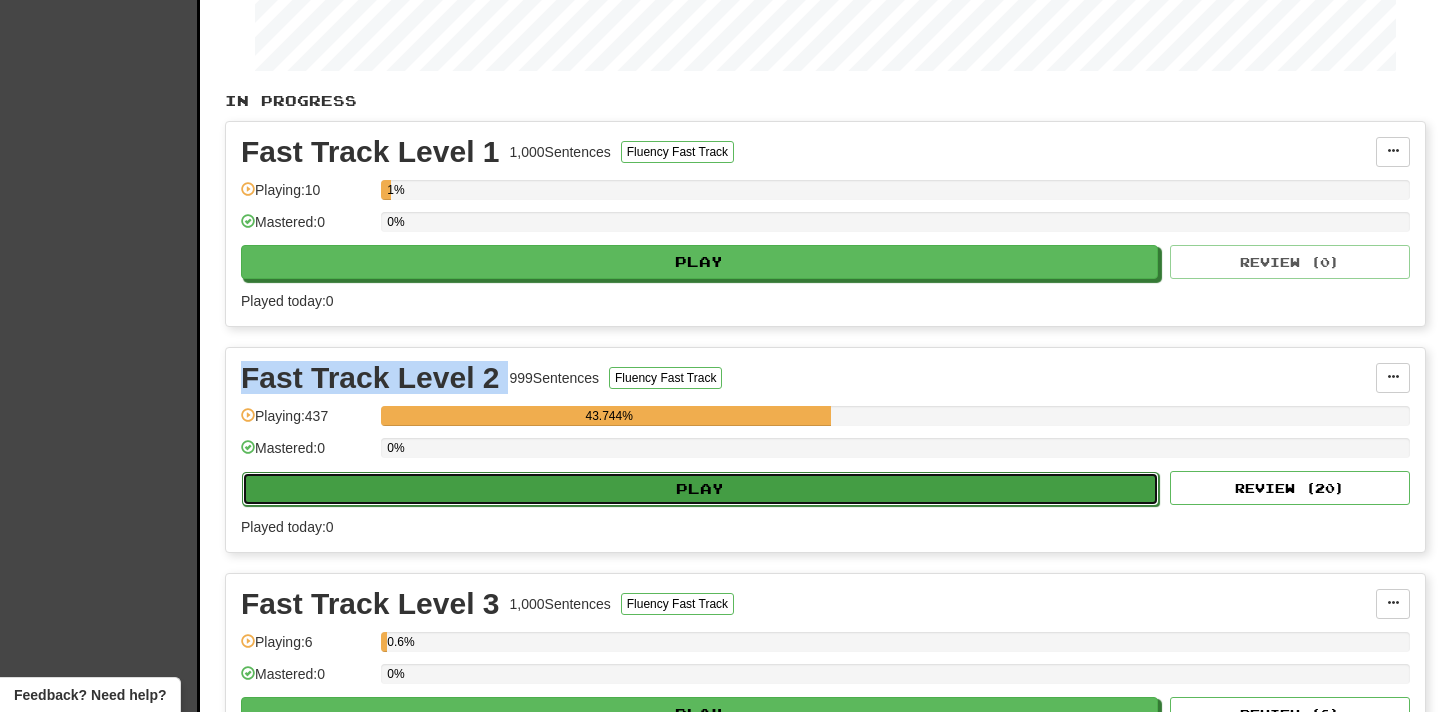 click on "Play" at bounding box center (700, 489) 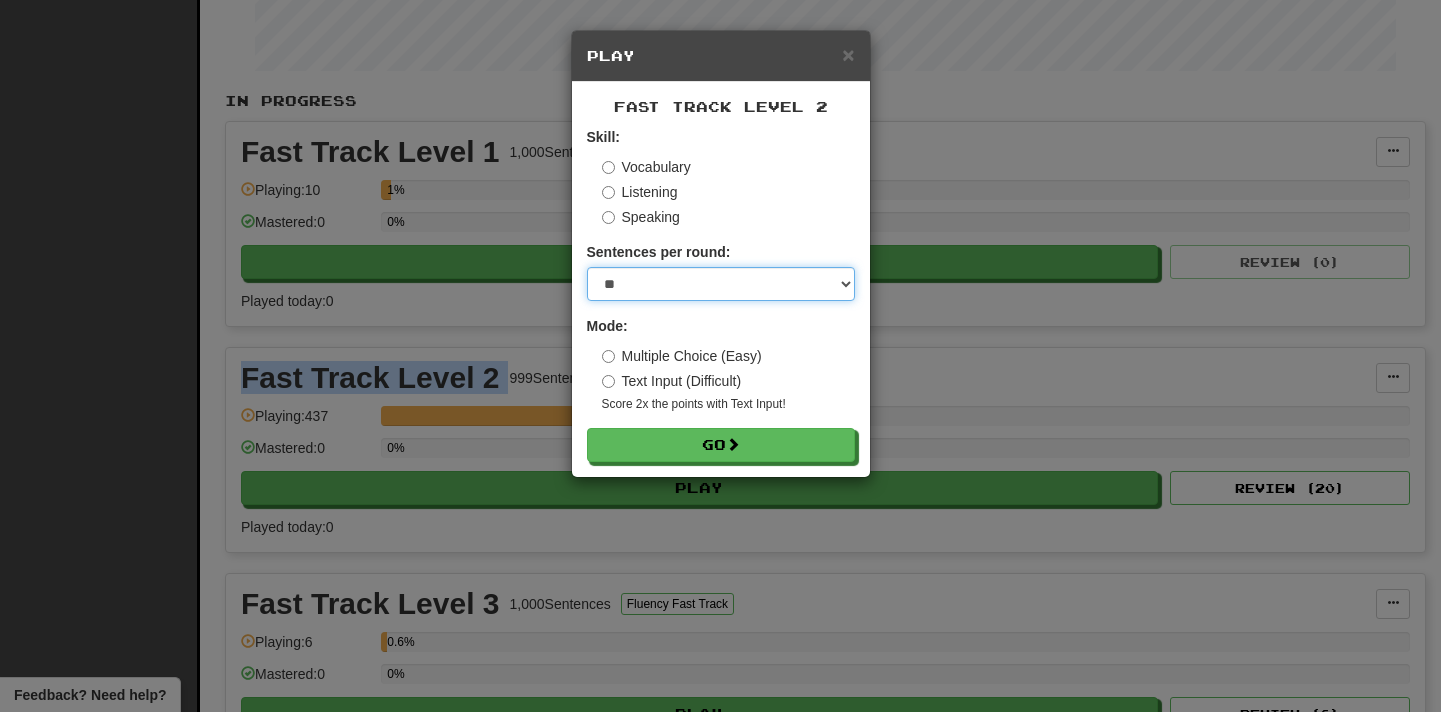 click on "* ** ** ** ** ** *** ********" at bounding box center (721, 284) 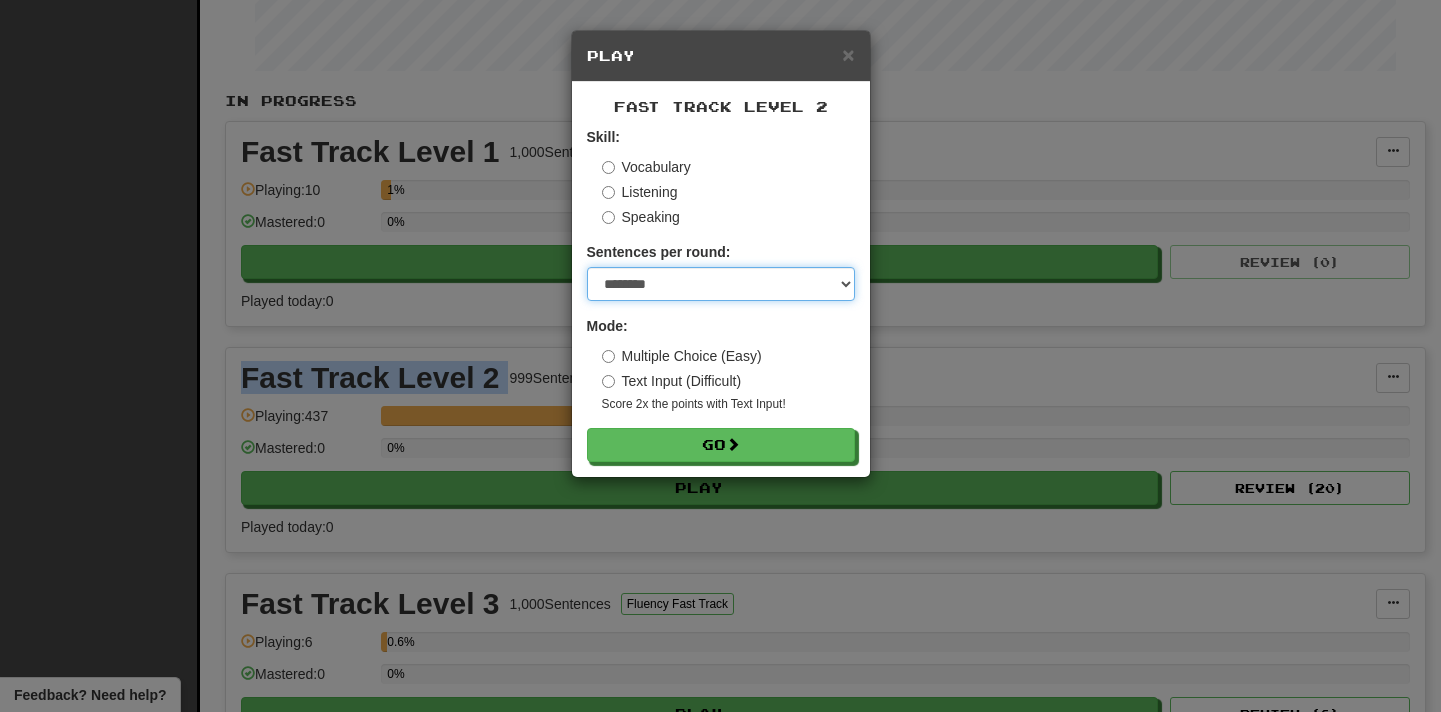 click on "* ** ** ** ** ** *** ********" at bounding box center (721, 284) 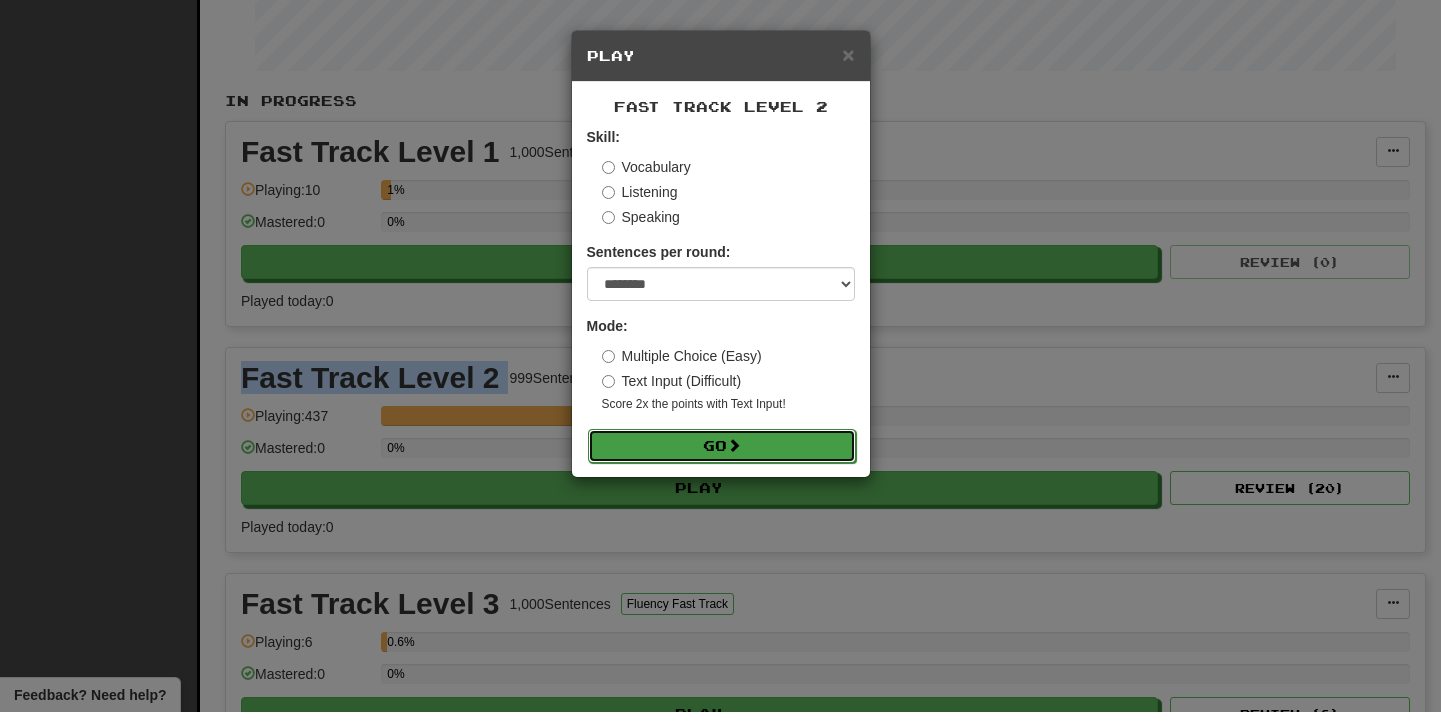 click on "Go" at bounding box center (722, 446) 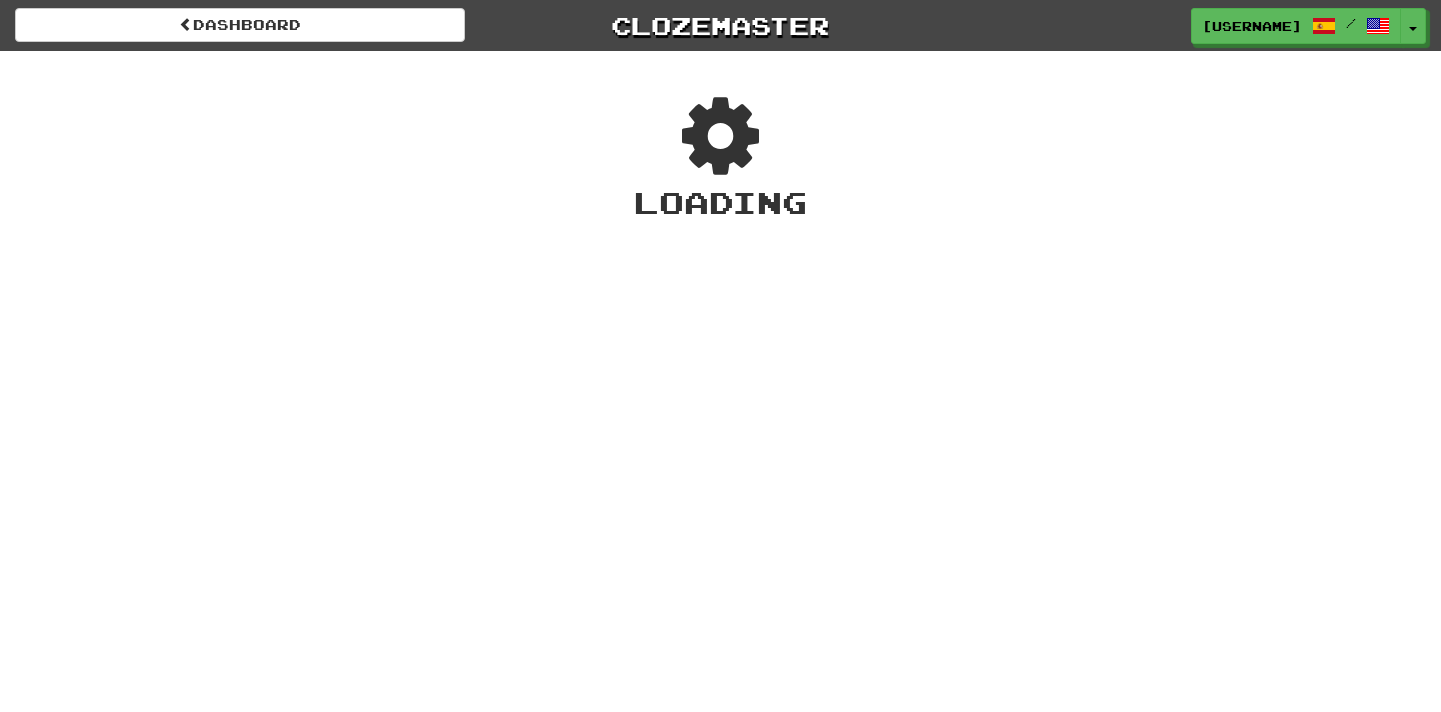 scroll, scrollTop: 0, scrollLeft: 0, axis: both 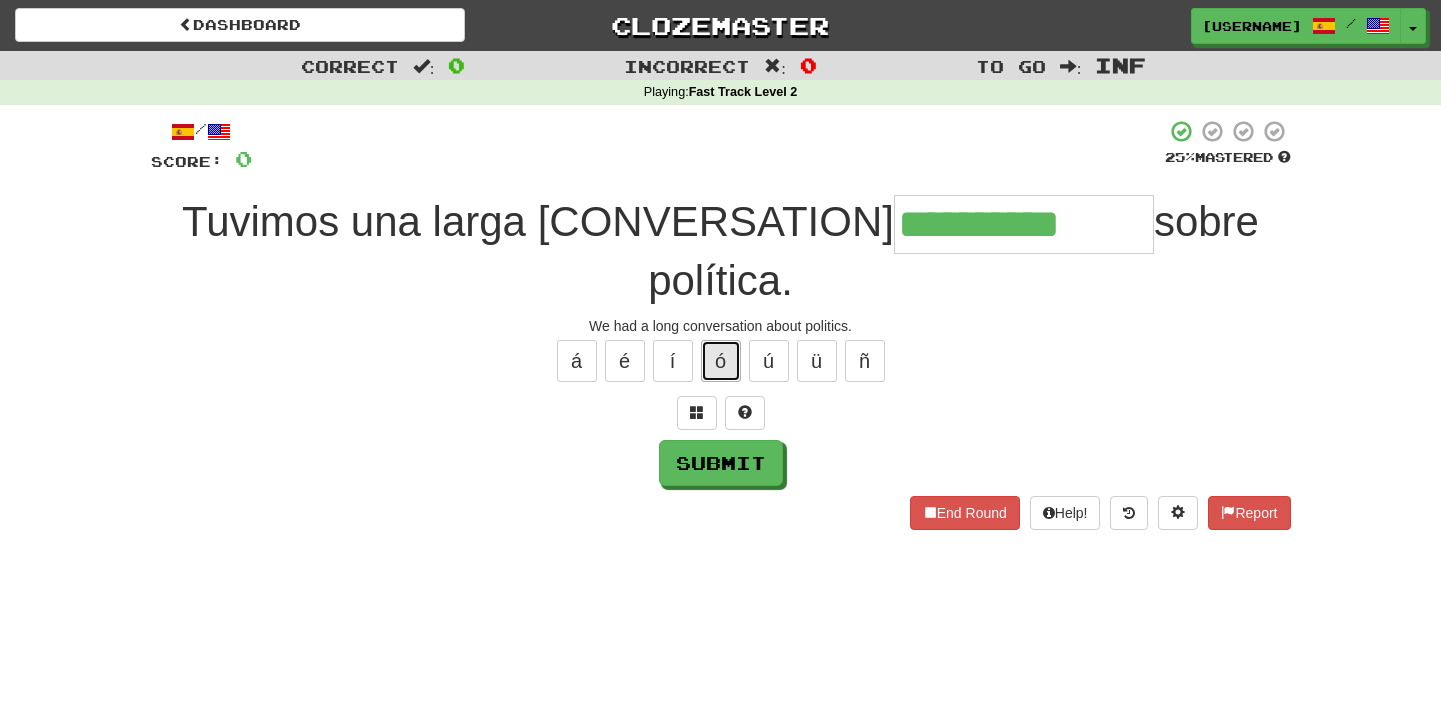 click on "ó" at bounding box center (721, 361) 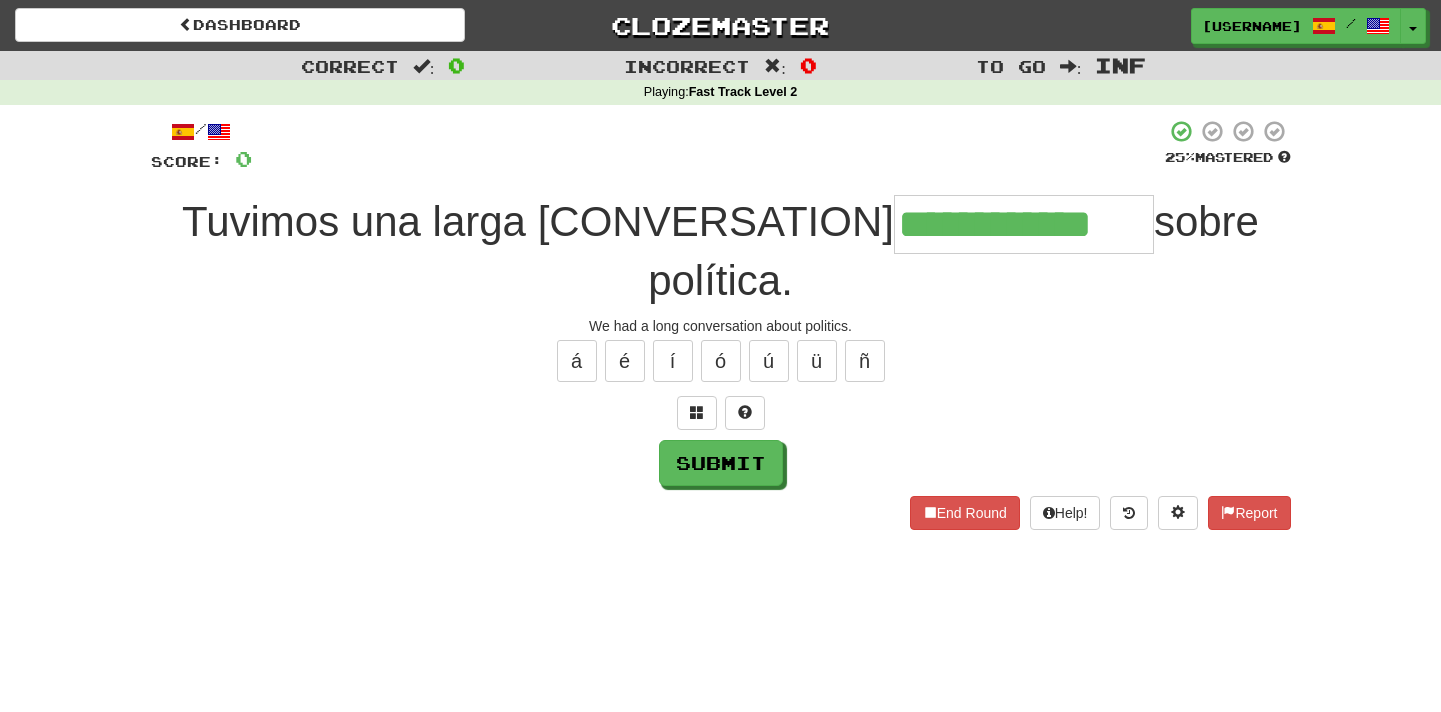 type on "**********" 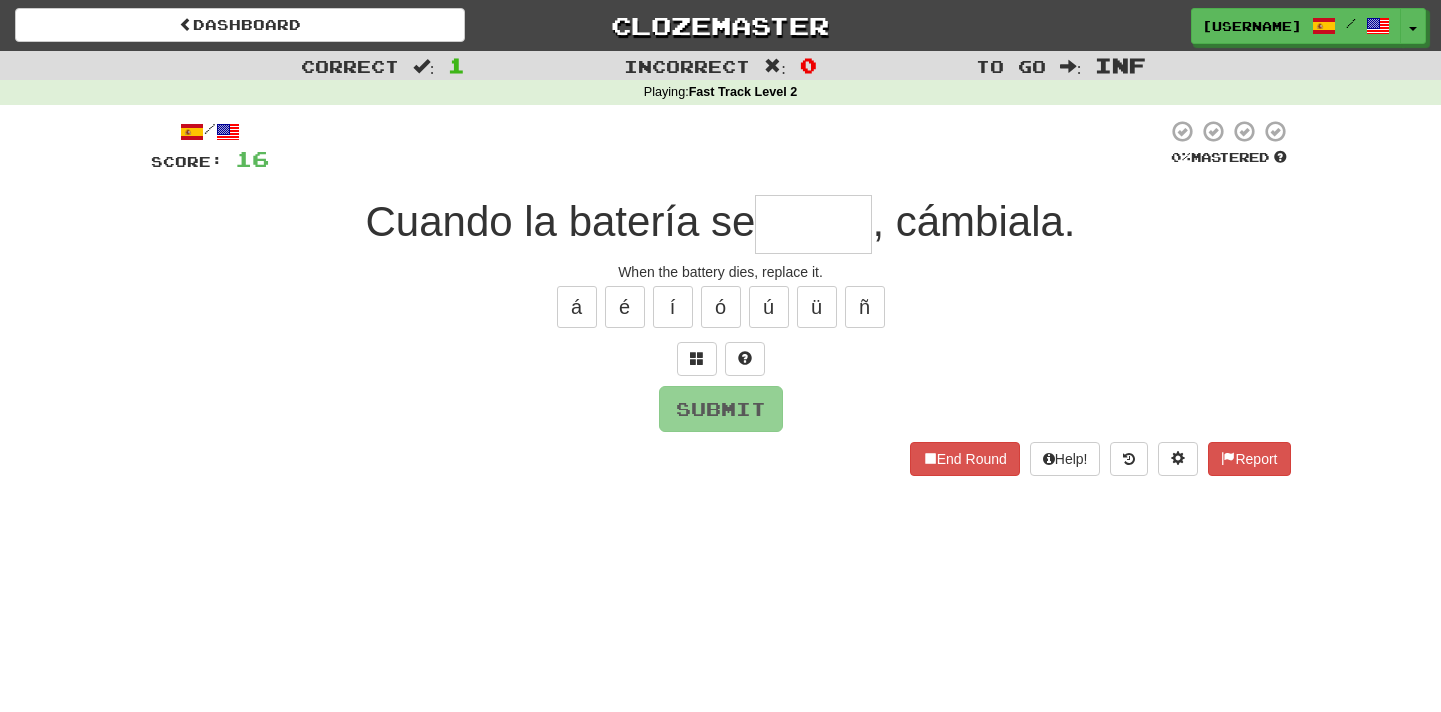 click at bounding box center [813, 224] 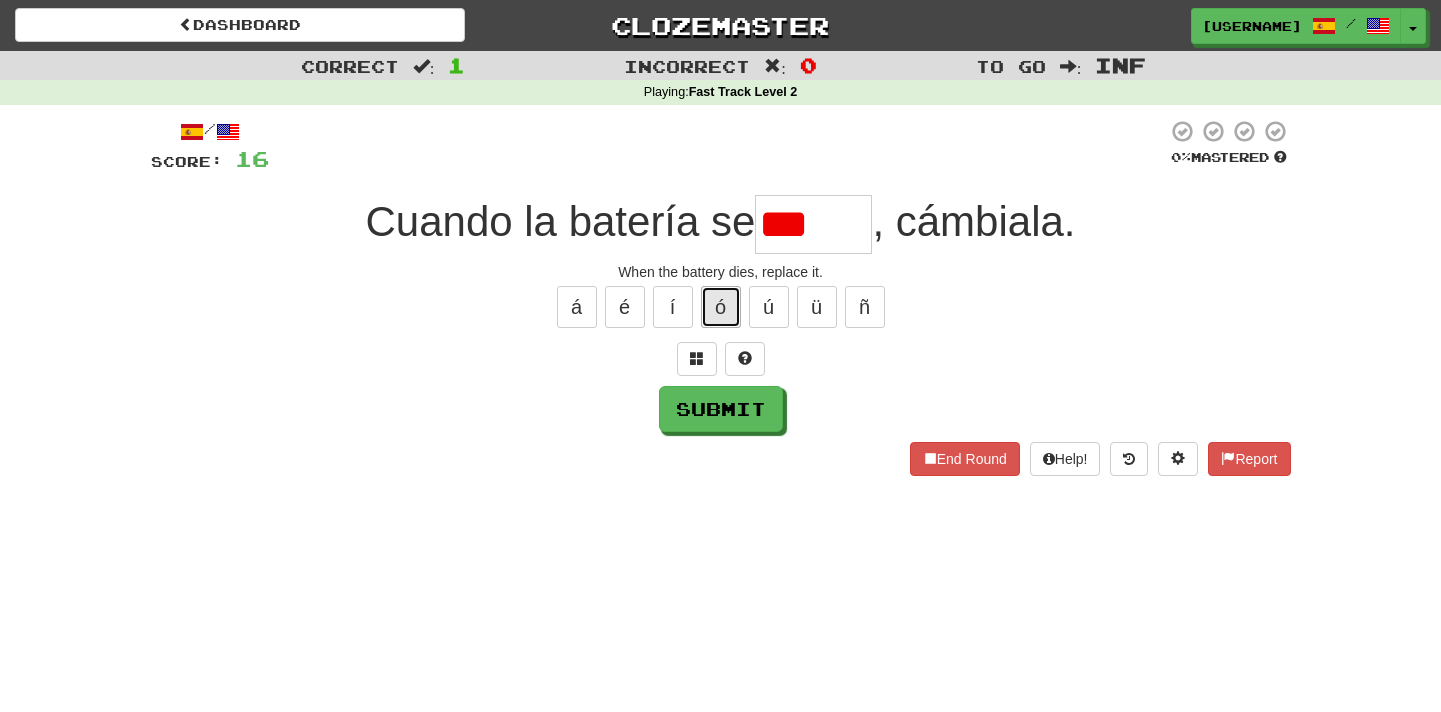 click on "ó" at bounding box center (721, 307) 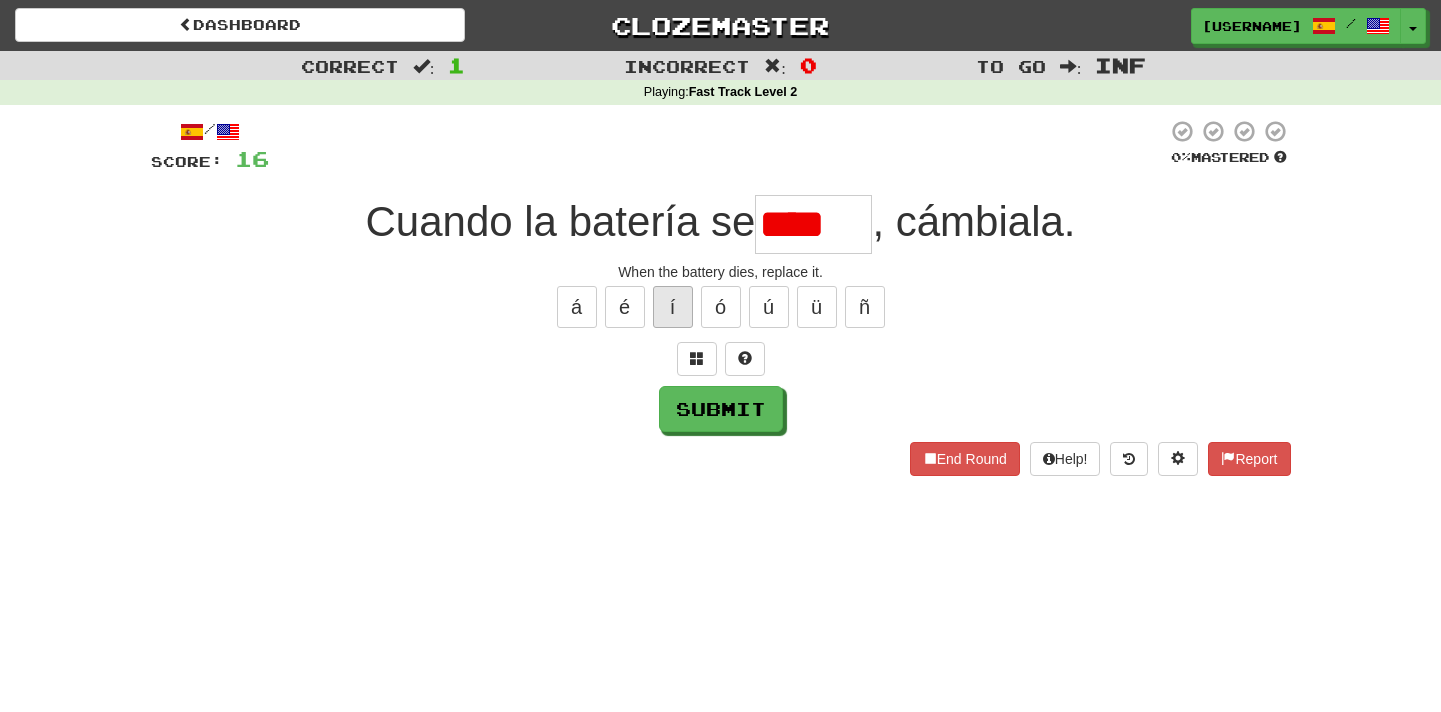 type on "*****" 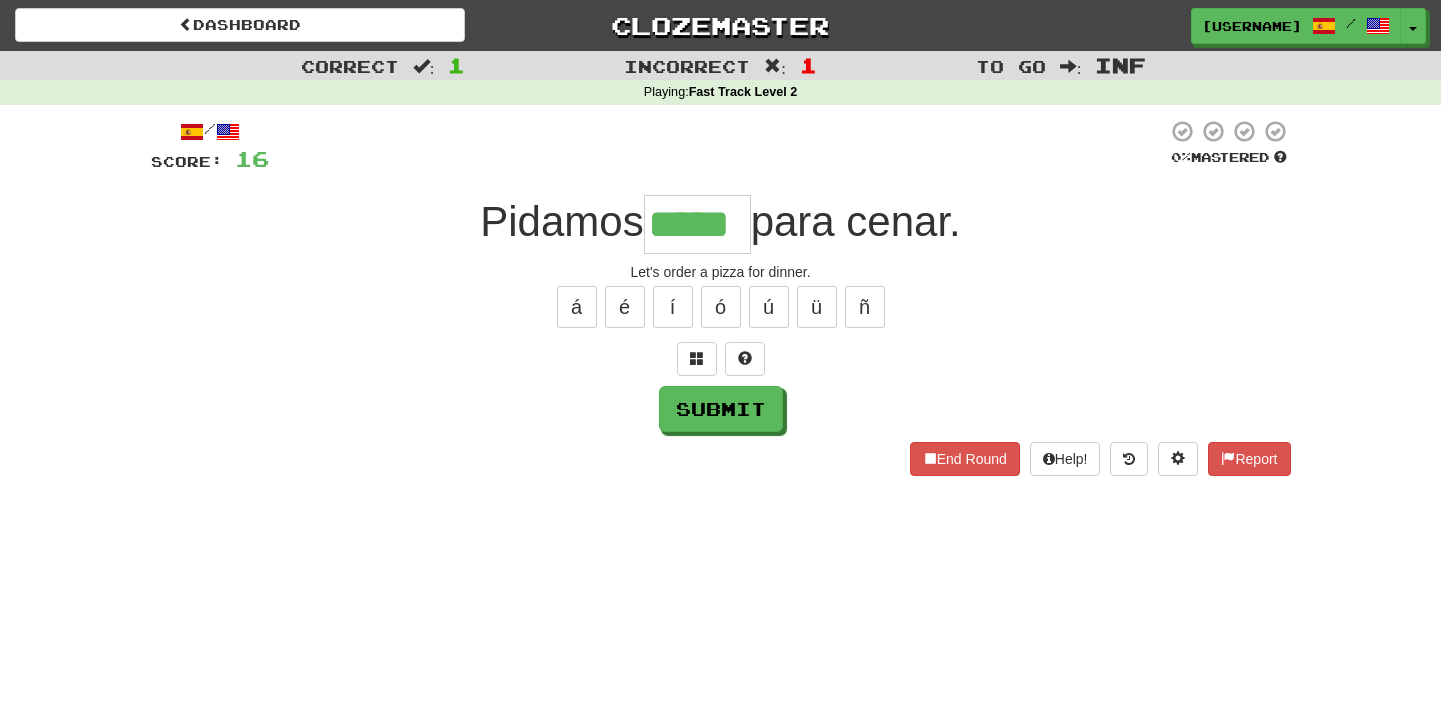 type on "*****" 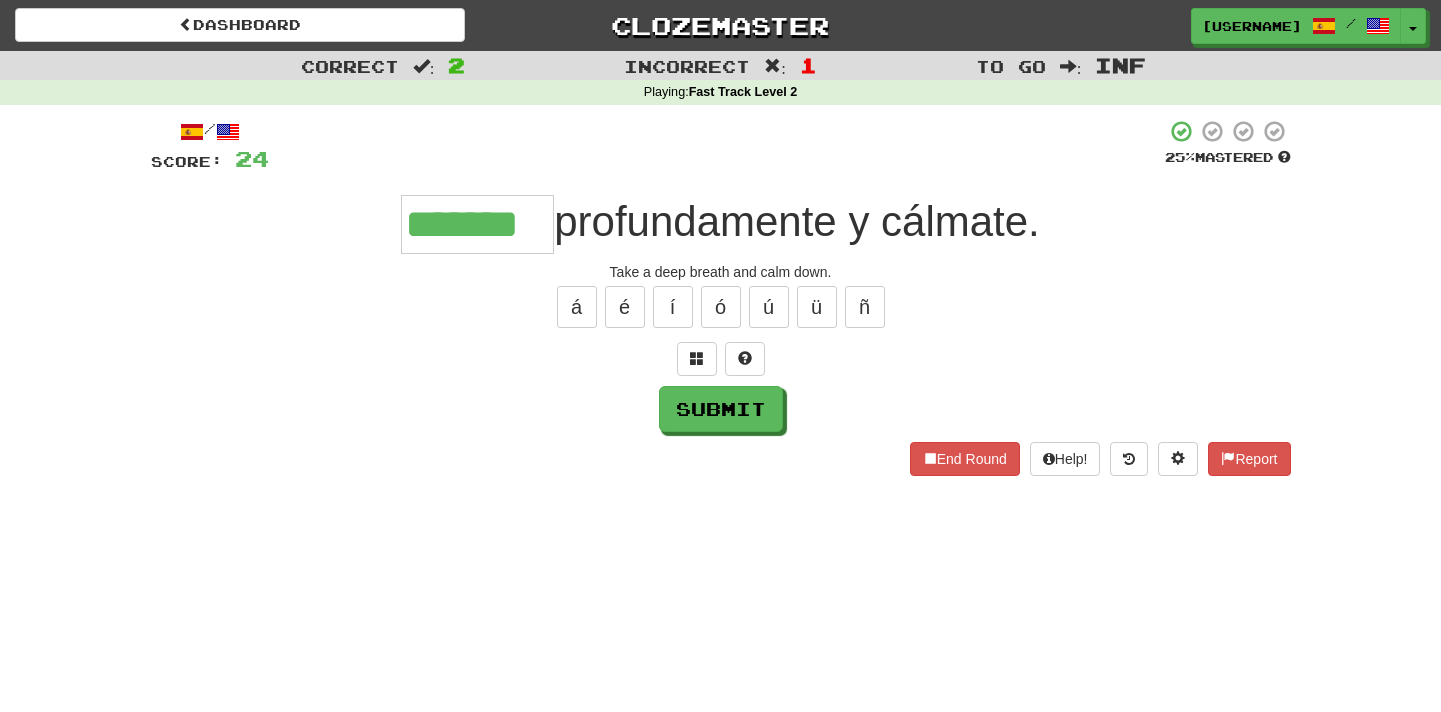 type on "*******" 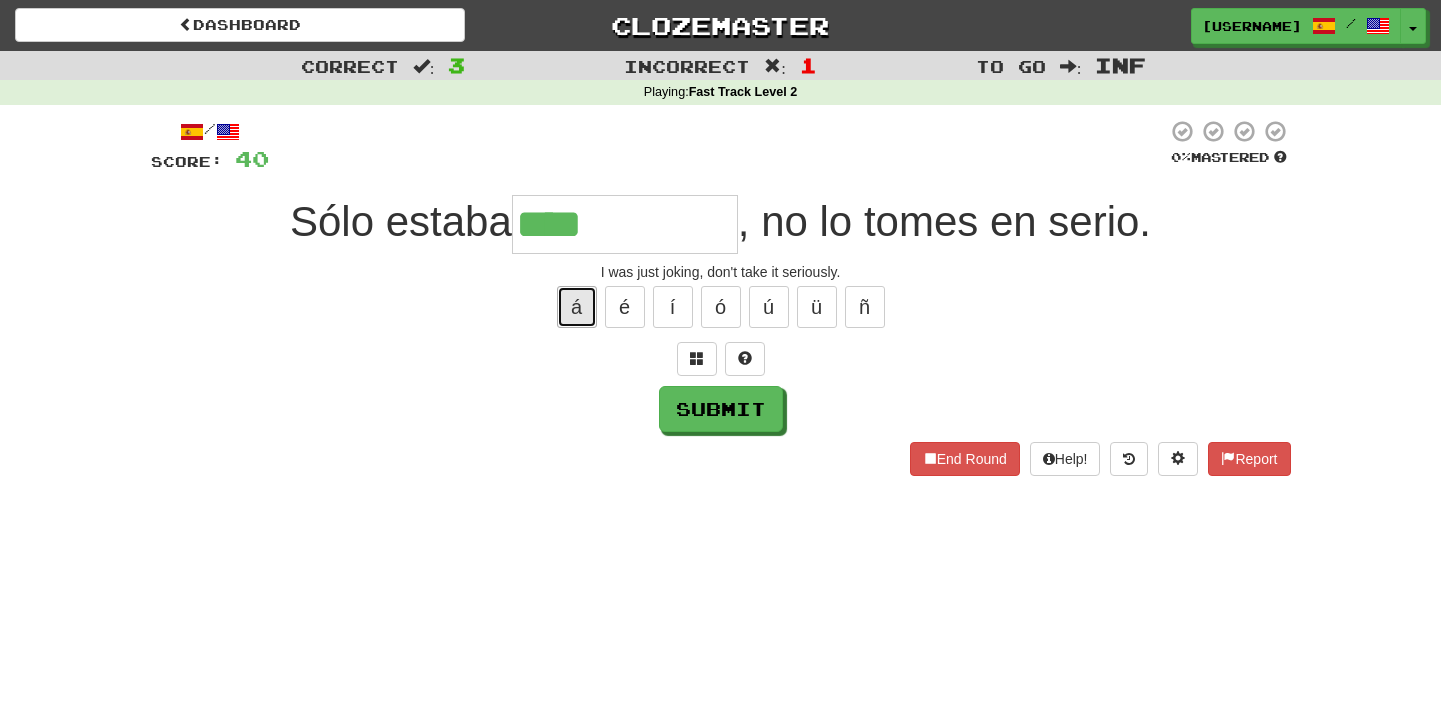 click on "á" at bounding box center (577, 307) 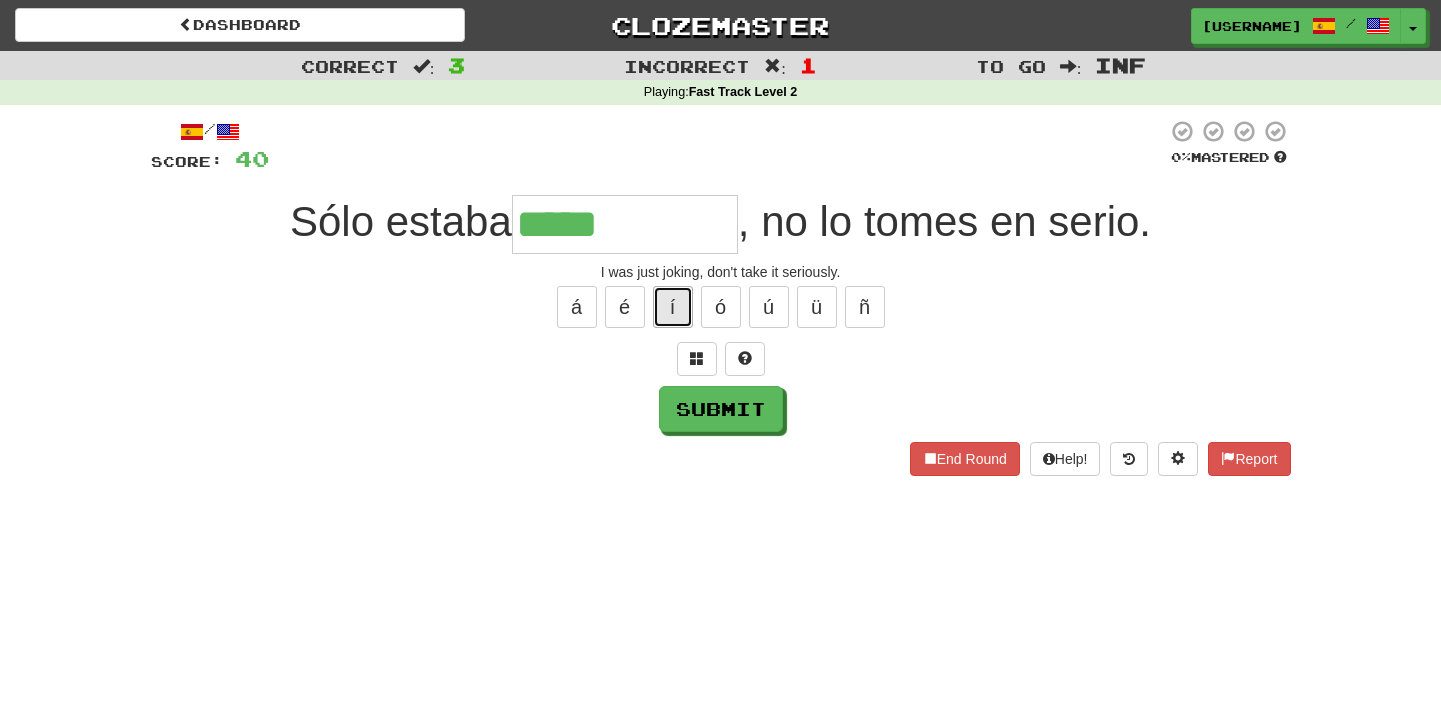 click on "í" at bounding box center [673, 307] 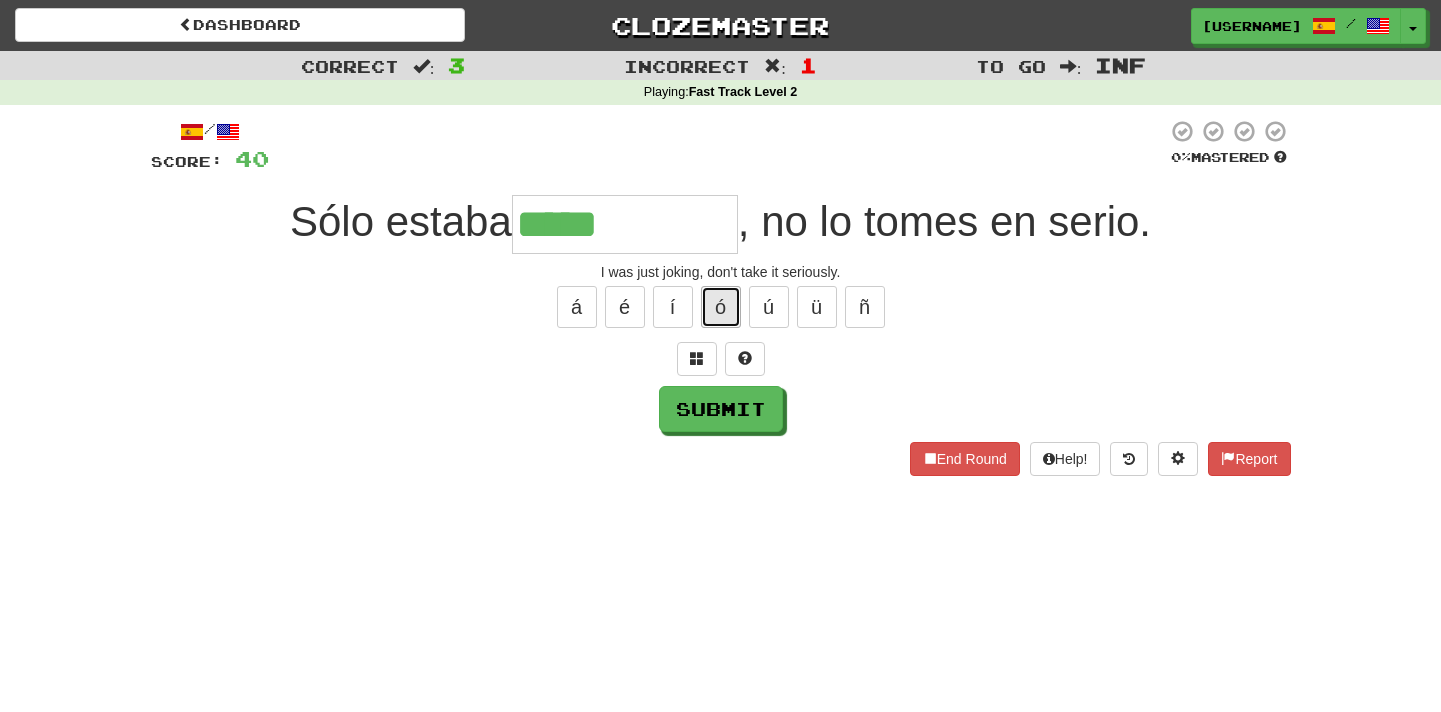 click on "ó" at bounding box center (721, 307) 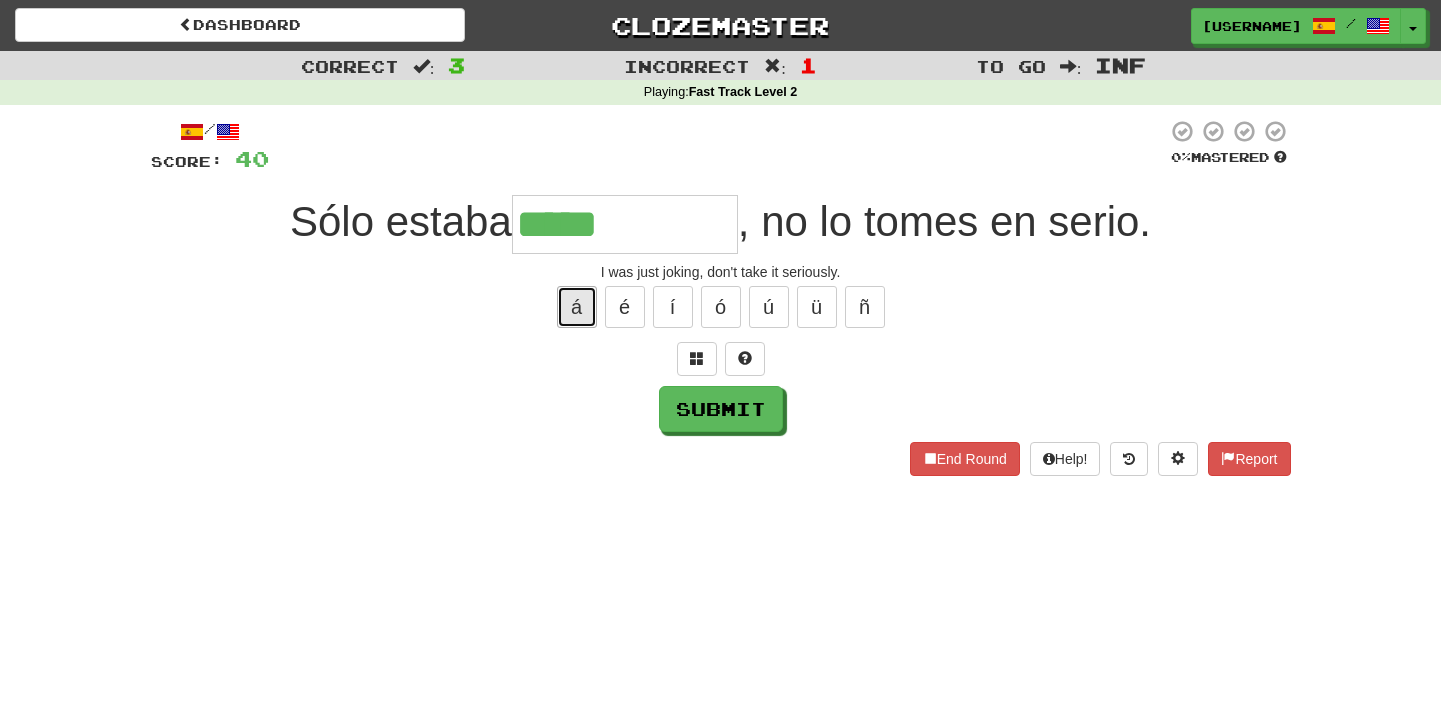 click on "á" at bounding box center (577, 307) 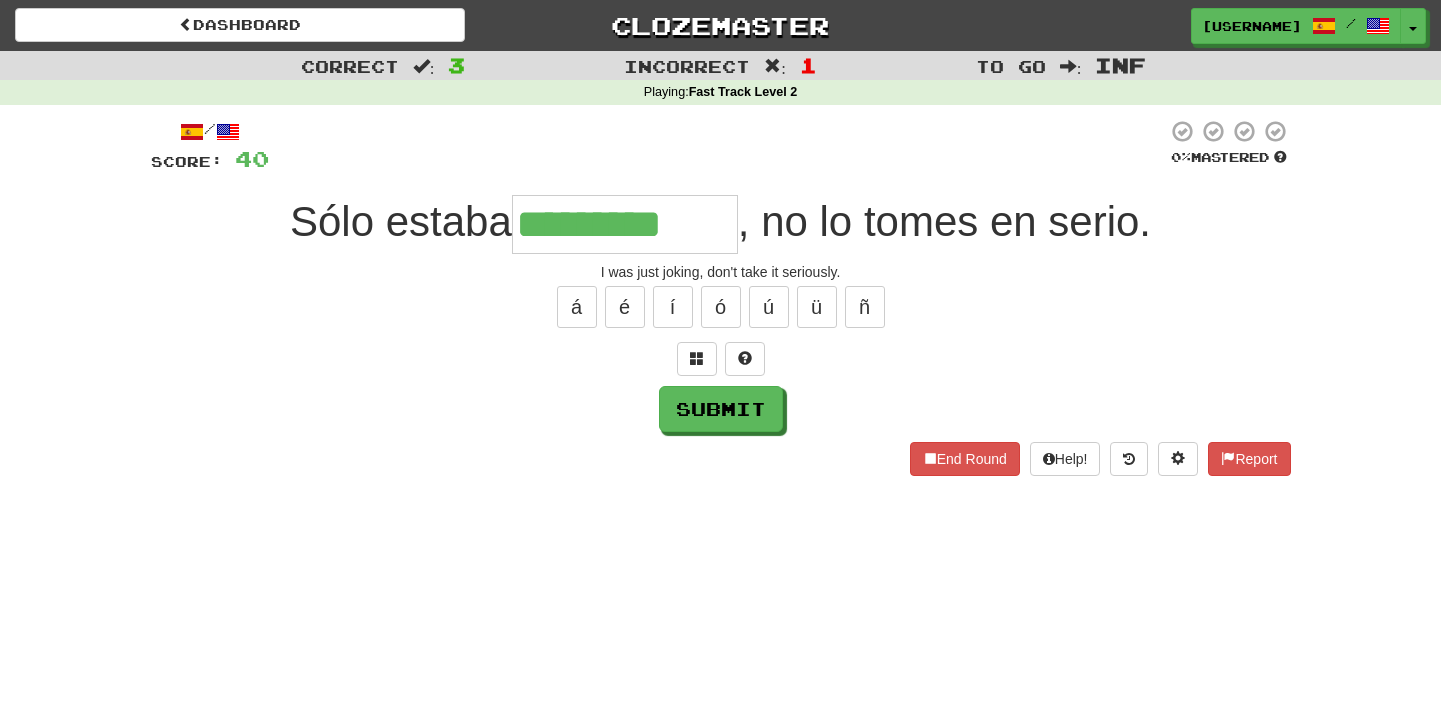 type on "*********" 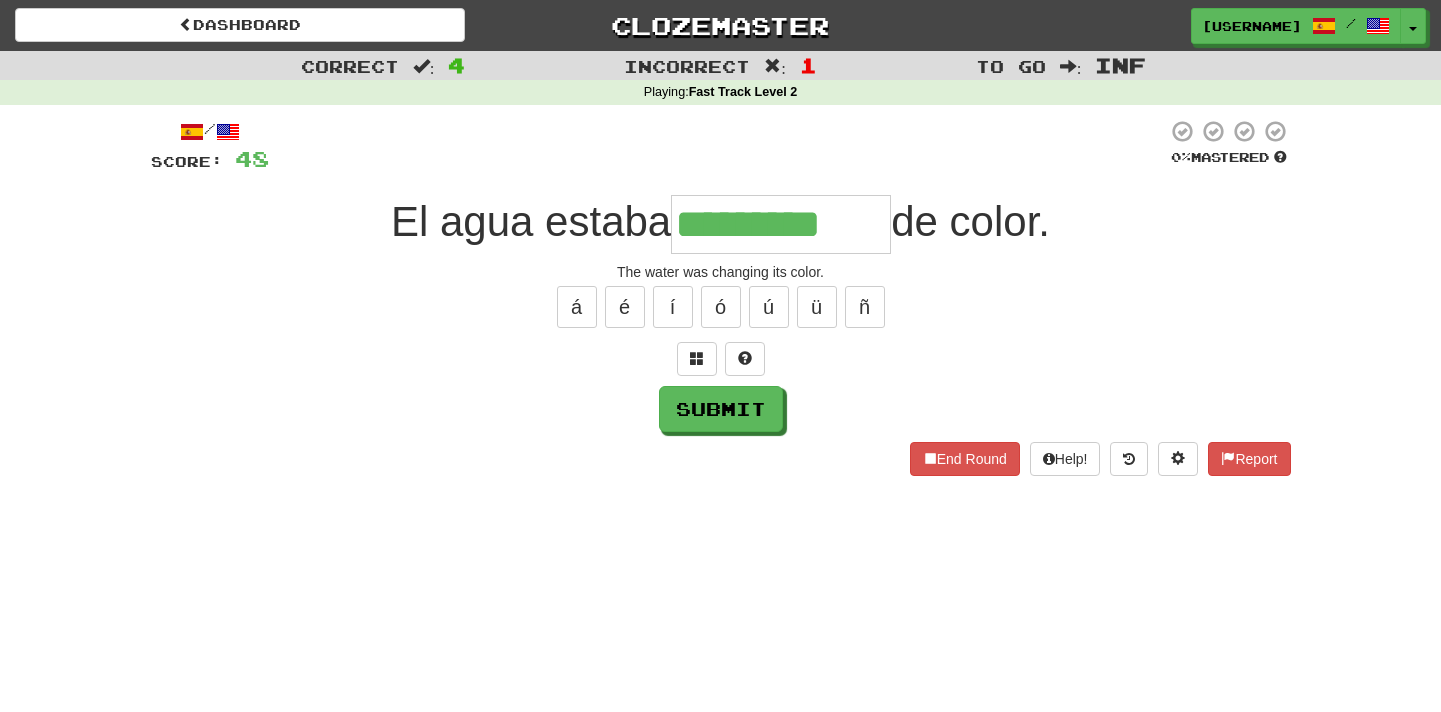 type on "*********" 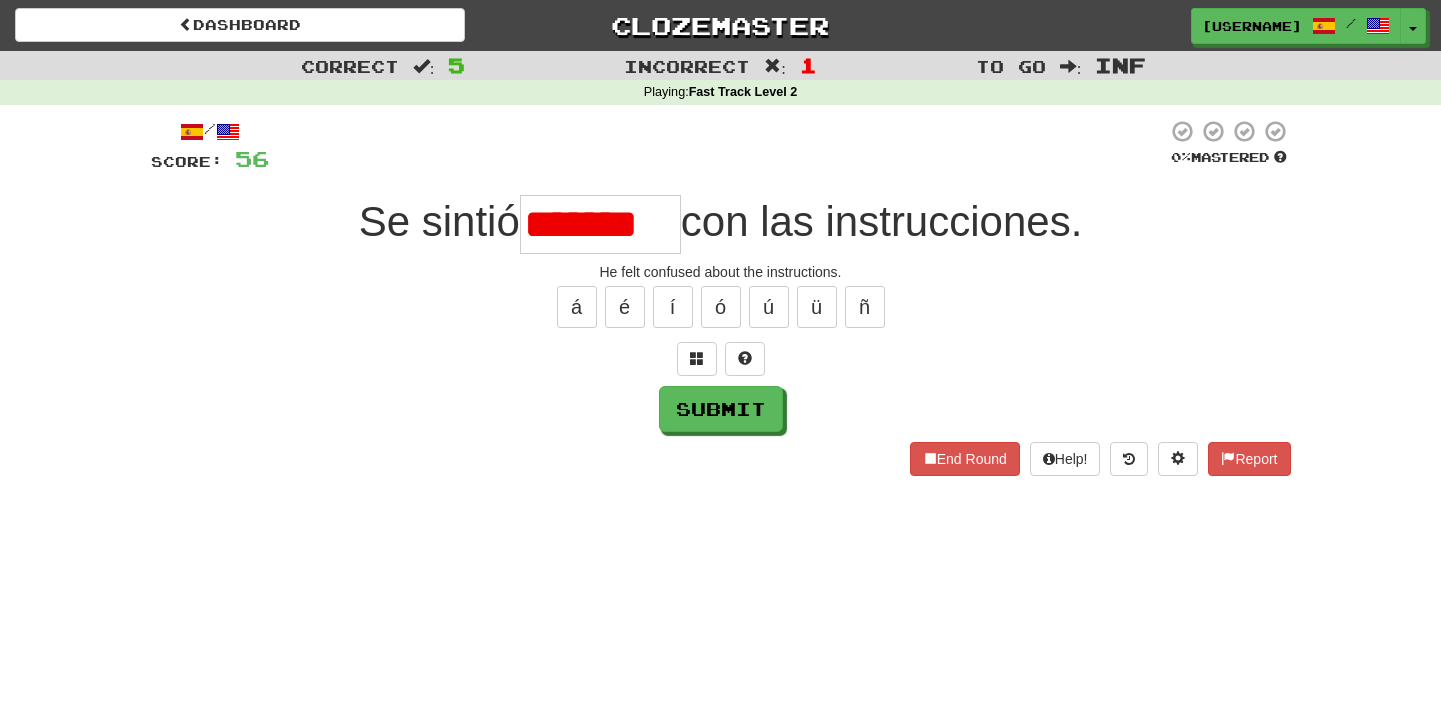 scroll, scrollTop: 0, scrollLeft: 0, axis: both 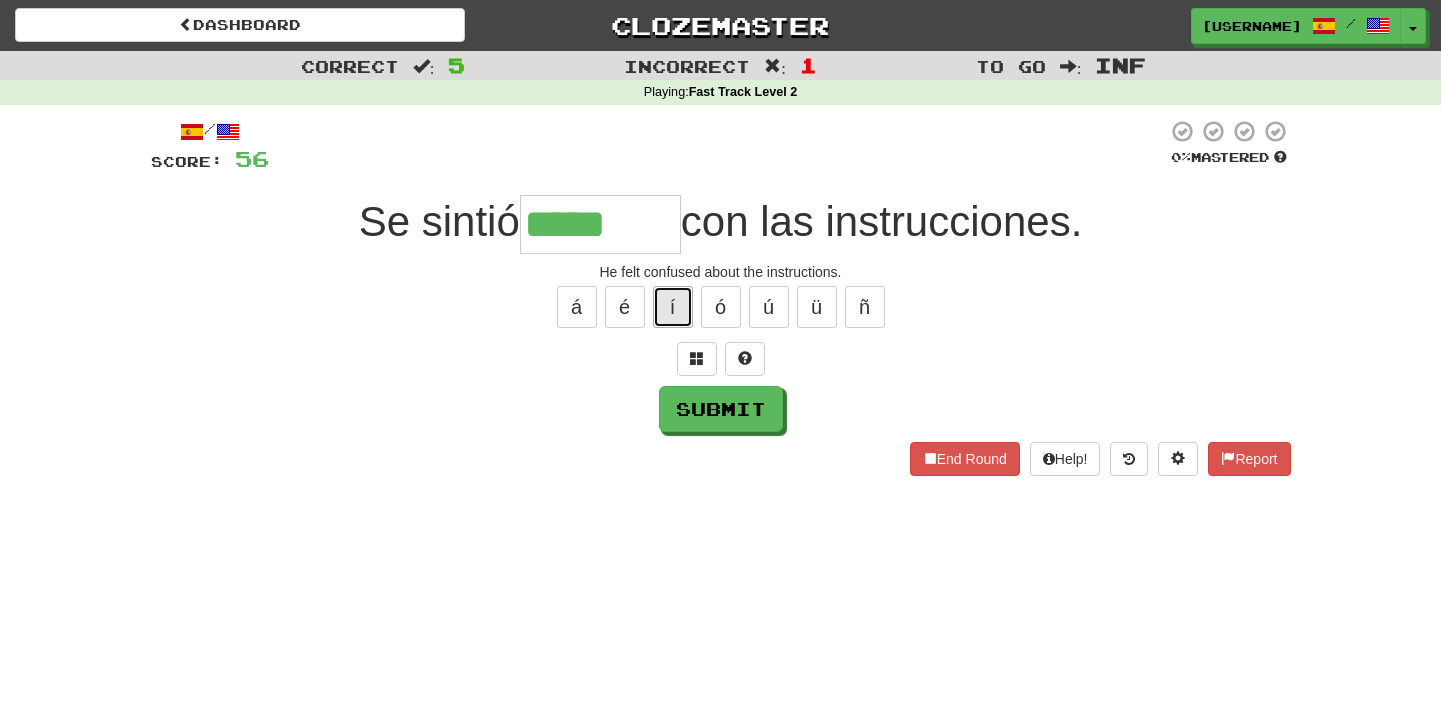 click on "í" at bounding box center [673, 307] 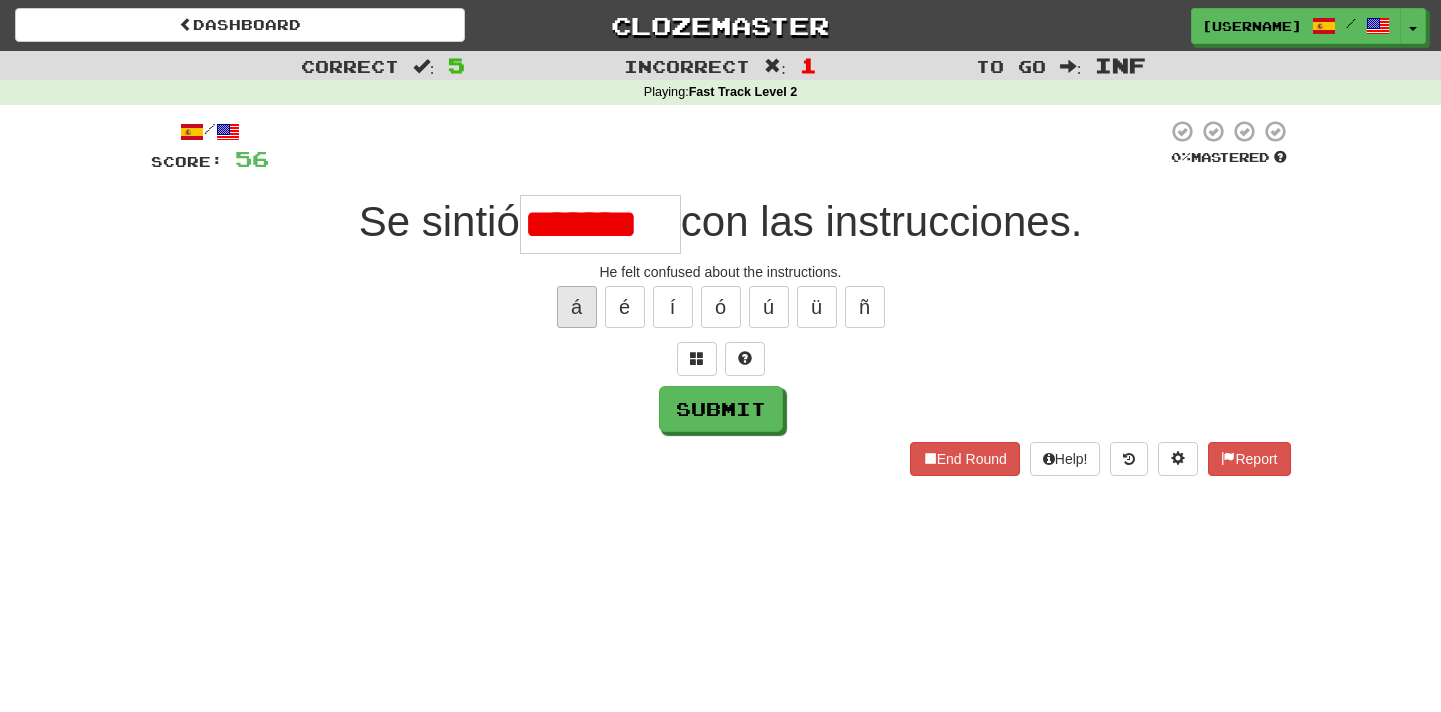 scroll, scrollTop: 0, scrollLeft: 2, axis: horizontal 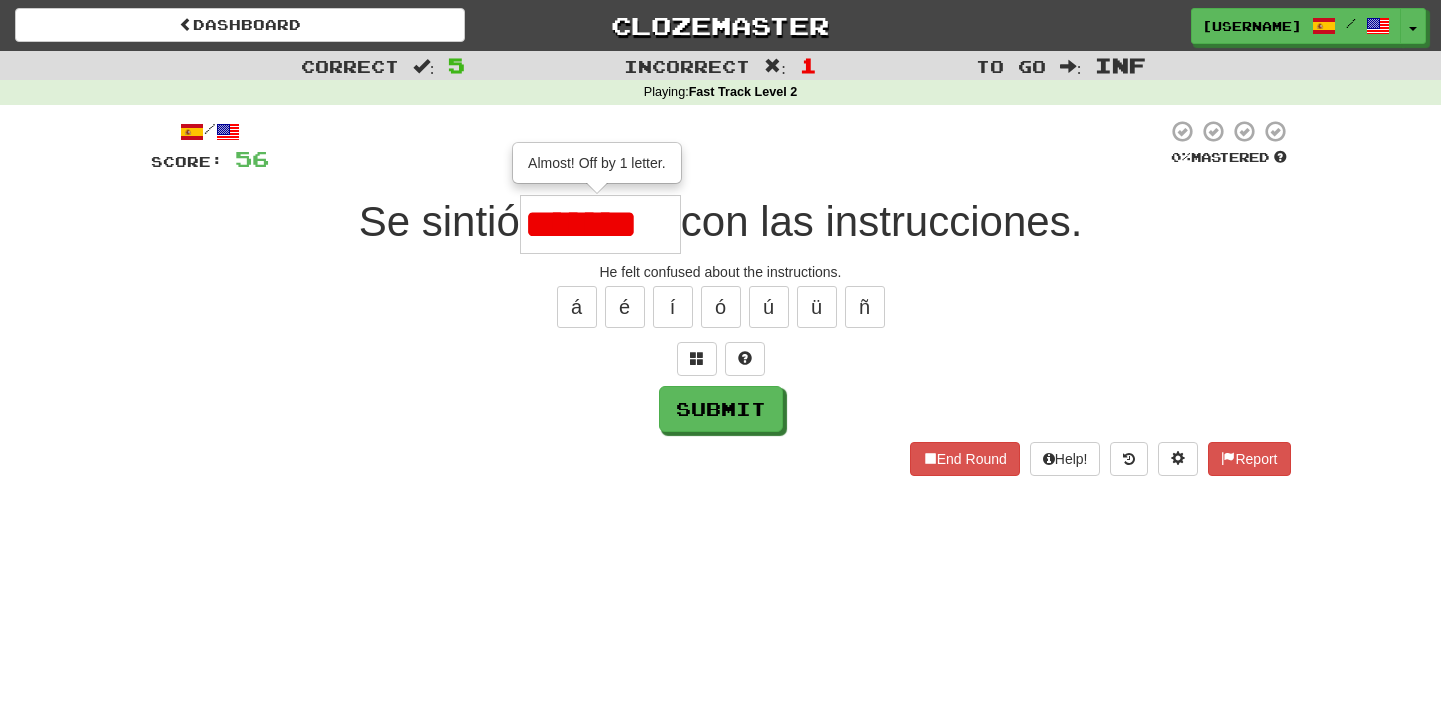 type on "*******" 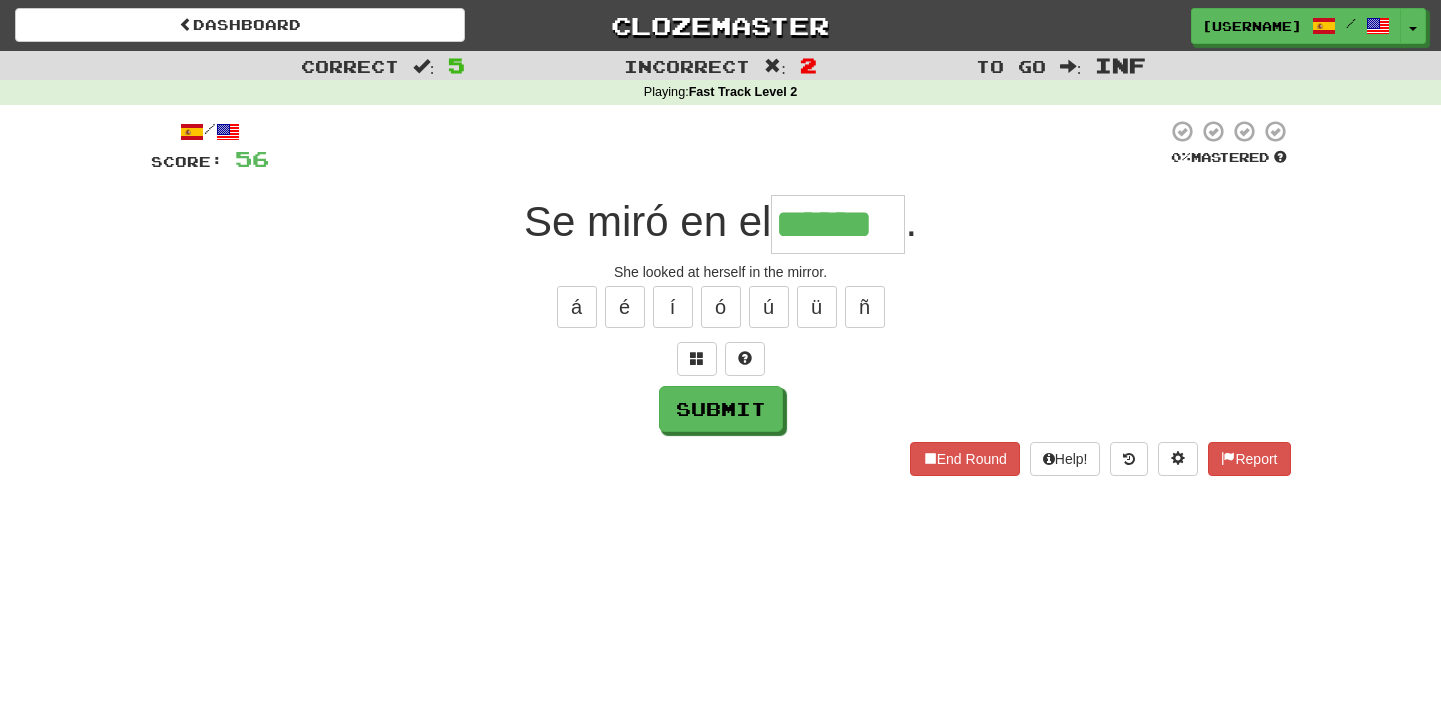 type on "******" 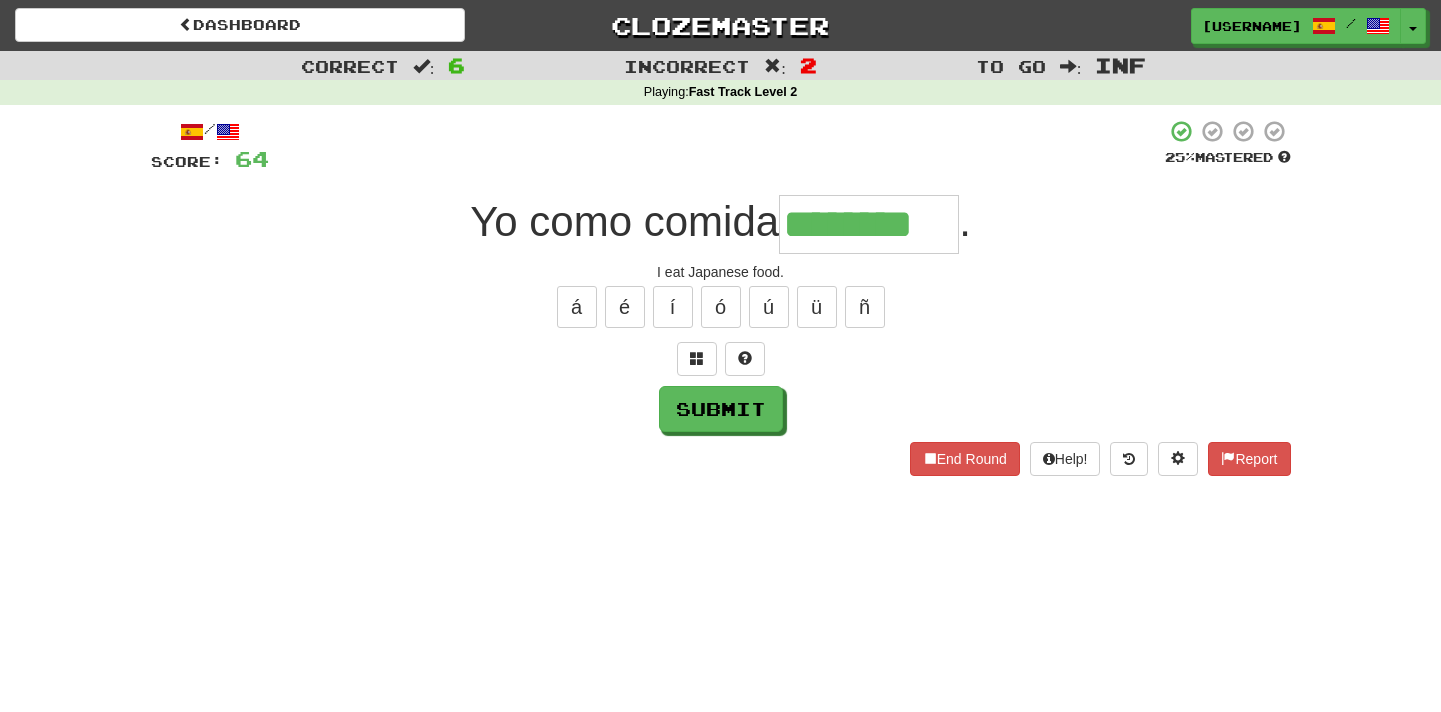 type on "********" 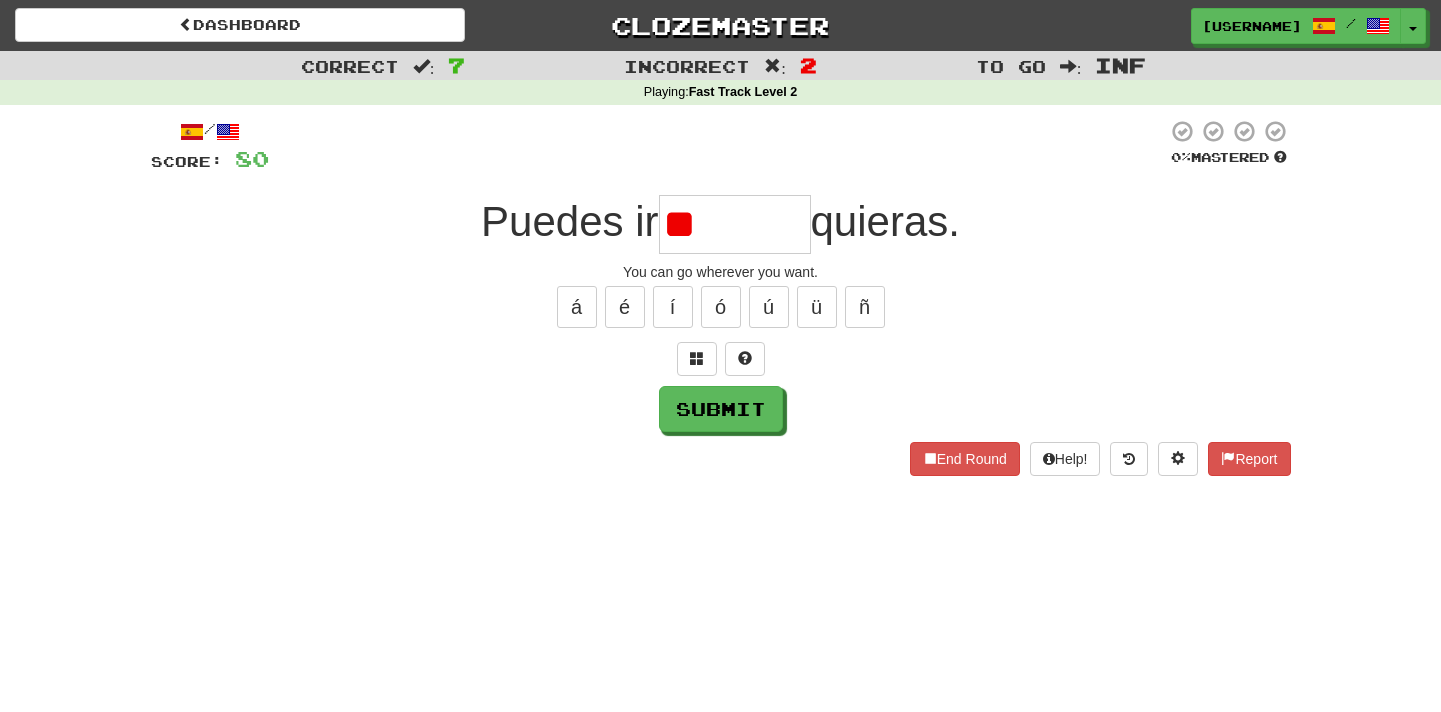 type on "*" 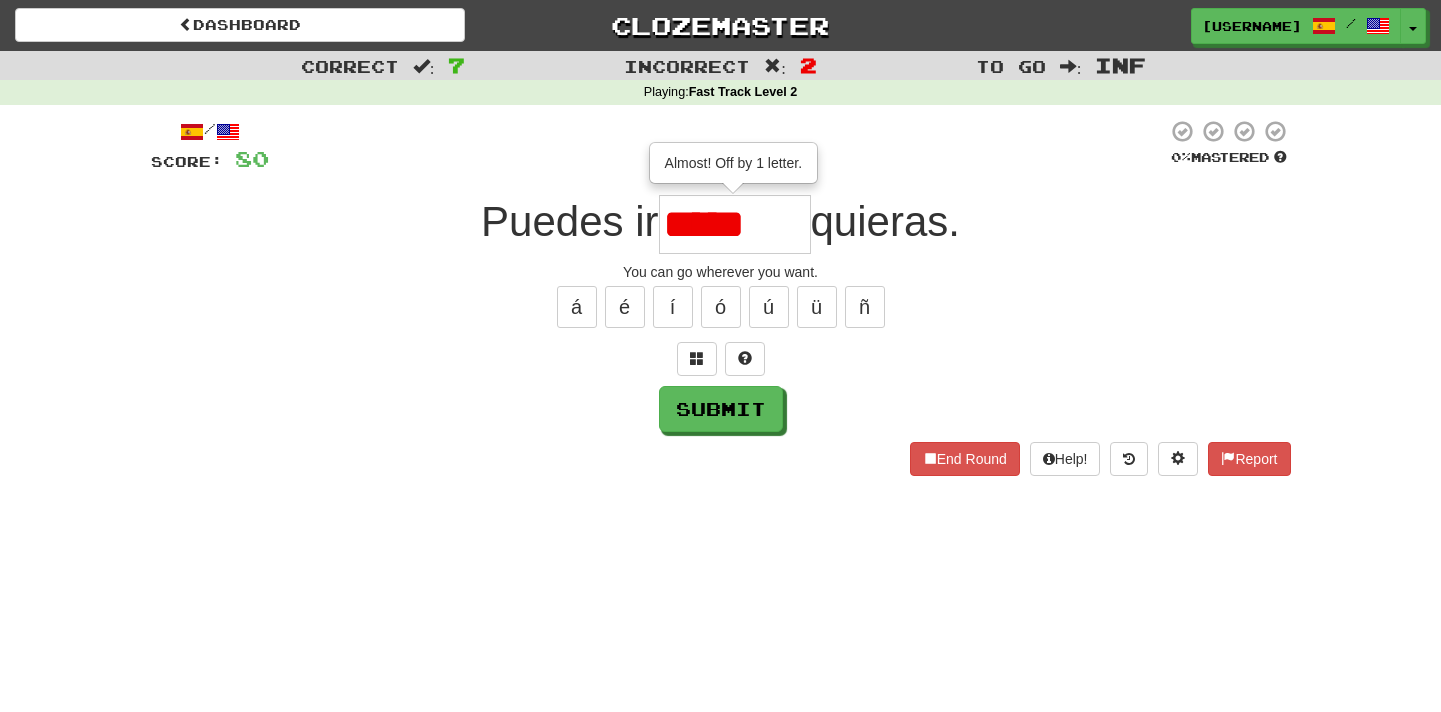 type on "******" 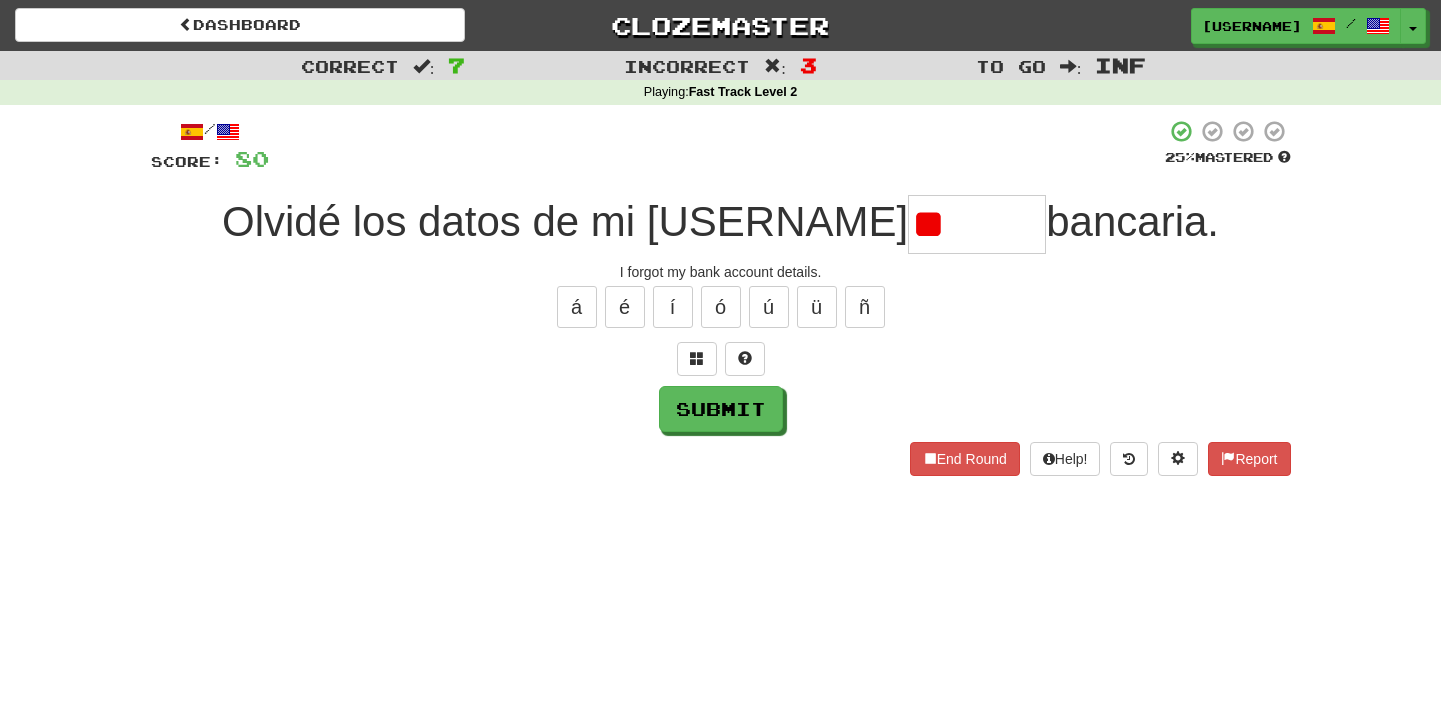 type on "*" 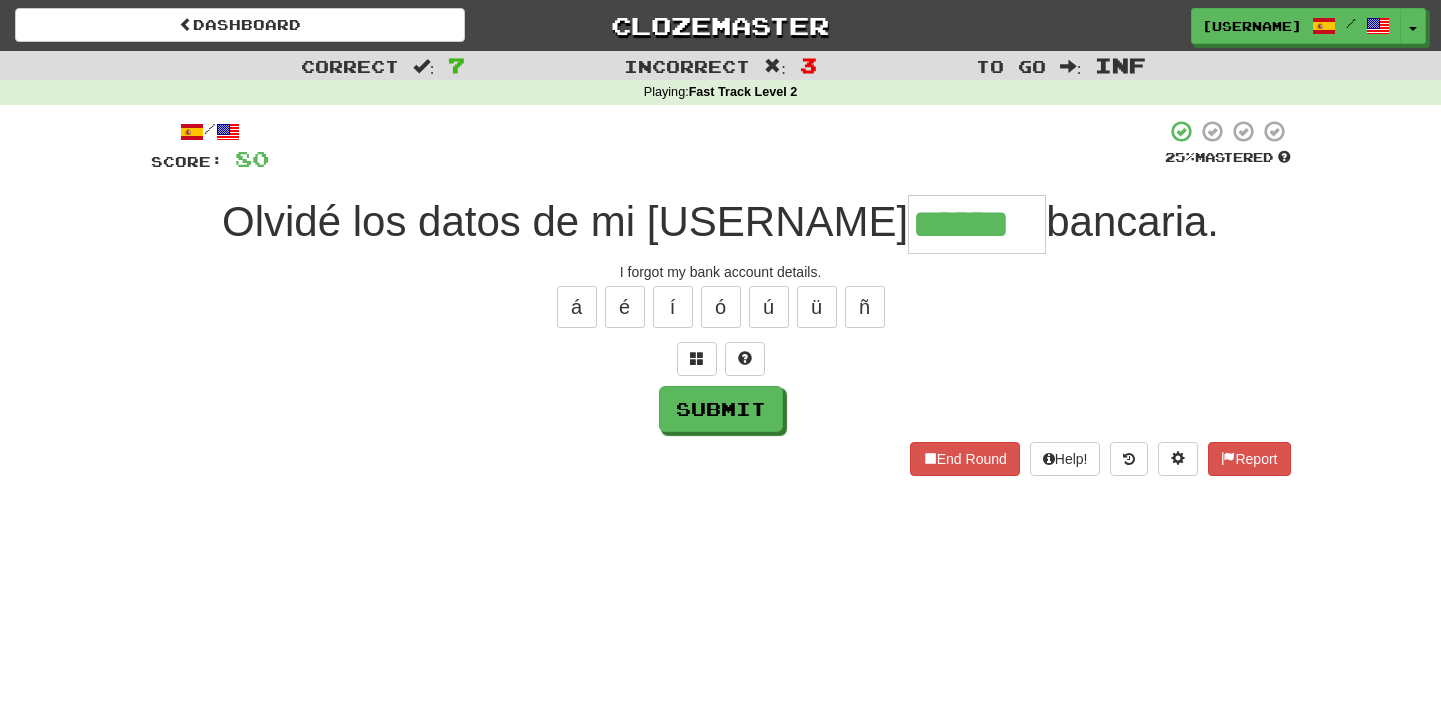type on "******" 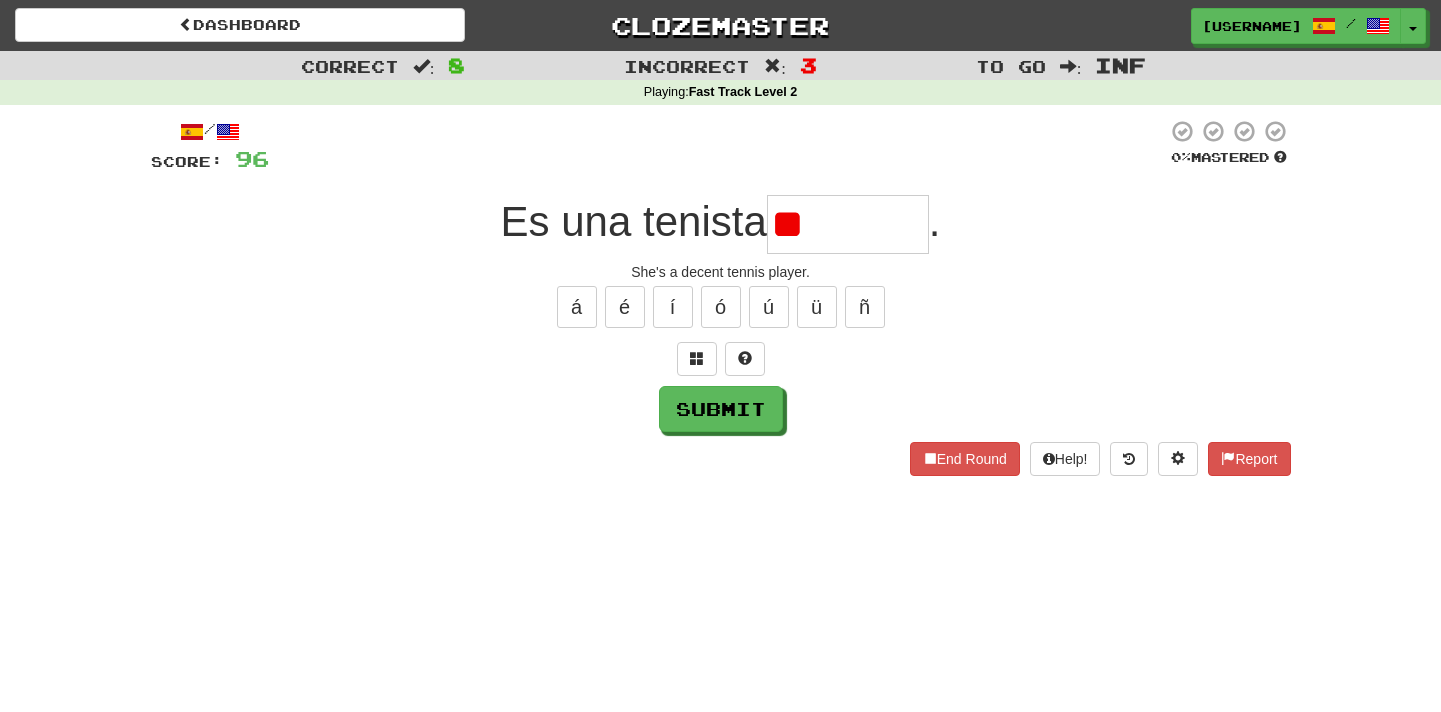 type on "*" 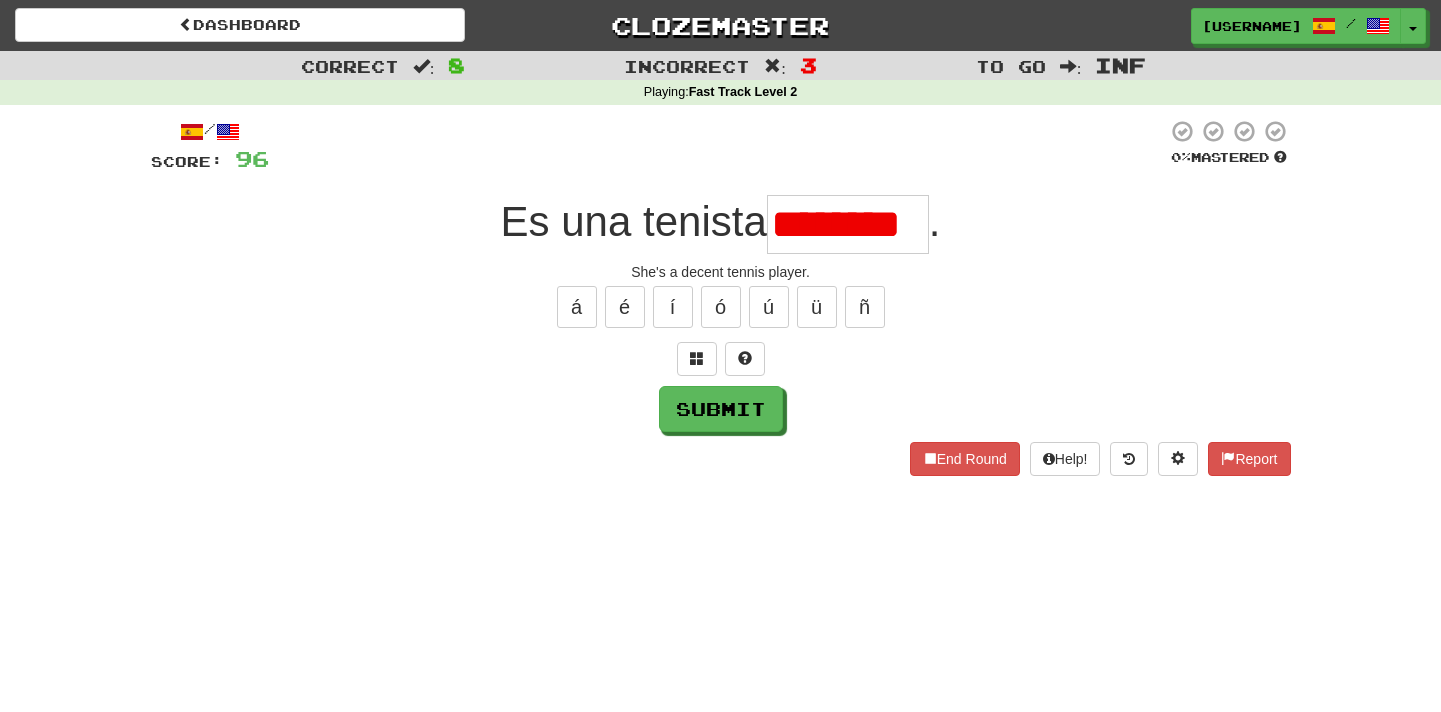scroll, scrollTop: 0, scrollLeft: 10, axis: horizontal 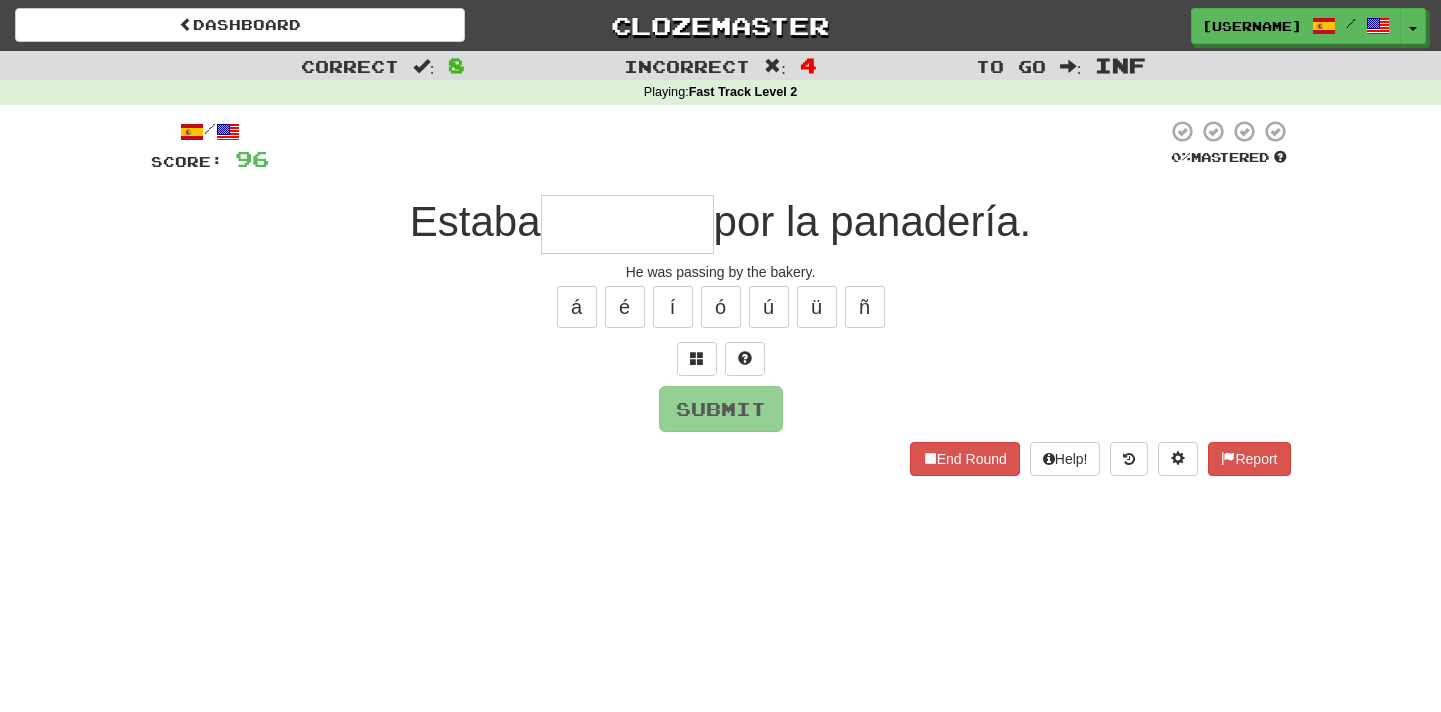 type on "*" 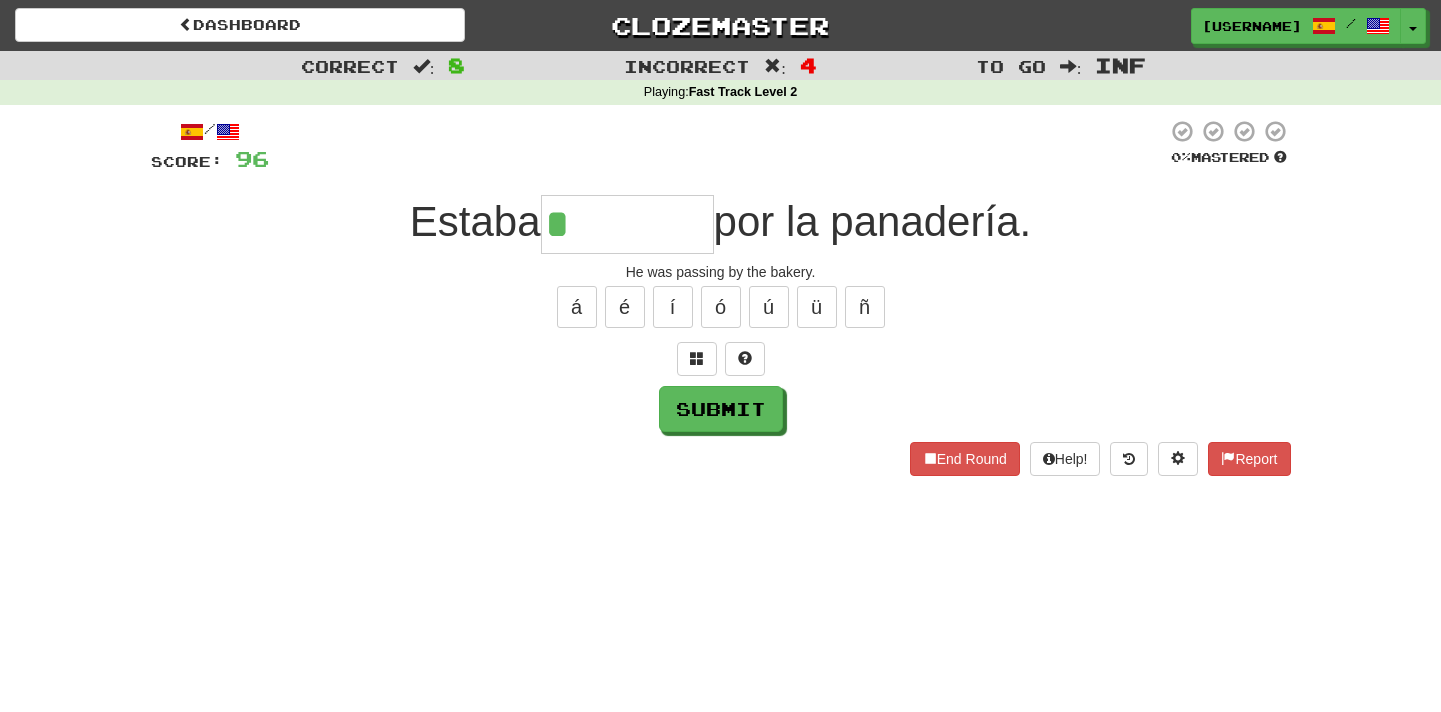 type on "*******" 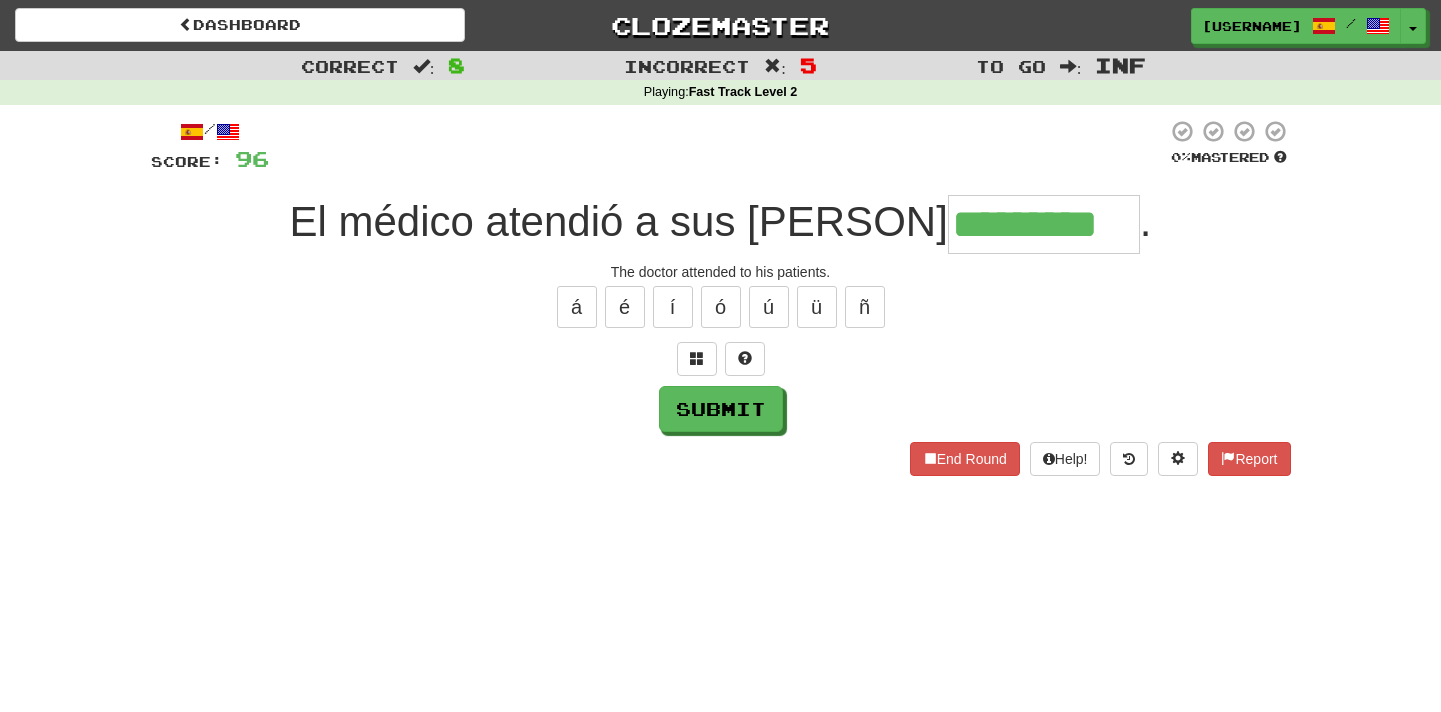 type on "*********" 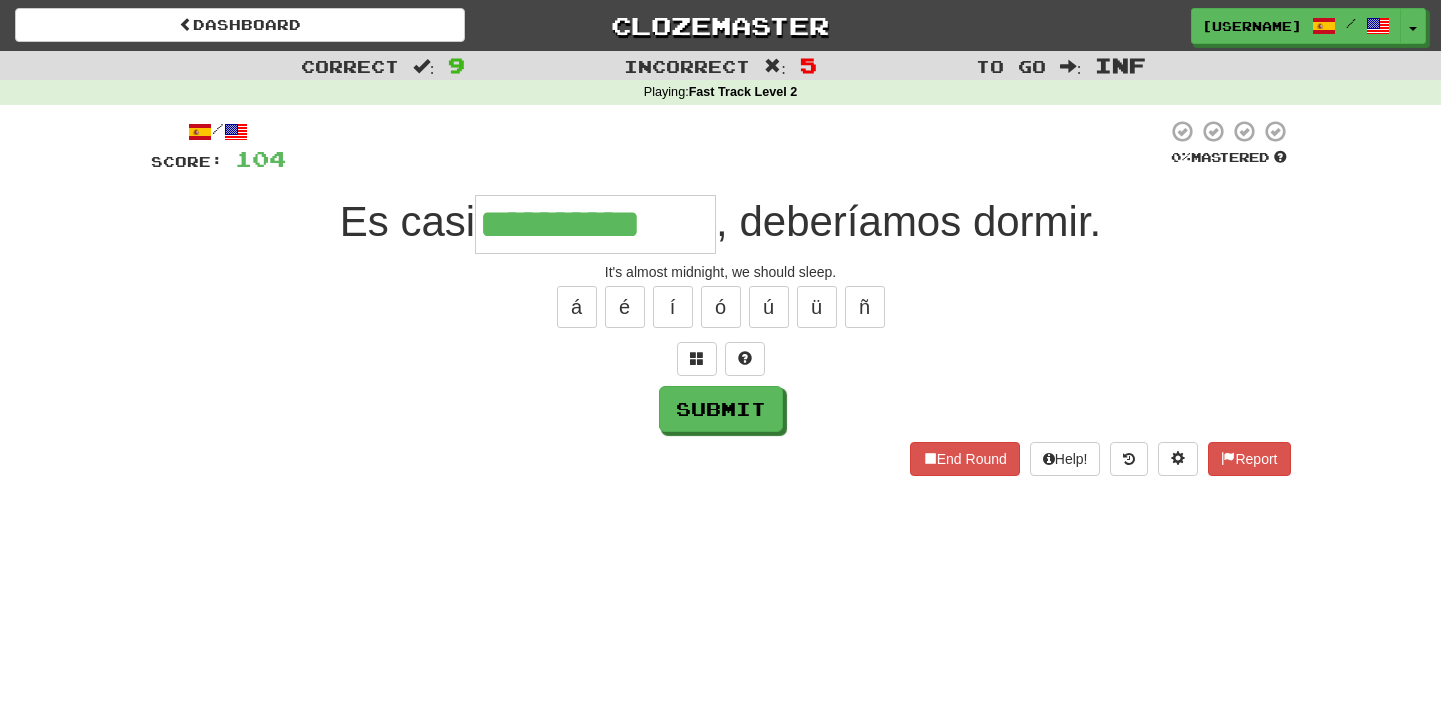 type on "**********" 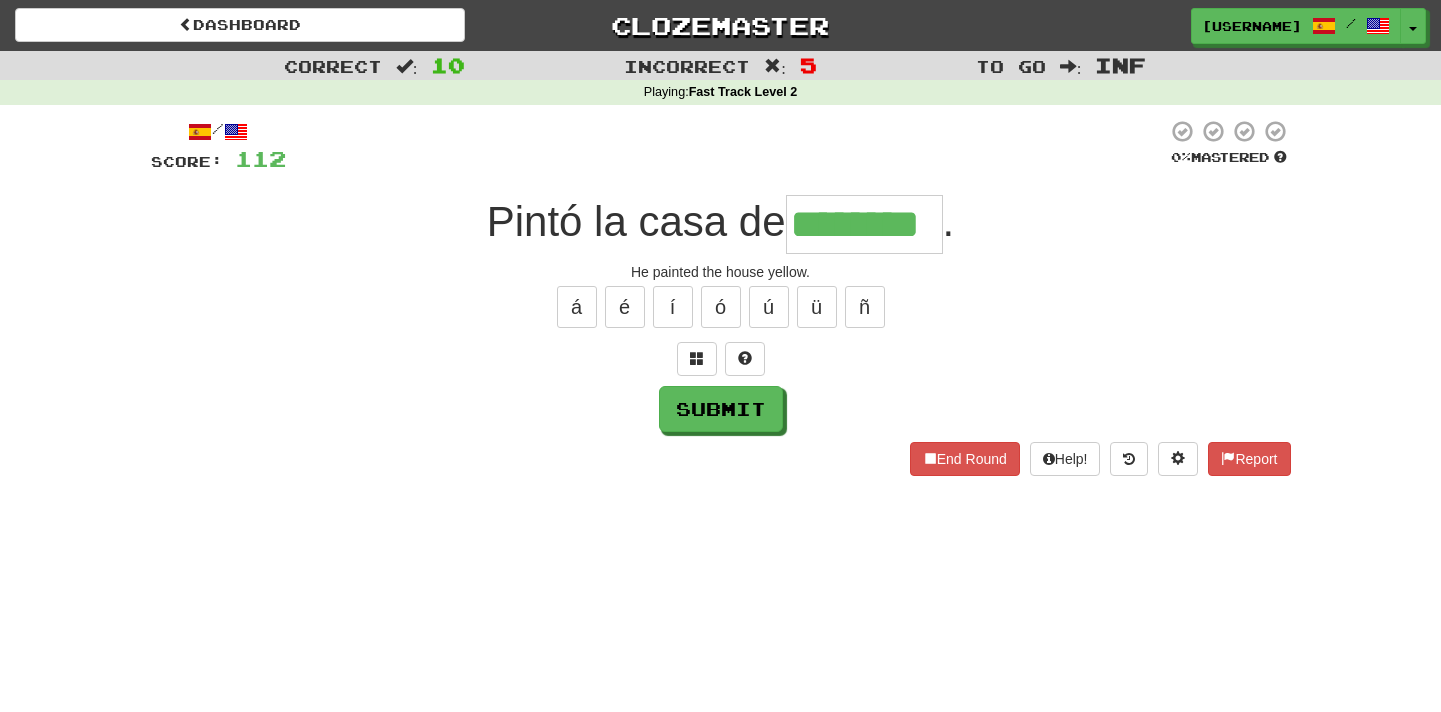 type on "********" 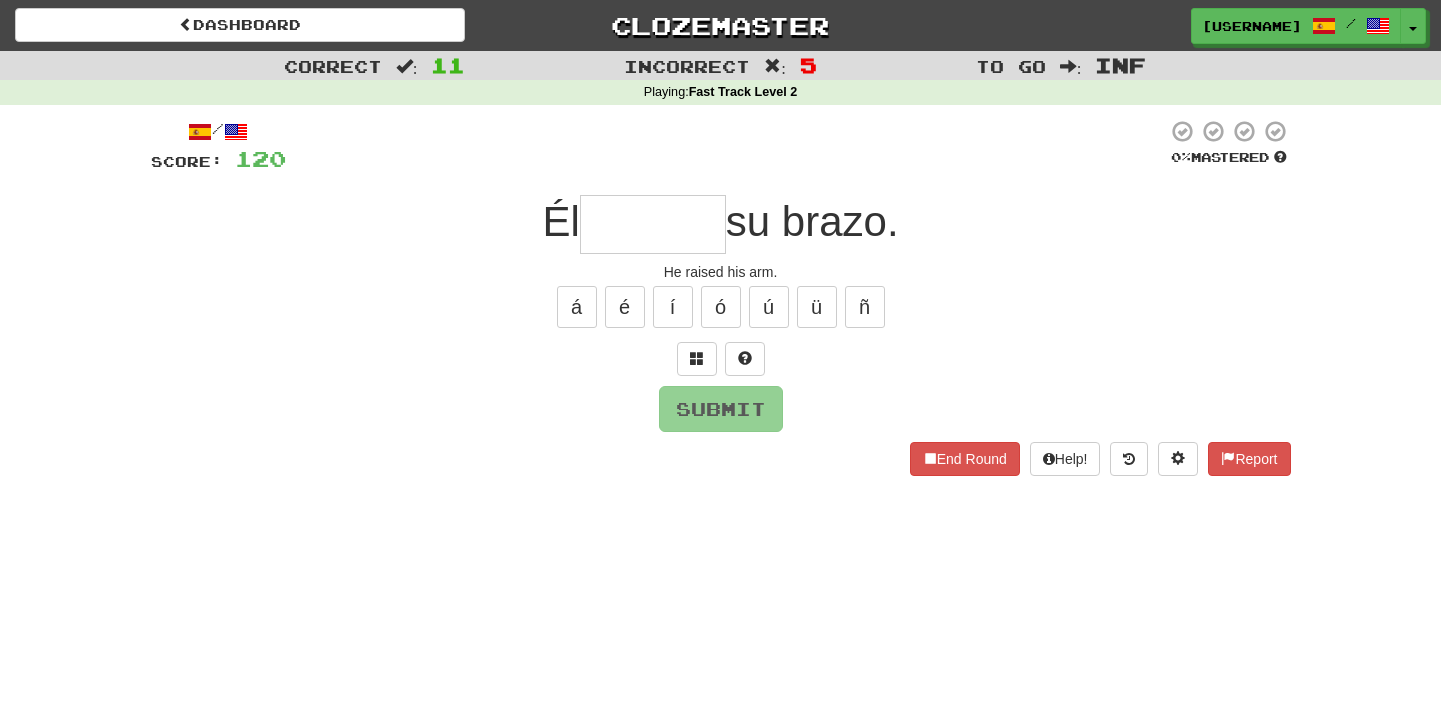 type on "*" 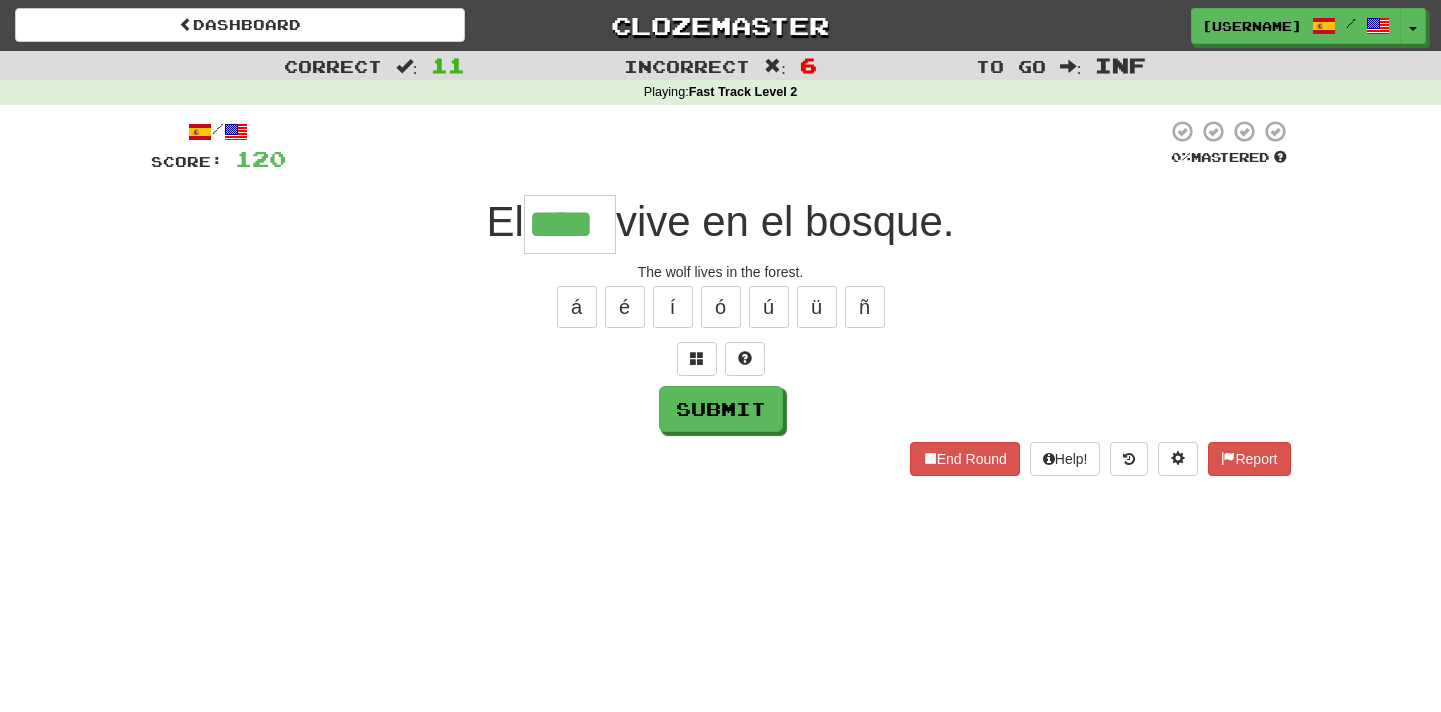 type on "****" 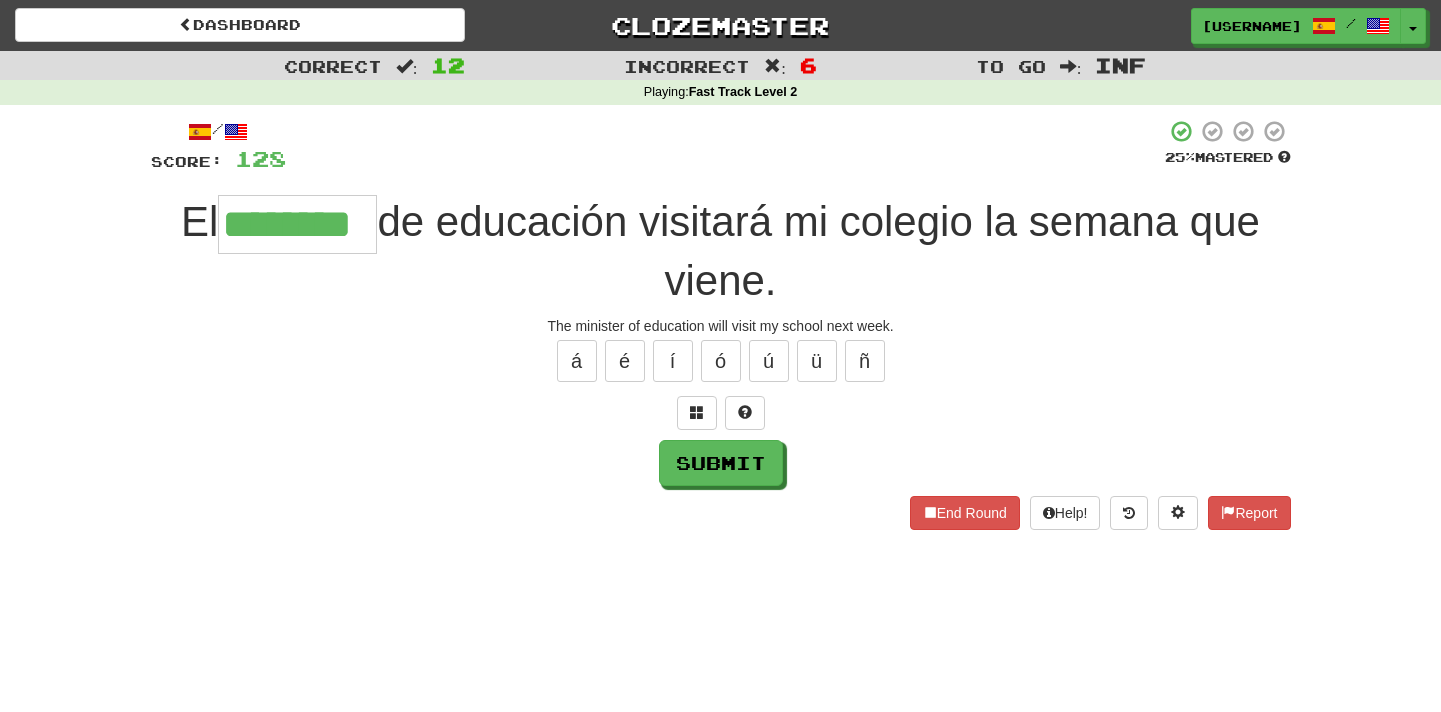 type on "********" 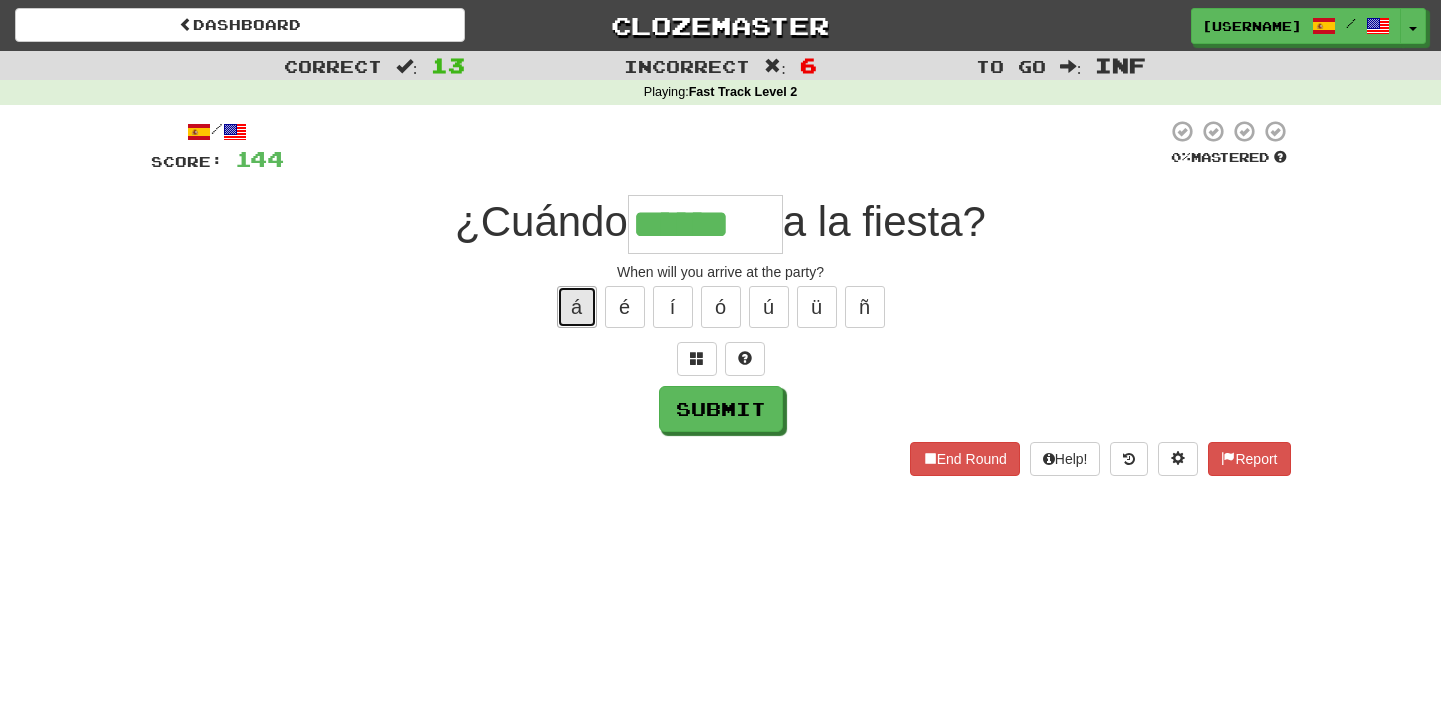 click on "á" at bounding box center [577, 307] 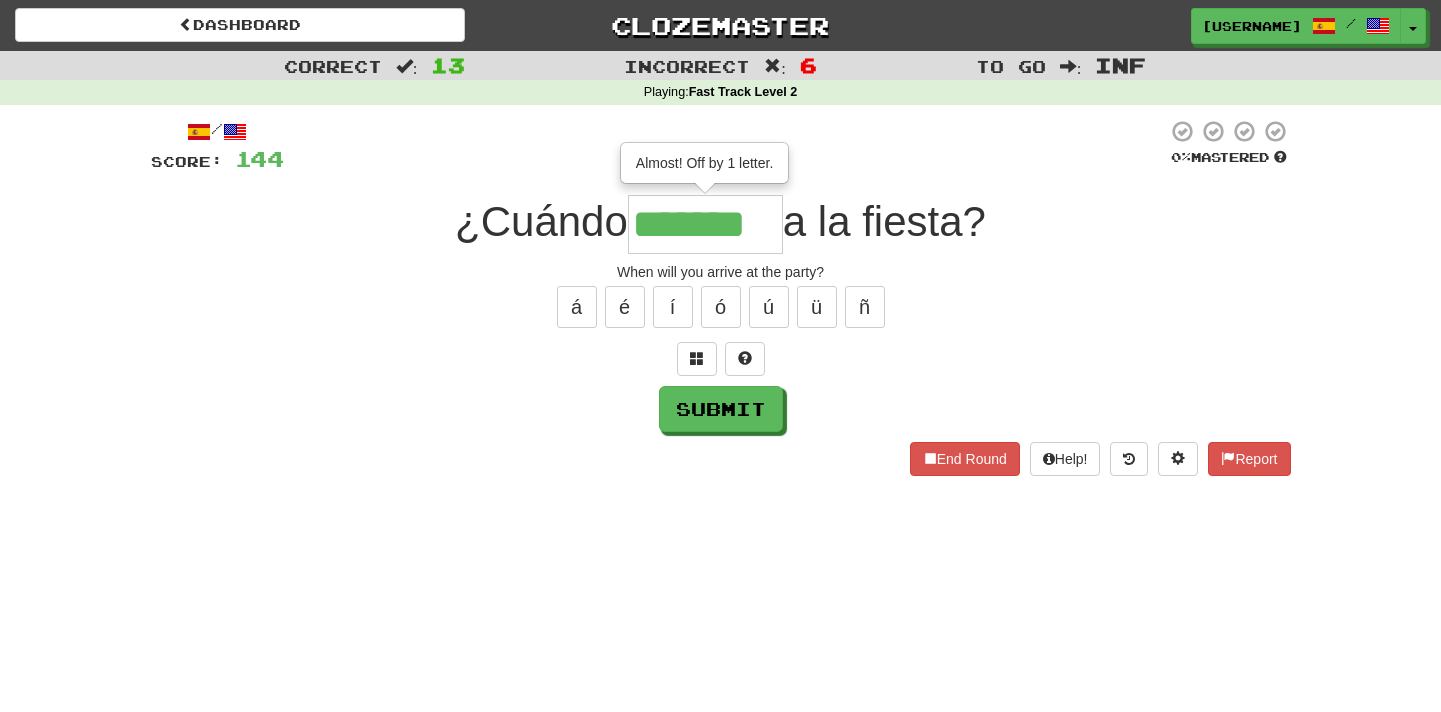 type on "********" 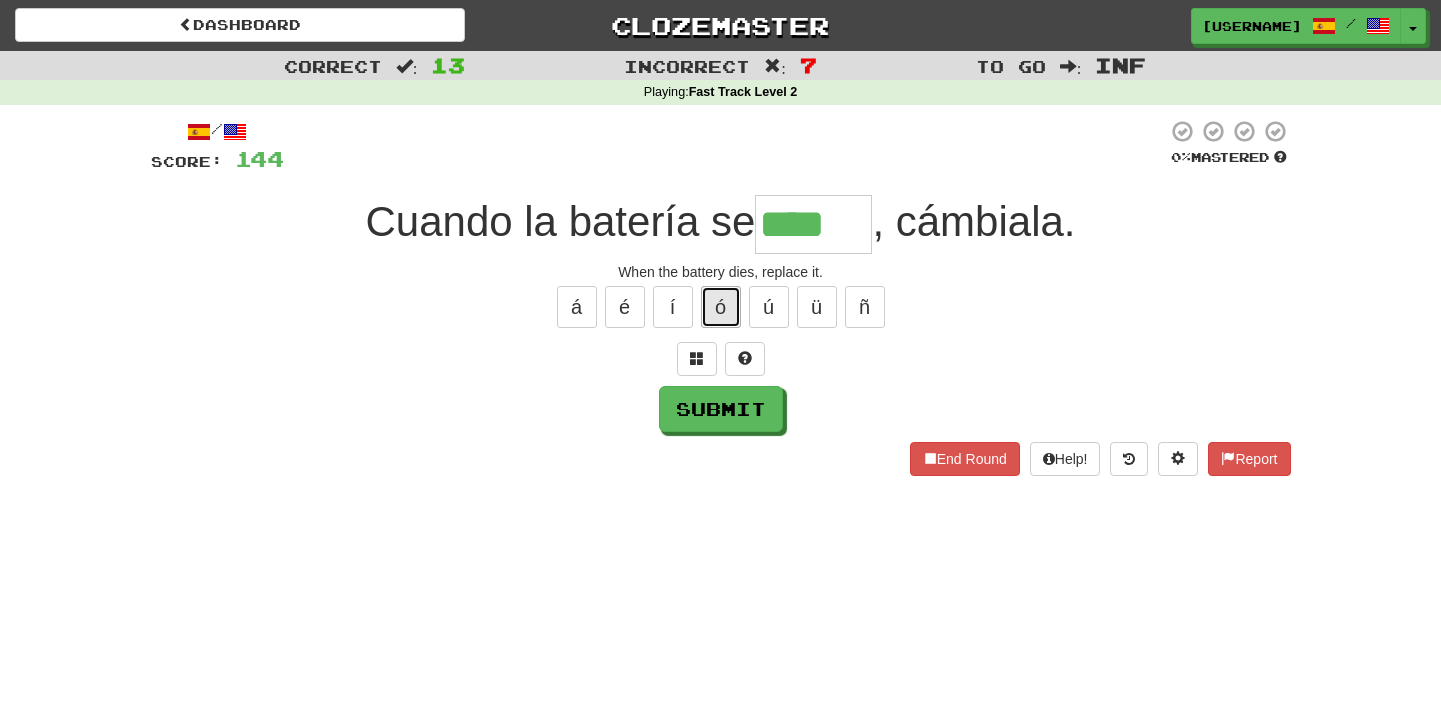 click on "ó" at bounding box center [721, 307] 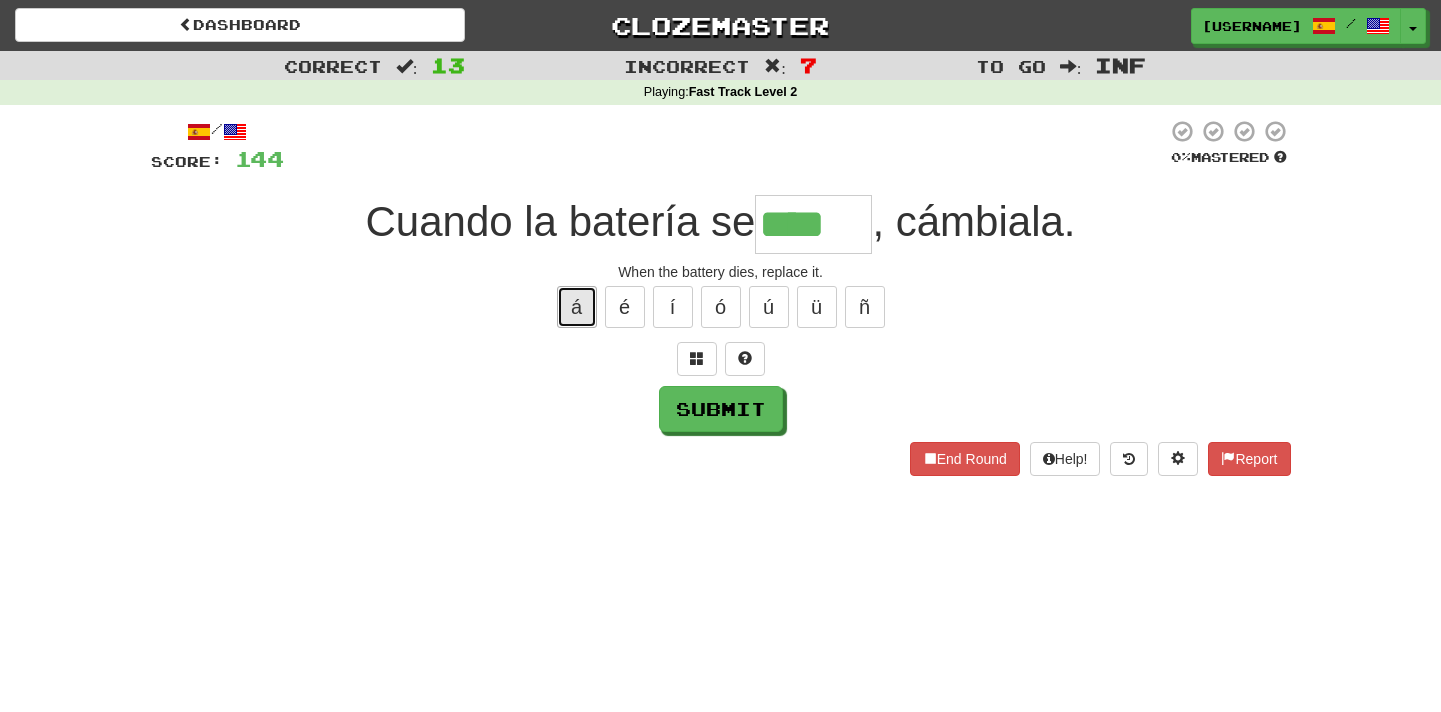 click on "á" at bounding box center [577, 307] 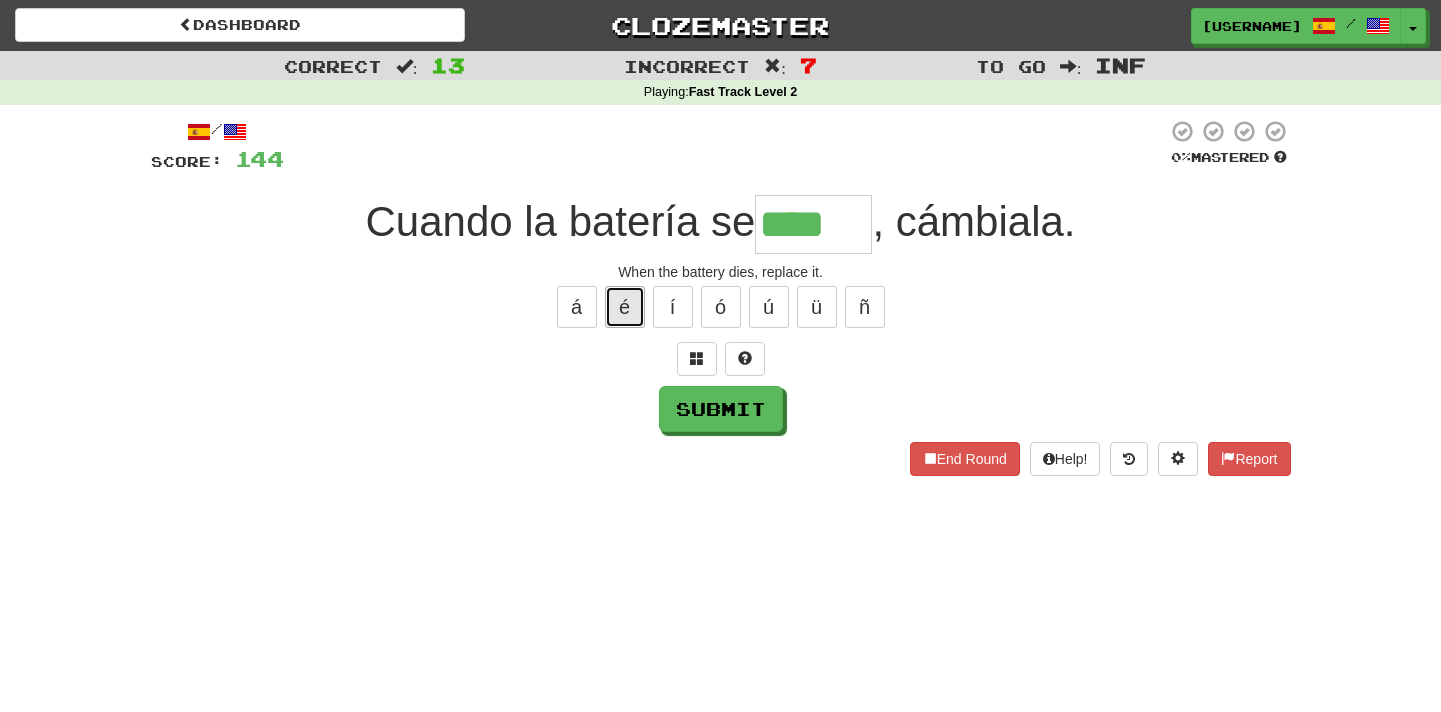 click on "é" at bounding box center (625, 307) 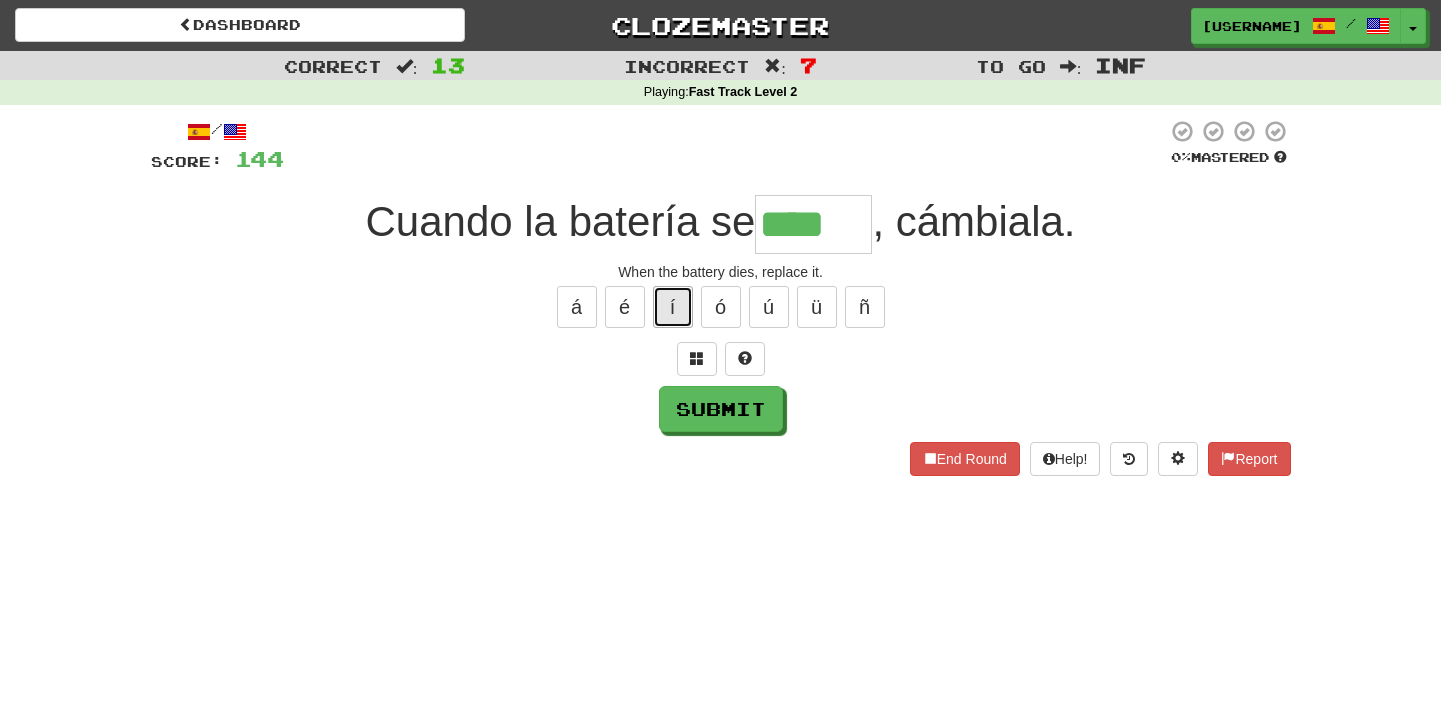 click on "í" at bounding box center (673, 307) 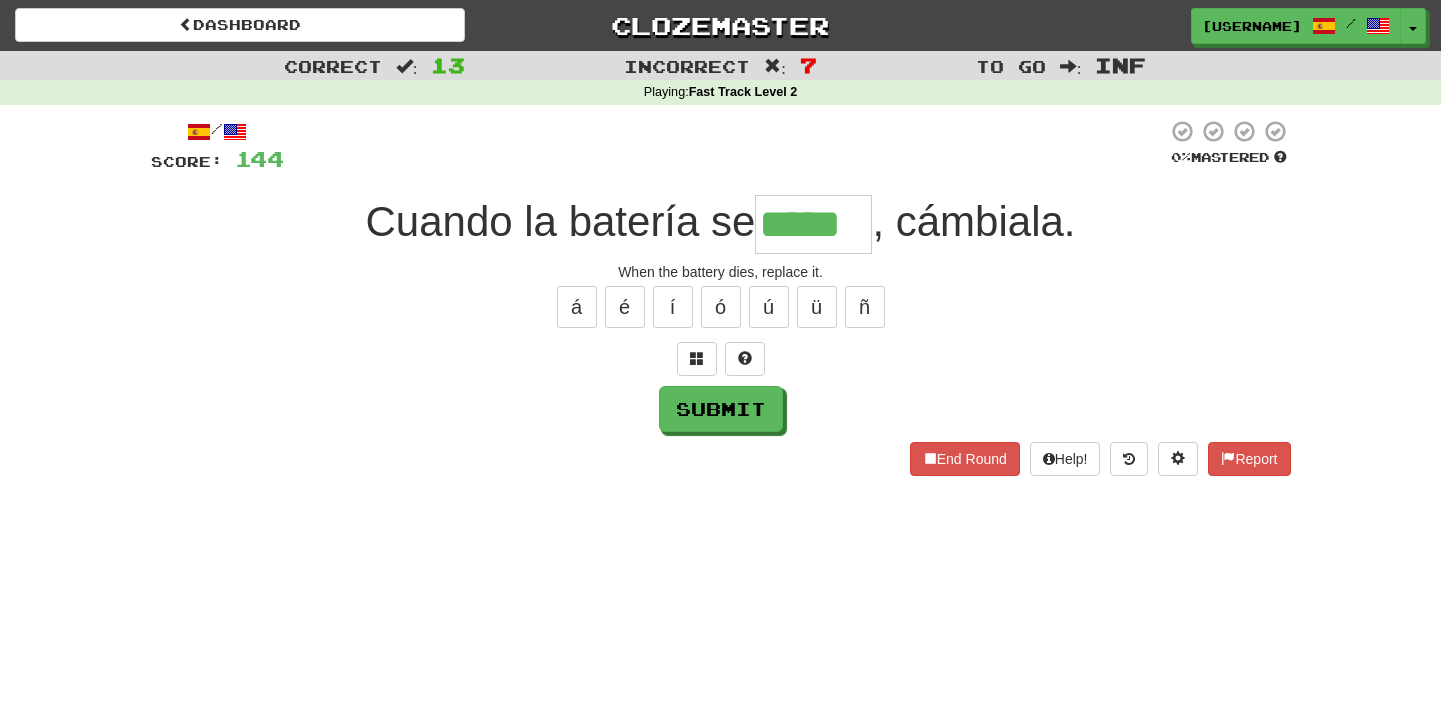 type on "*****" 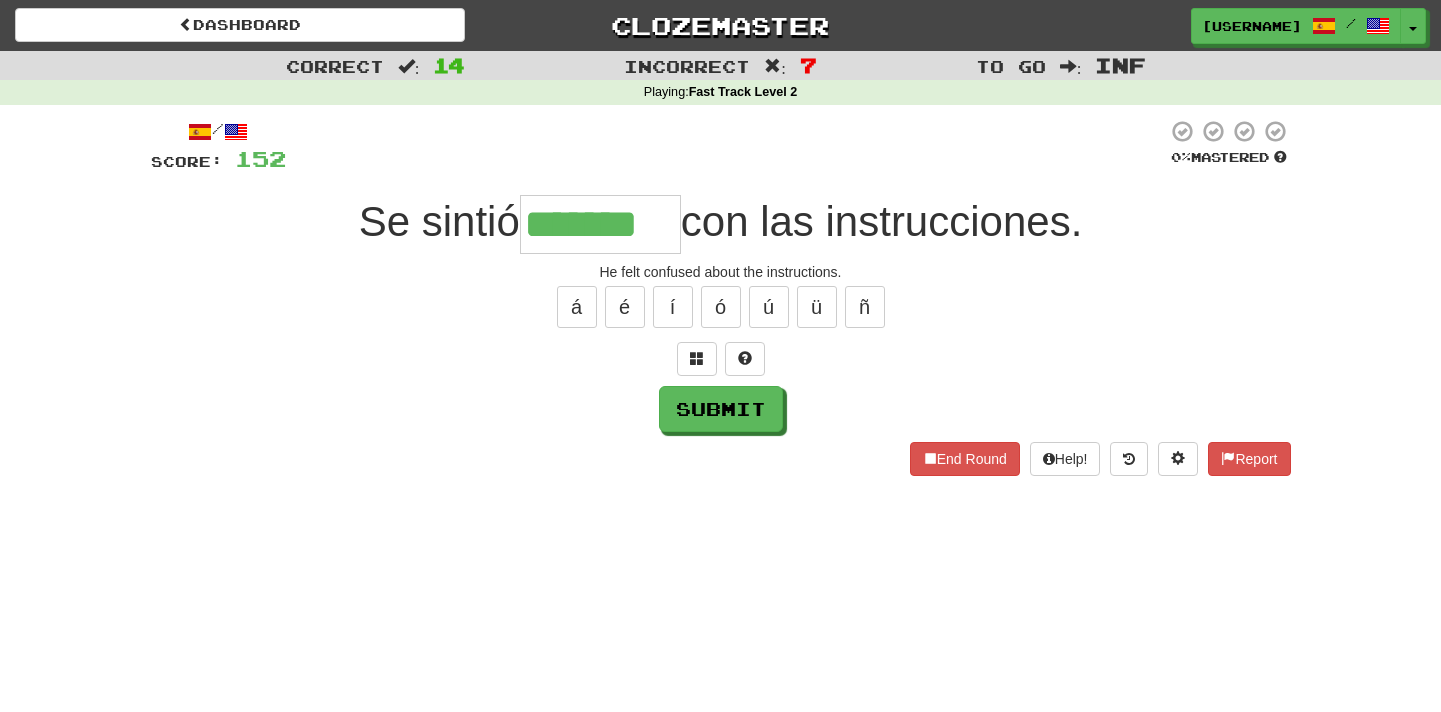 type on "*******" 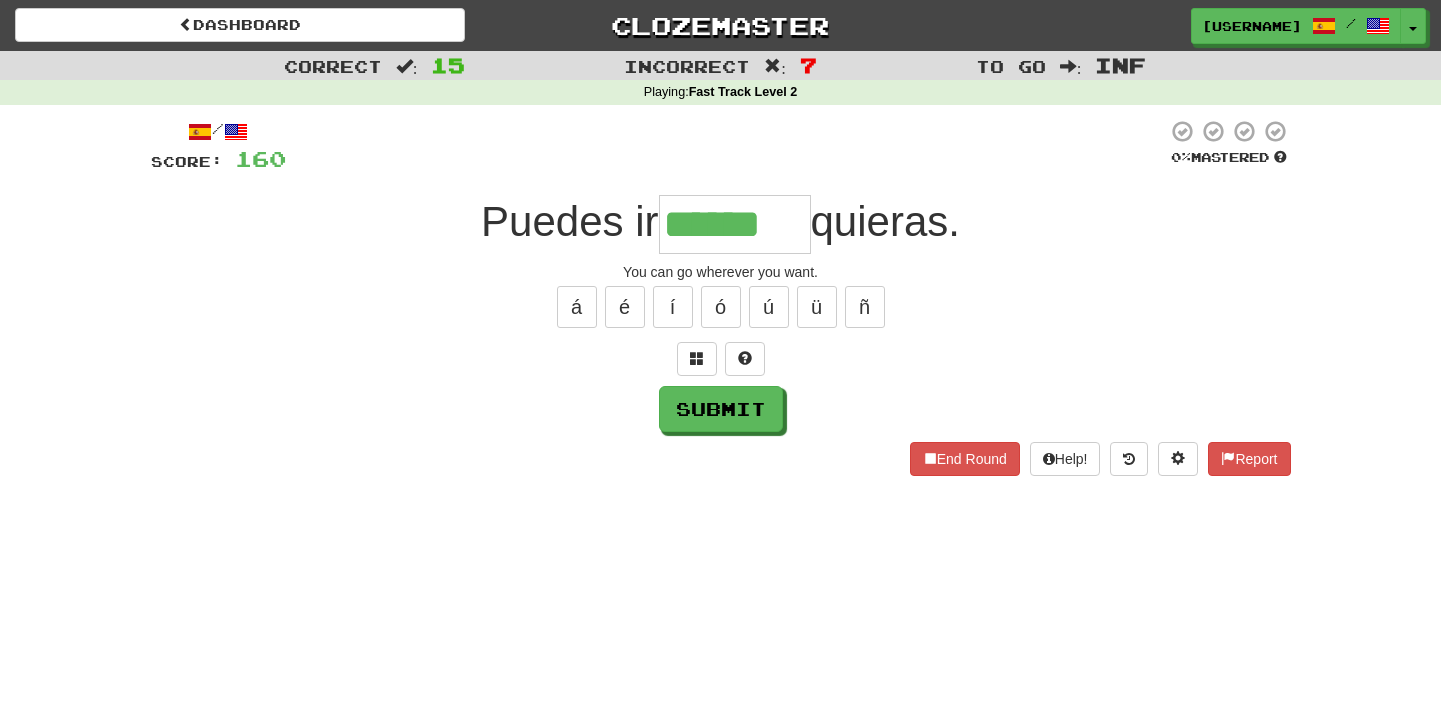 type on "******" 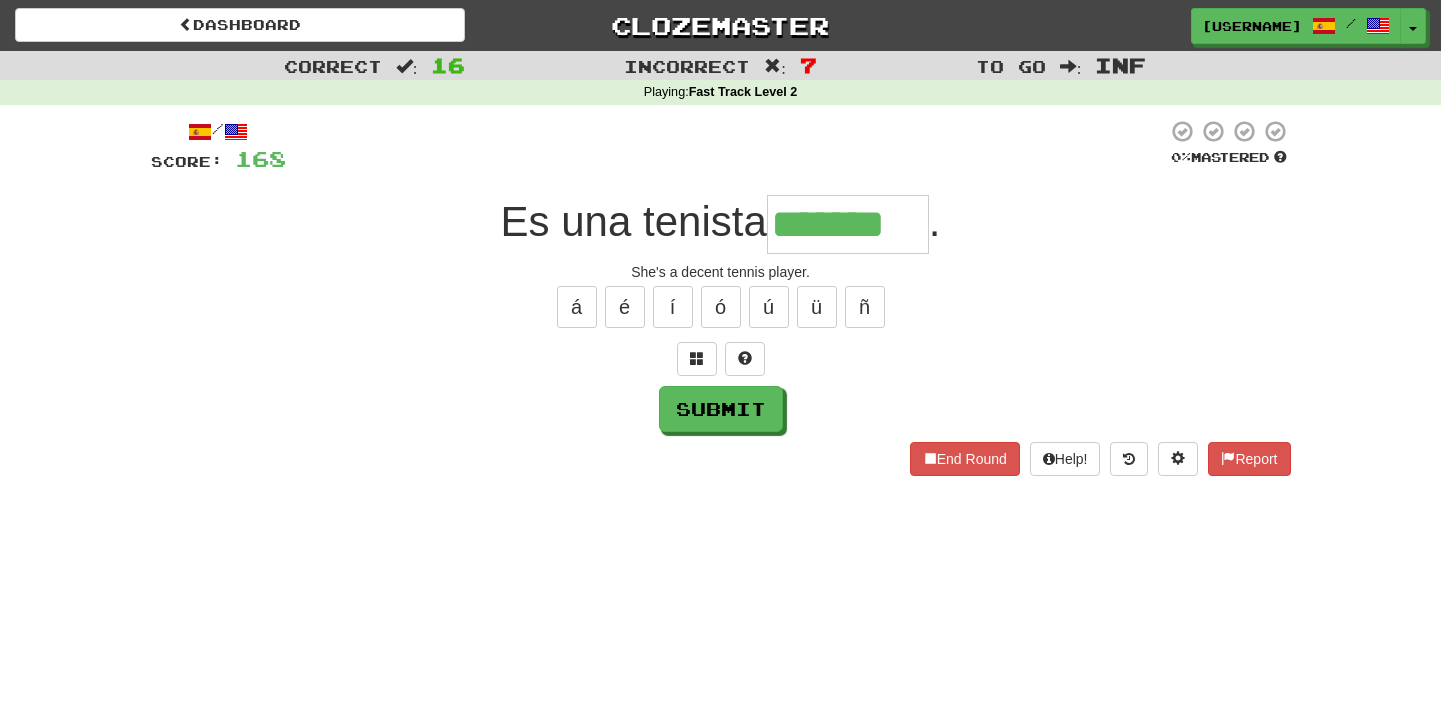type on "*******" 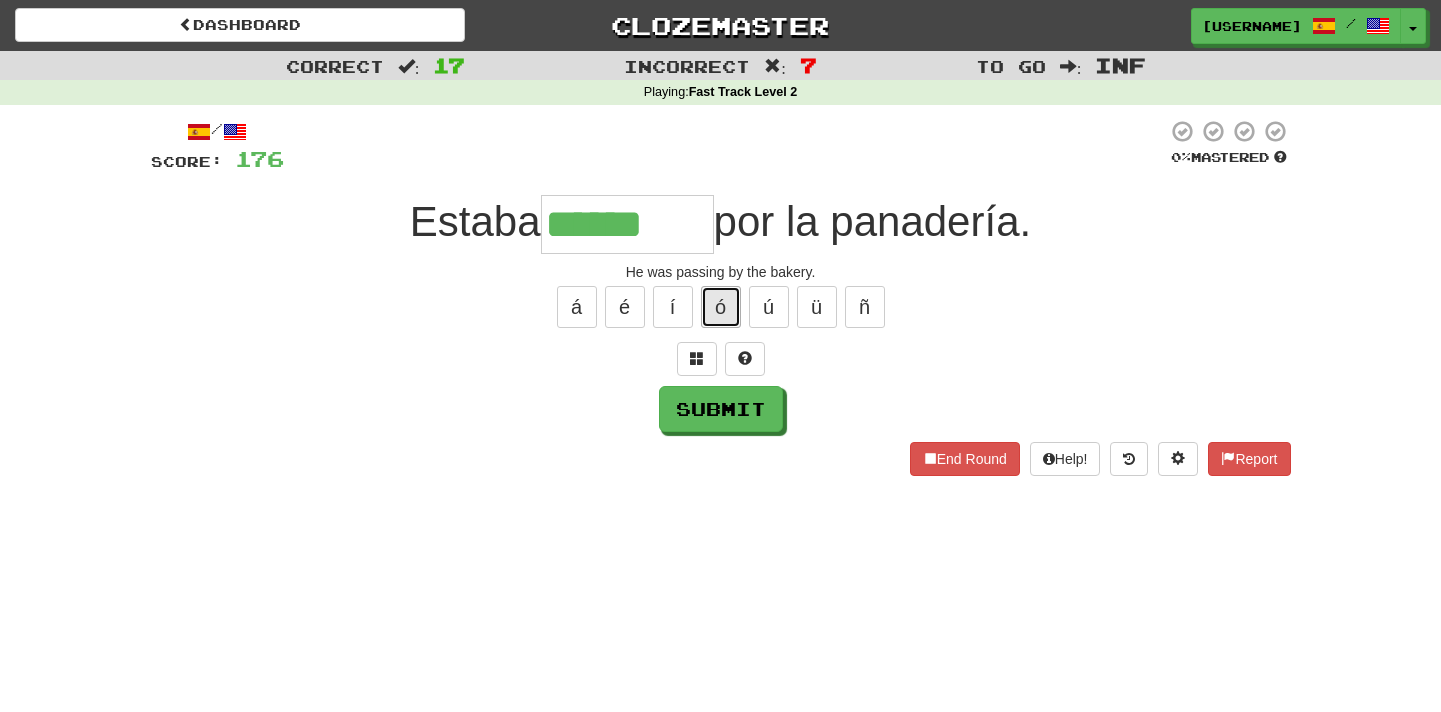 click on "ó" at bounding box center [721, 307] 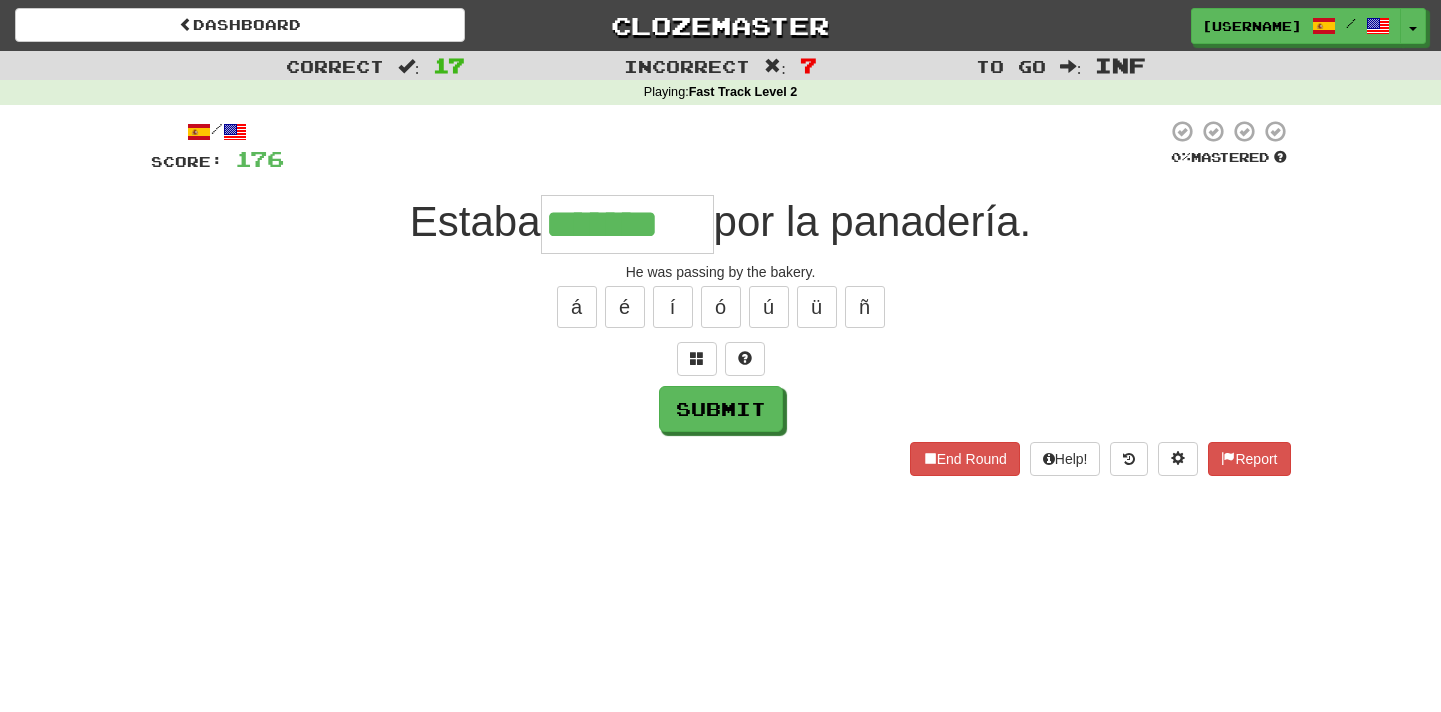 type on "*******" 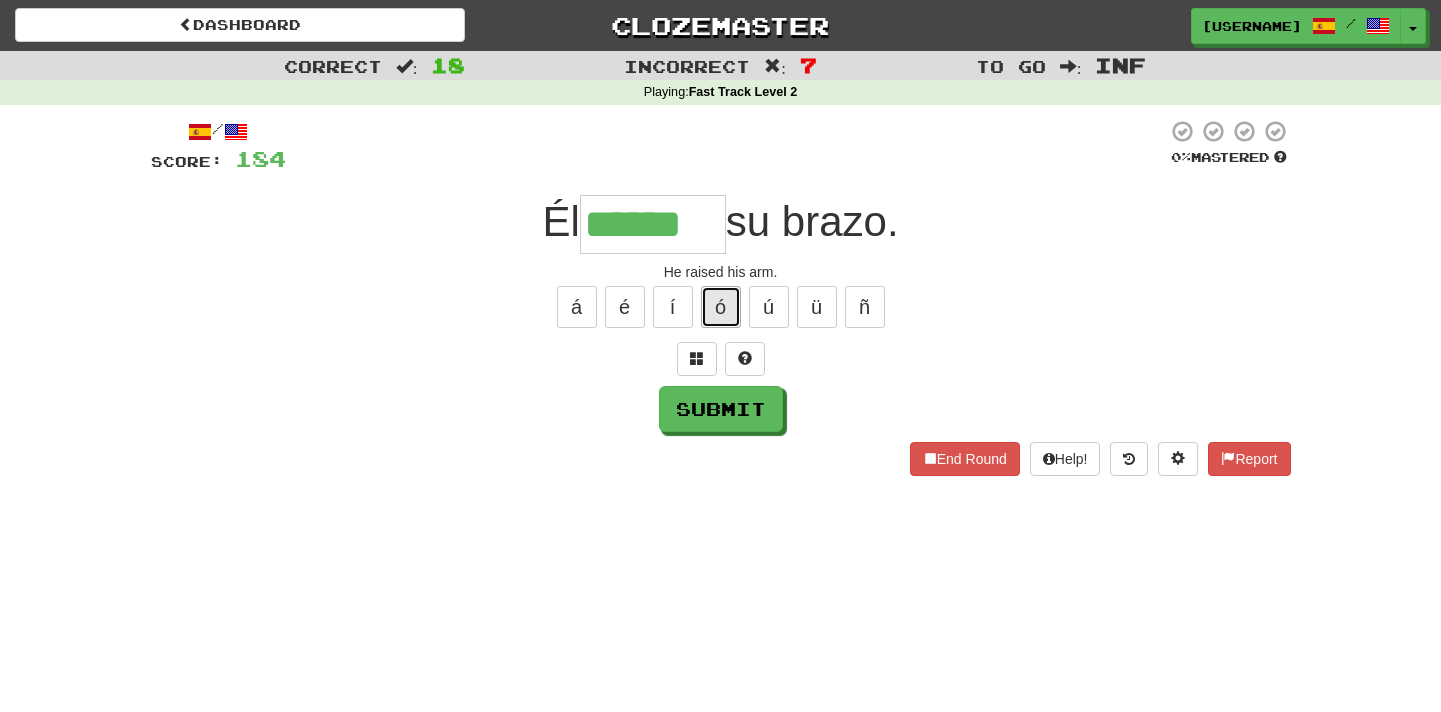 click on "ó" at bounding box center [721, 307] 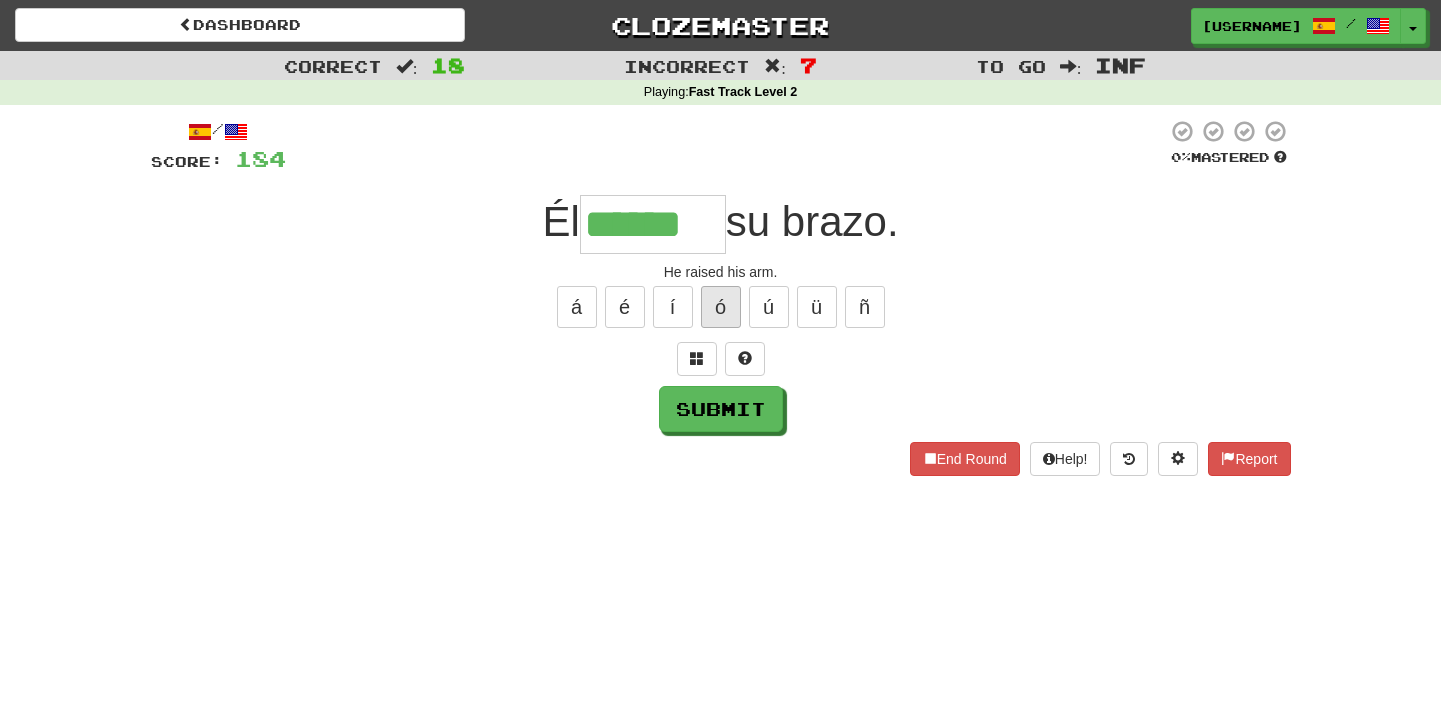 type on "*******" 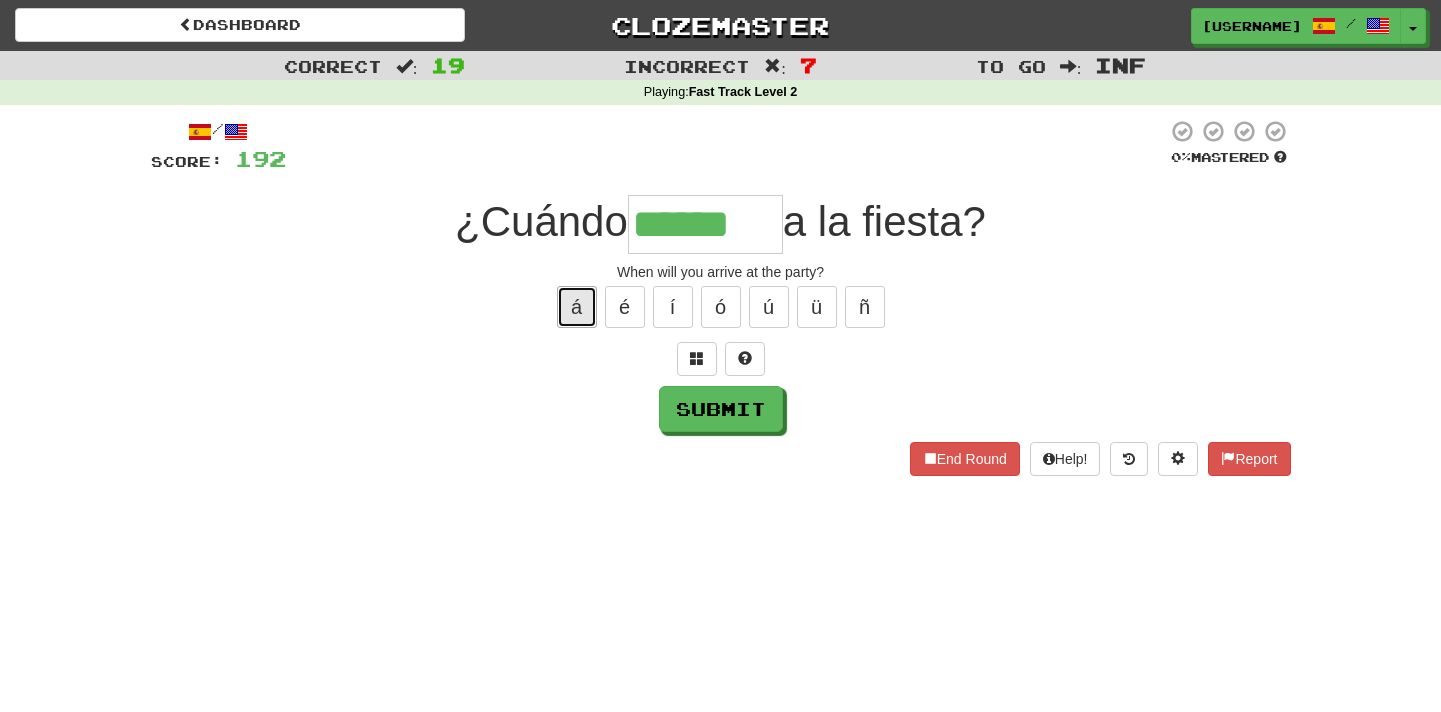 click on "á" at bounding box center [577, 307] 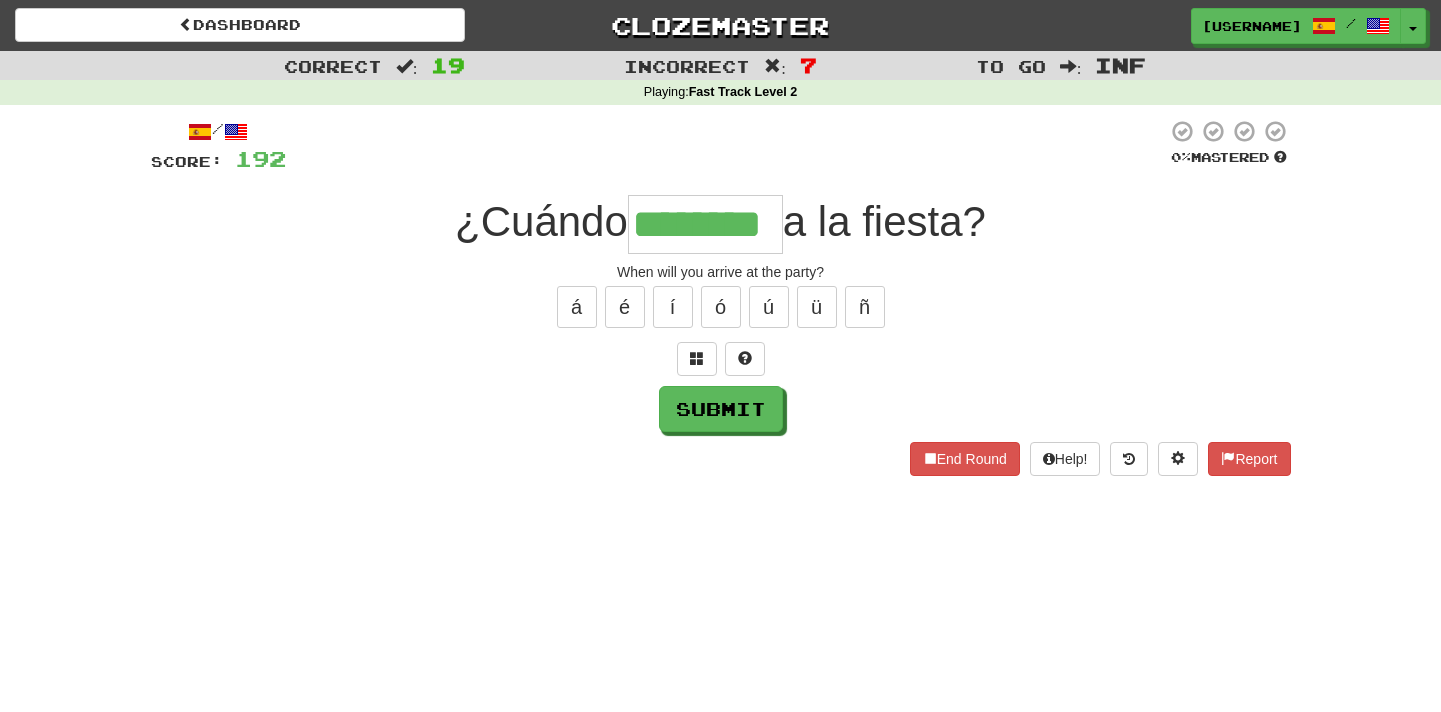 type on "********" 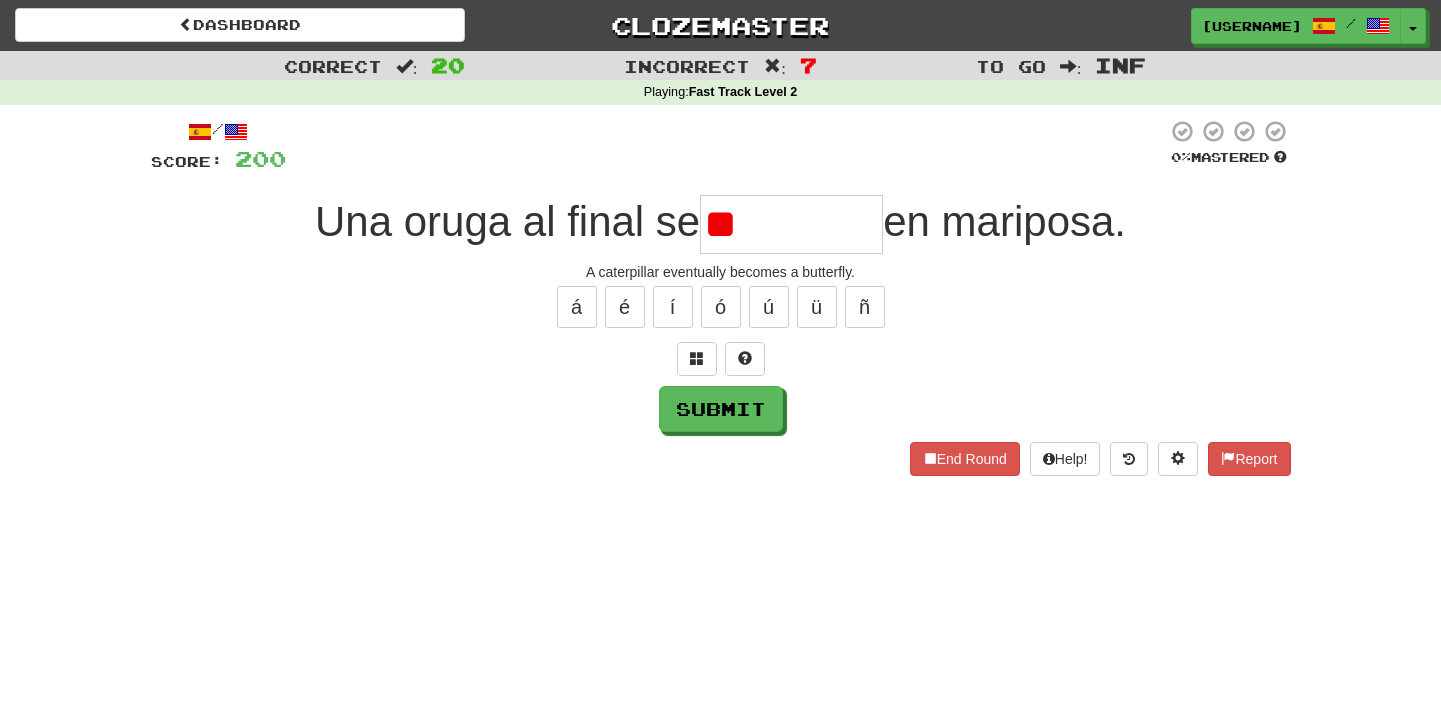 type on "*" 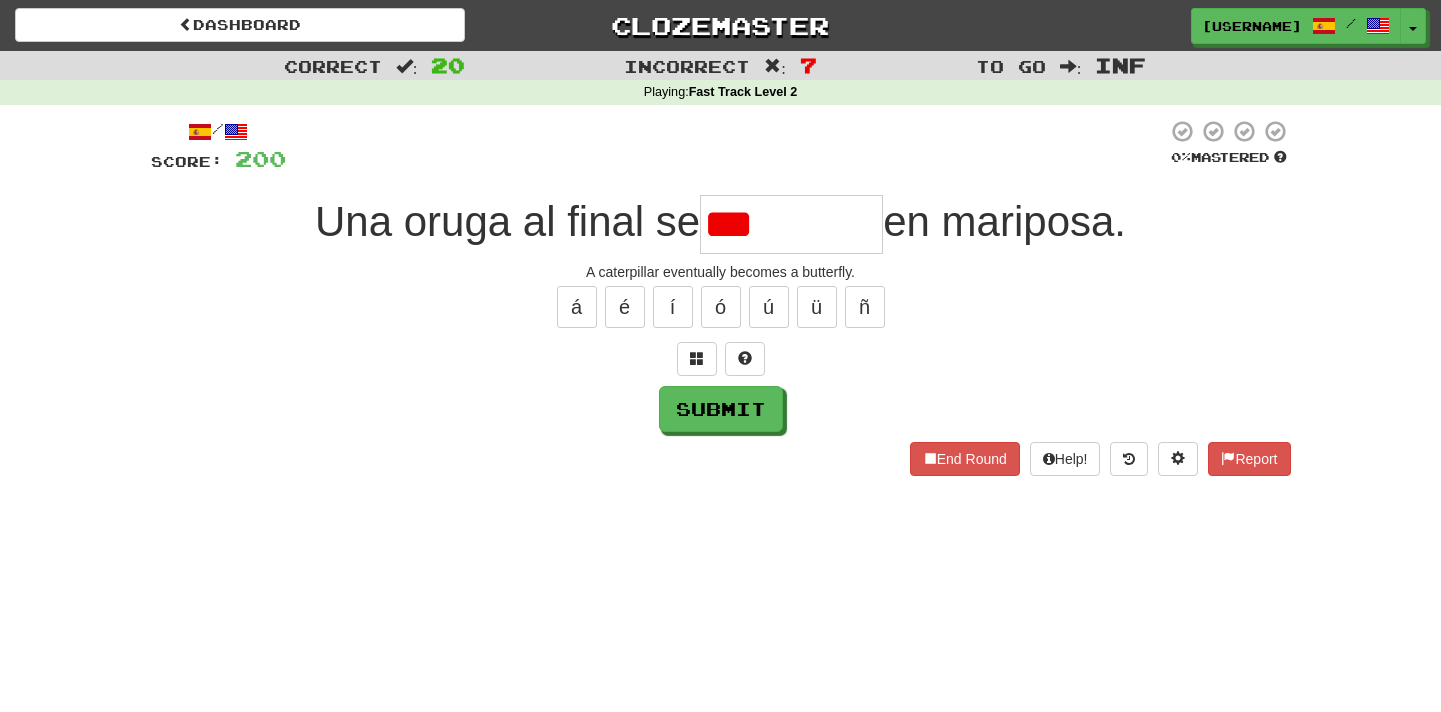 type on "*********" 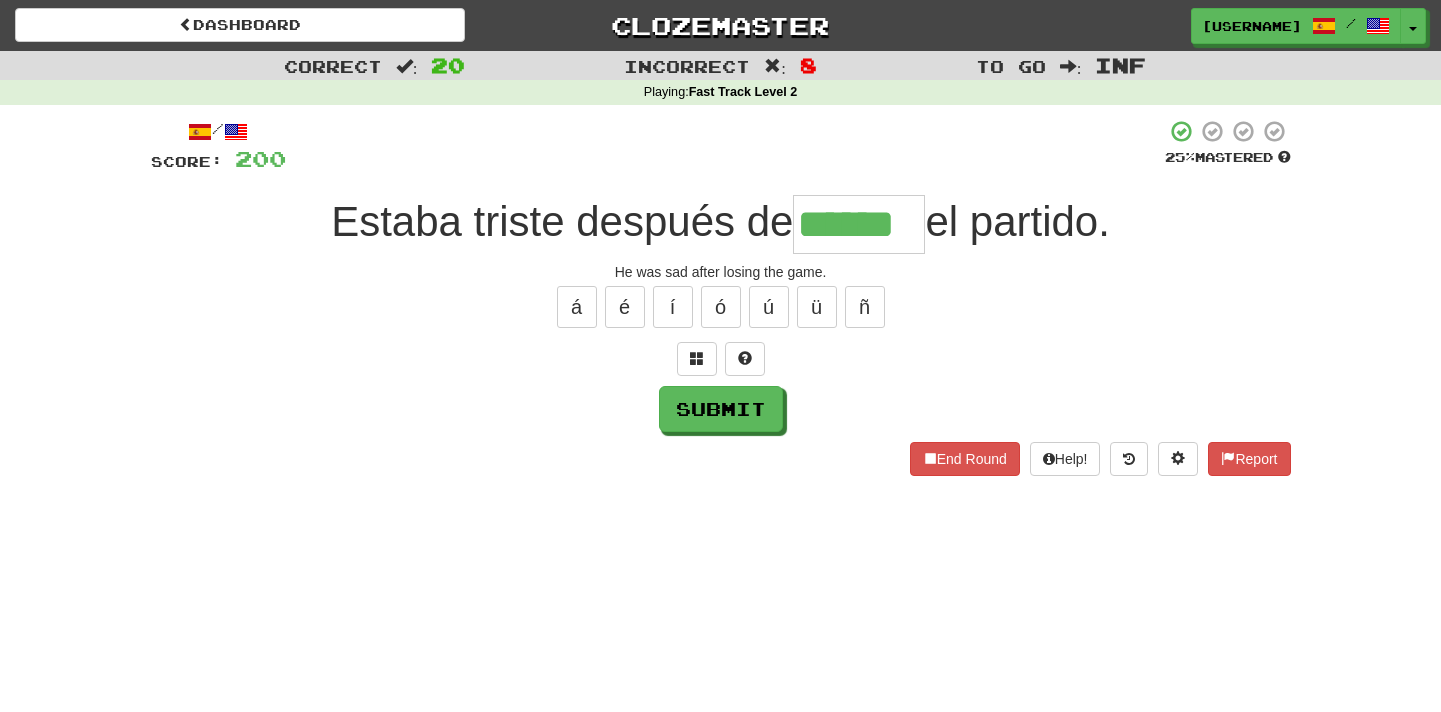 type on "******" 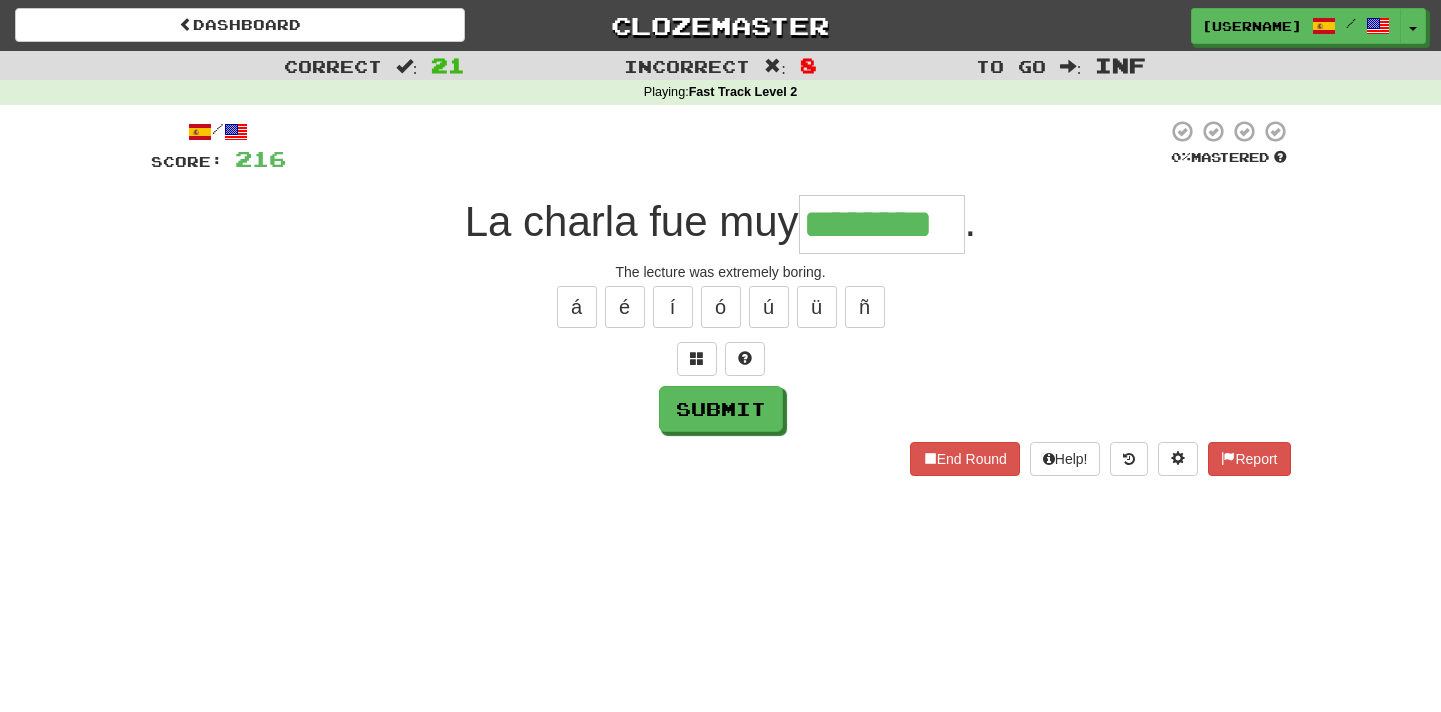 type on "********" 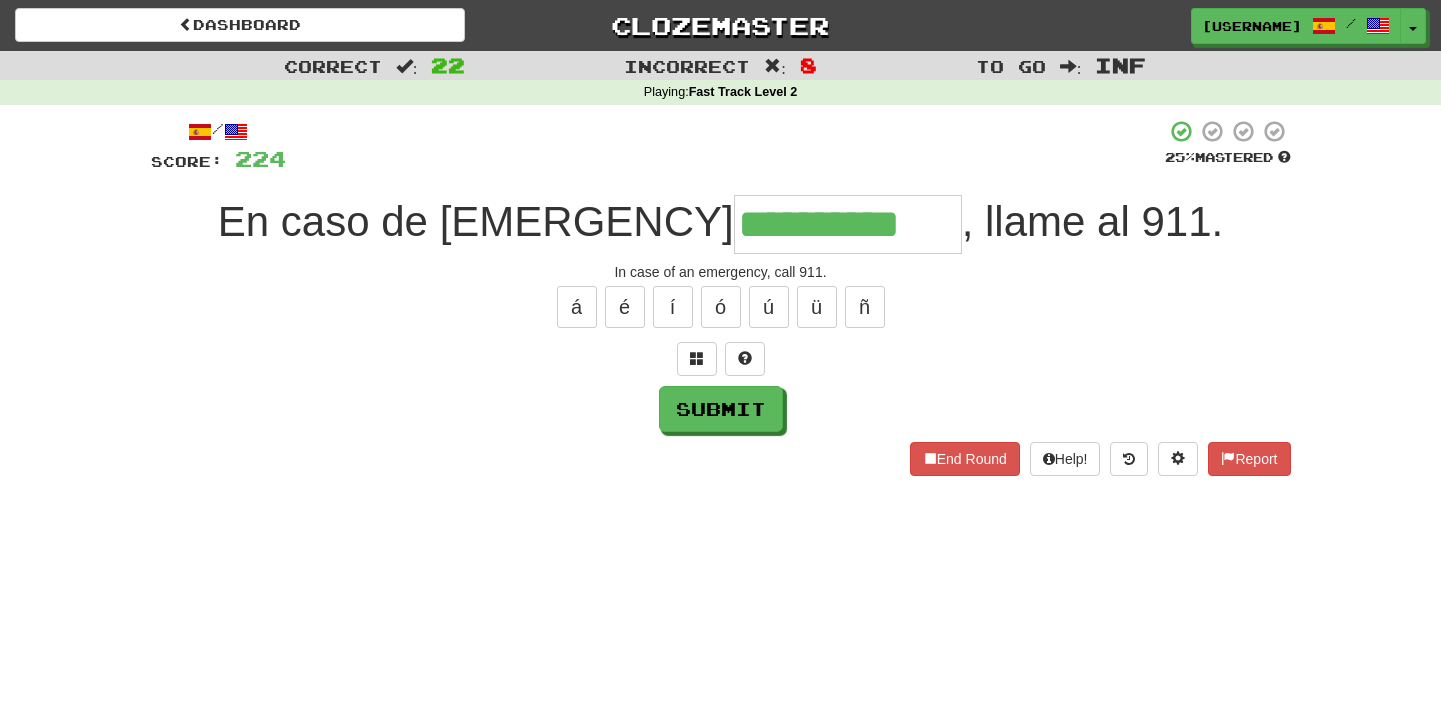 type on "**********" 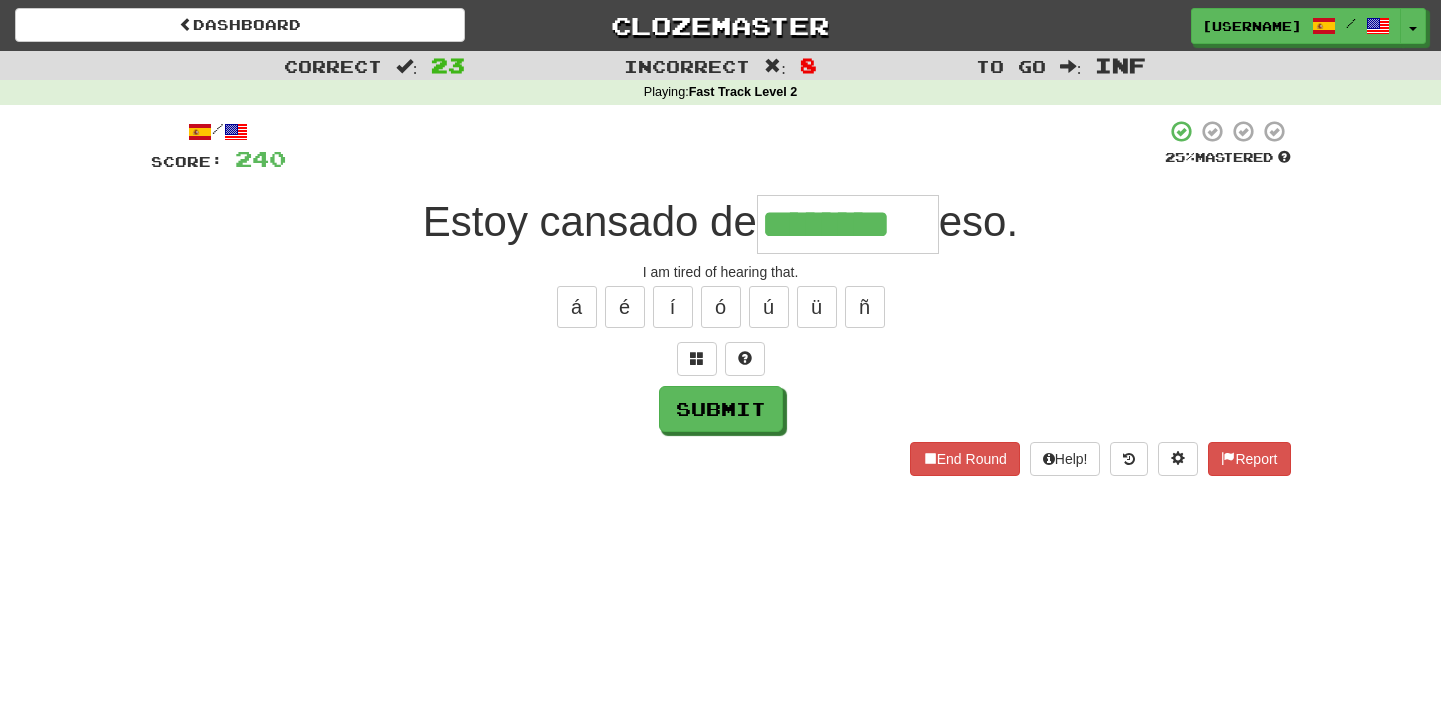 type on "********" 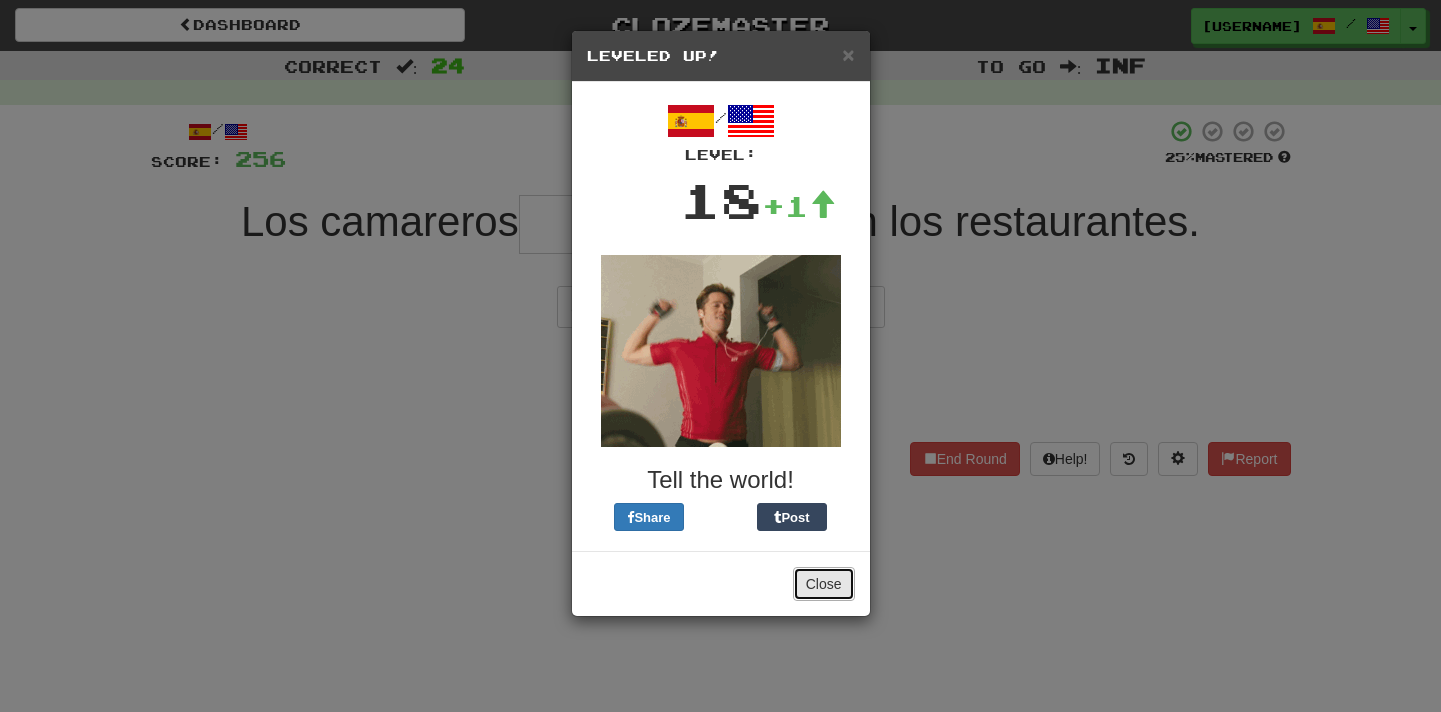 click on "Close" at bounding box center [824, 584] 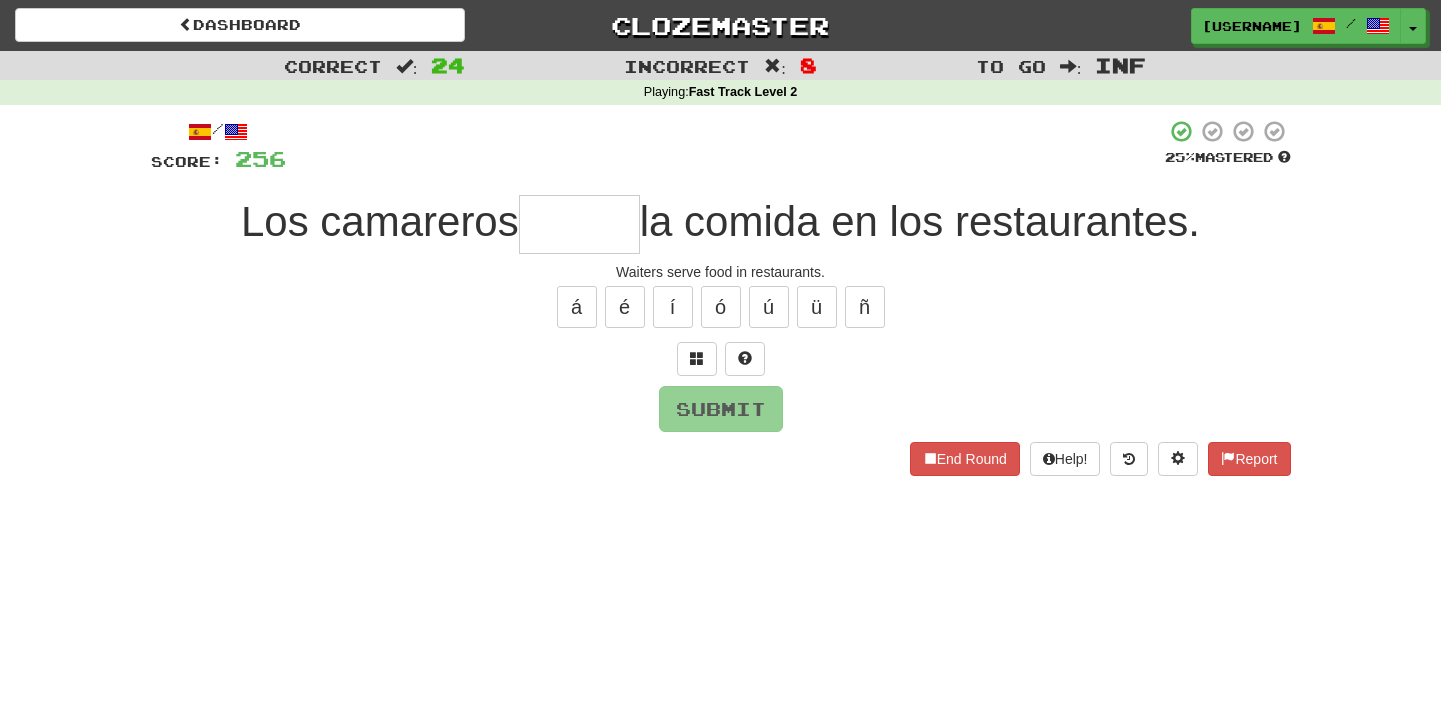 click at bounding box center [579, 224] 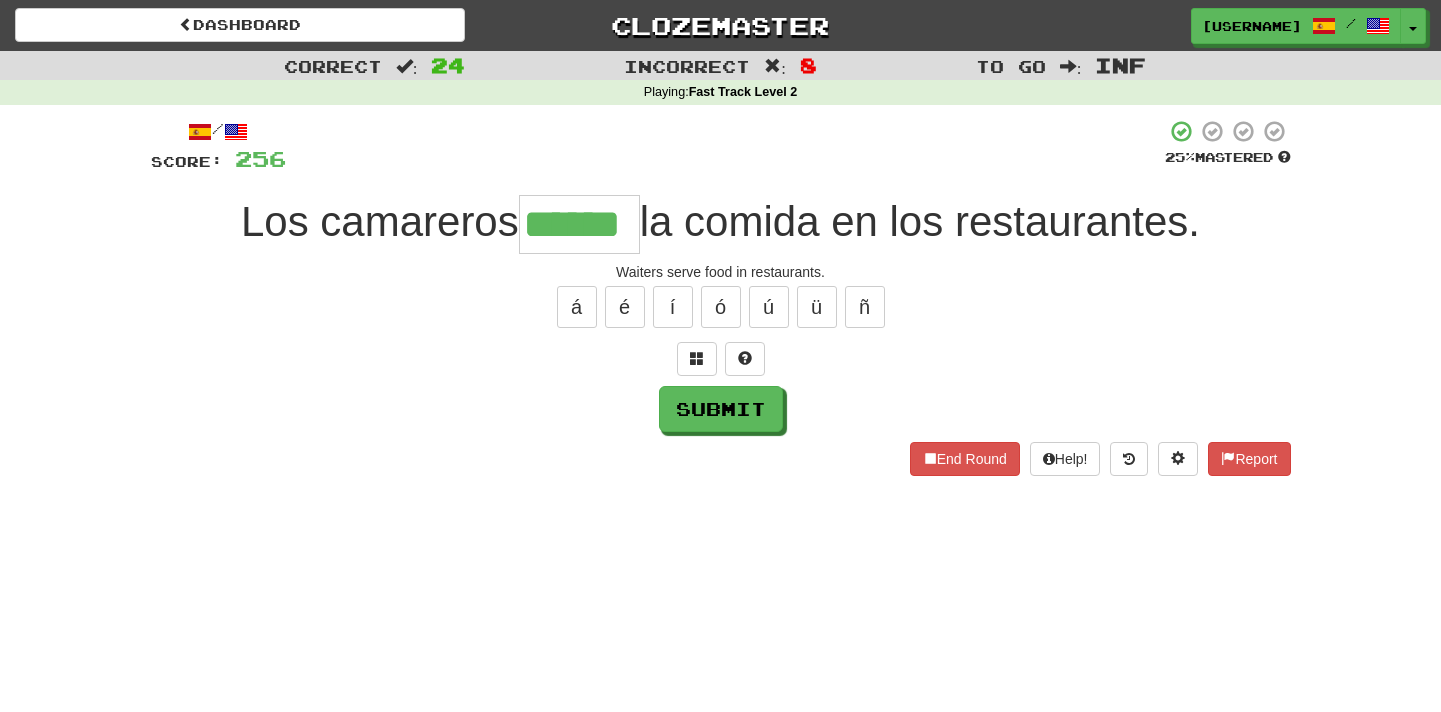 type on "******" 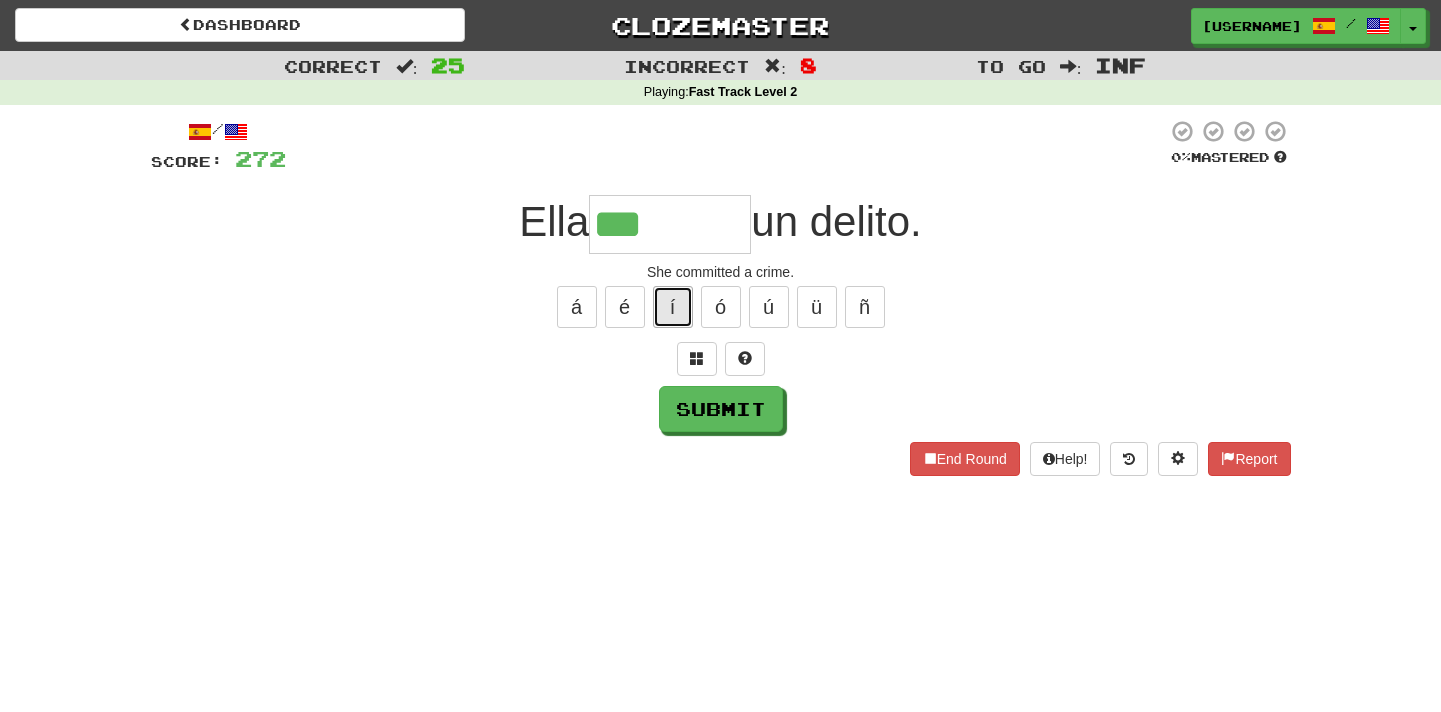 click on "í" at bounding box center [673, 307] 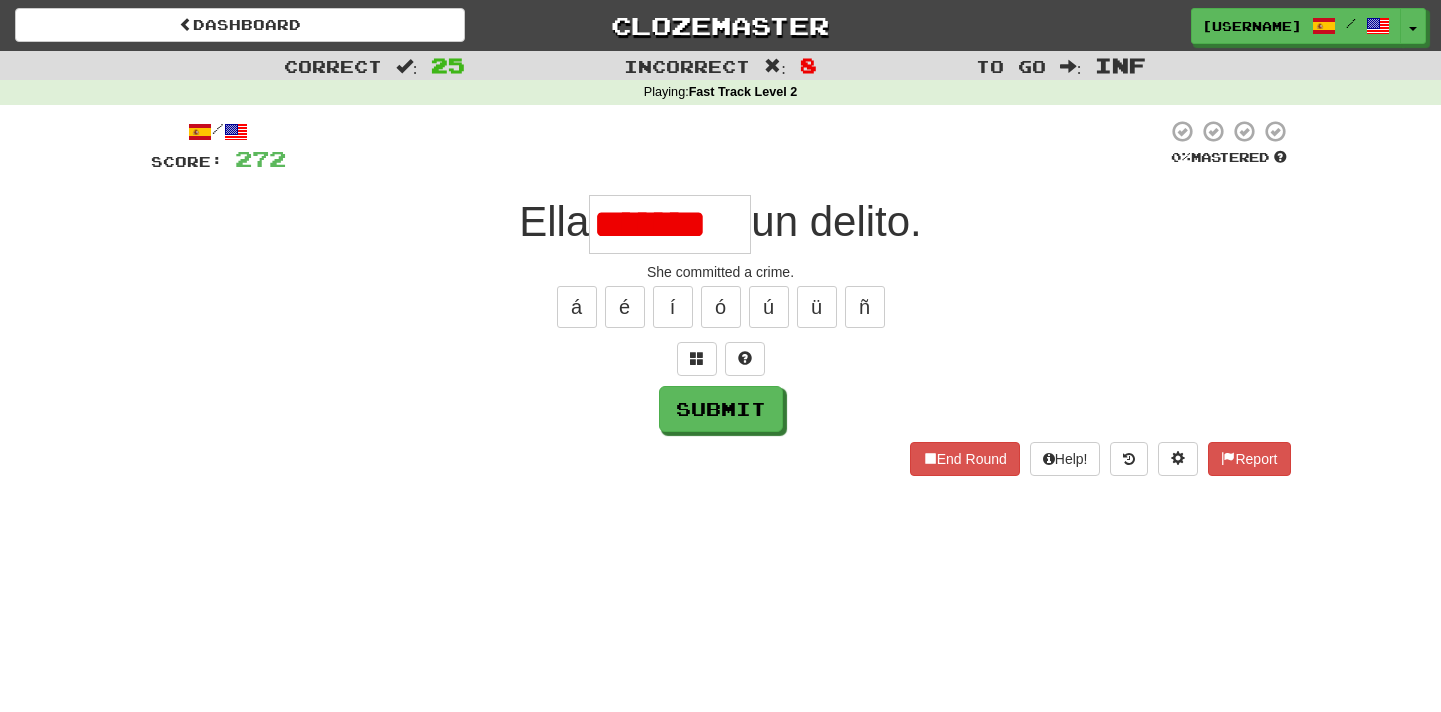 type on "*******" 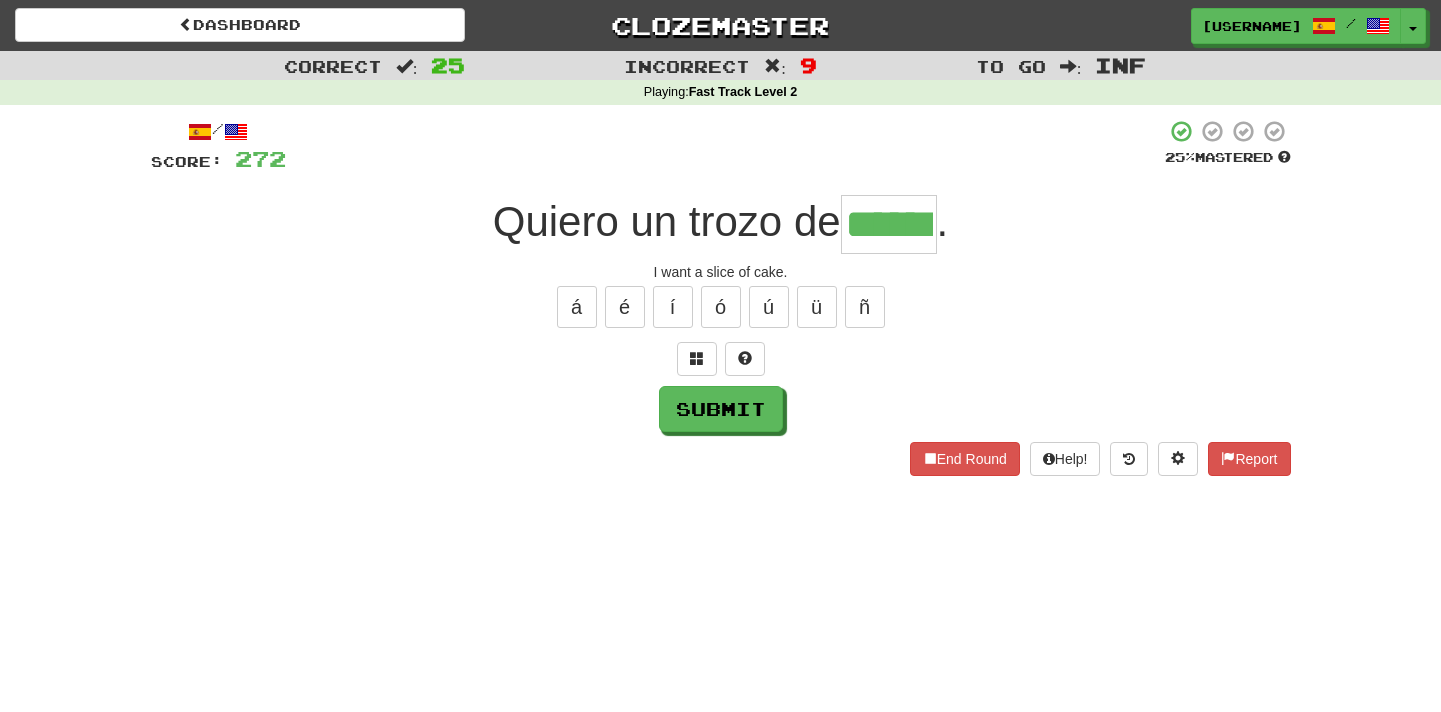 scroll, scrollTop: 0, scrollLeft: 25, axis: horizontal 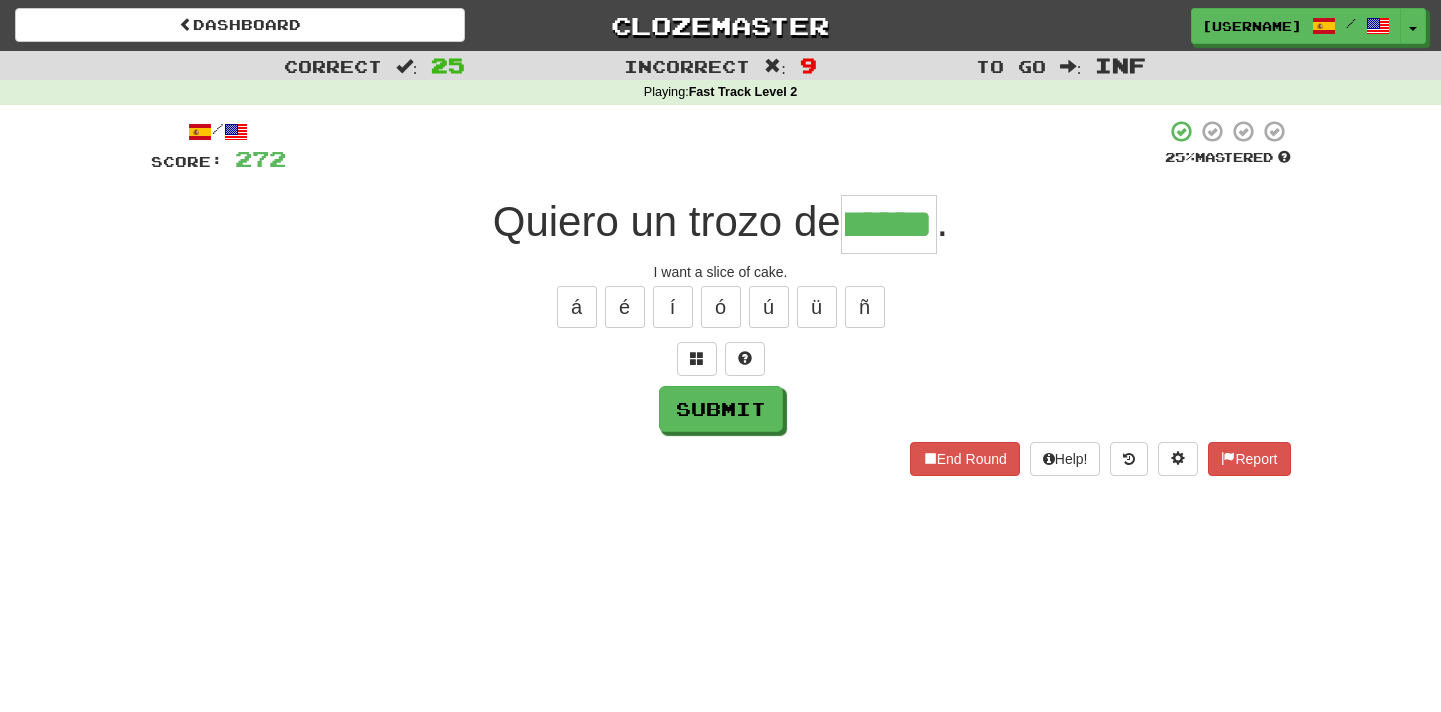 type on "*****" 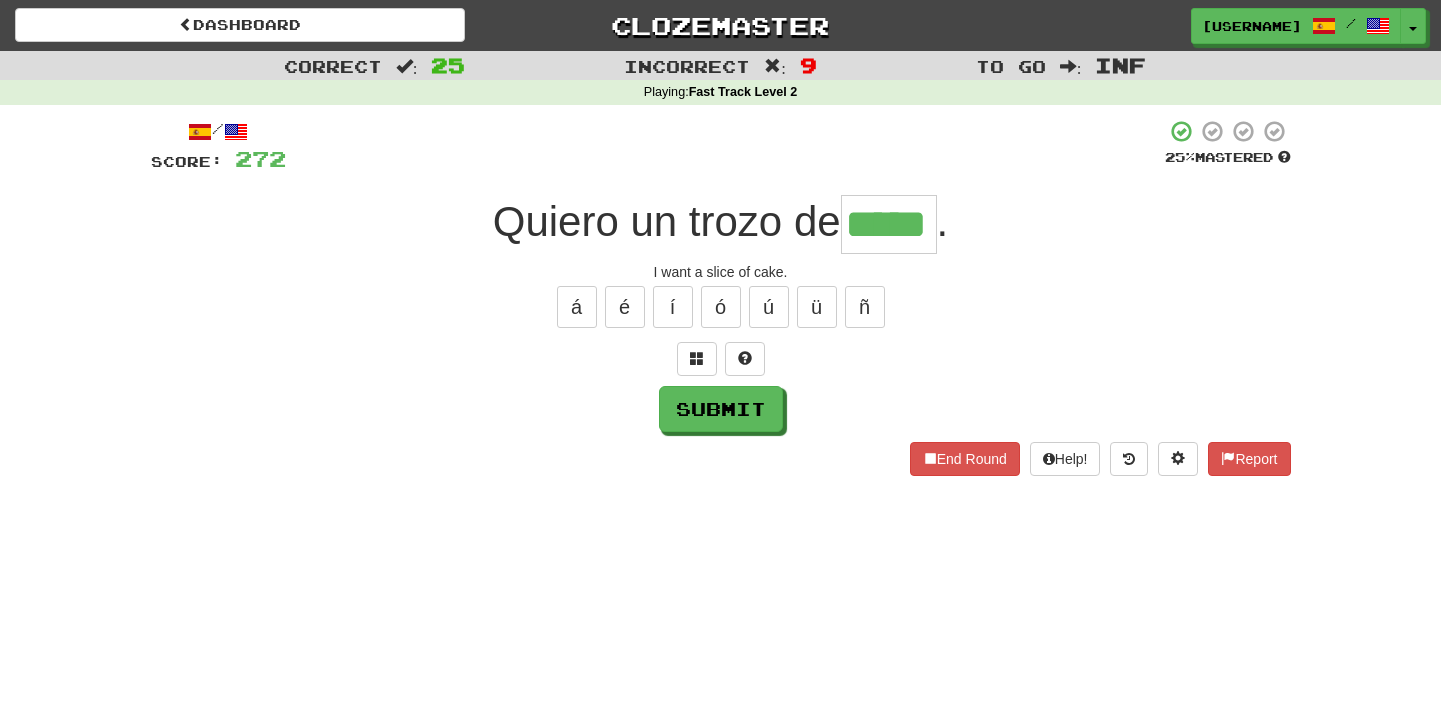 scroll, scrollTop: 0, scrollLeft: 0, axis: both 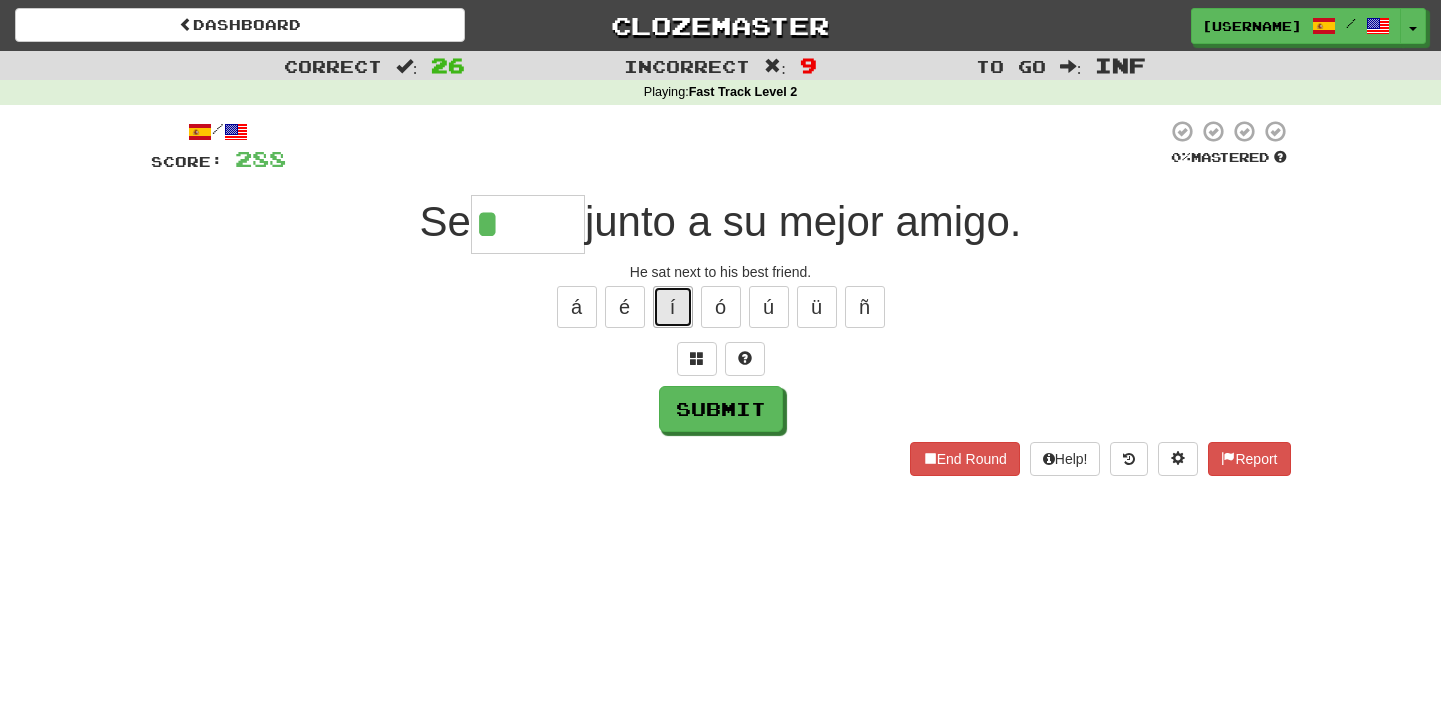 click on "í" at bounding box center [673, 307] 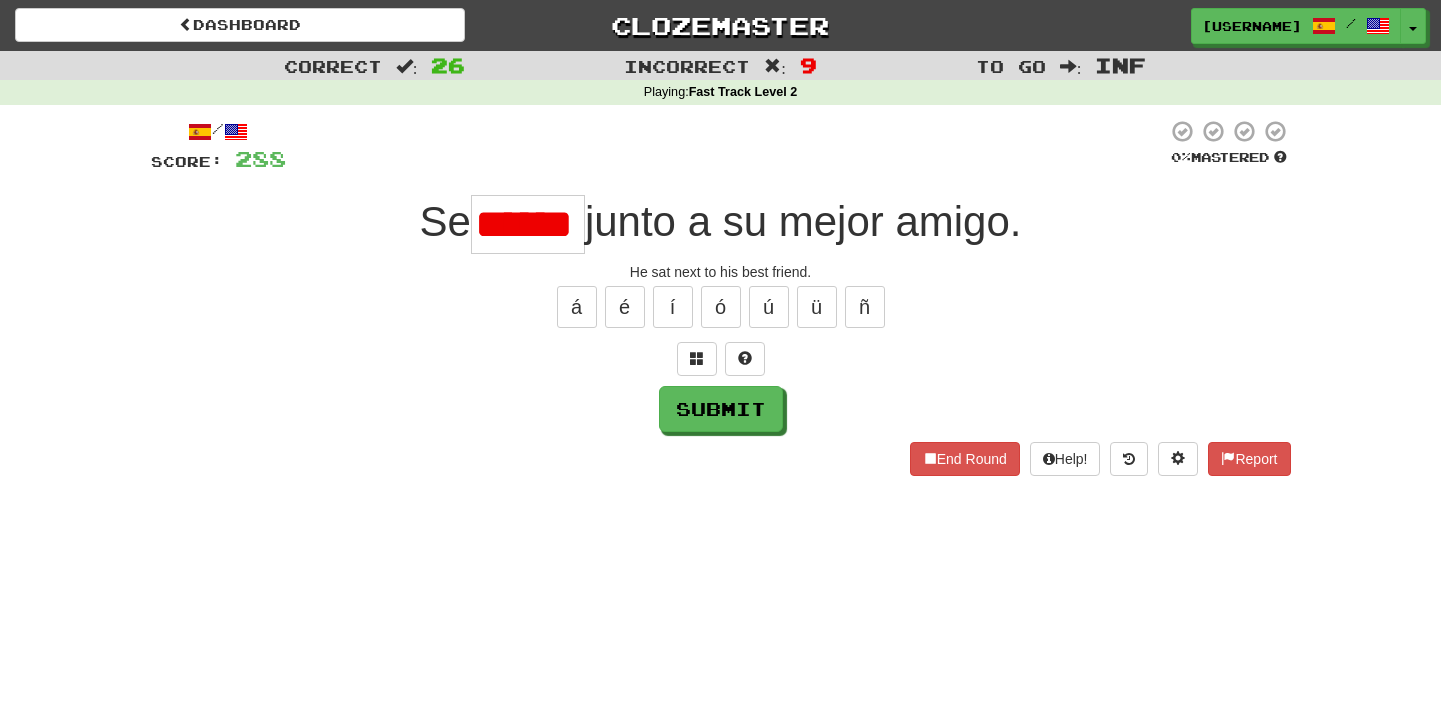 scroll, scrollTop: 0, scrollLeft: 6, axis: horizontal 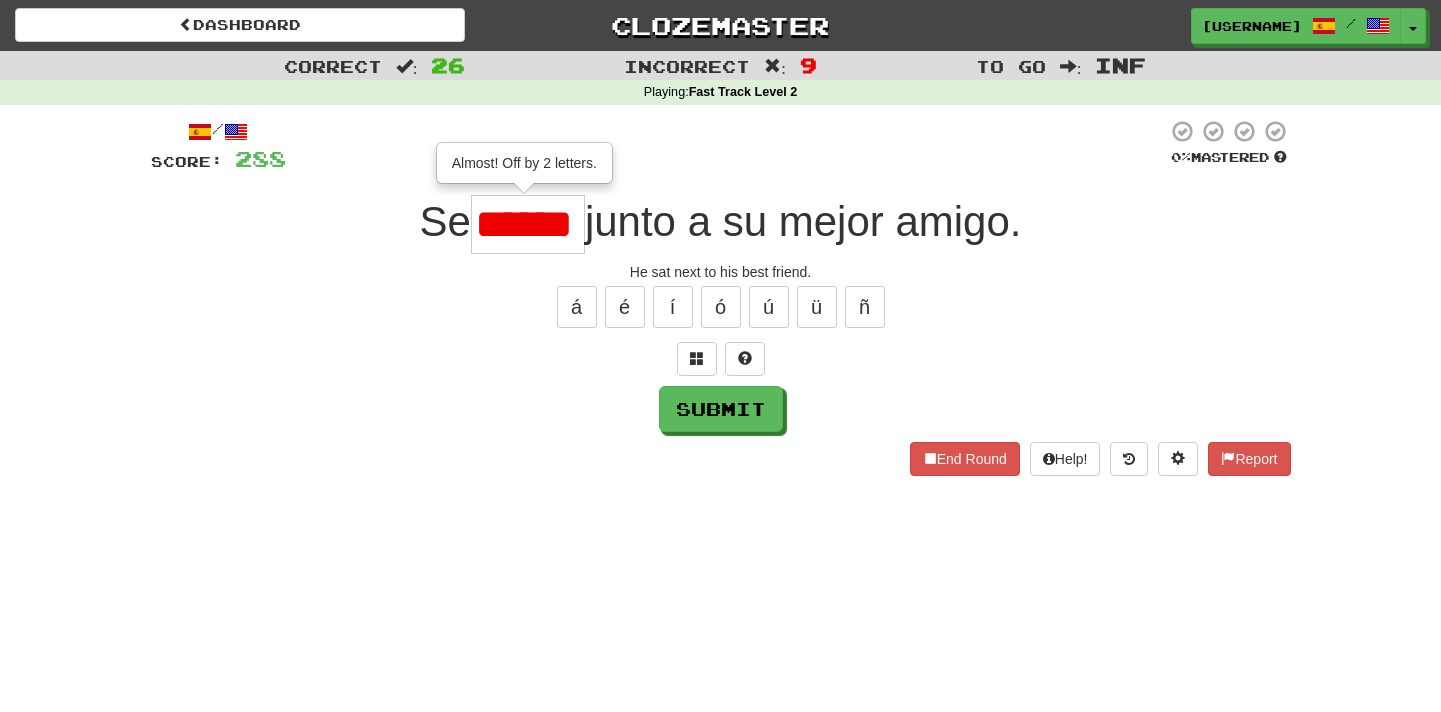 type on "*****" 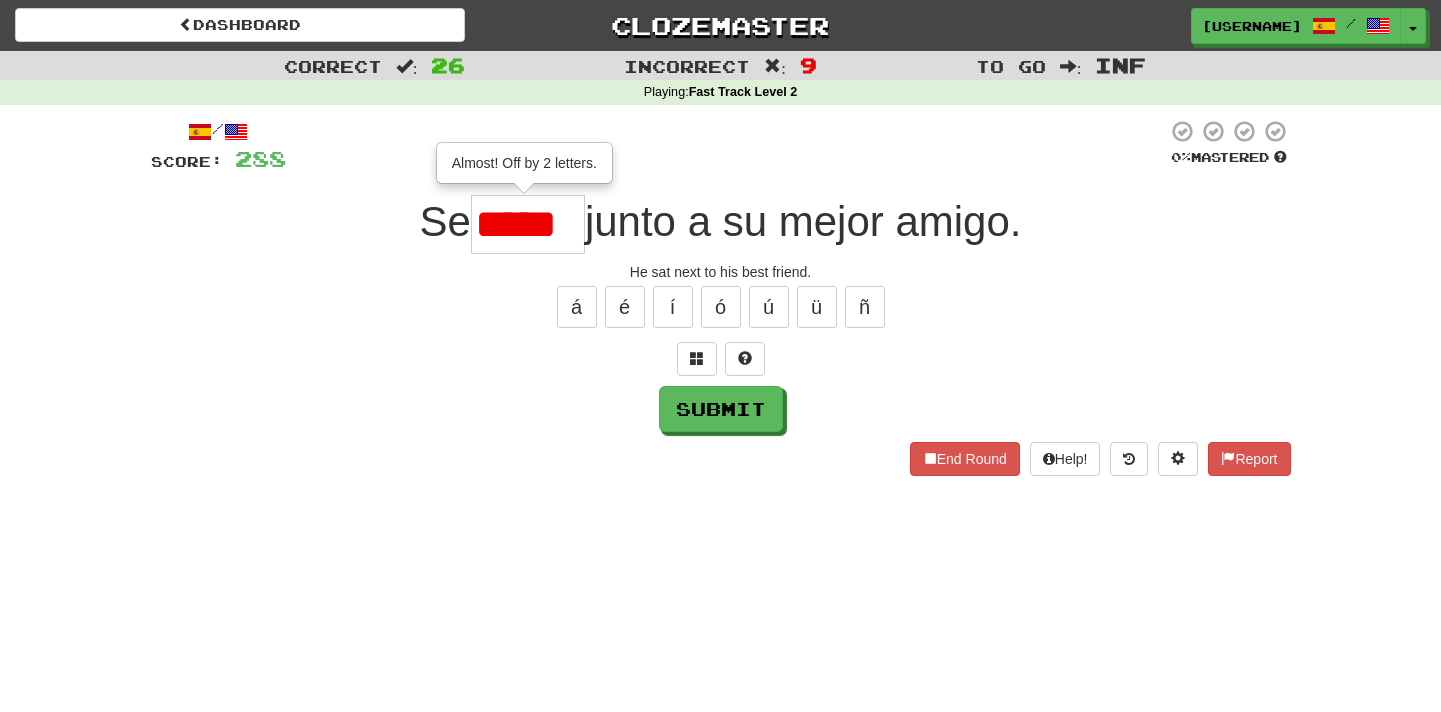 scroll, scrollTop: 0, scrollLeft: 0, axis: both 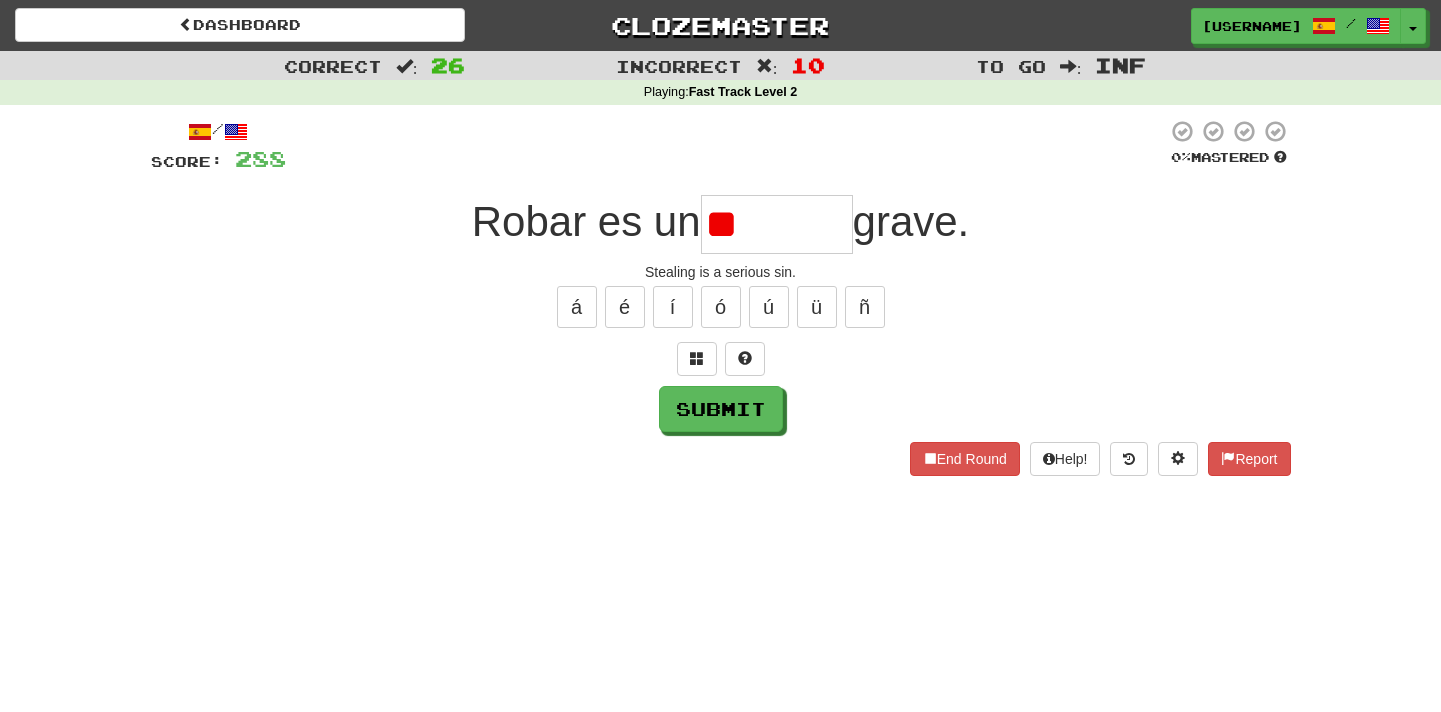 type on "*" 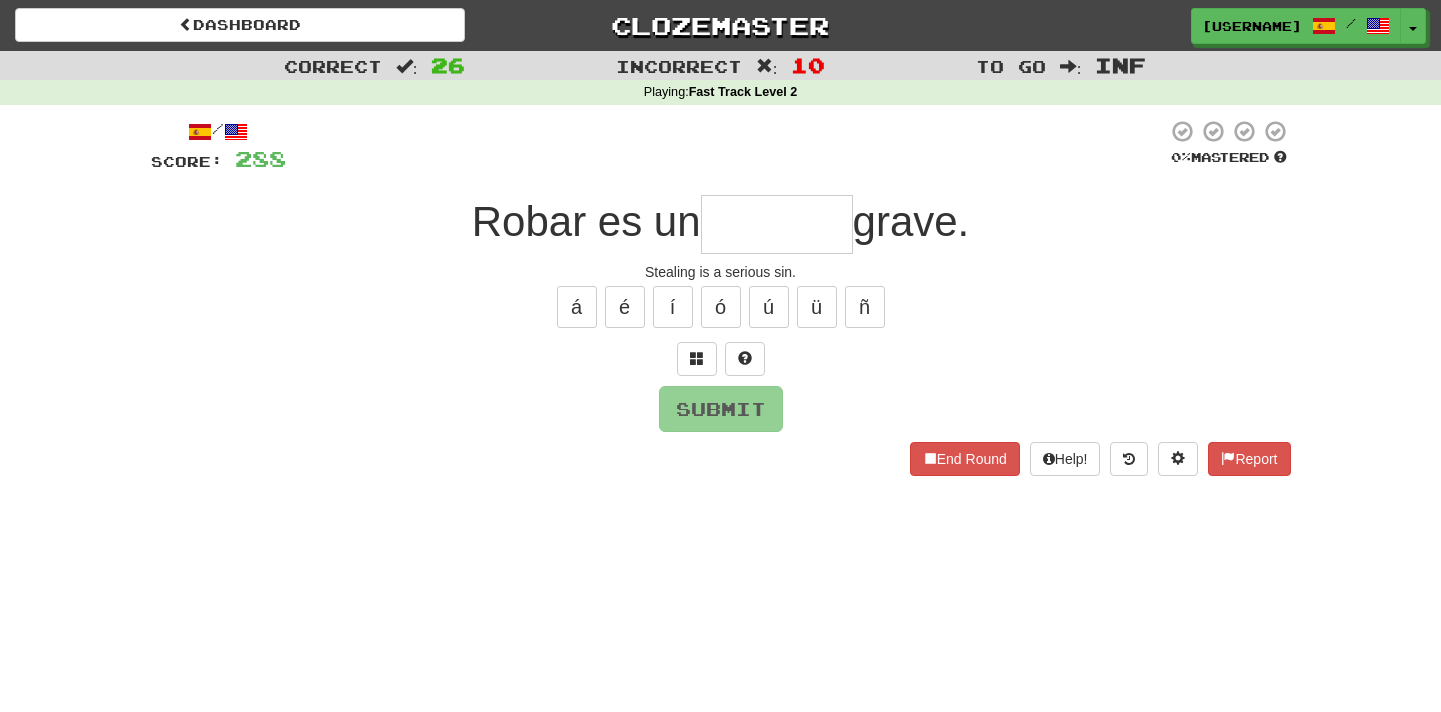 type on "******" 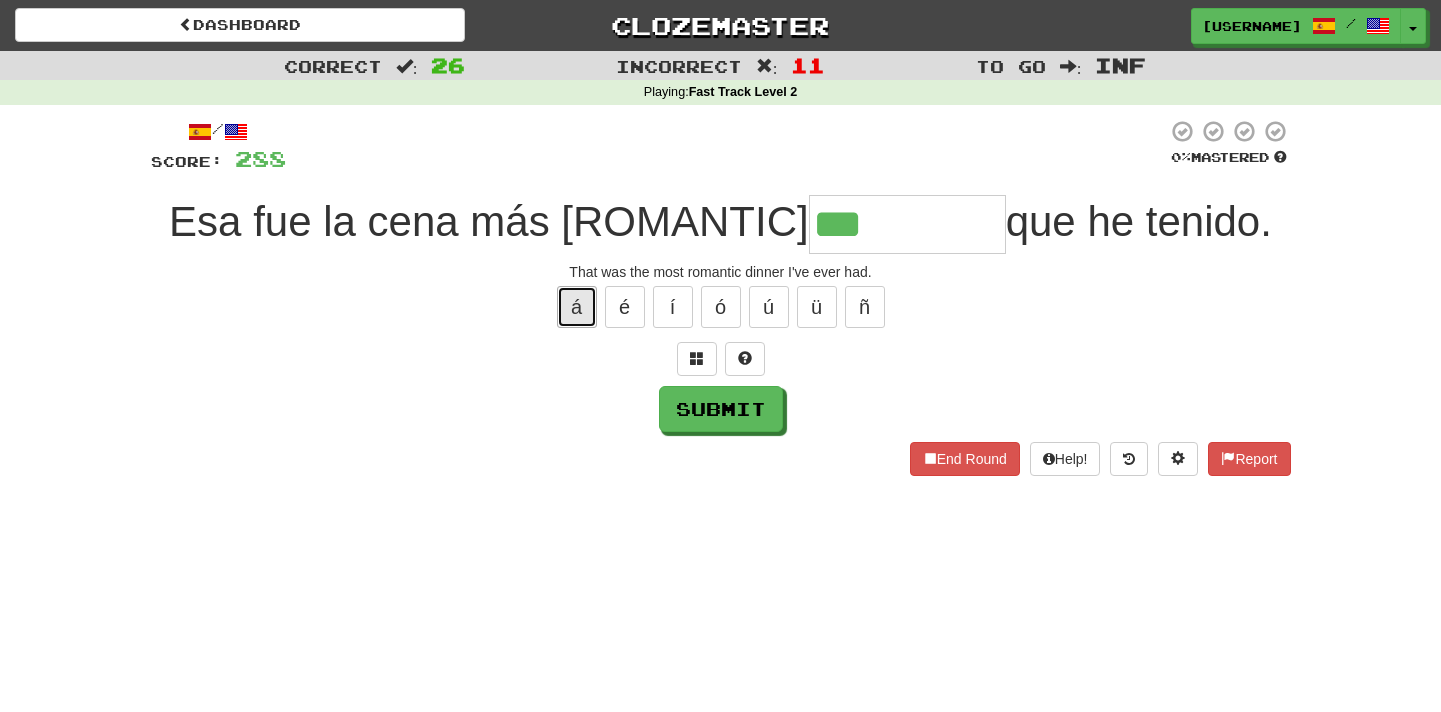 click on "á" at bounding box center (577, 307) 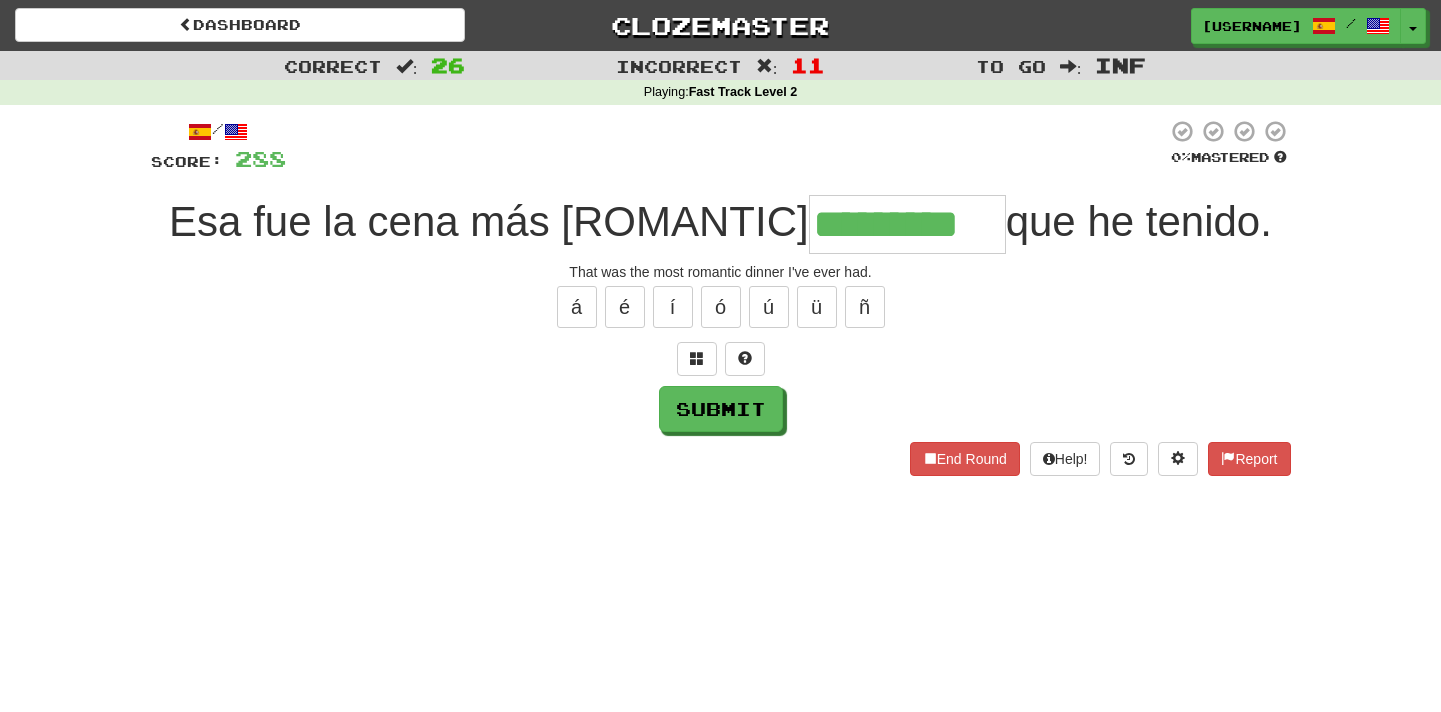 type on "*********" 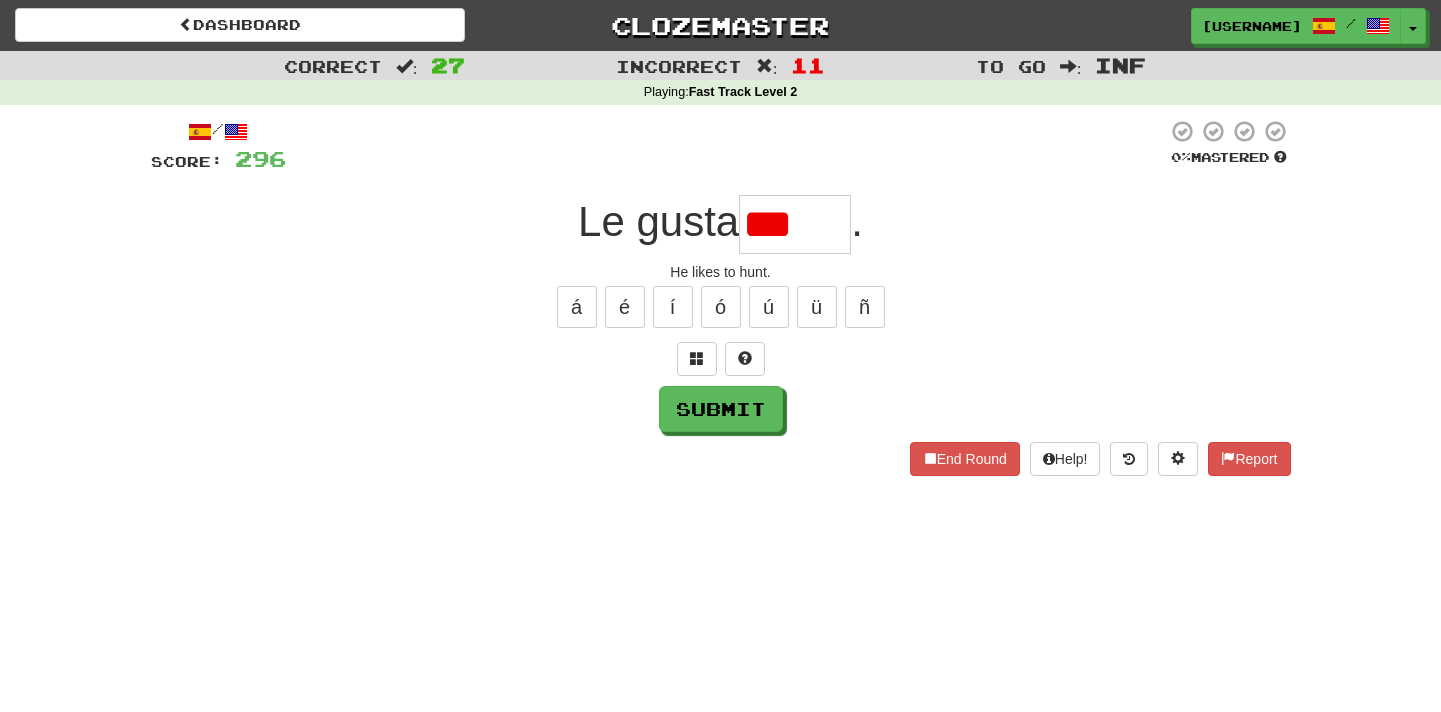 type on "*****" 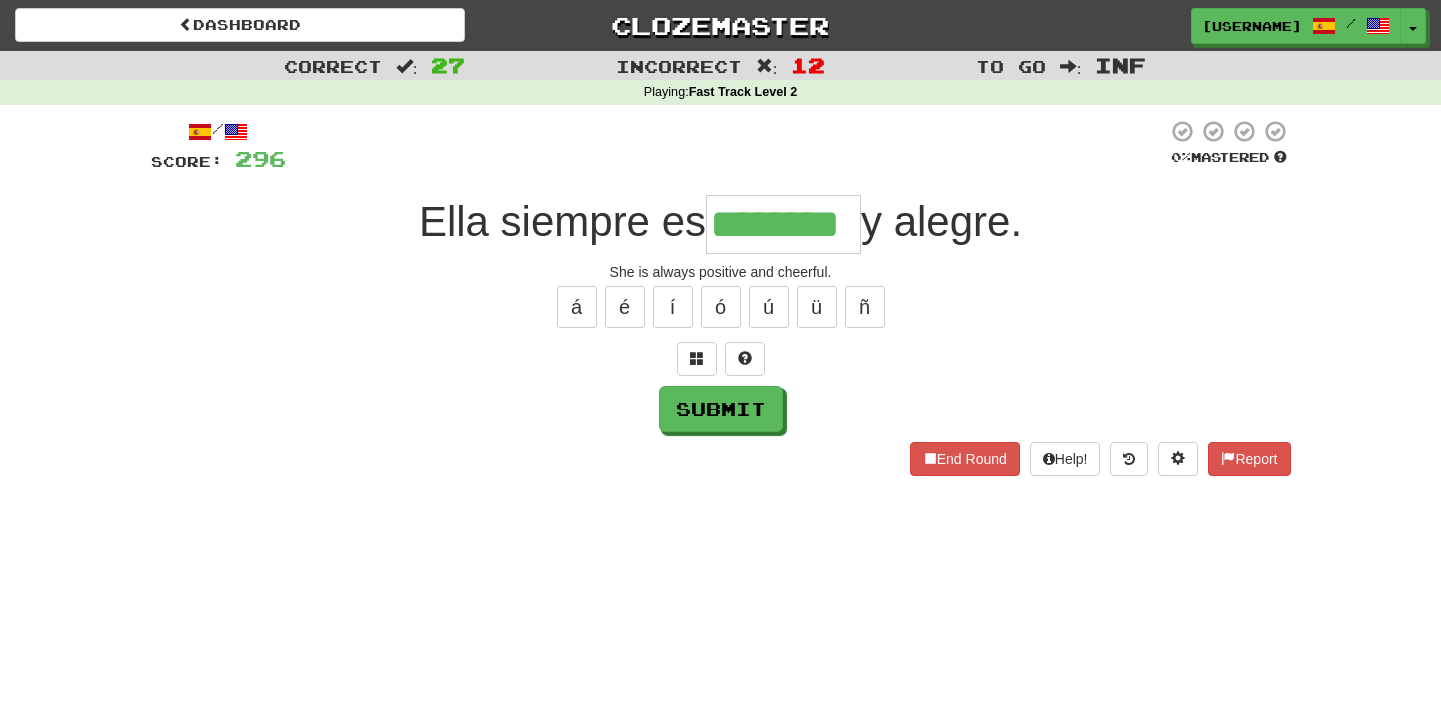 type on "********" 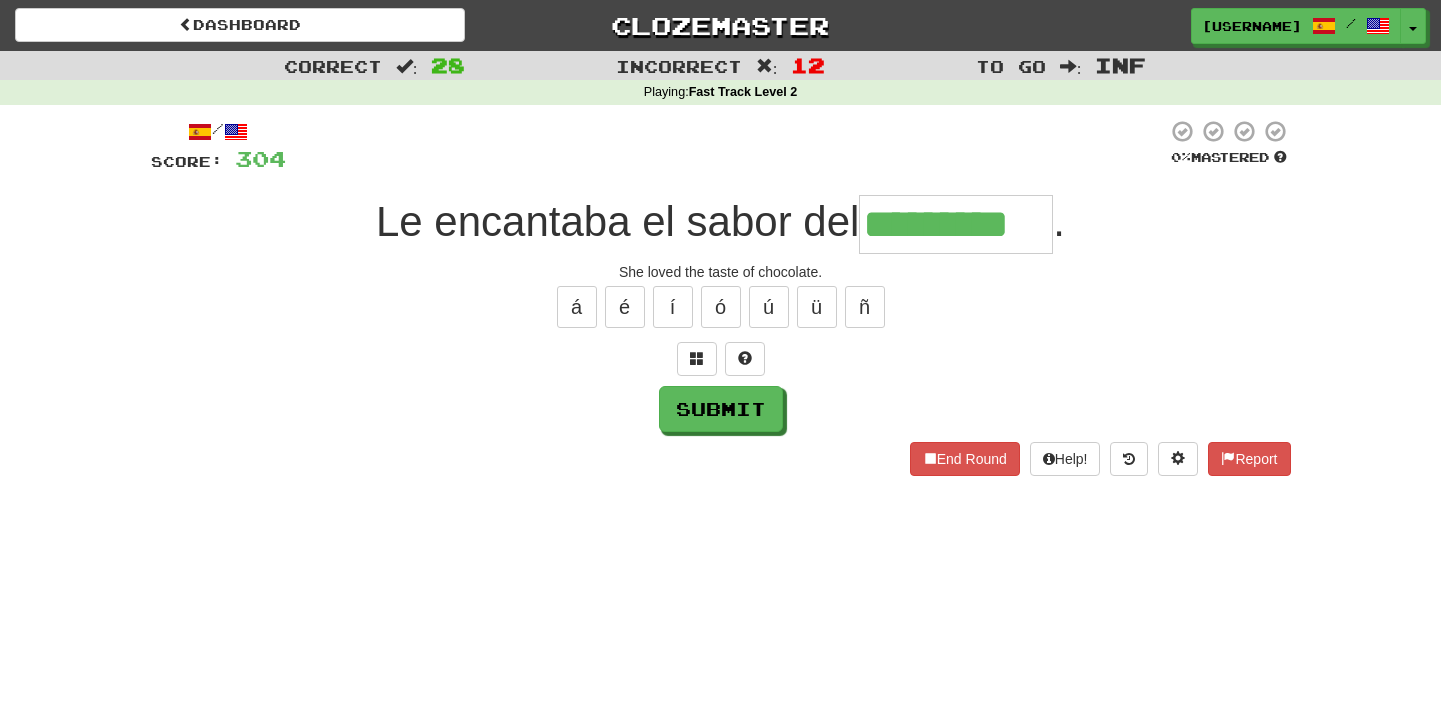 type on "*********" 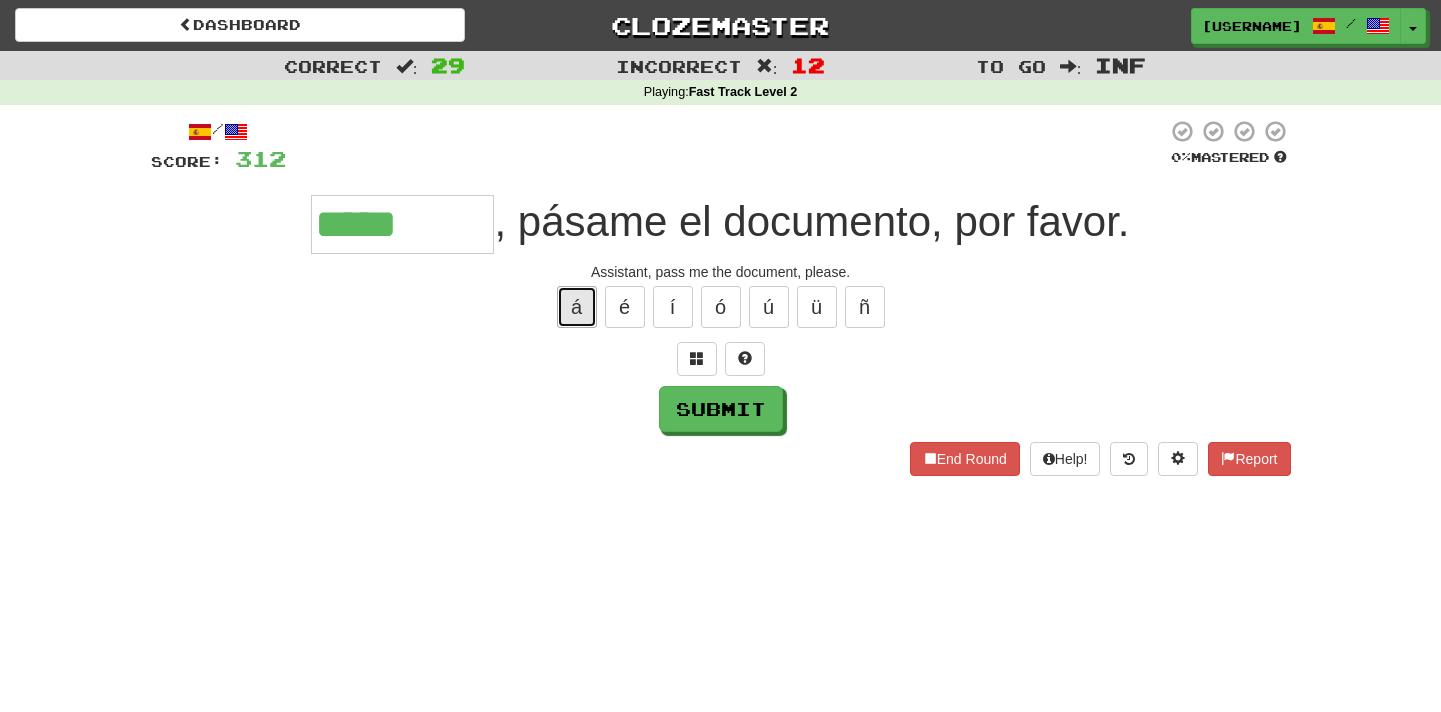 click on "á" at bounding box center (577, 307) 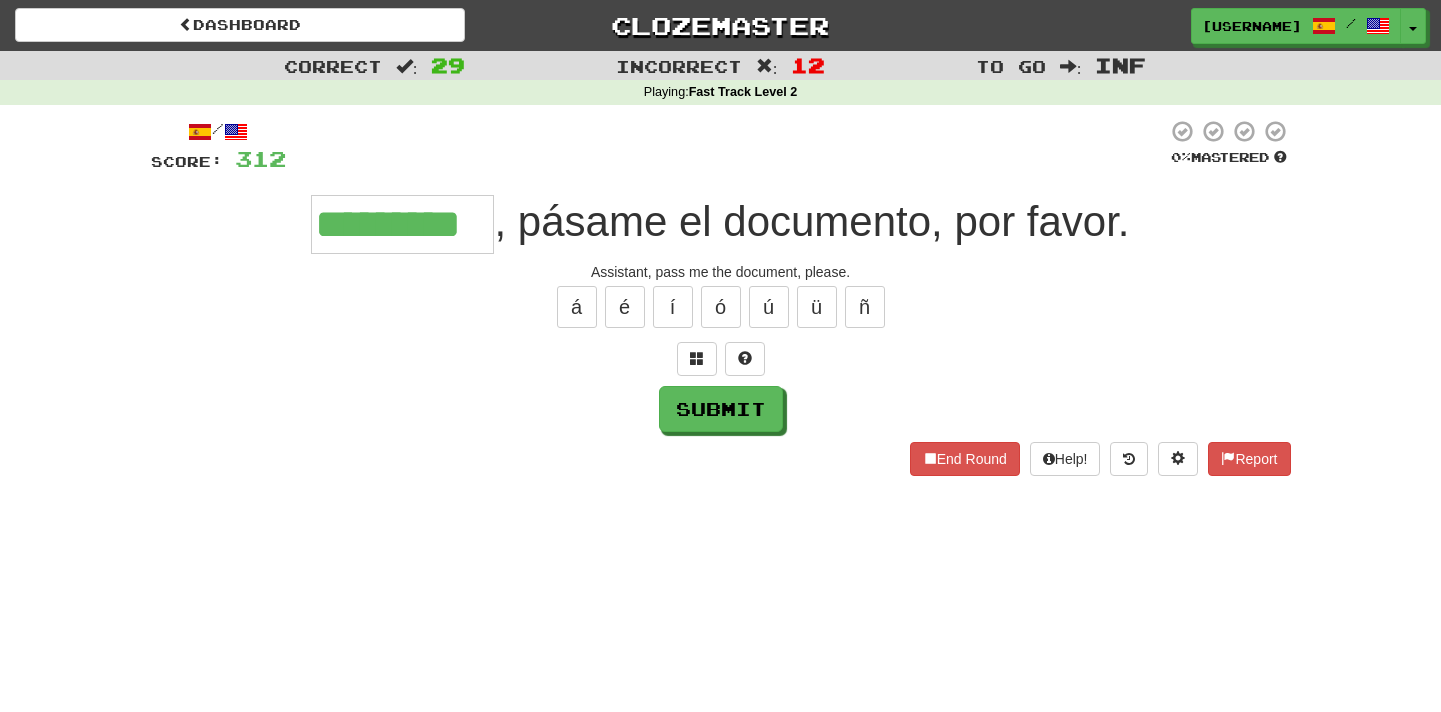 type on "*********" 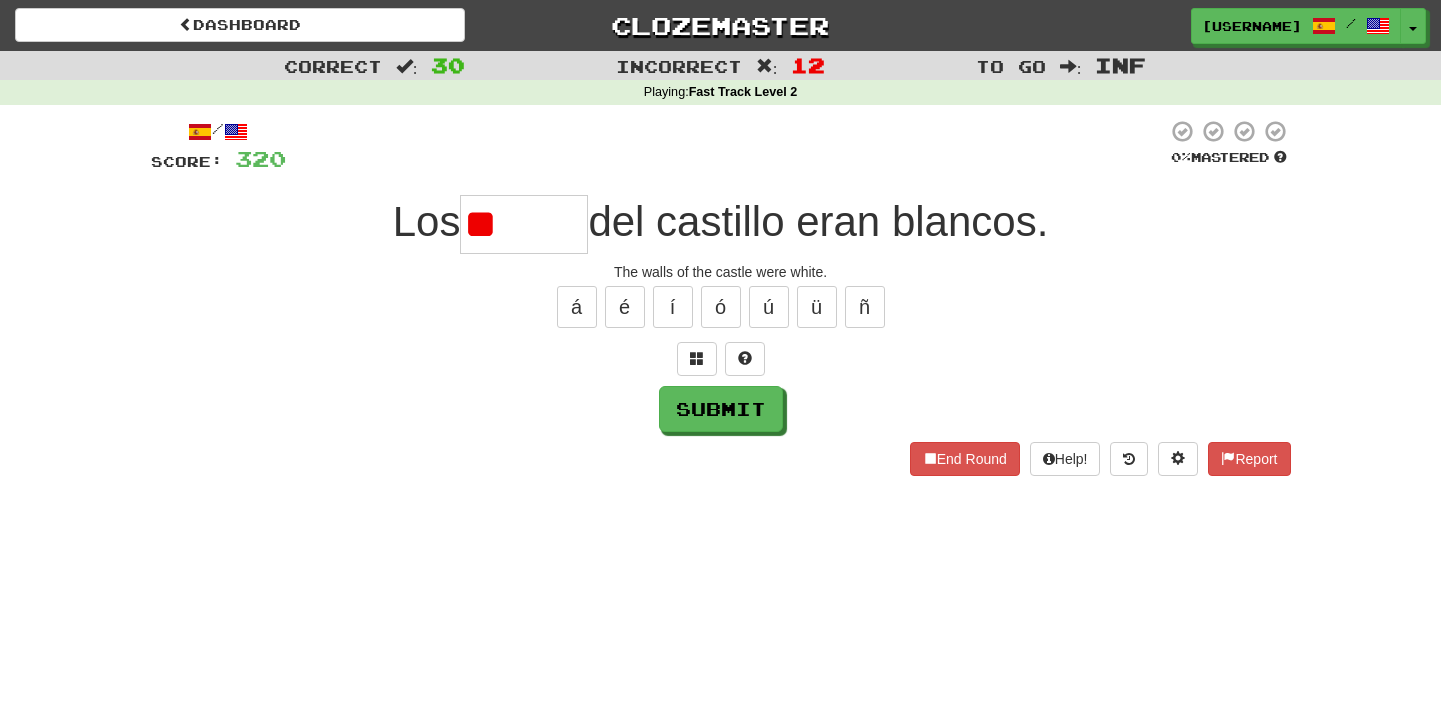 type on "*" 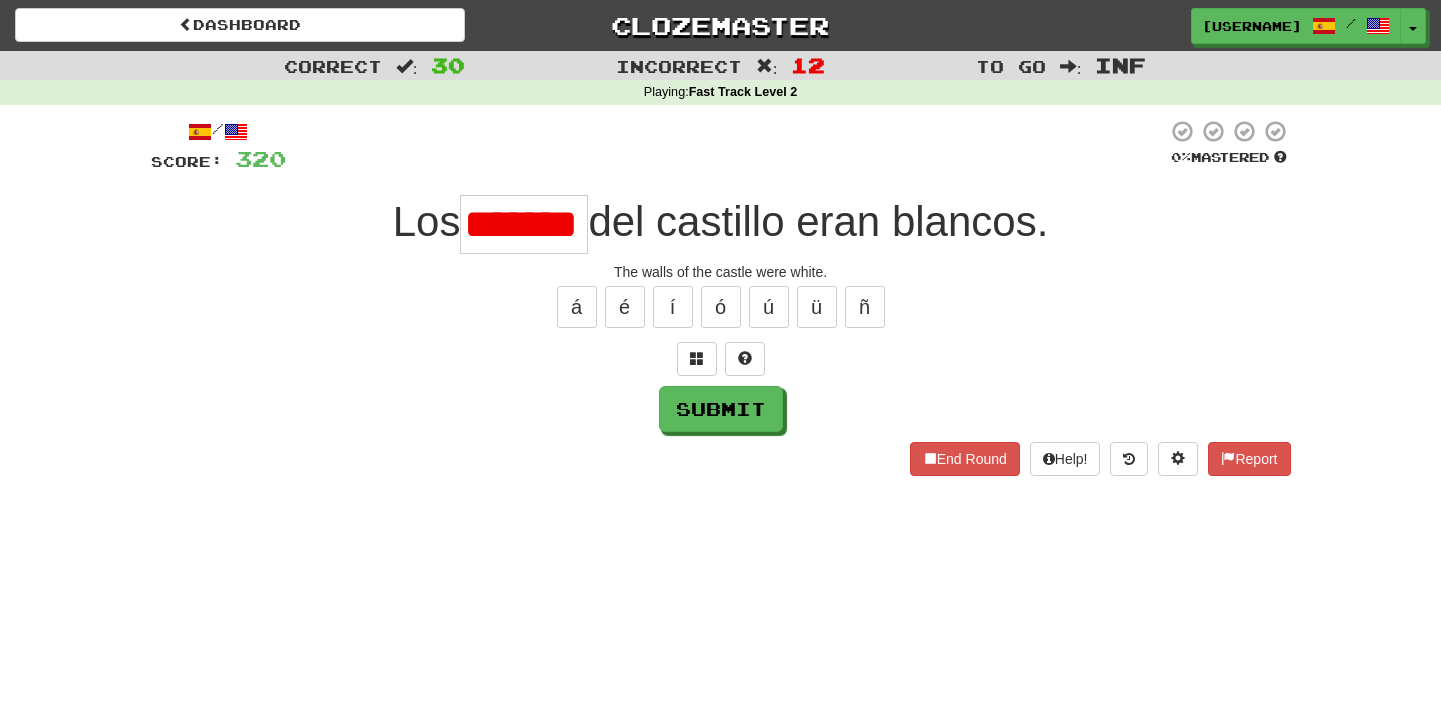 scroll, scrollTop: 0, scrollLeft: 31, axis: horizontal 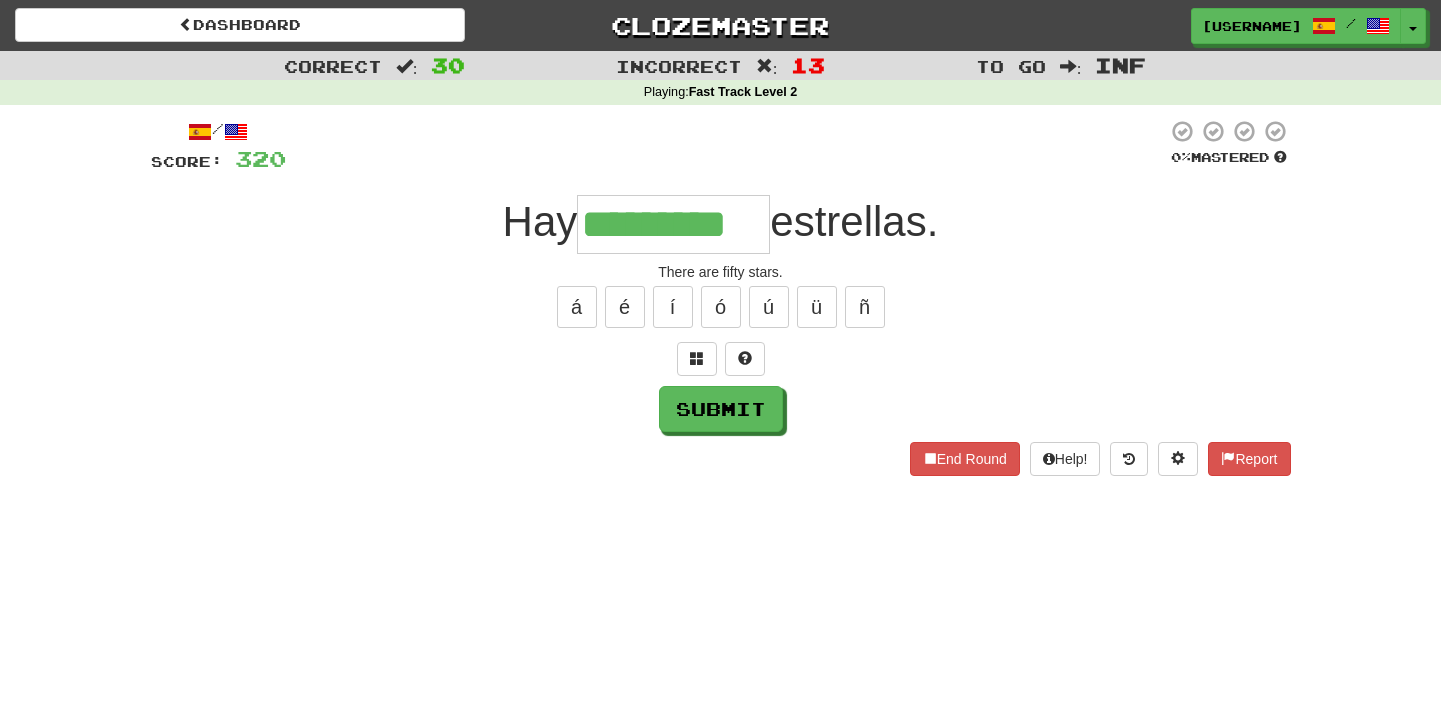 type on "*********" 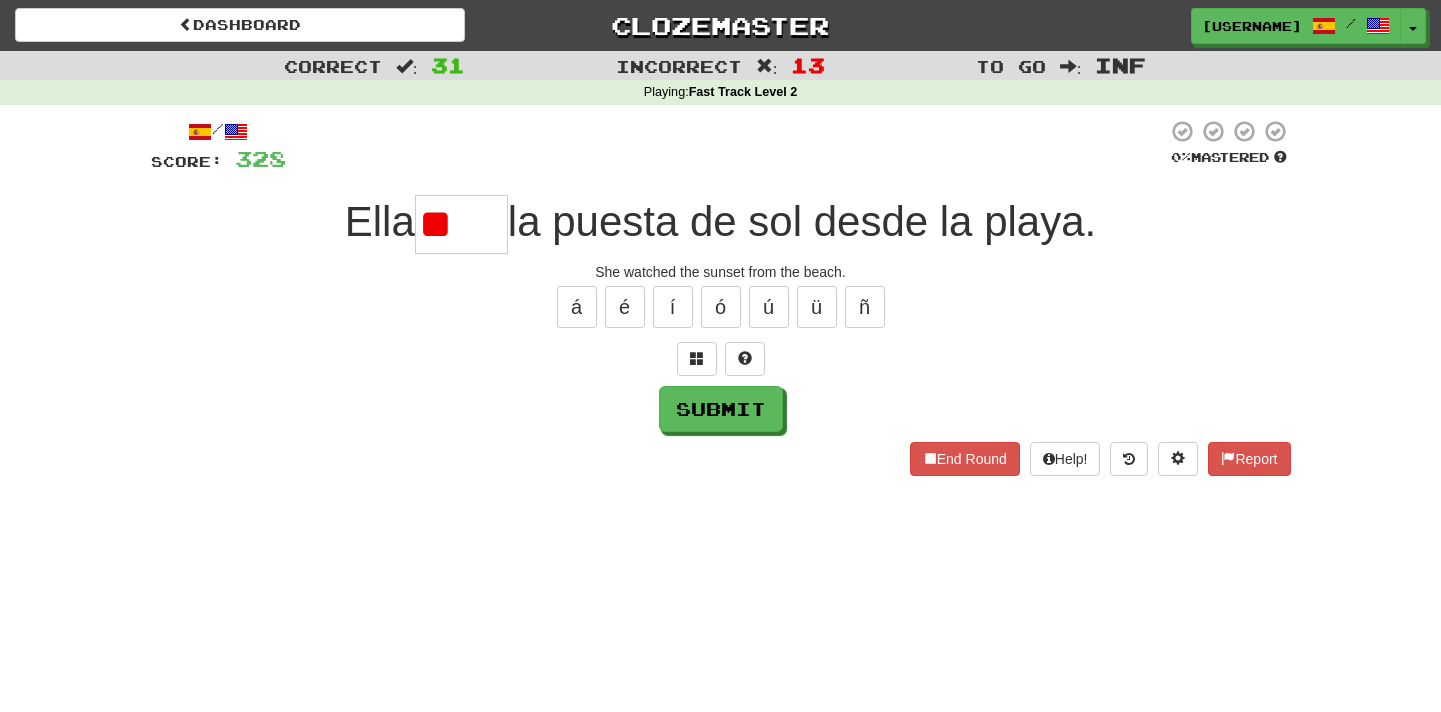 type on "*" 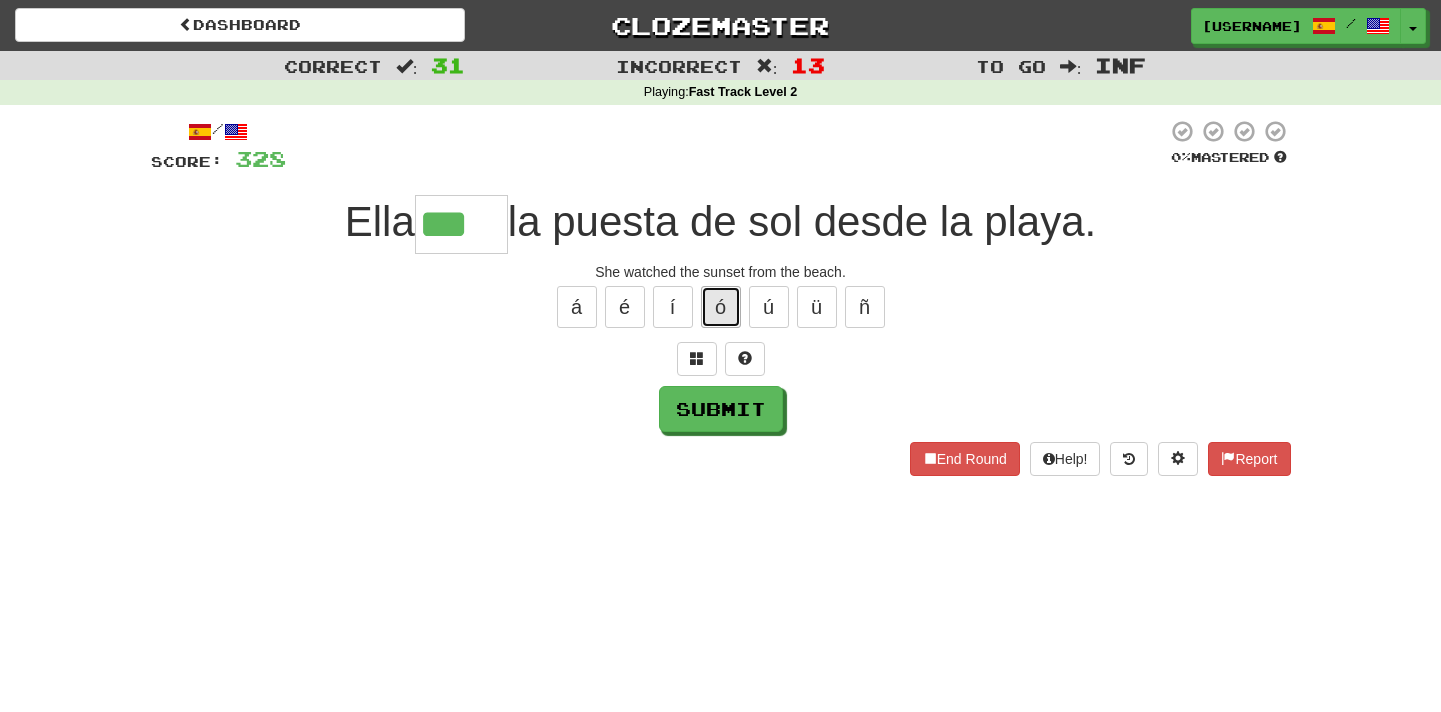 click on "ó" at bounding box center [721, 307] 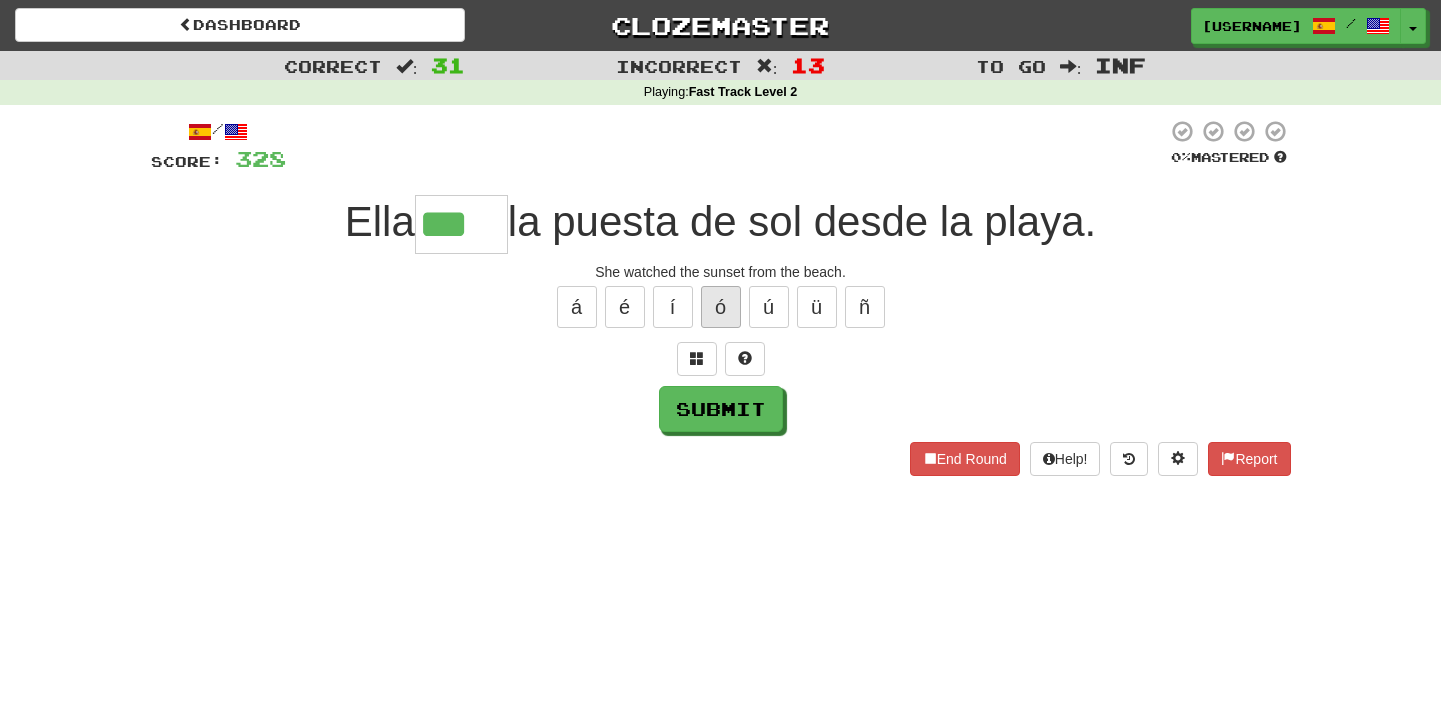 type on "****" 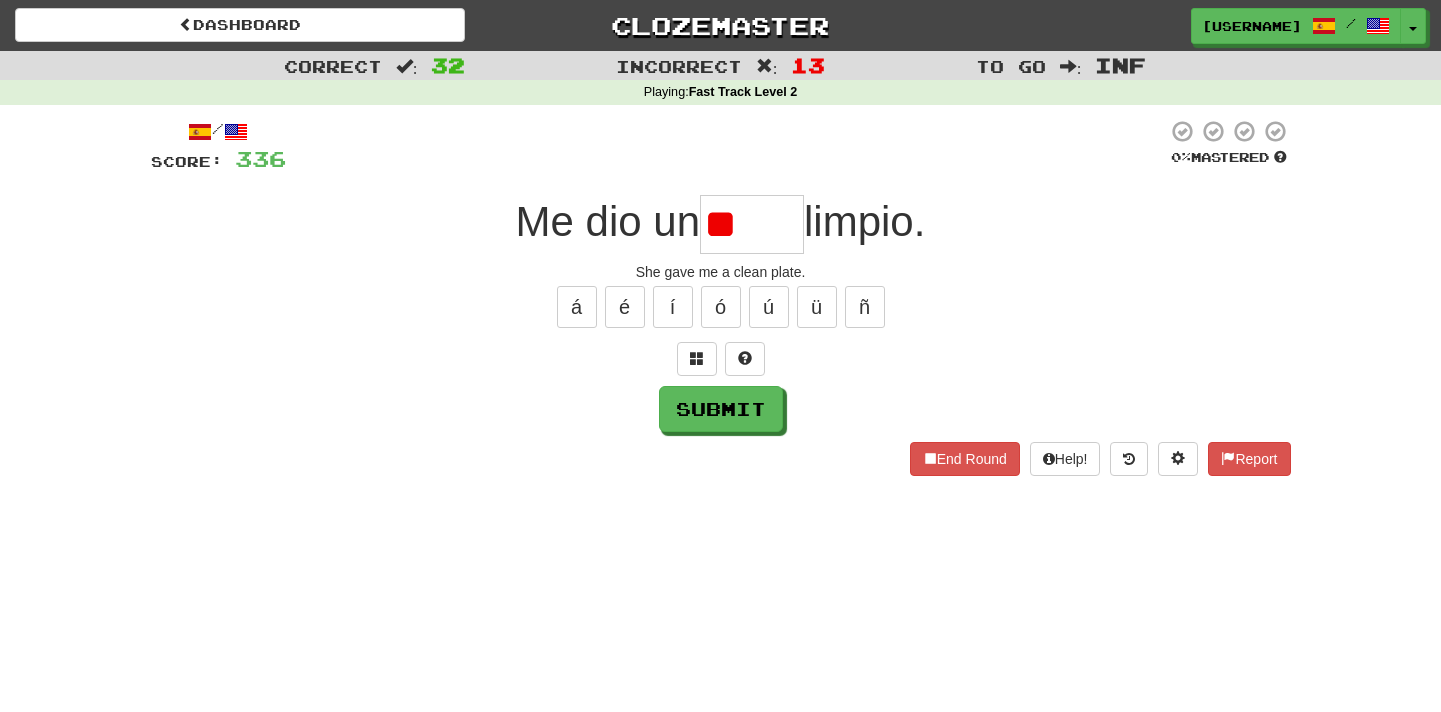 type on "*" 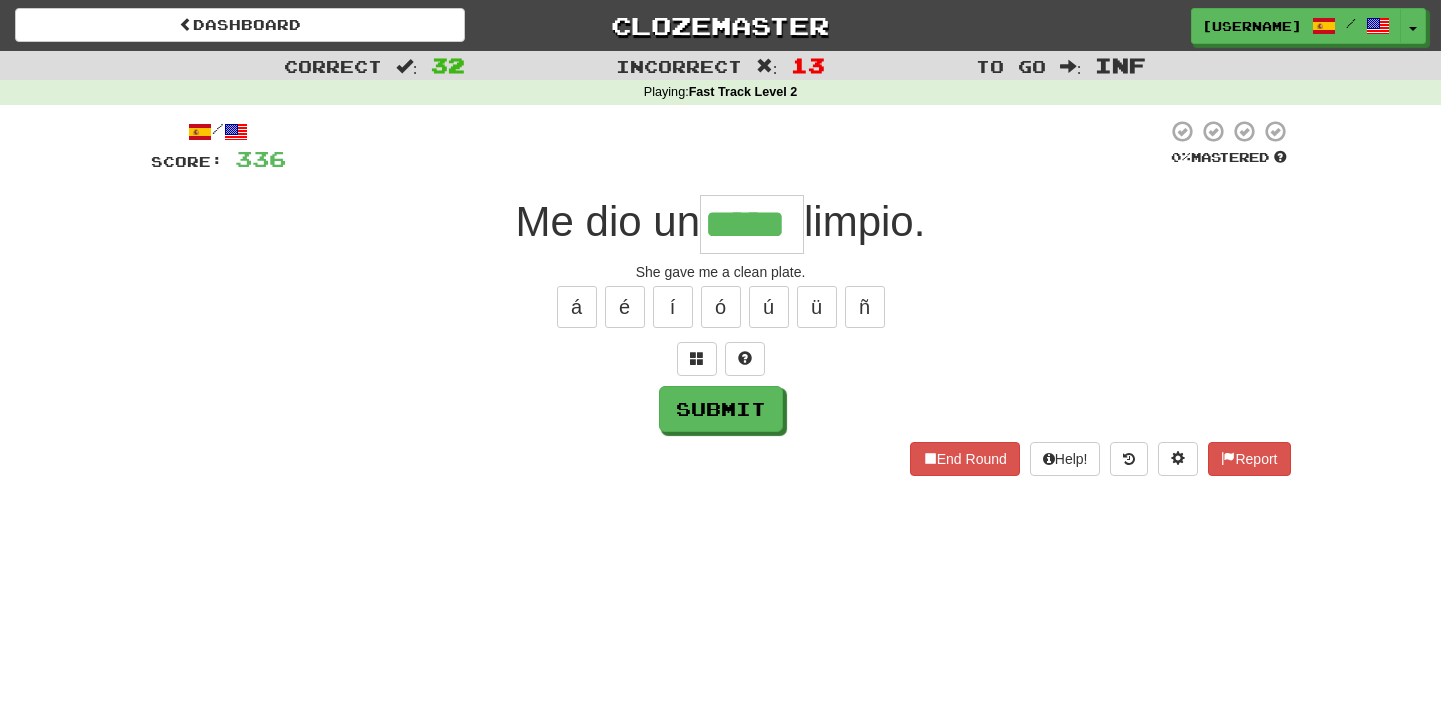 type on "*****" 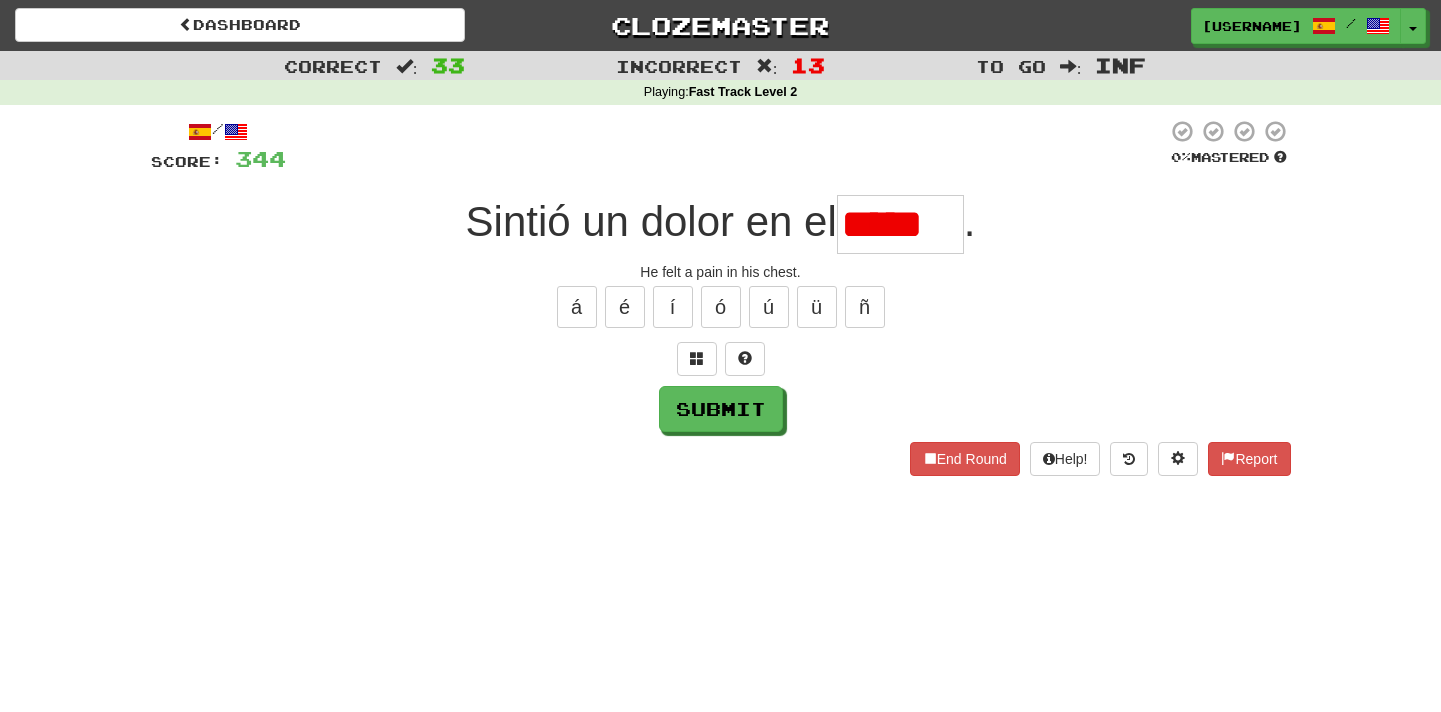 scroll, scrollTop: 0, scrollLeft: 0, axis: both 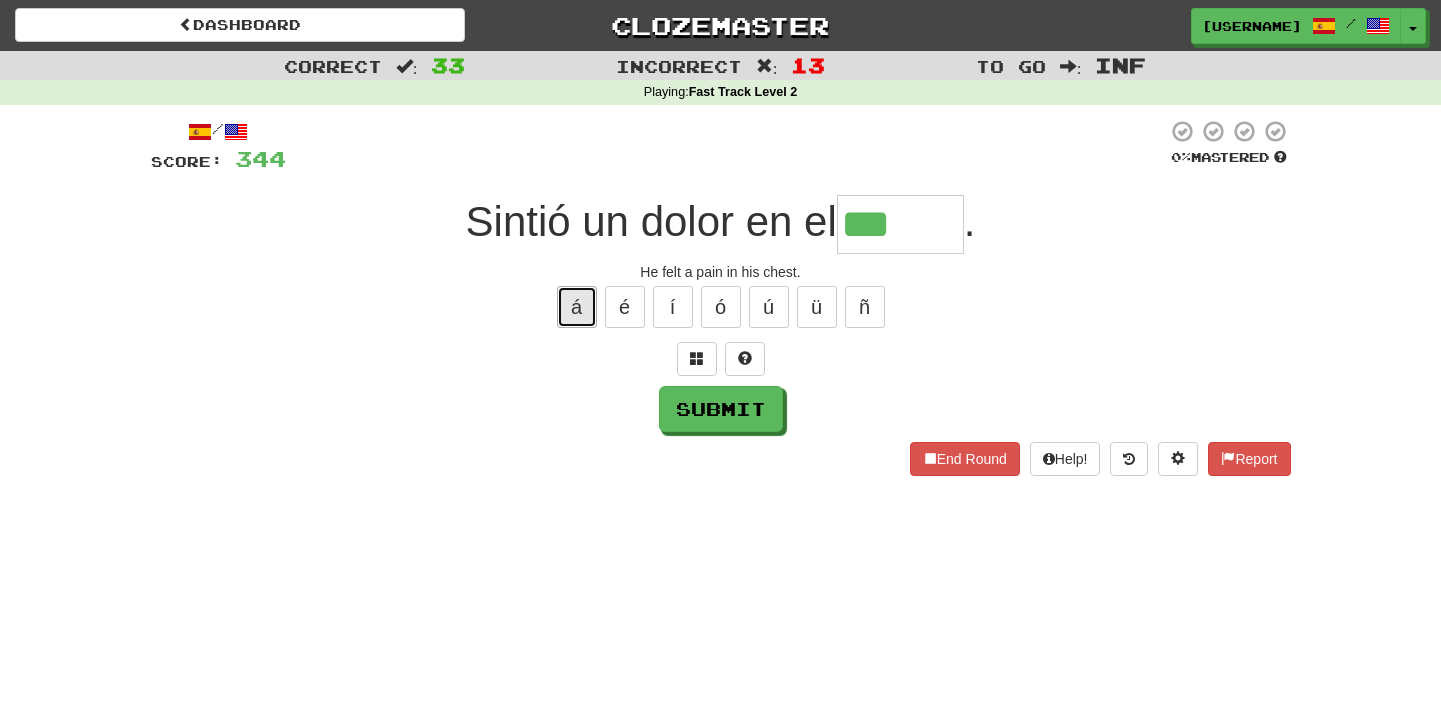 click on "á" at bounding box center (577, 307) 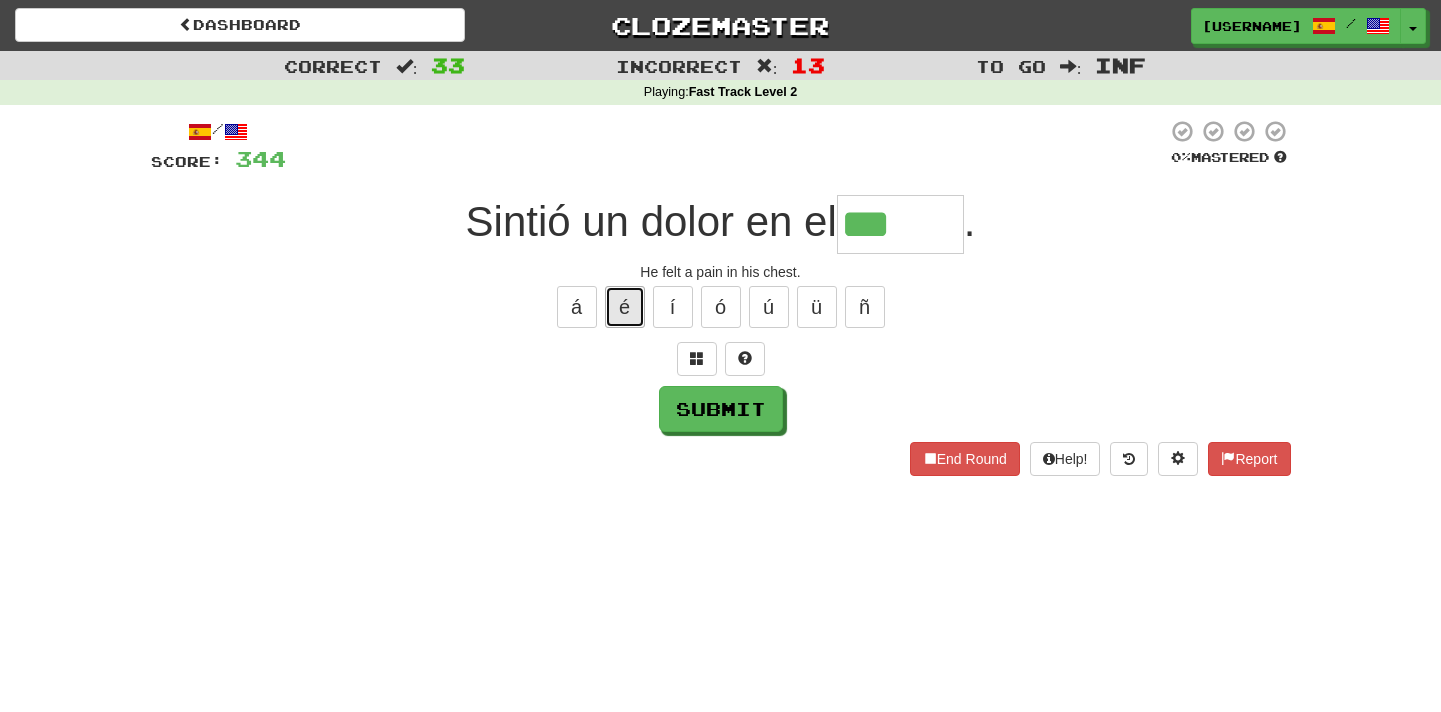 click on "é" at bounding box center [625, 307] 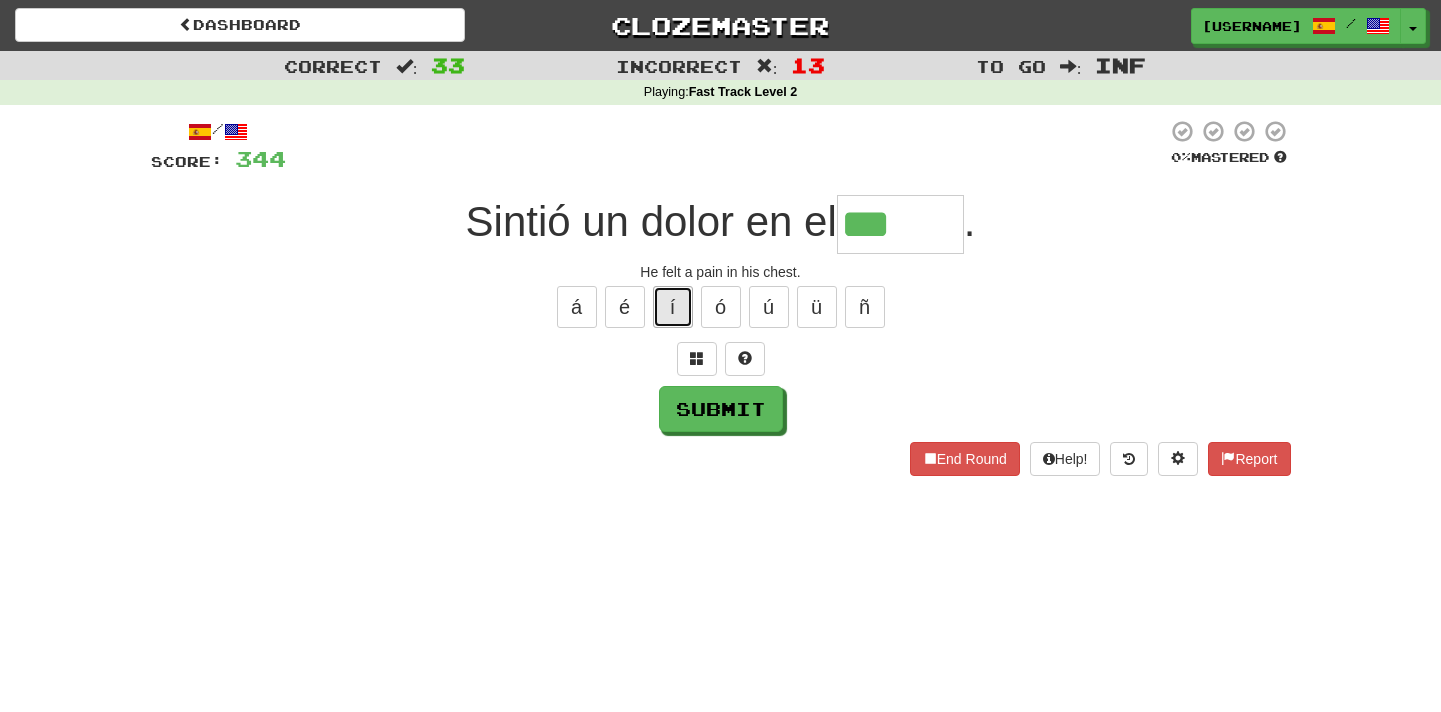 click on "í" at bounding box center [673, 307] 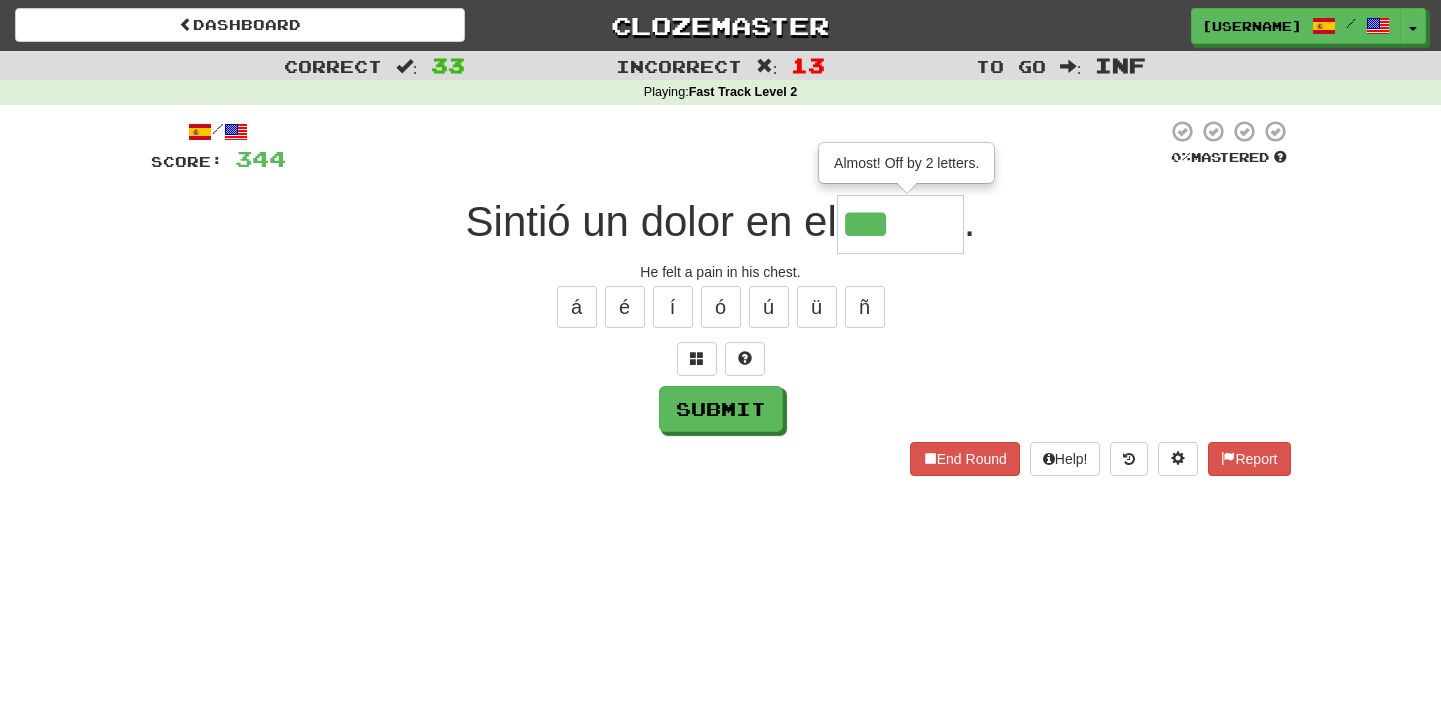 type on "*****" 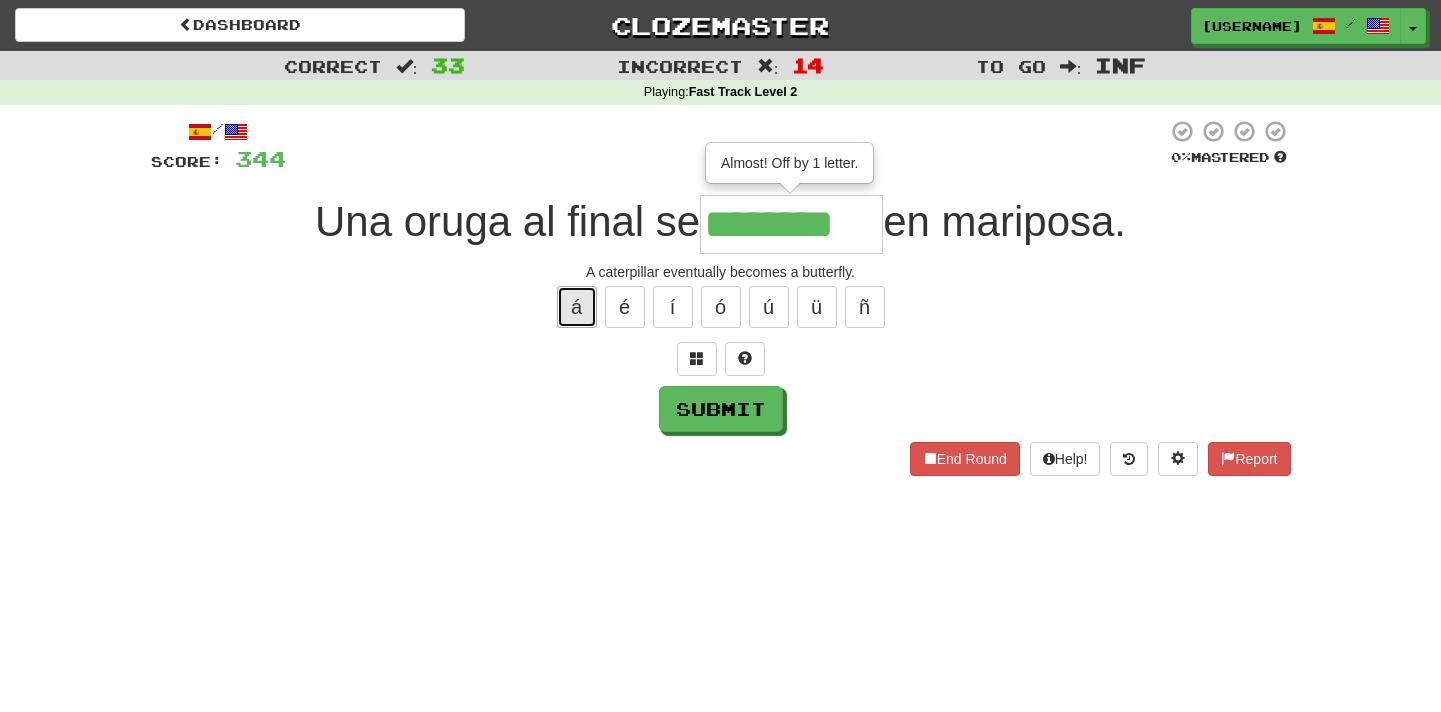 click on "á" at bounding box center [577, 307] 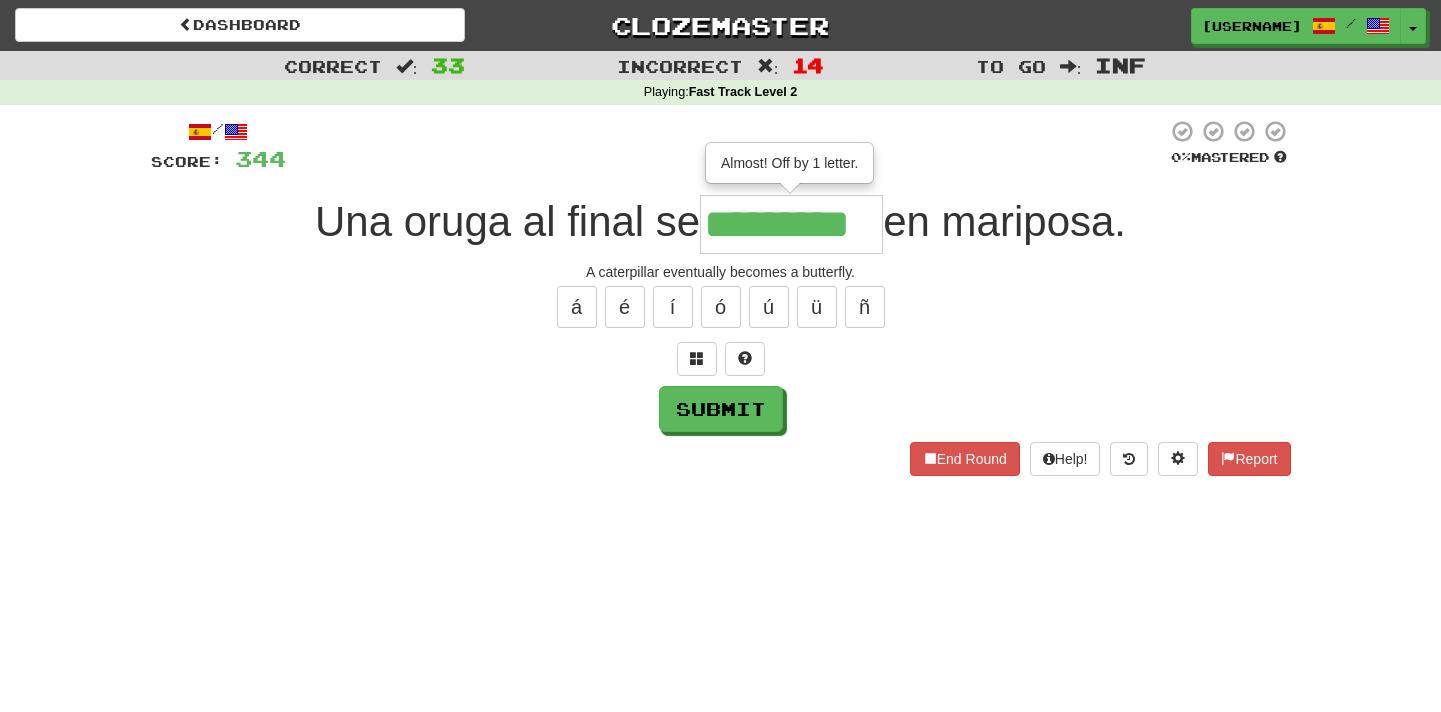 type on "*********" 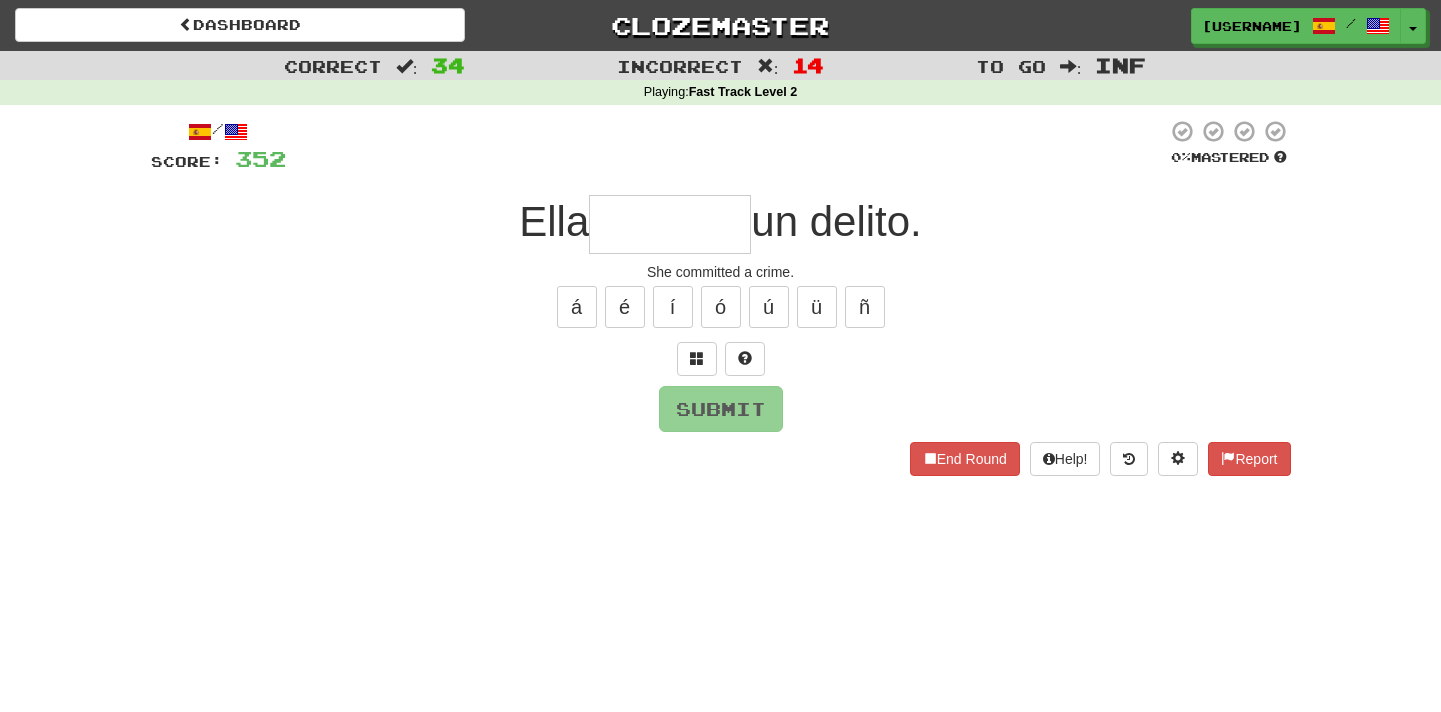 type on "*******" 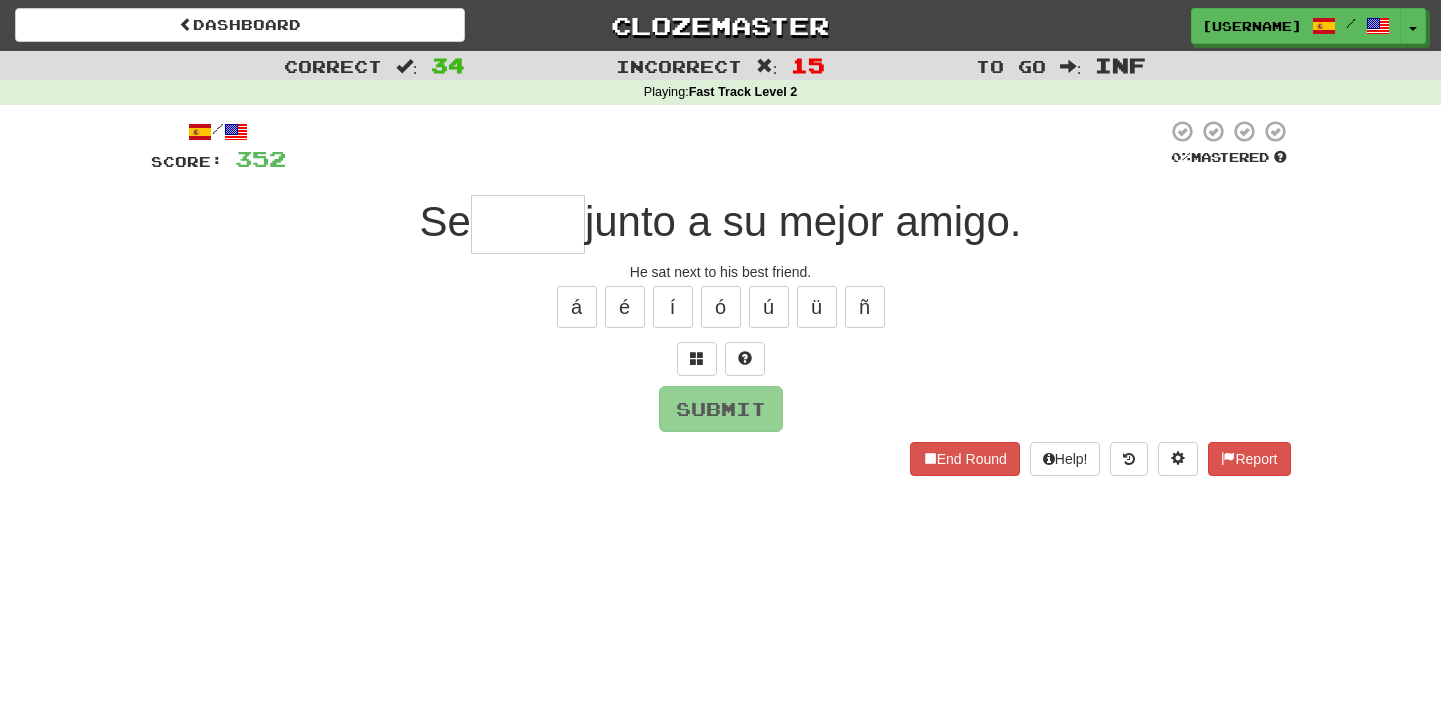 type on "*****" 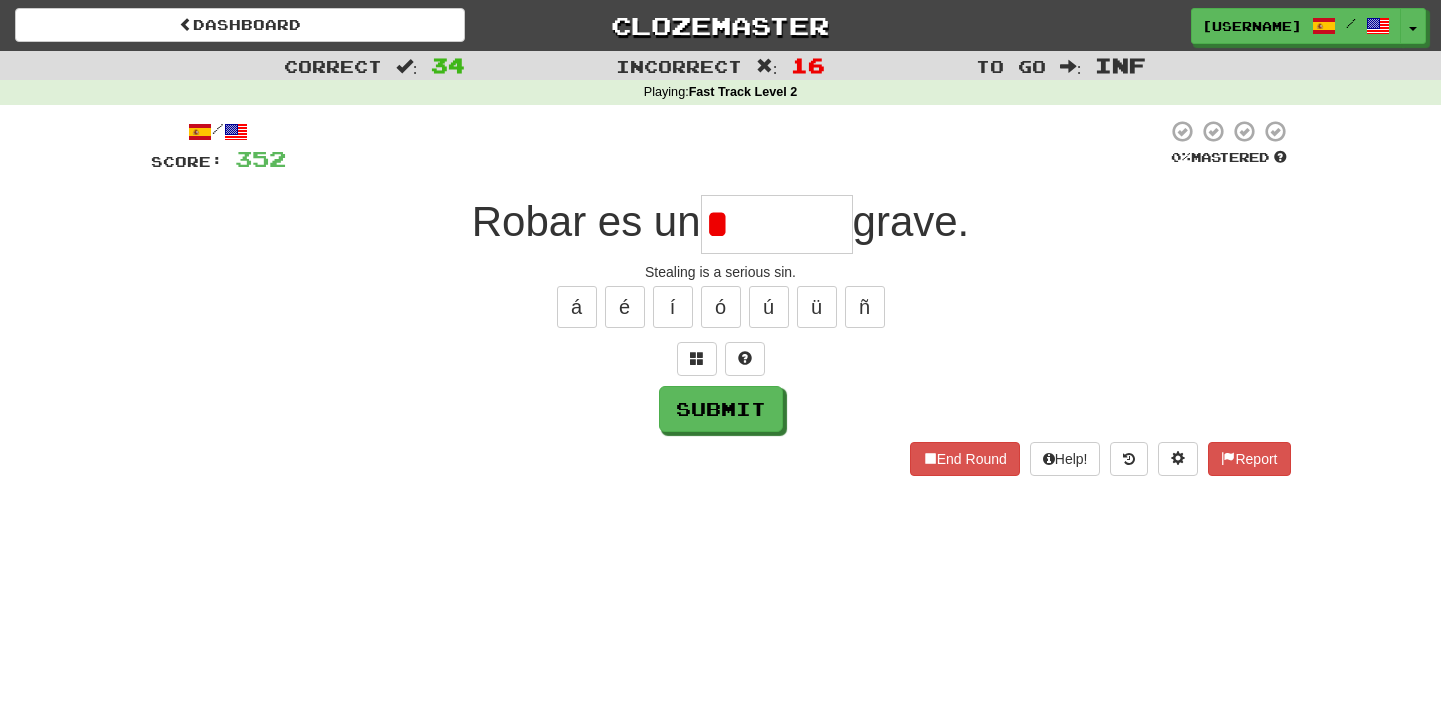 type on "******" 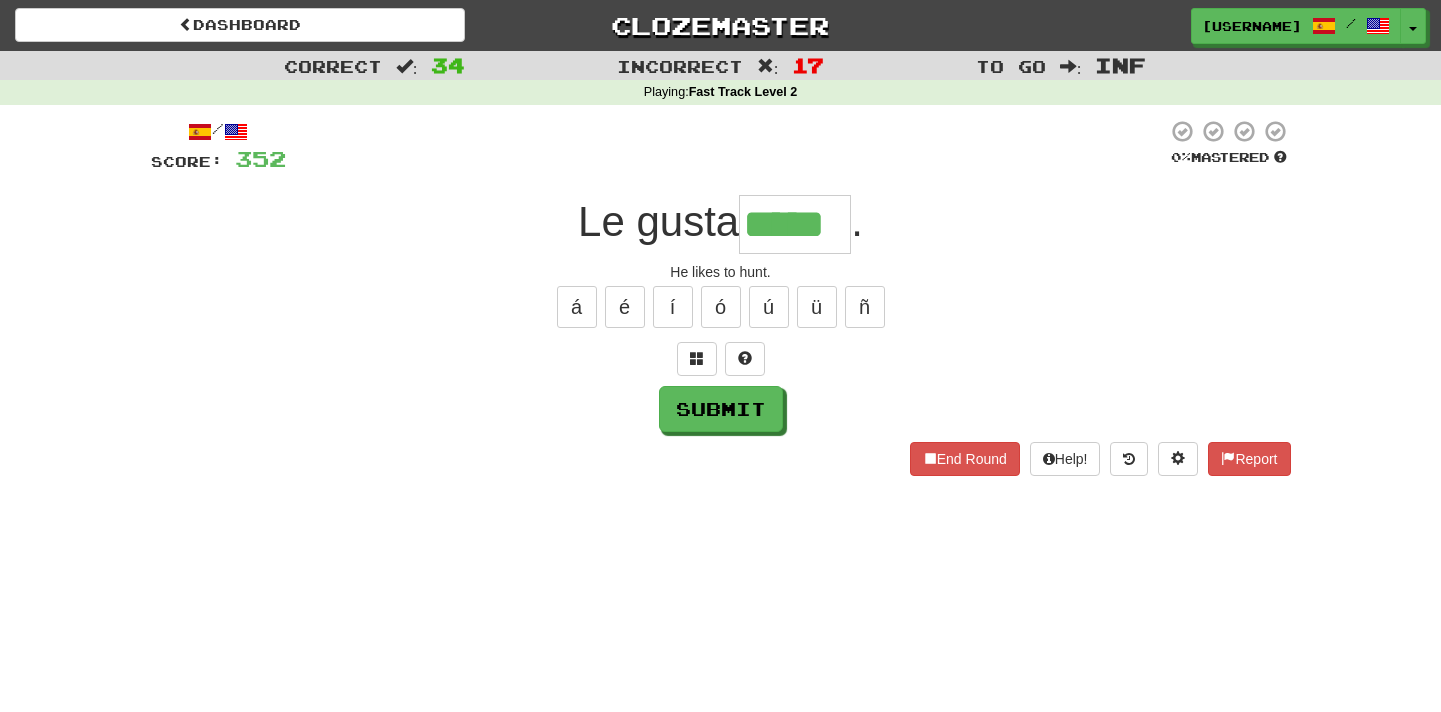 type on "*****" 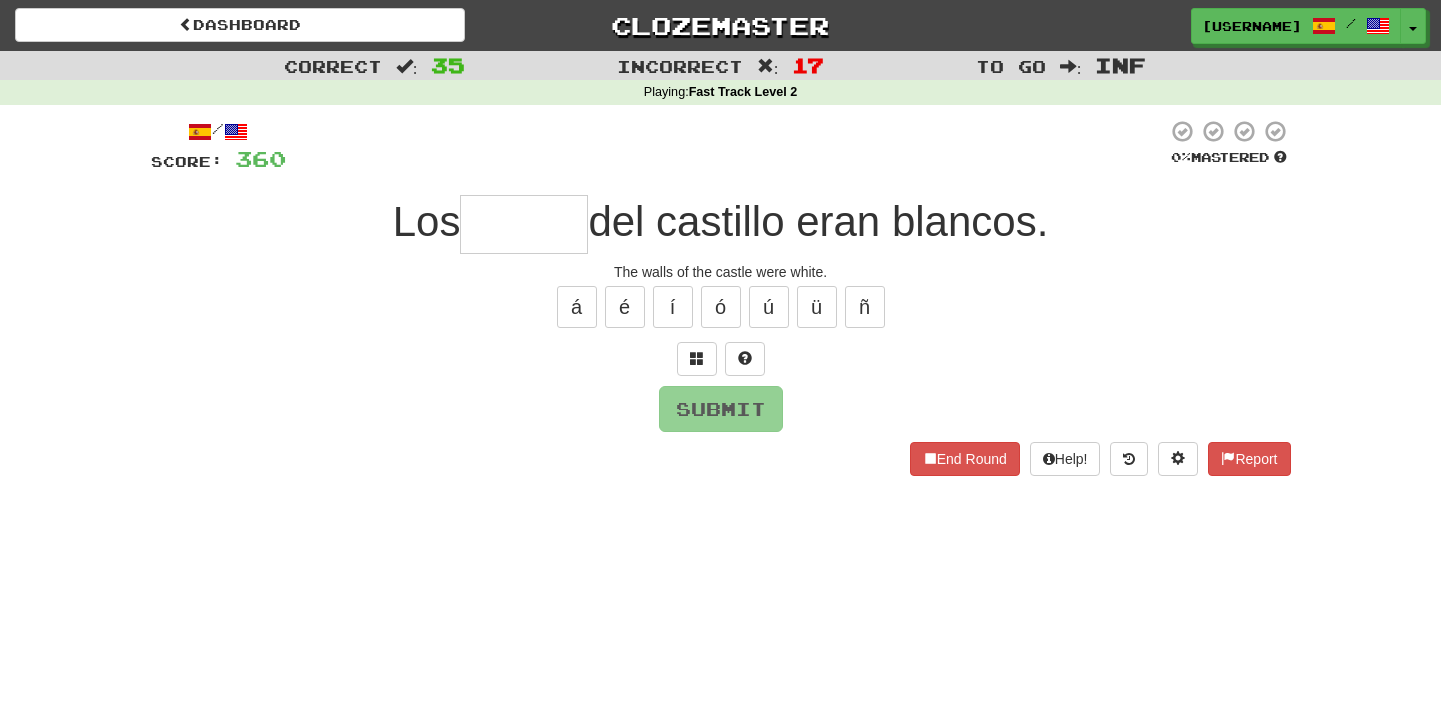 type on "*****" 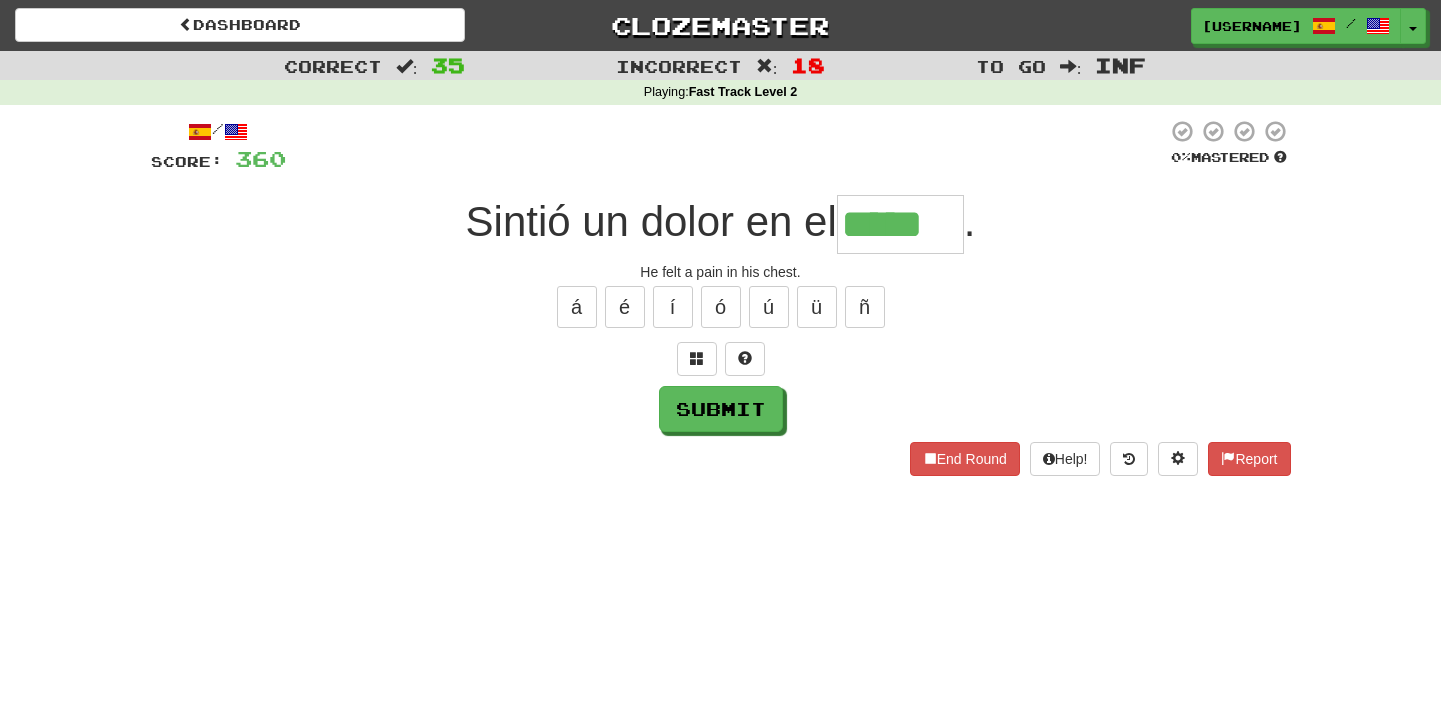 type on "*****" 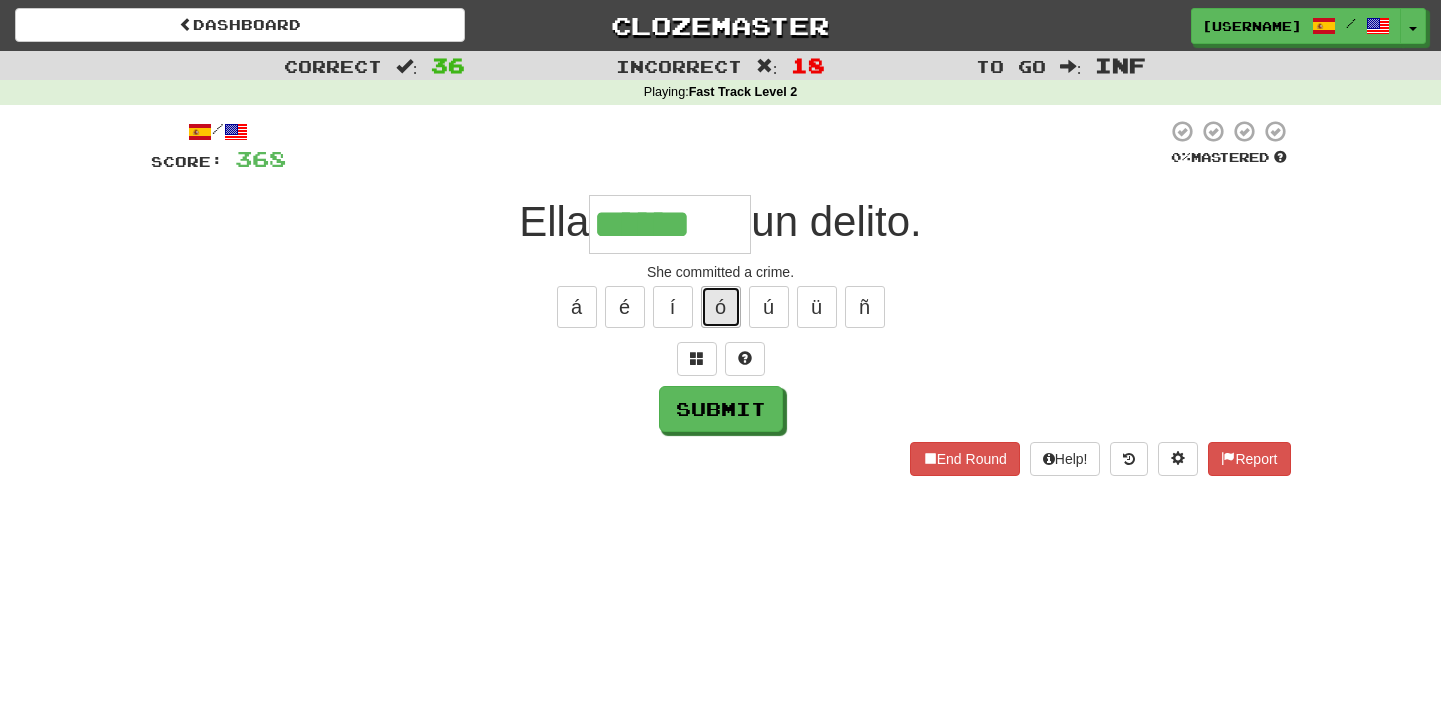 click on "ó" at bounding box center [721, 307] 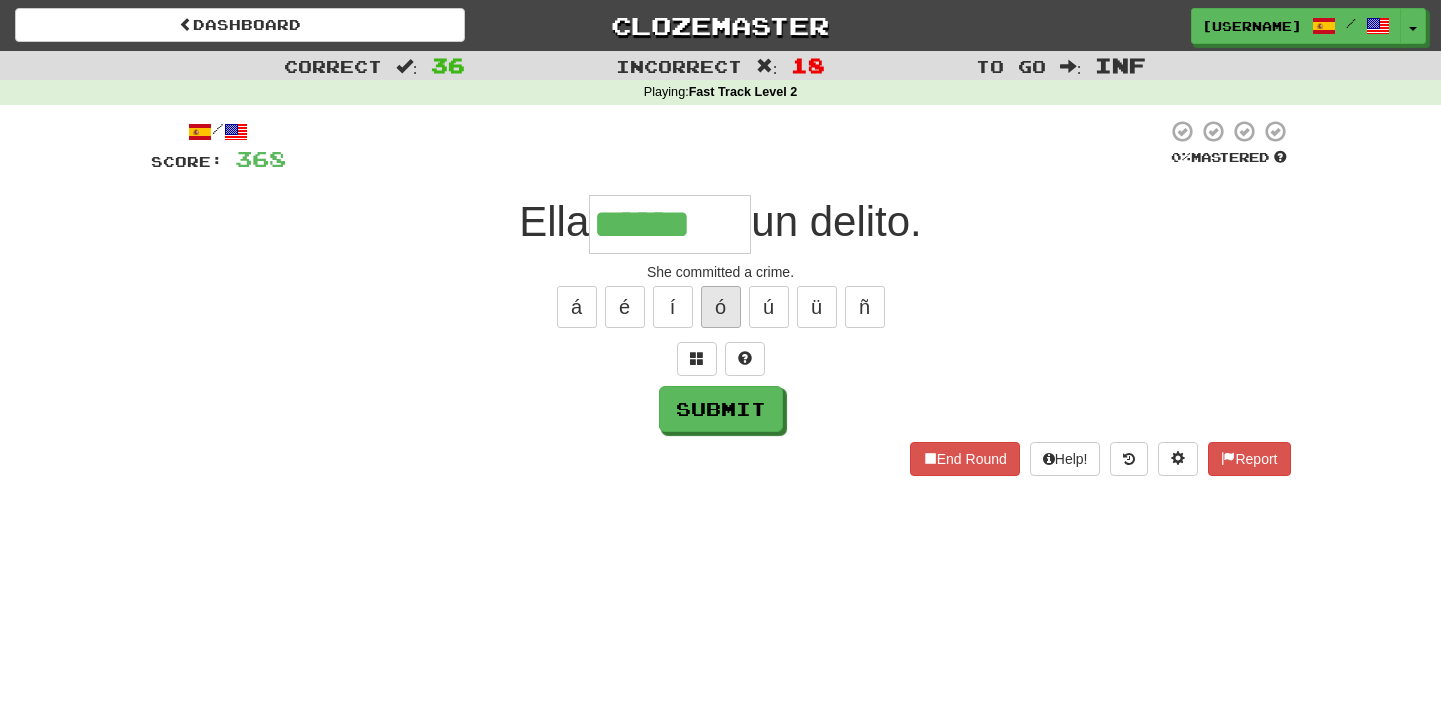 type on "*******" 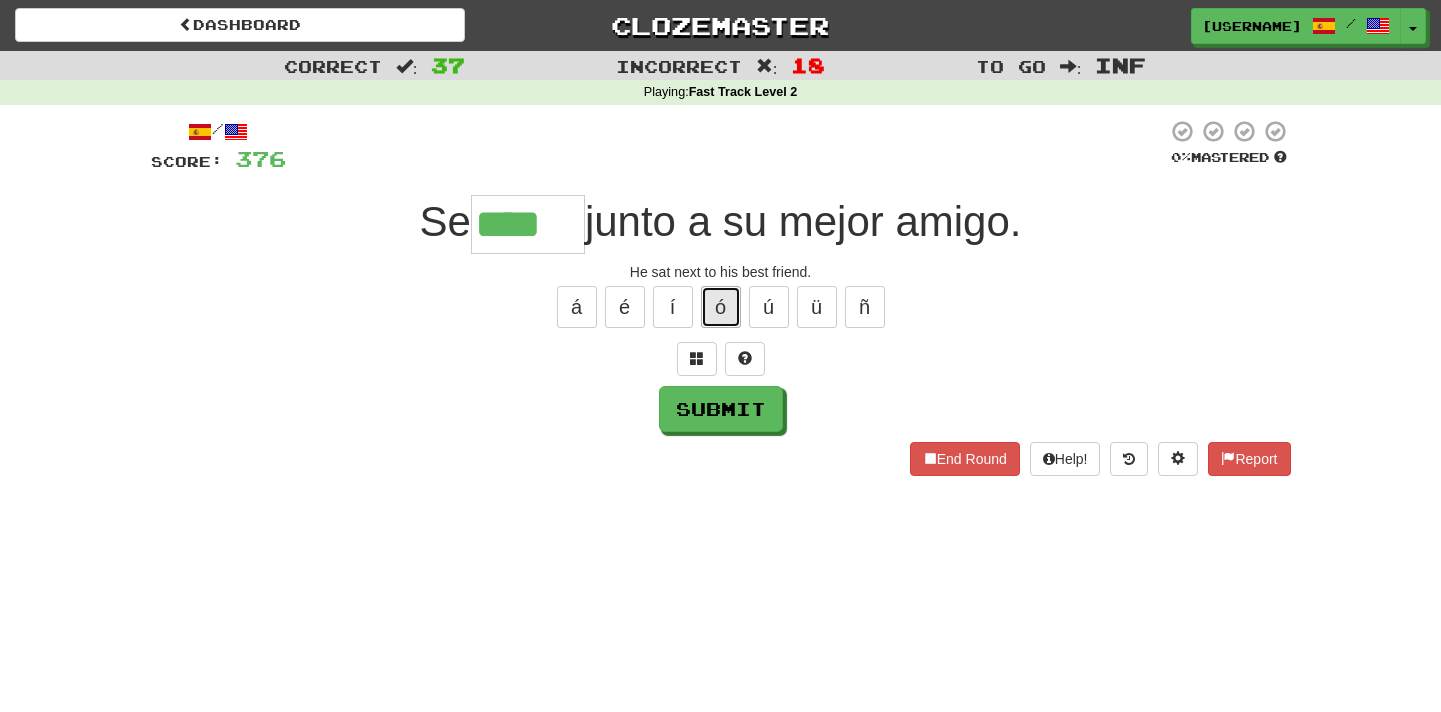 click on "ó" at bounding box center (721, 307) 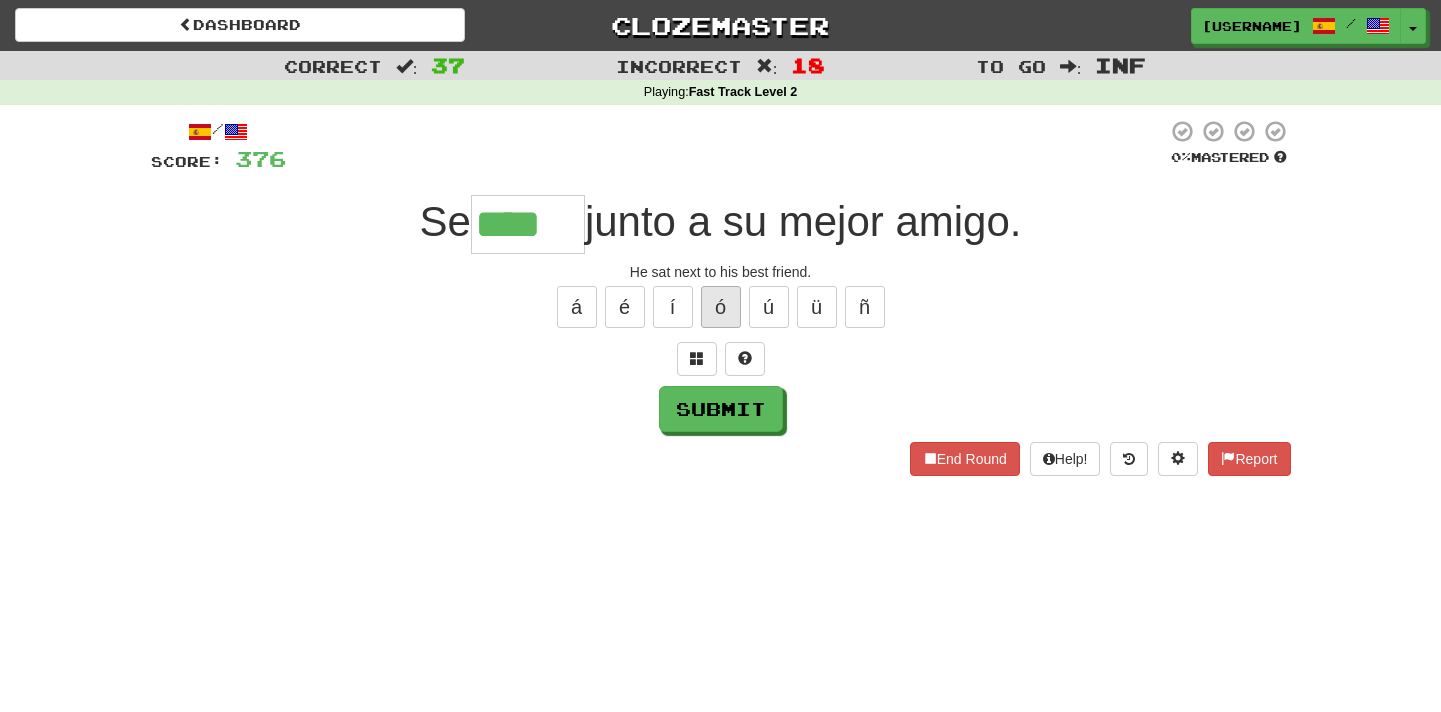 type on "*****" 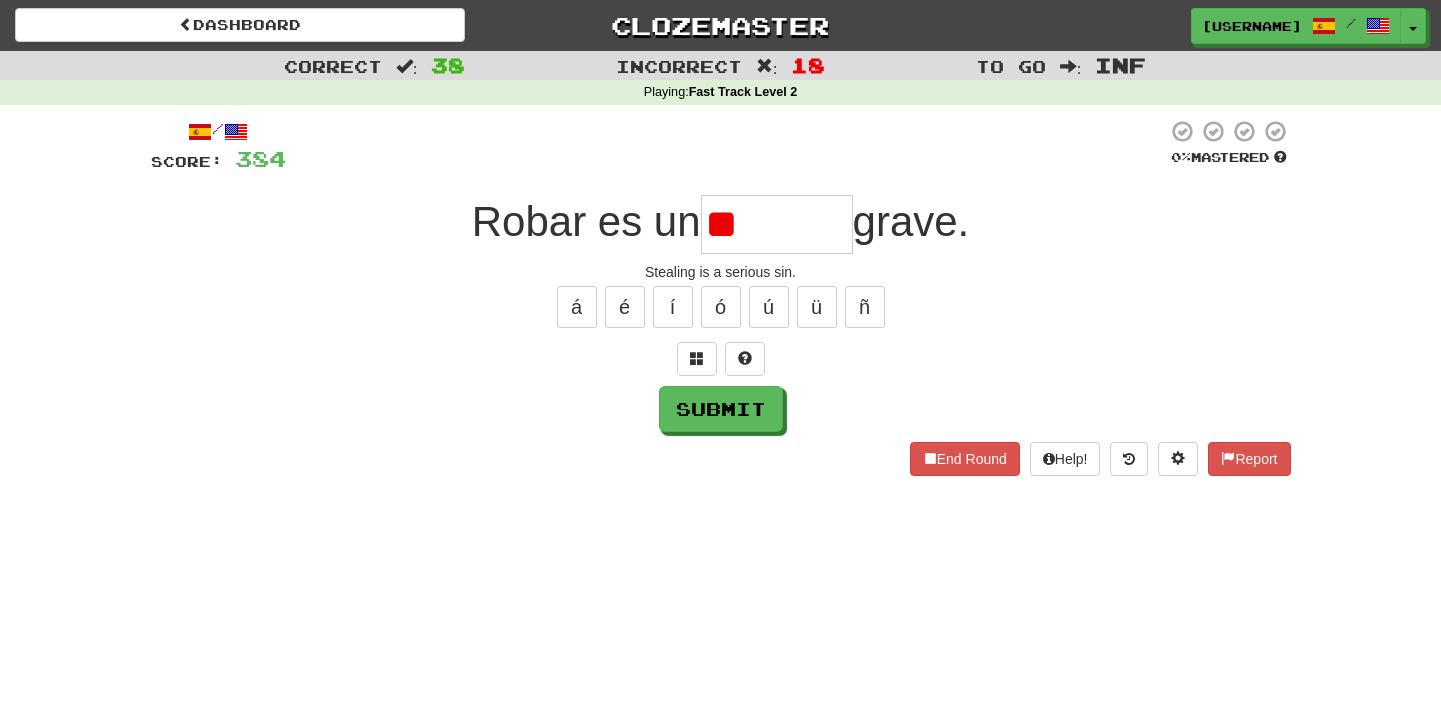 type on "******" 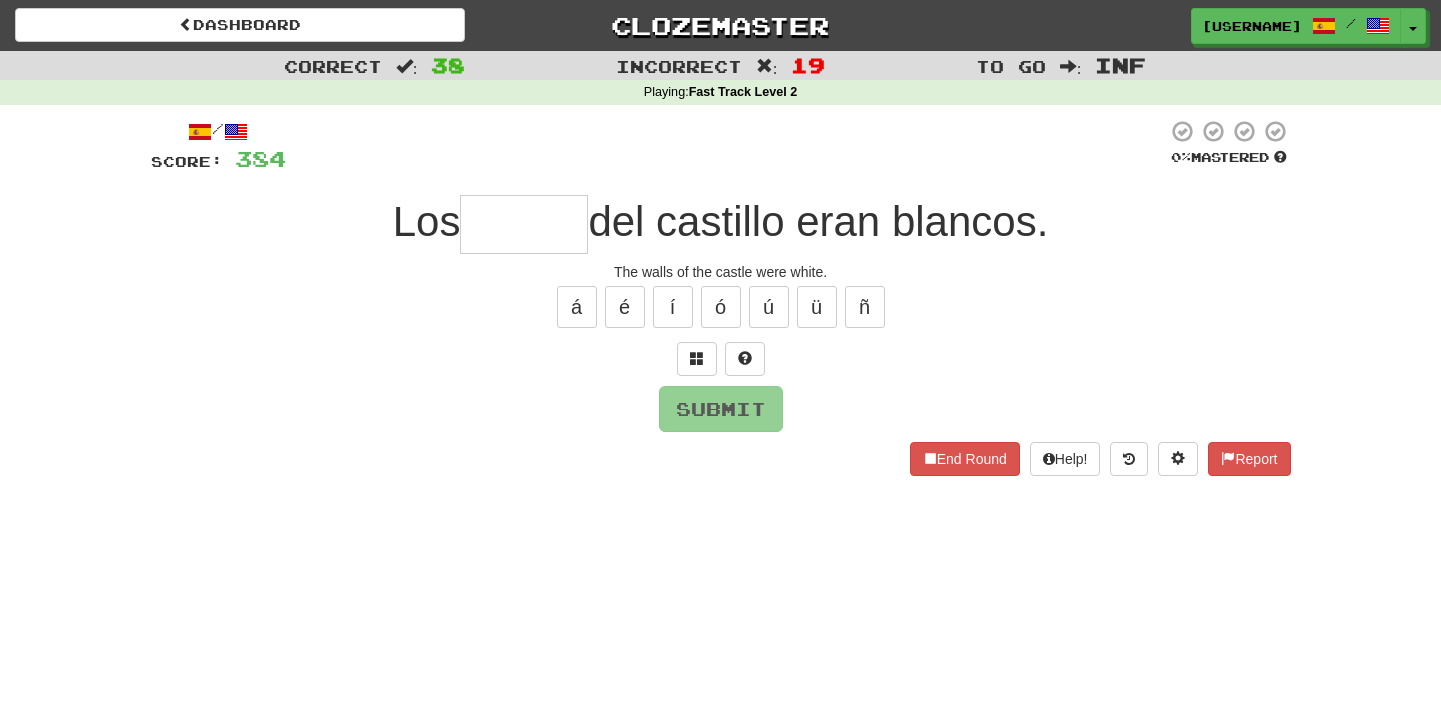 type on "*" 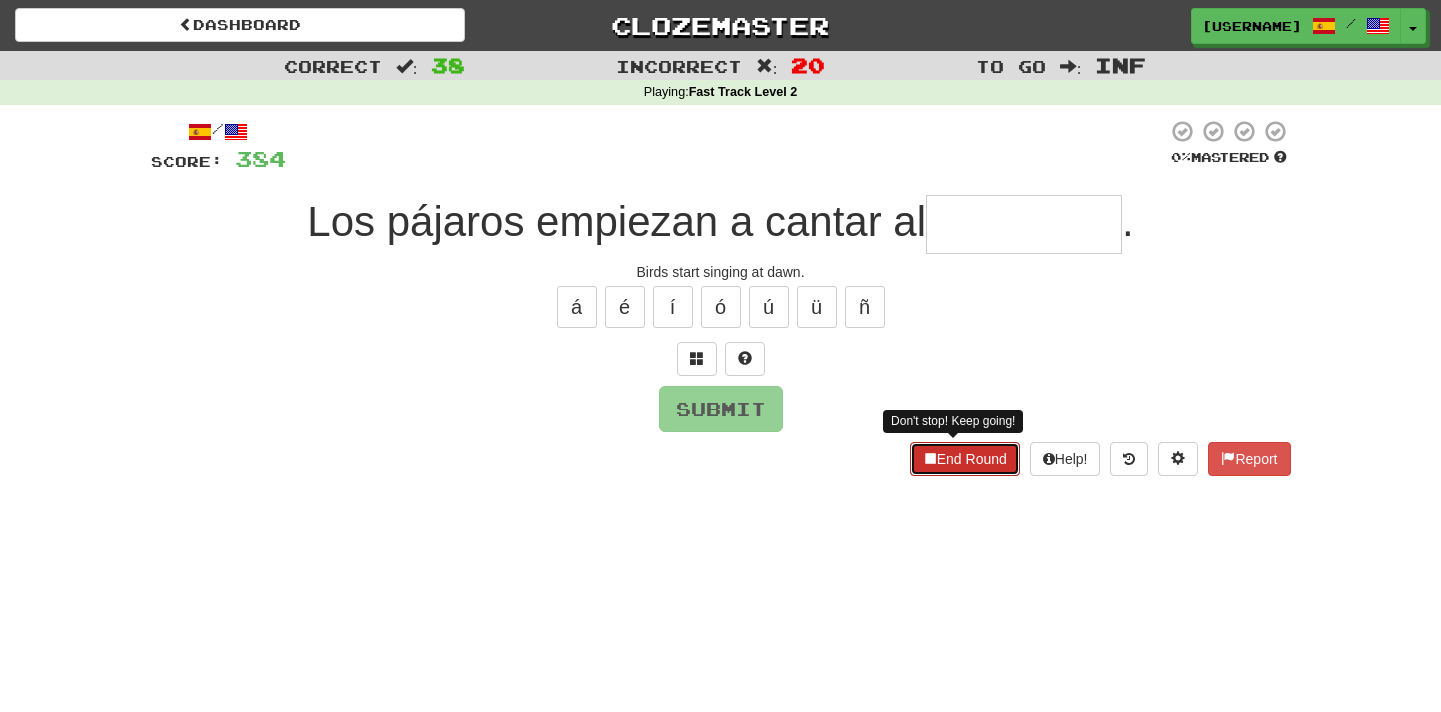 click on "End Round" at bounding box center [965, 459] 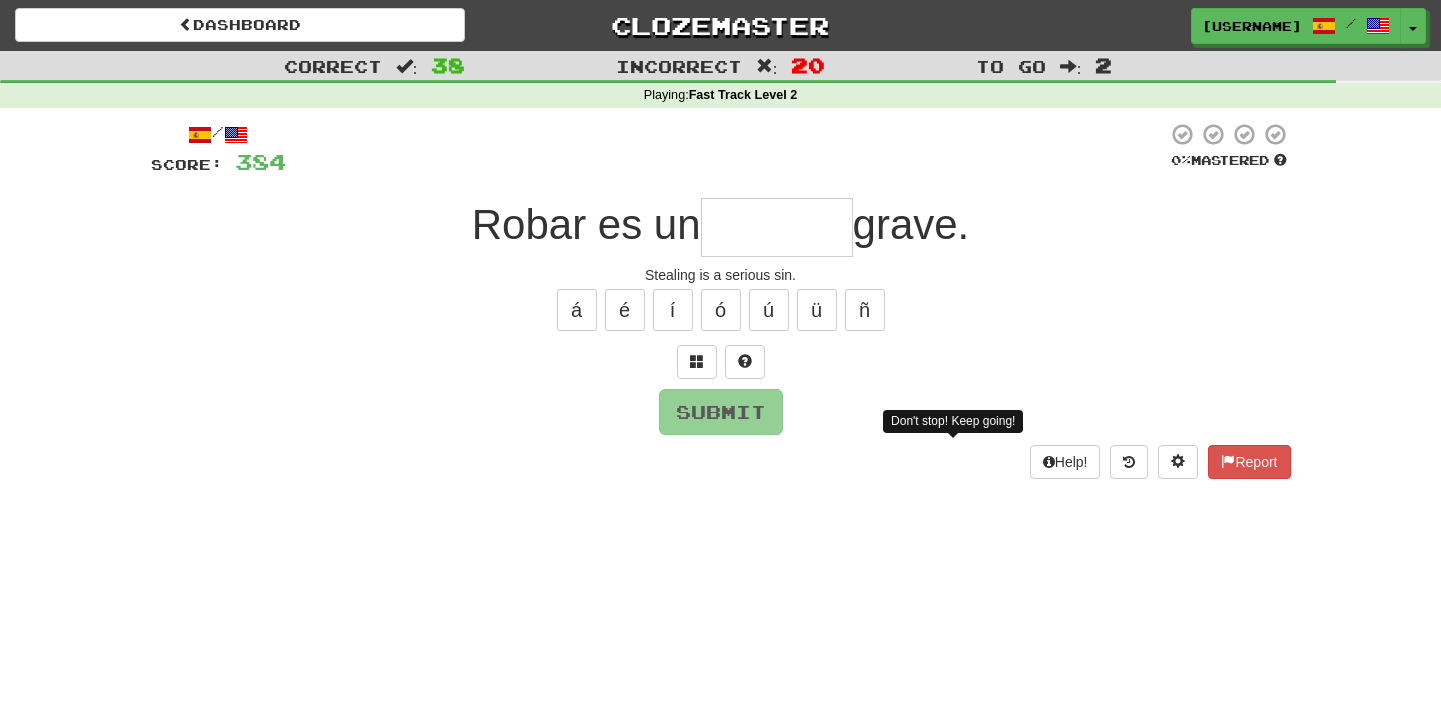 click on "Don't stop! Keep going!  Help!  Report" at bounding box center (721, 462) 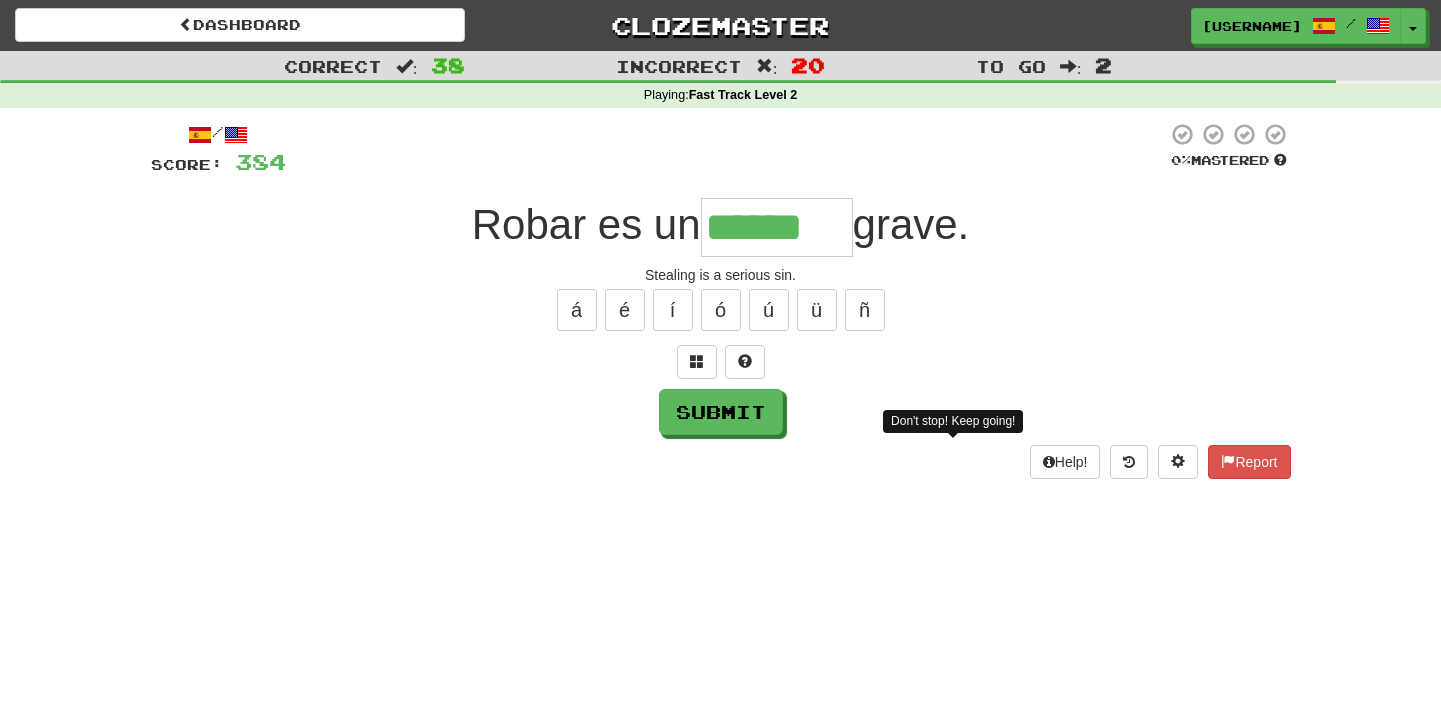 type on "******" 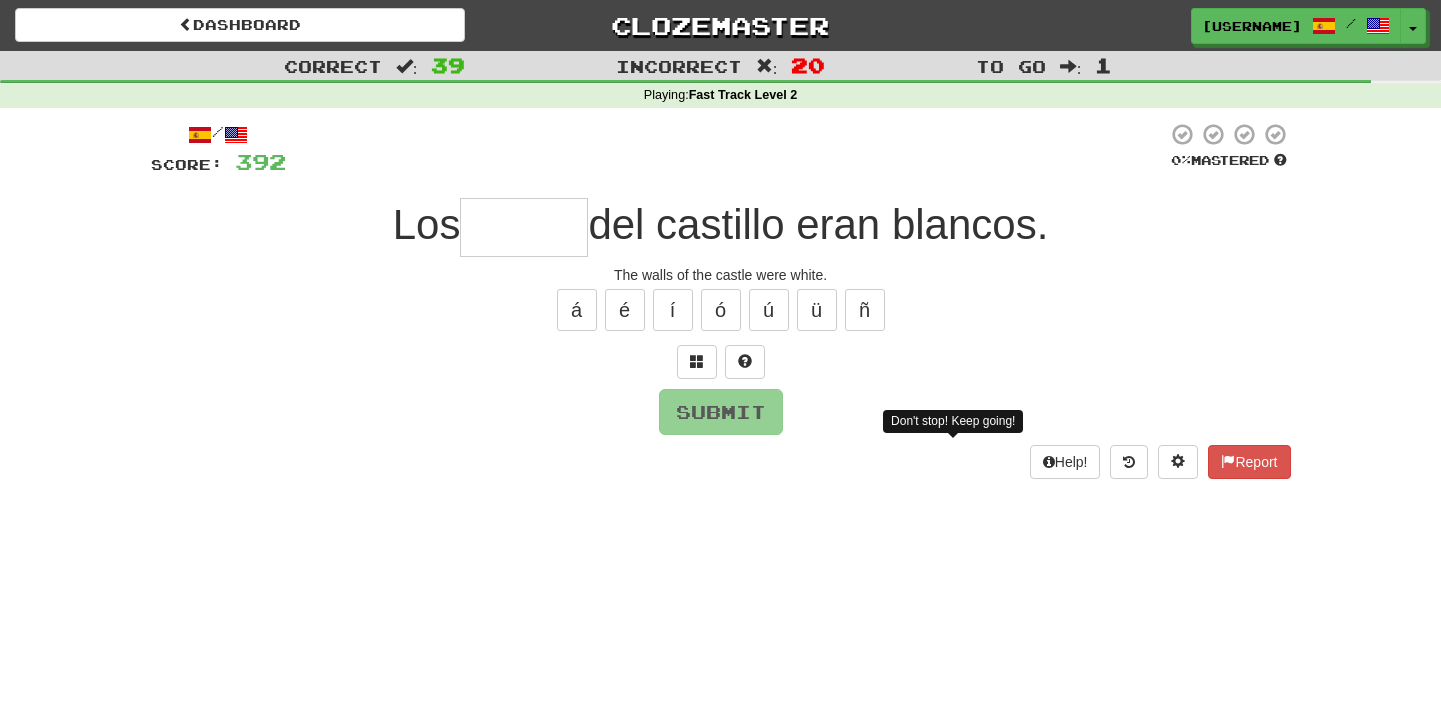 type on "*****" 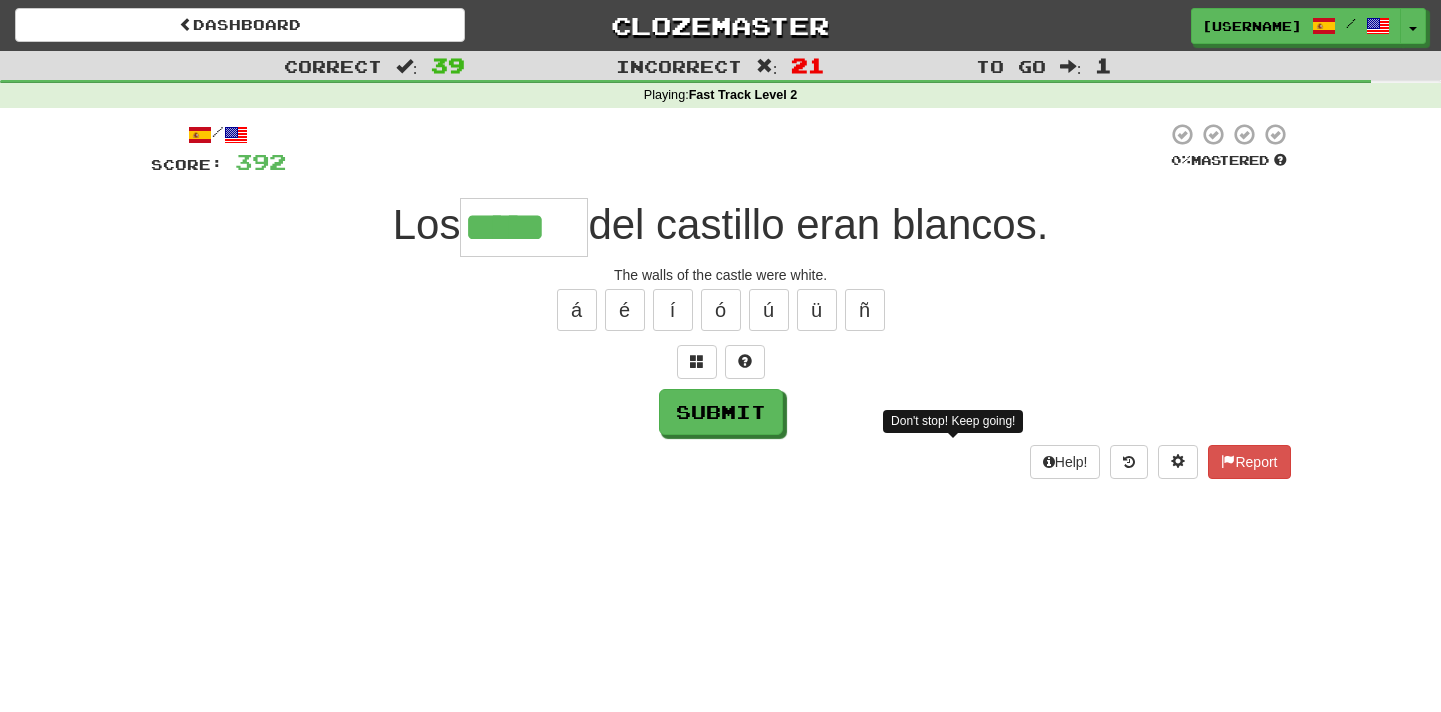 type on "*****" 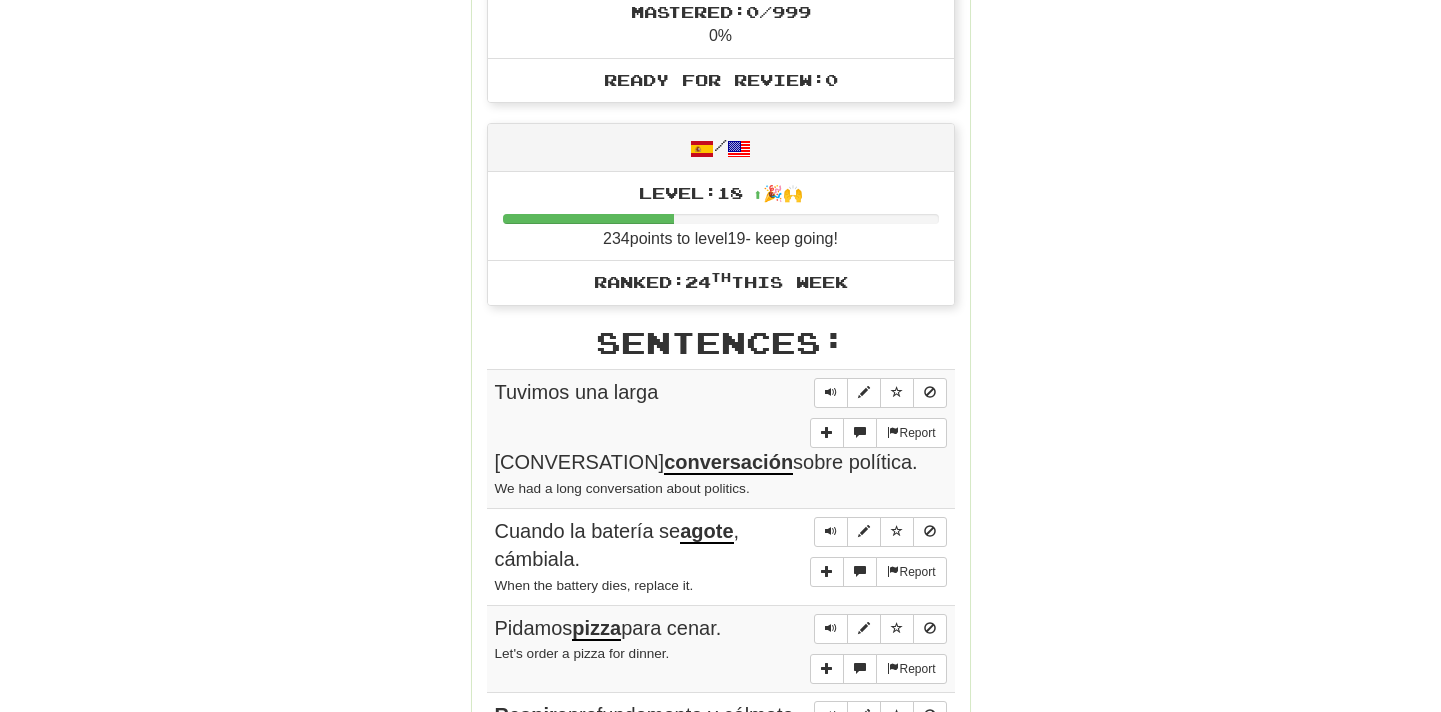 scroll, scrollTop: 686, scrollLeft: 0, axis: vertical 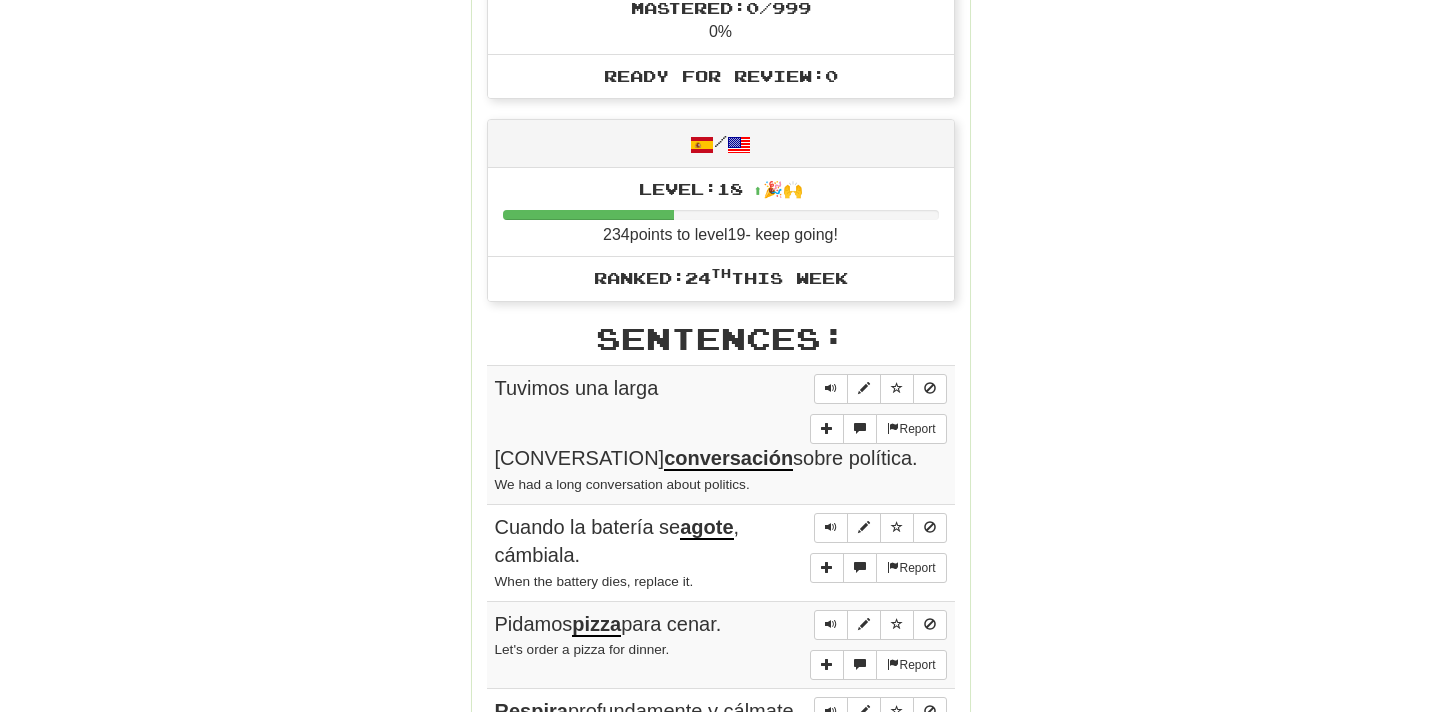 click on "Ranked:  24 th  this week" at bounding box center (721, 277) 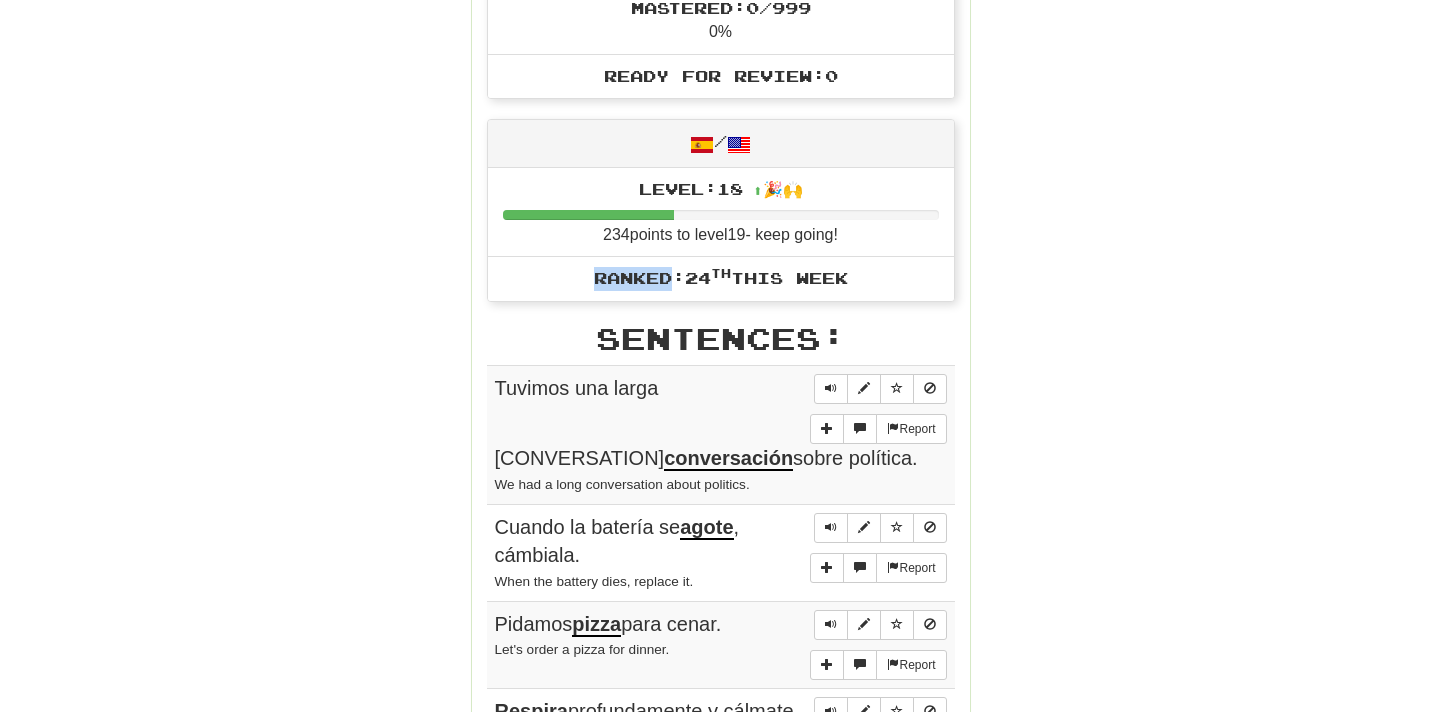 click on "Ranked:  24 th  this week" at bounding box center [721, 277] 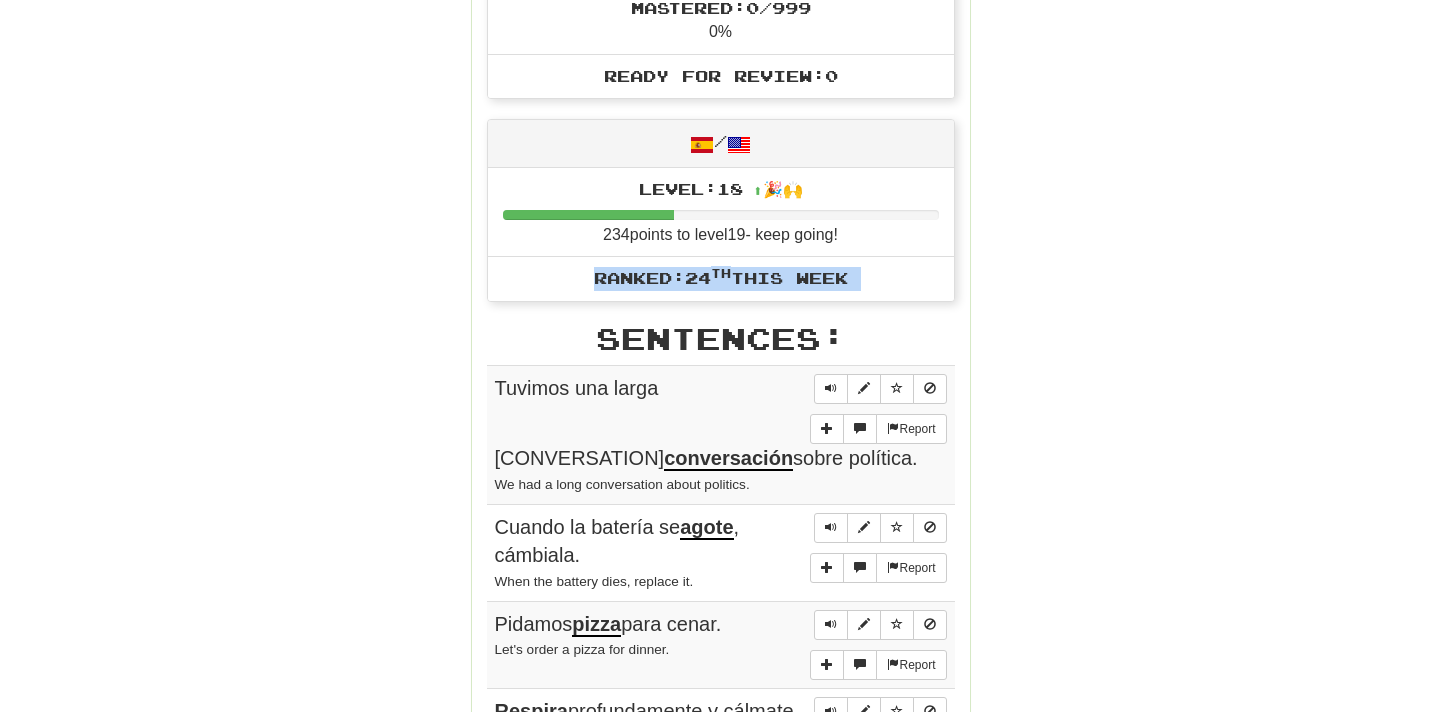 click on "Ranked:  24 th  this week" at bounding box center [721, 277] 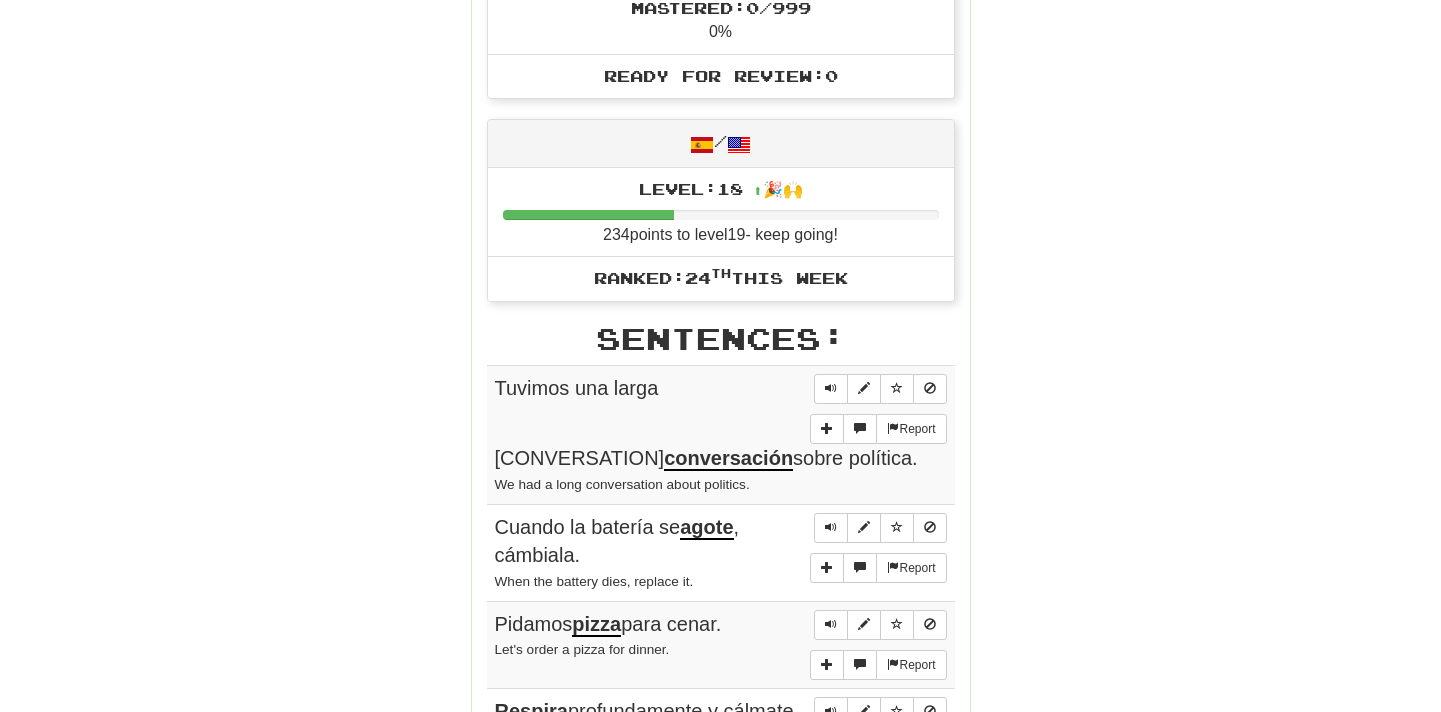 click on "Ranked:  24 th  this week" at bounding box center (721, 277) 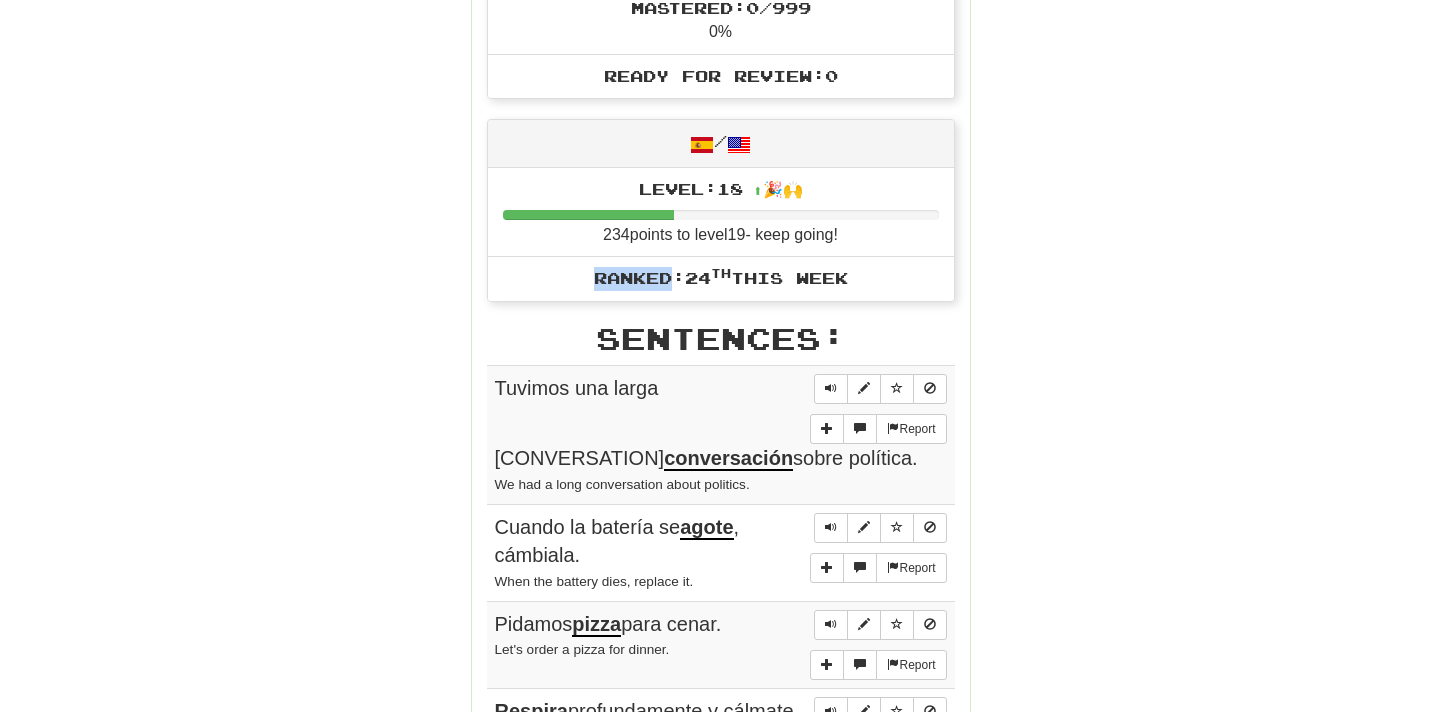 click on "Ranked:  24 th  this week" at bounding box center (721, 277) 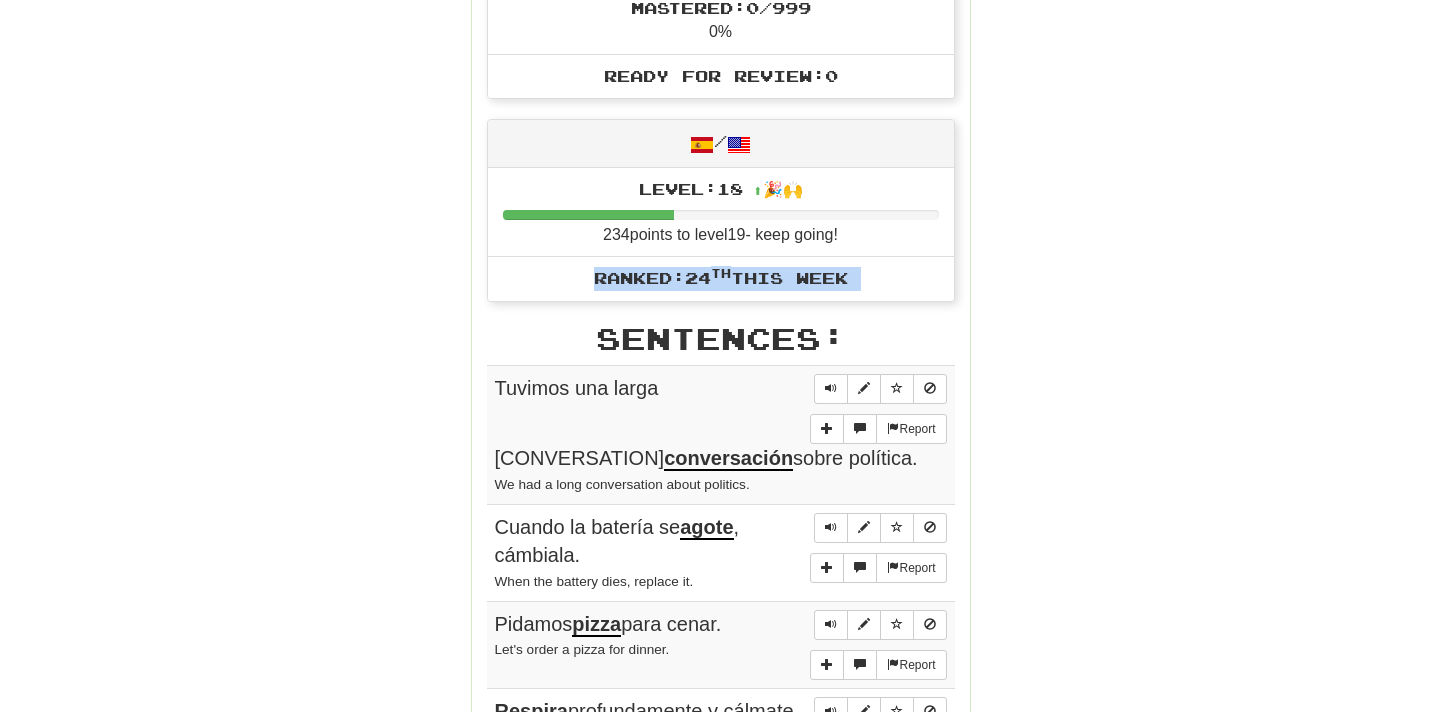 click on "Round Results Stats: Score:   + 400 Time:   6 : 0 7 New:   30 Review:   10 Correct:   40 Incorrect:   21 Progress: Fast Track Level 2 Playing:  467  /  999 + 30 43.744% 46.747% Mastered:  0  /  999 0% Ready for Review:  0  /  Level:  18 ⬆🎉🙌 234  points to level  19  - keep going! Ranked:  24 th  this week Sentences:  Report Tuvimos una larga  conversación  sobre política. We had a long conversation about politics.  Report Cuando la batería se  agote , cámbiala. When the battery dies, replace it.  Report Pidamos  pizza  para cenar. Let's order a pizza for dinner.  Report Respira  profundamente y cálmate. Take a deep breath and calm down.  Report Sólo estaba  bromeando , no lo tomes en serio. I was just joking, don't take it seriously.  Report El agua estaba  cambiando  de color. The water was changing its color. 5  Report Se sintió  confuso  con las instrucciones. He felt confused about the instructions.  Report Se miró en el  espejo . She looked at herself in the mirror.  Report japonesa . . ." at bounding box center [721, 1921] 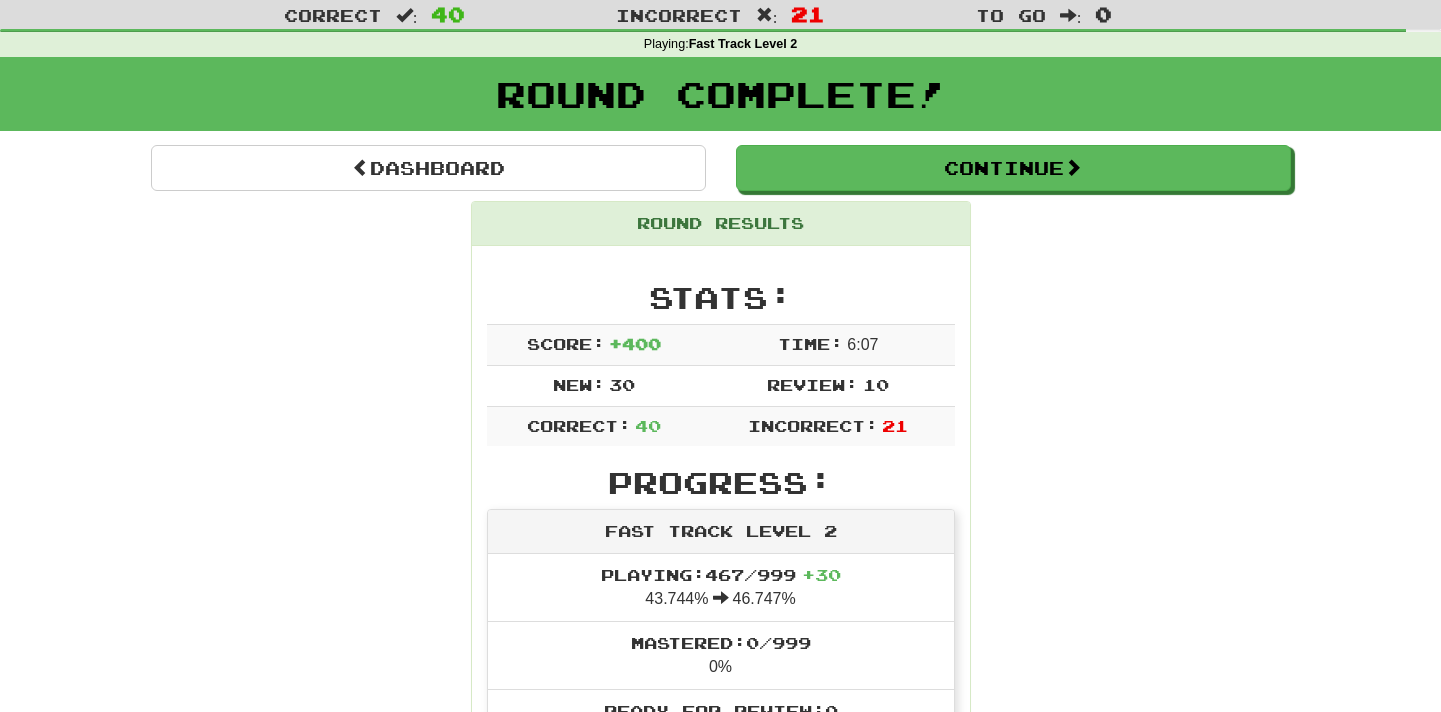 scroll, scrollTop: 0, scrollLeft: 0, axis: both 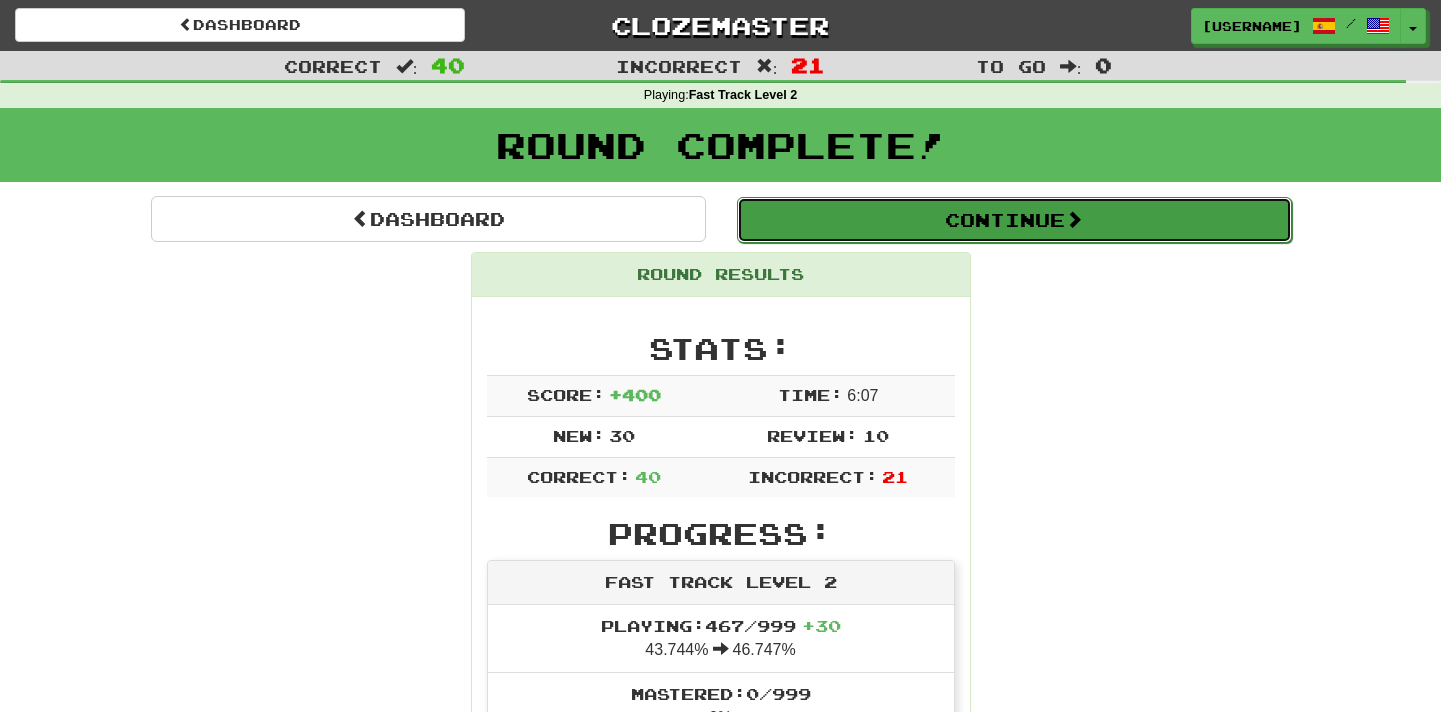 click on "Continue" at bounding box center [1014, 220] 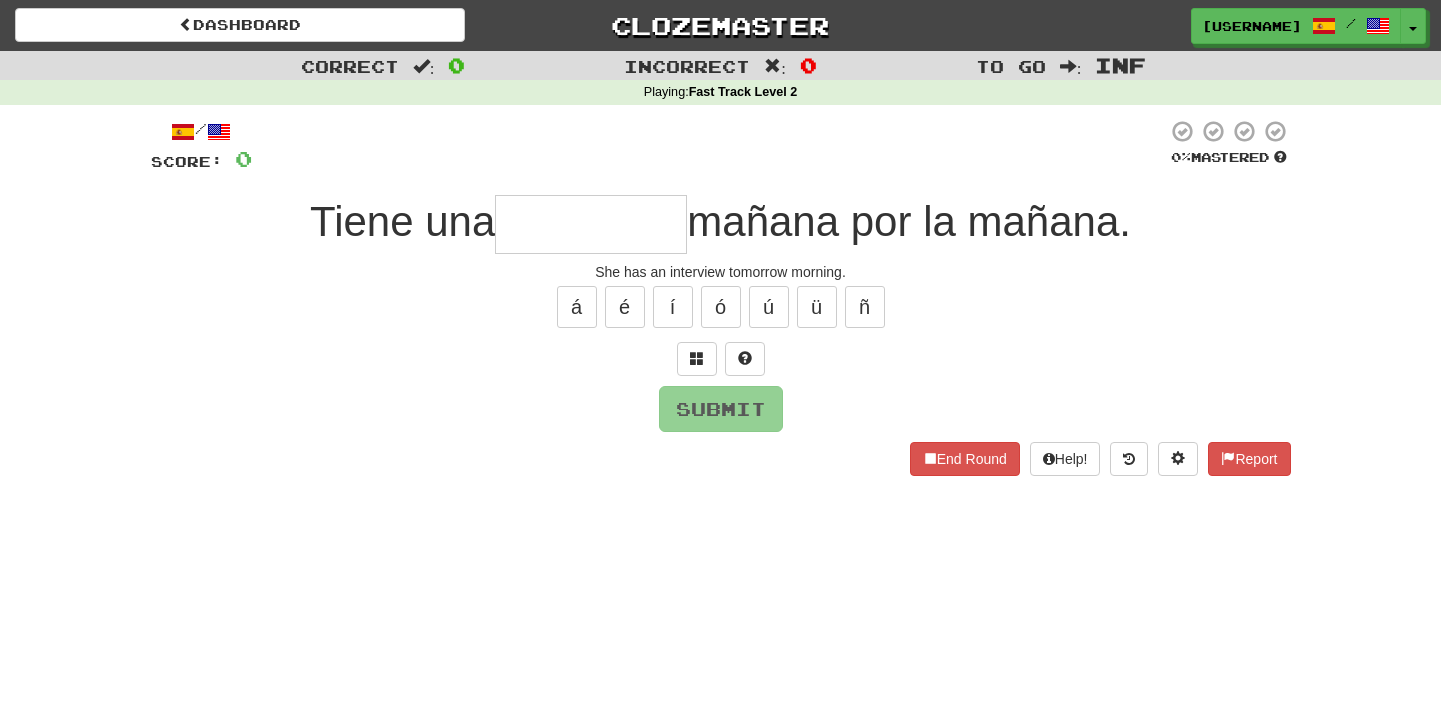click at bounding box center (591, 224) 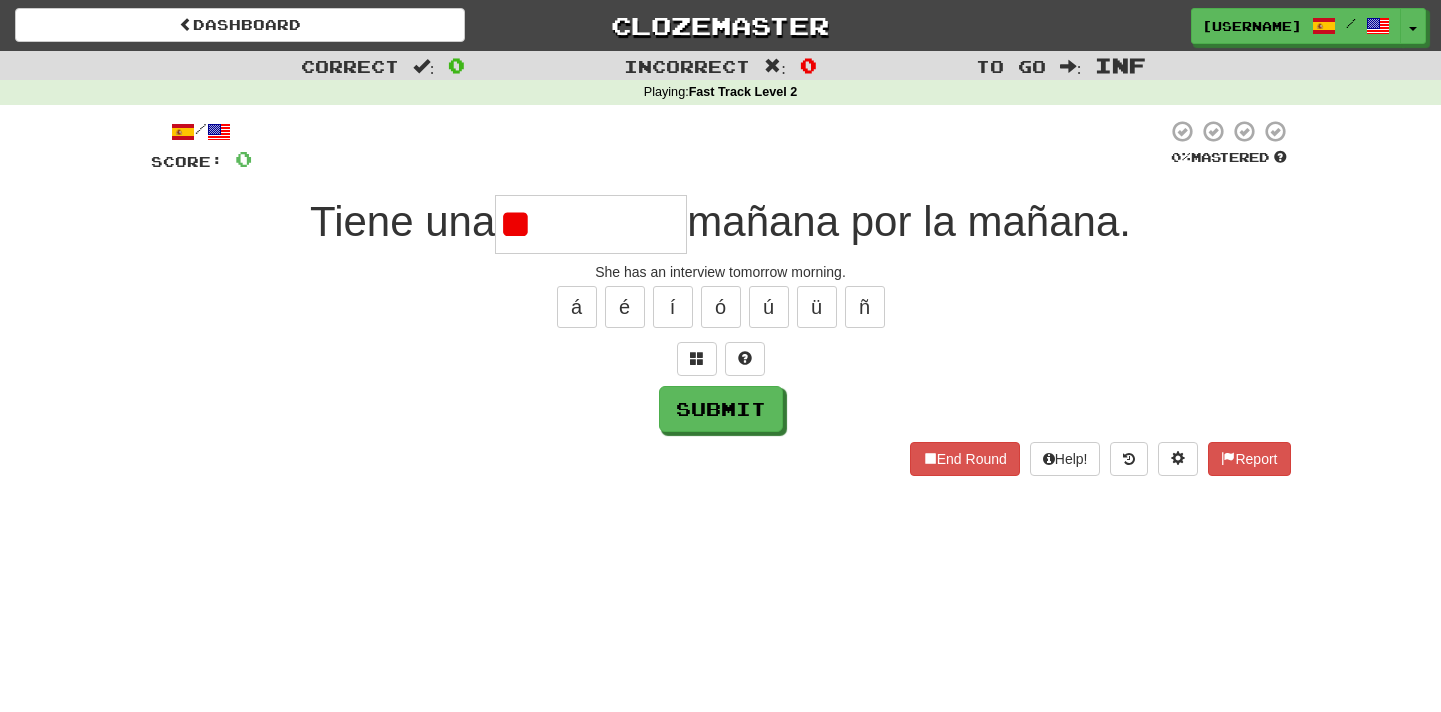type on "*" 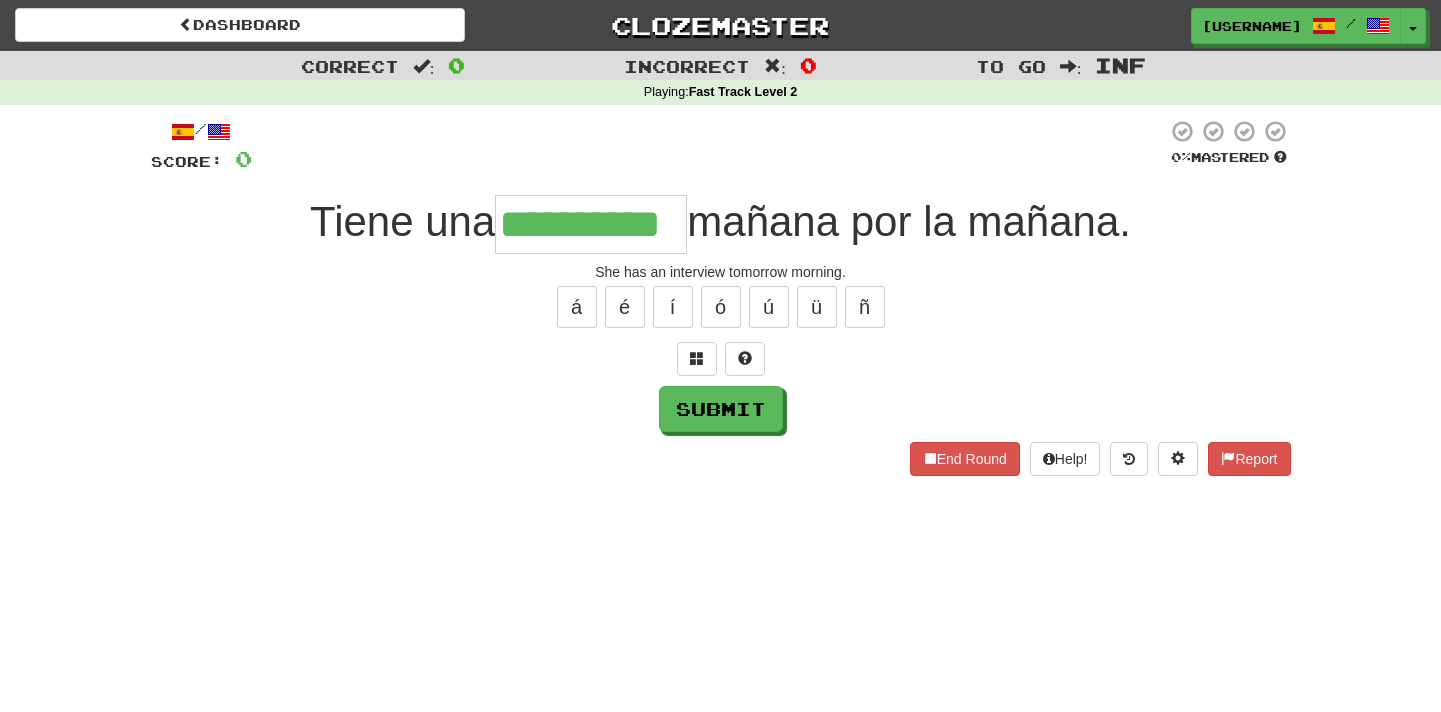 type on "**********" 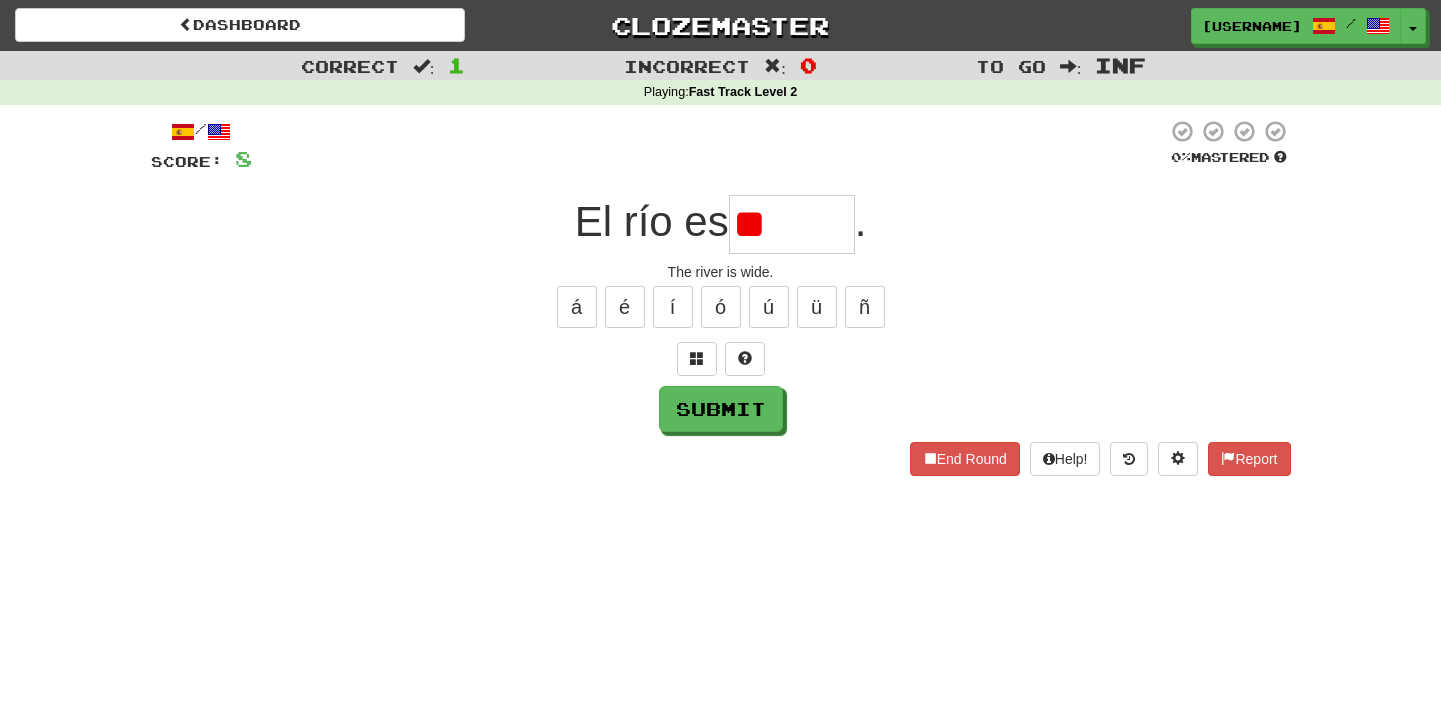 type on "*" 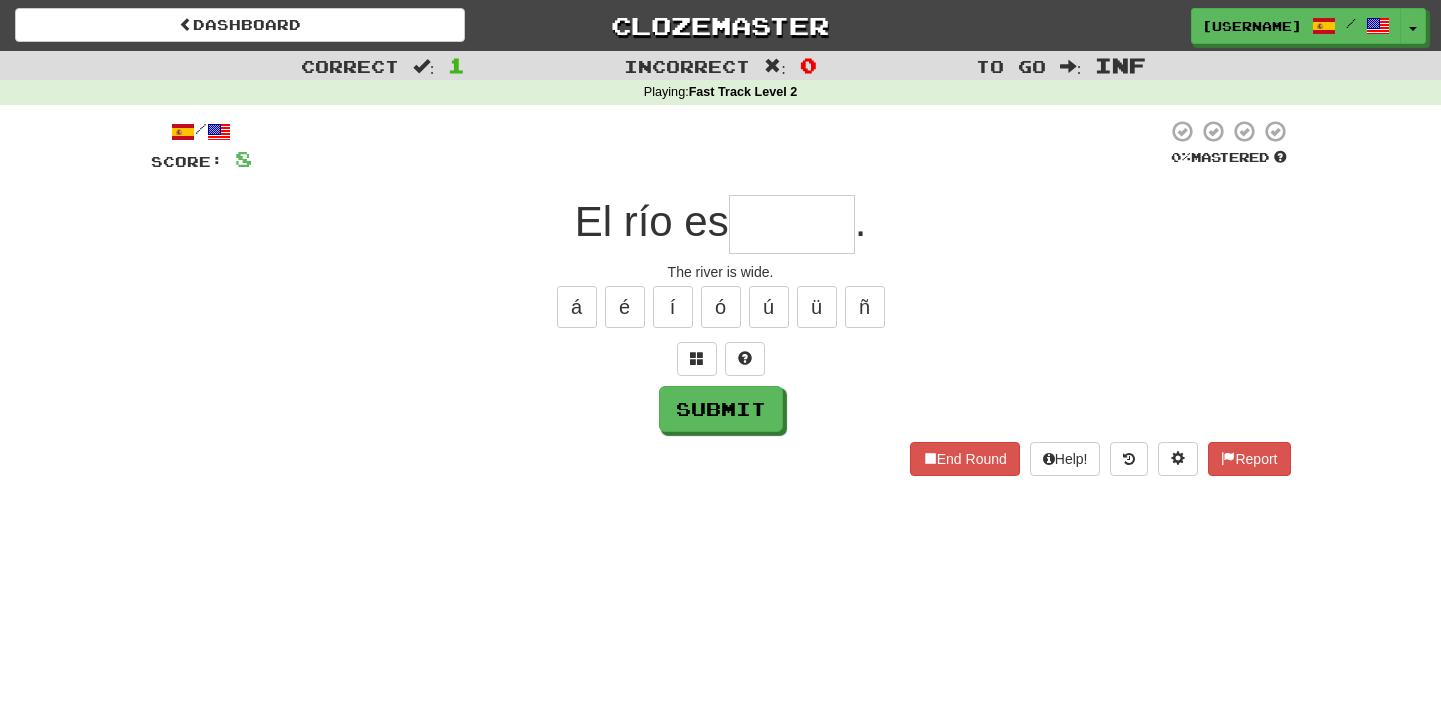type on "*****" 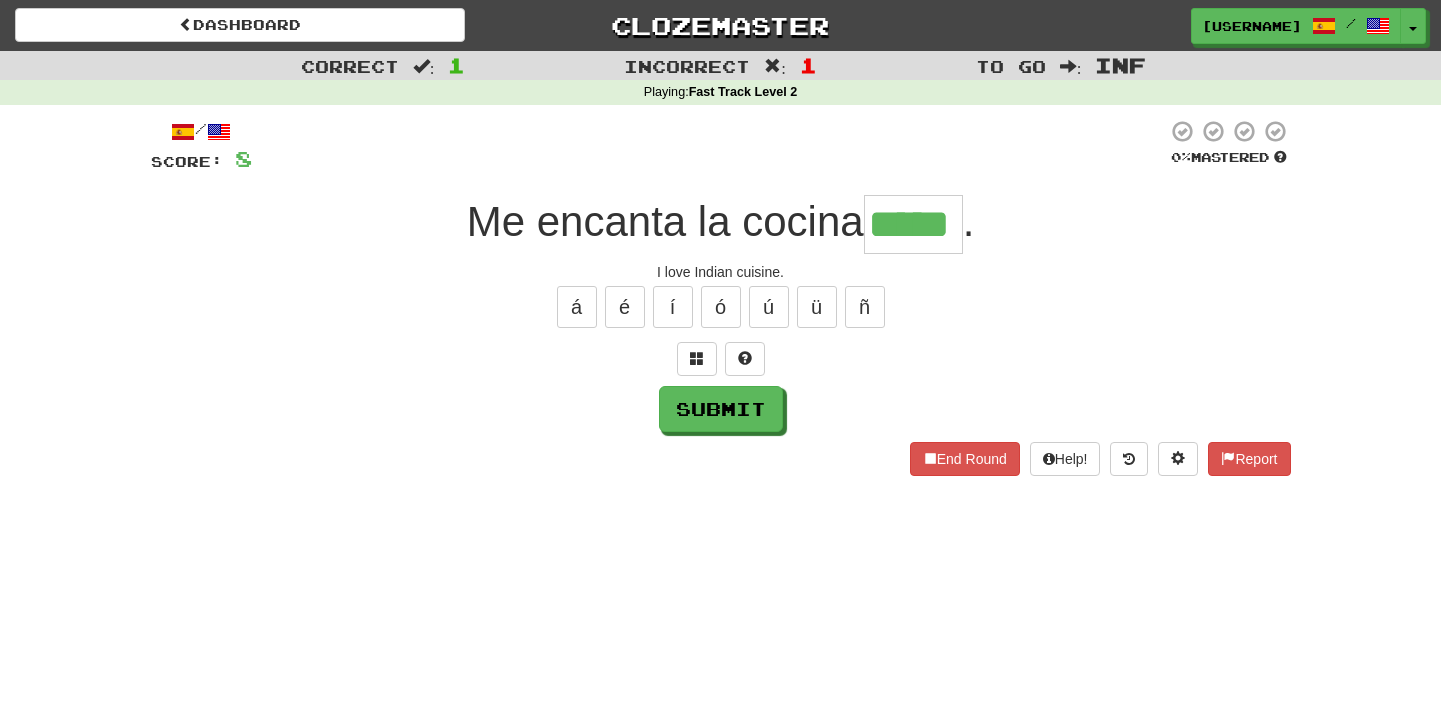 type on "*****" 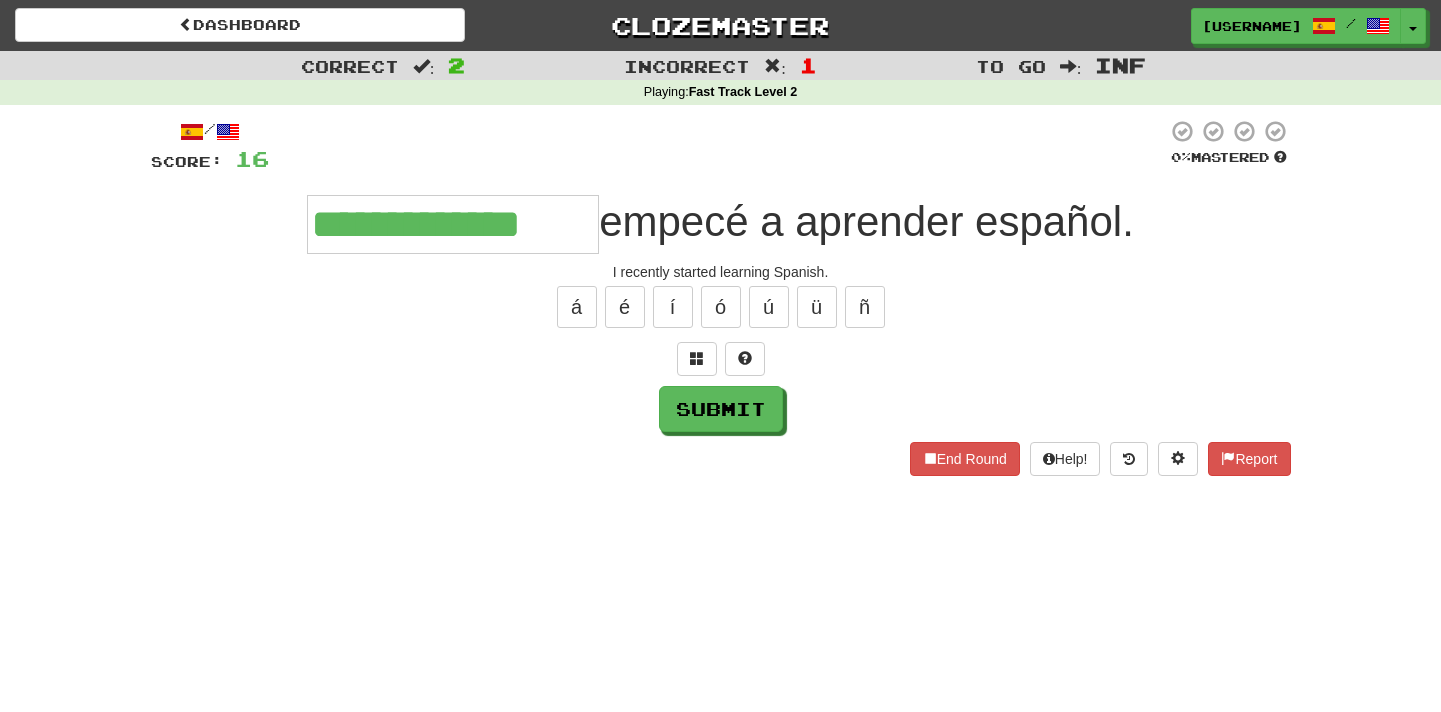 type on "**********" 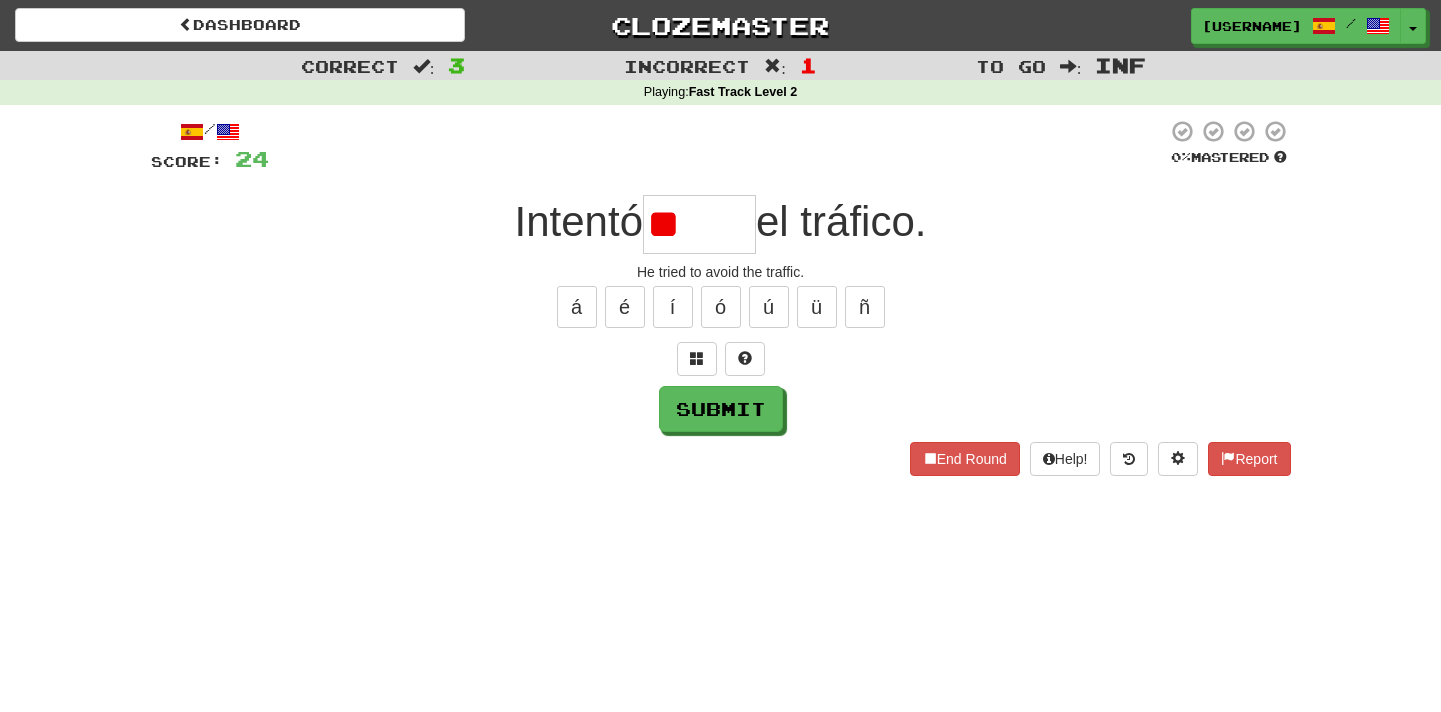 type on "*" 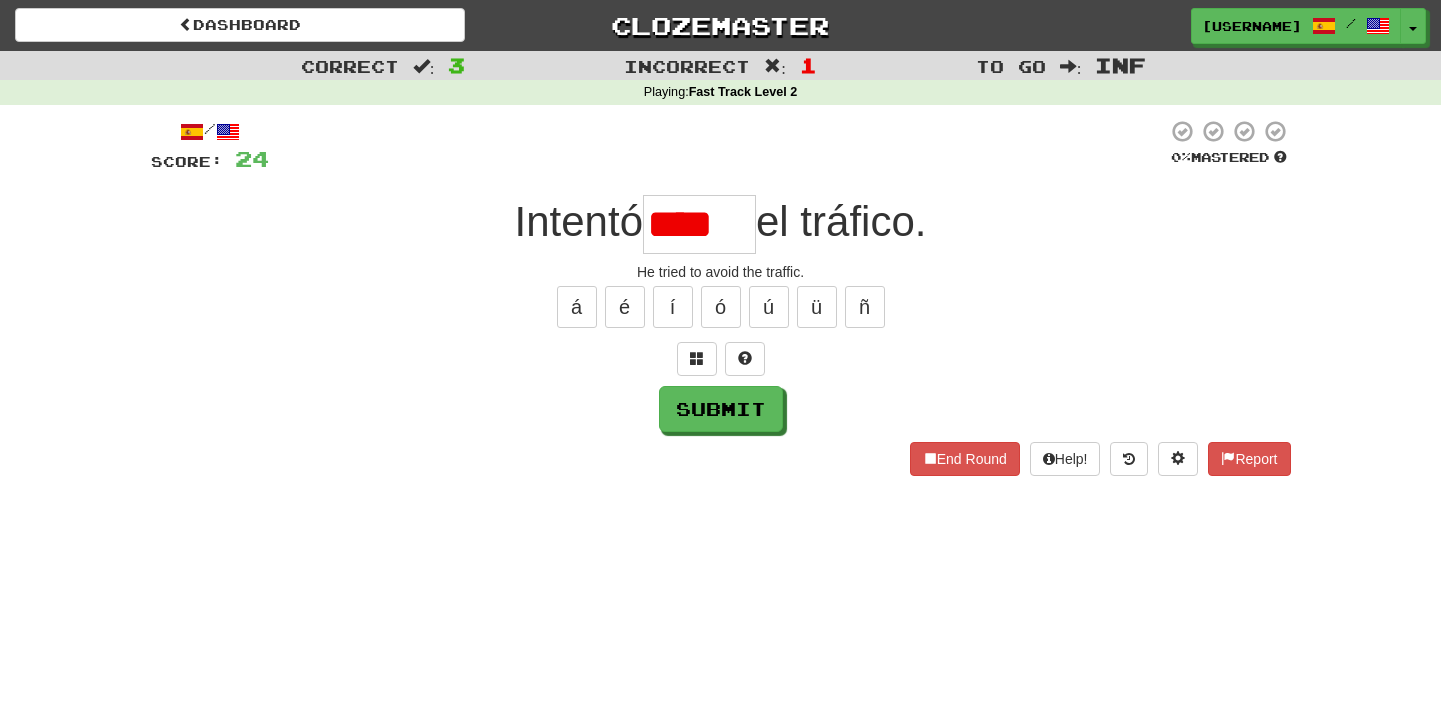 type on "******" 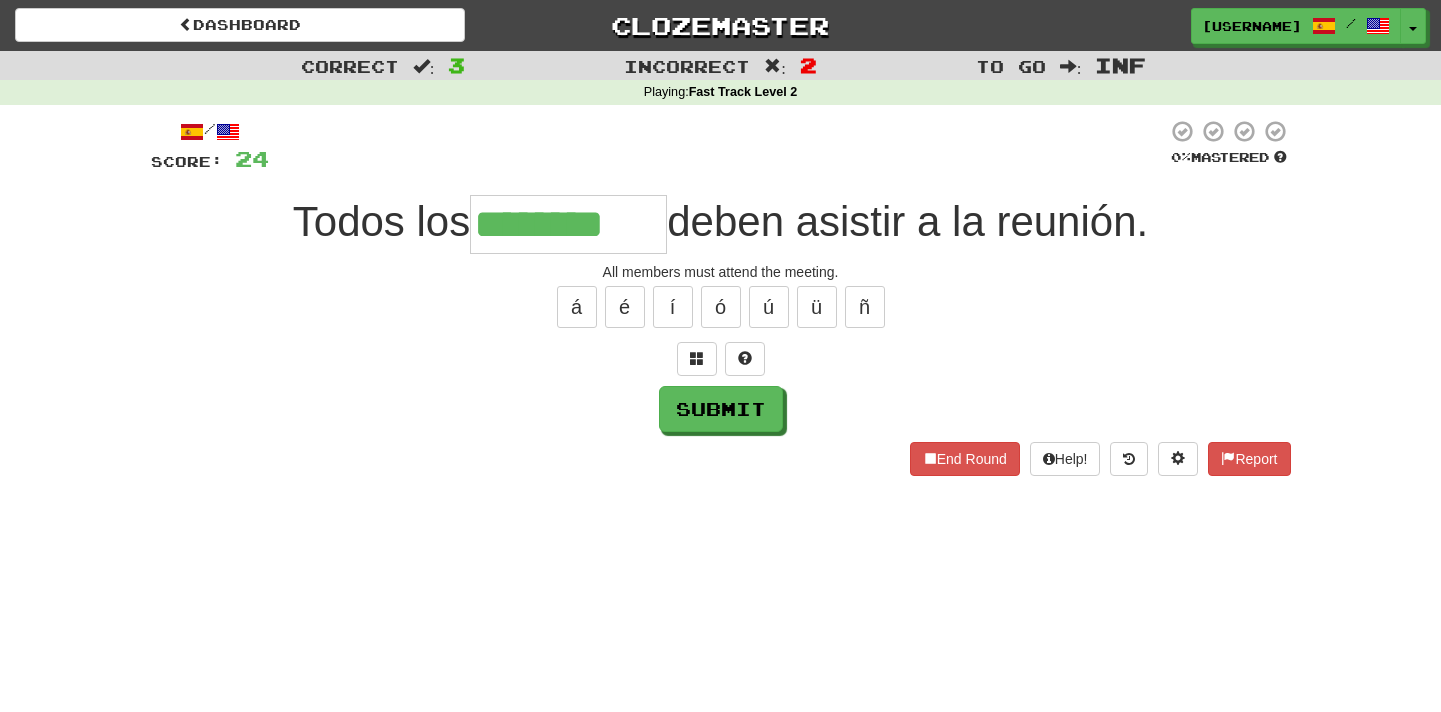 type on "********" 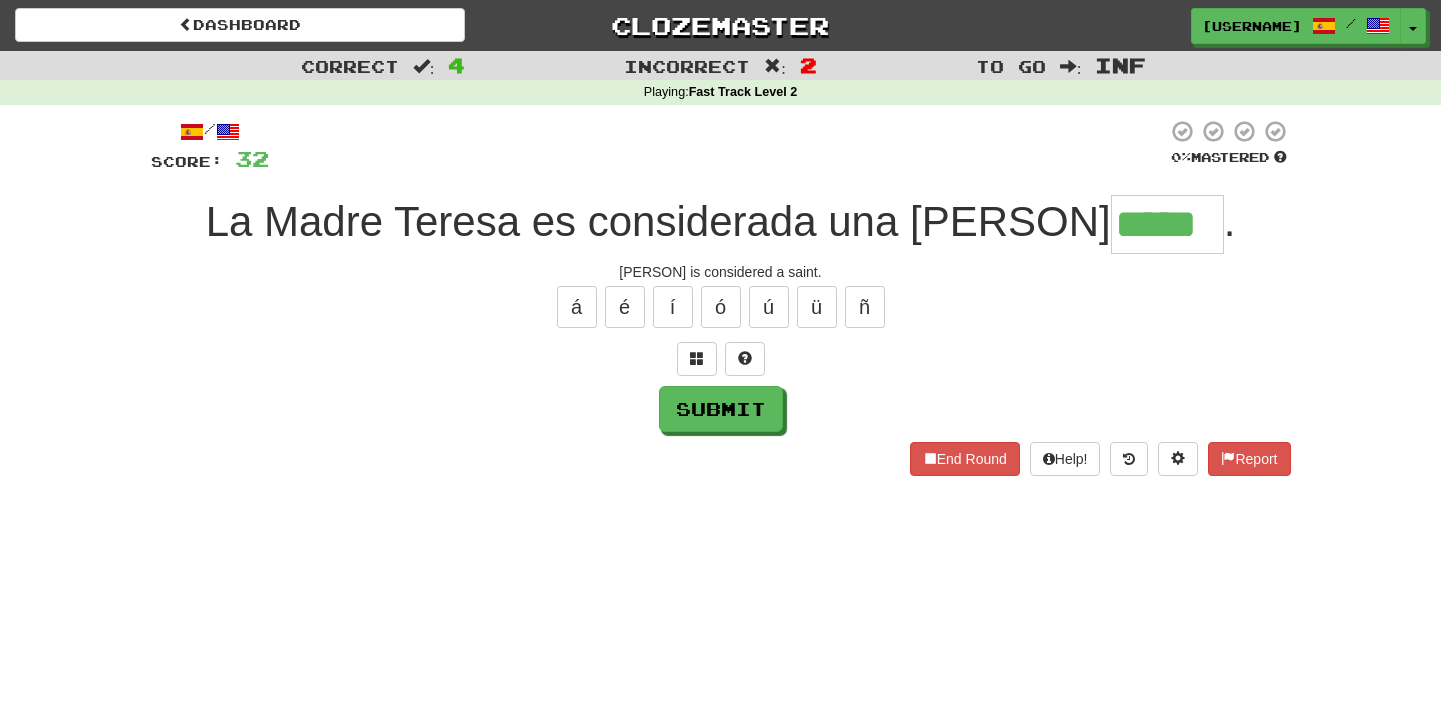 type on "*****" 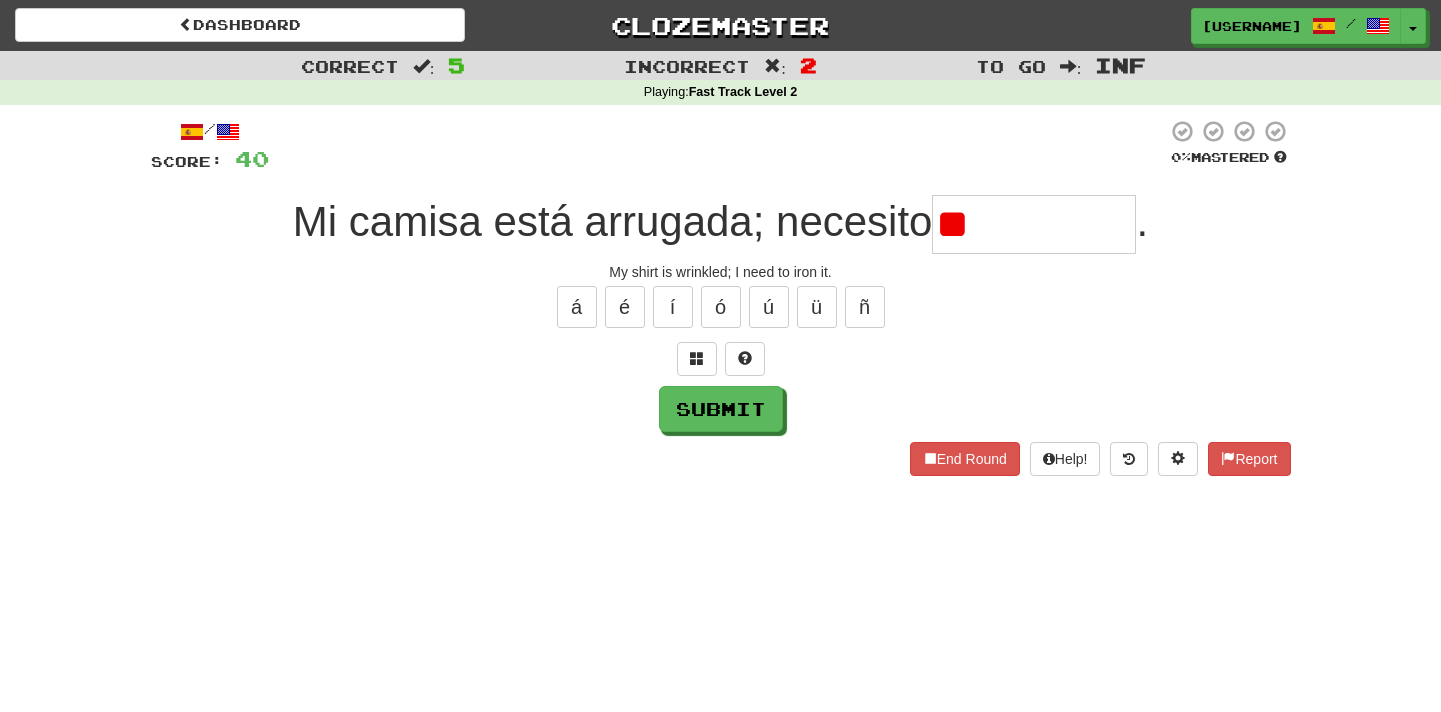 type on "*" 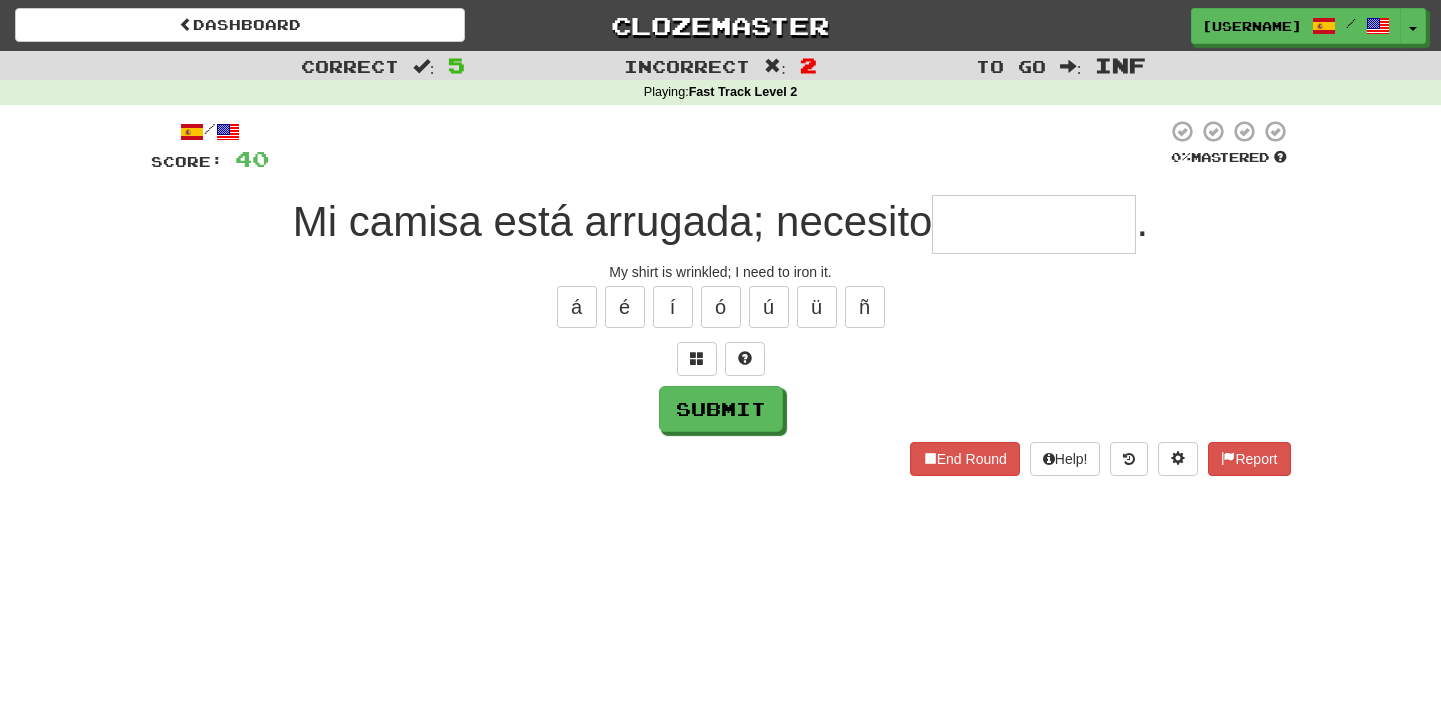 type on "**********" 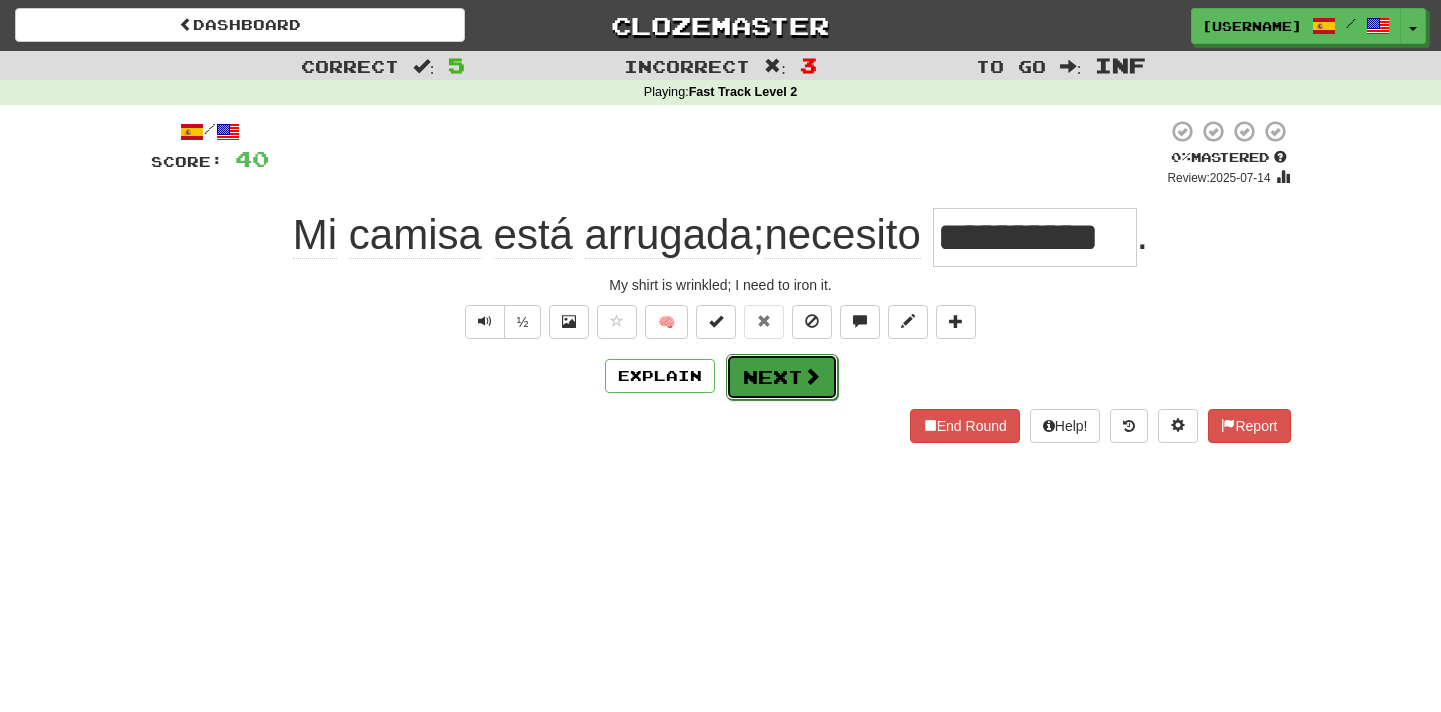 click on "Next" at bounding box center (782, 377) 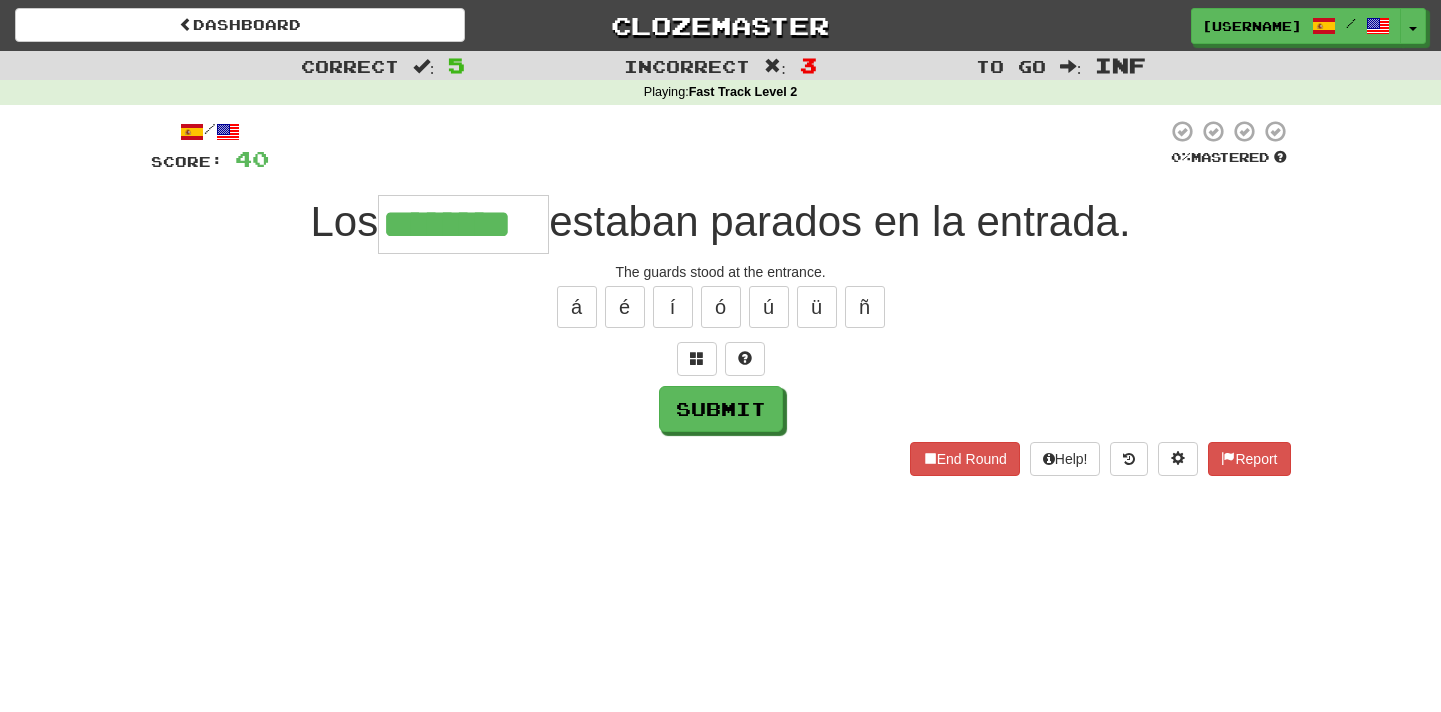 type on "********" 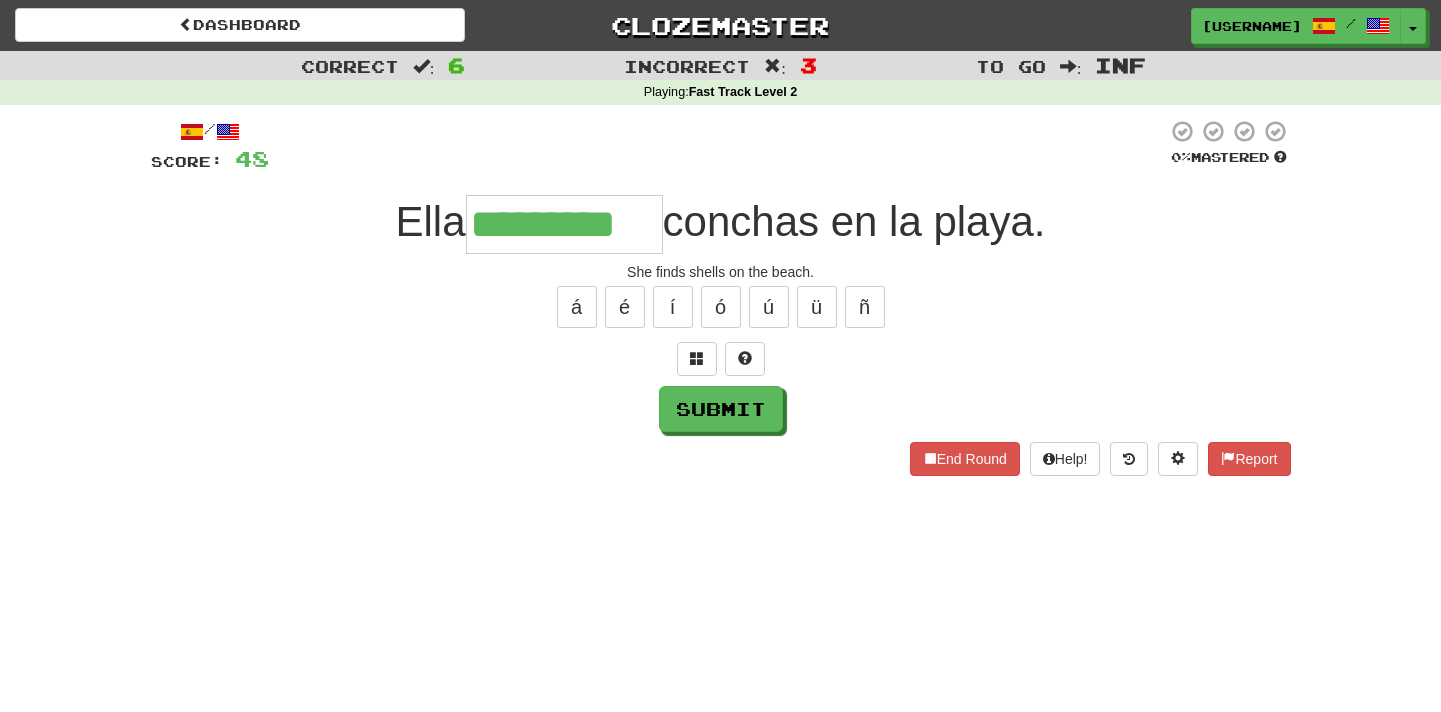 type on "*********" 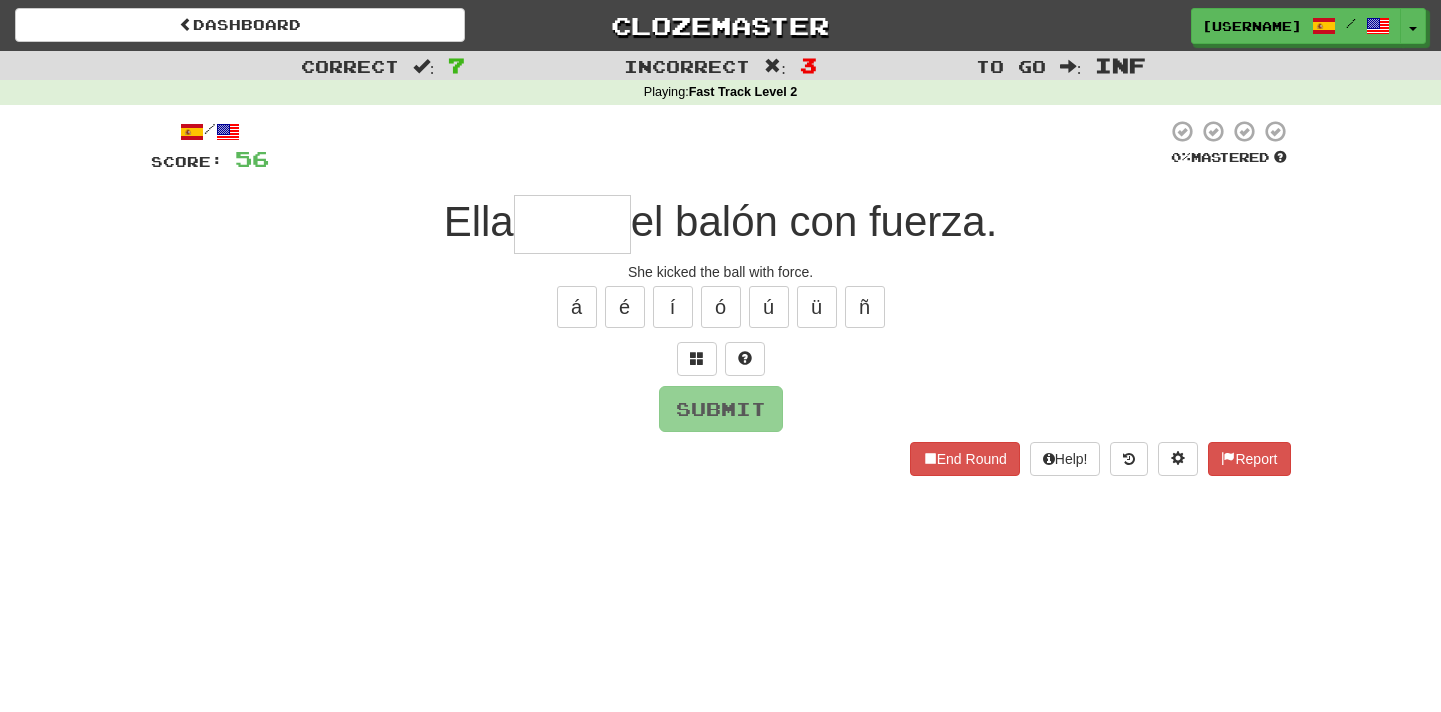 type on "*" 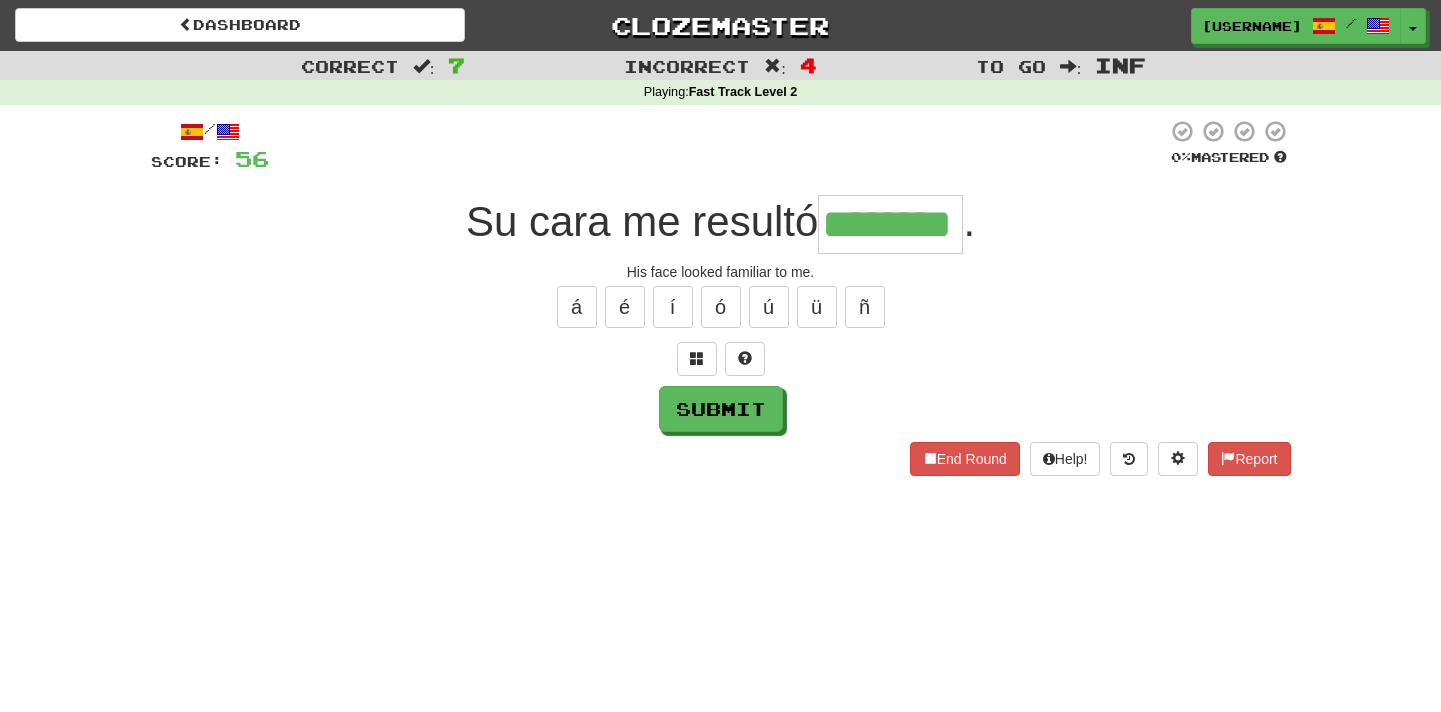 type on "********" 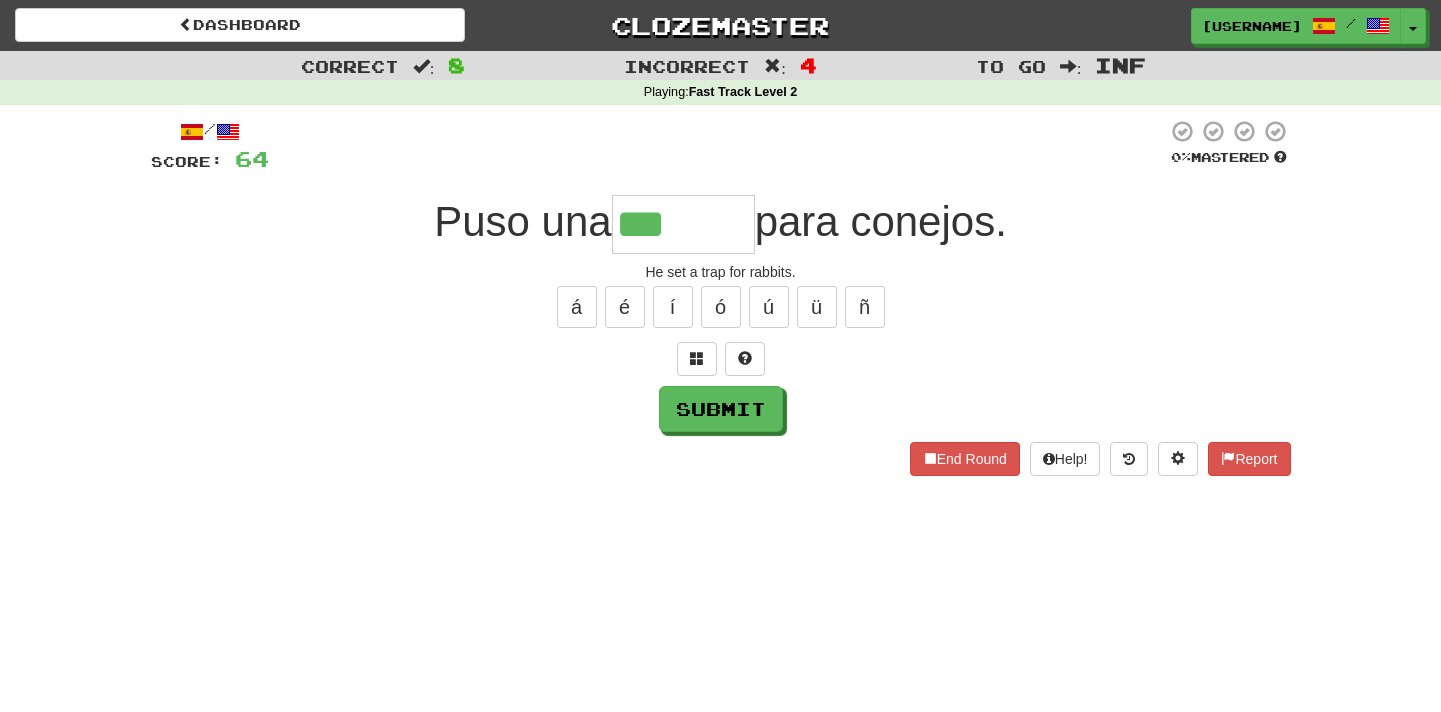 type on "******" 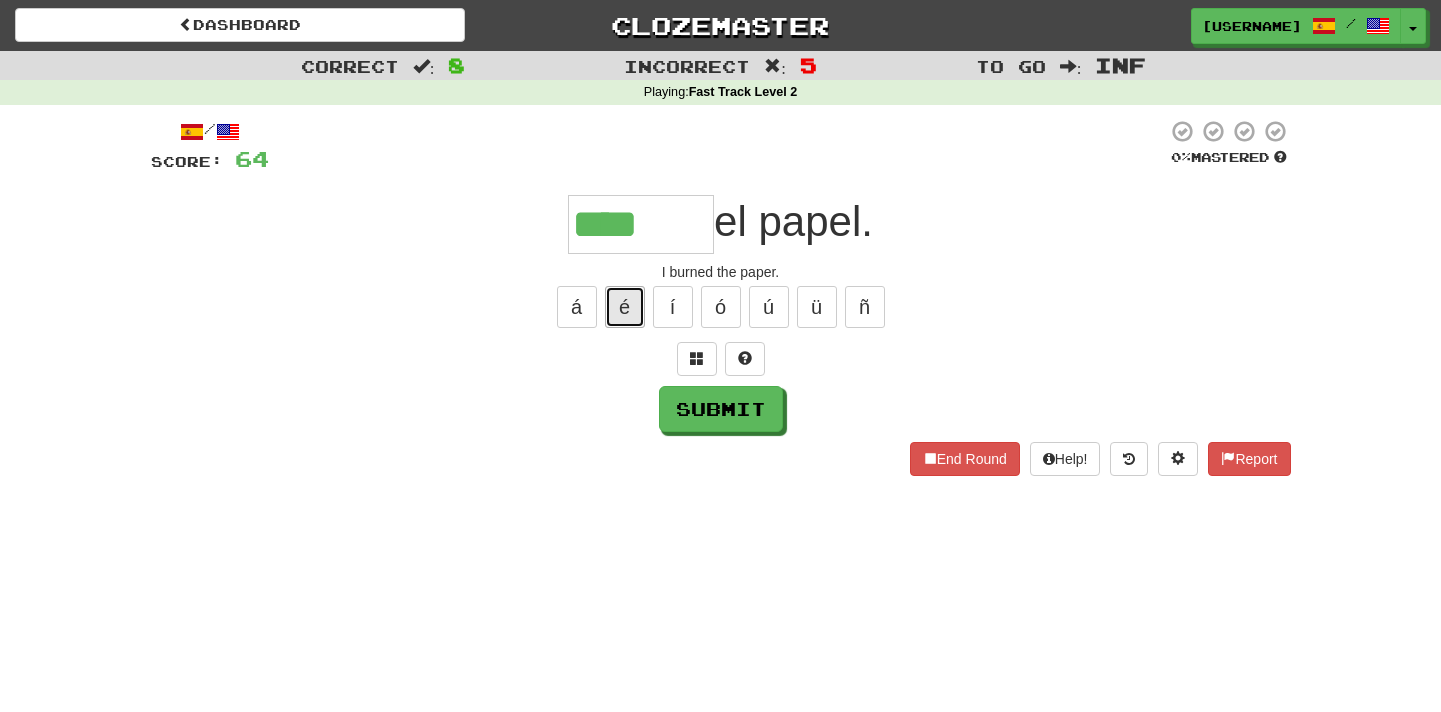 click on "é" at bounding box center [625, 307] 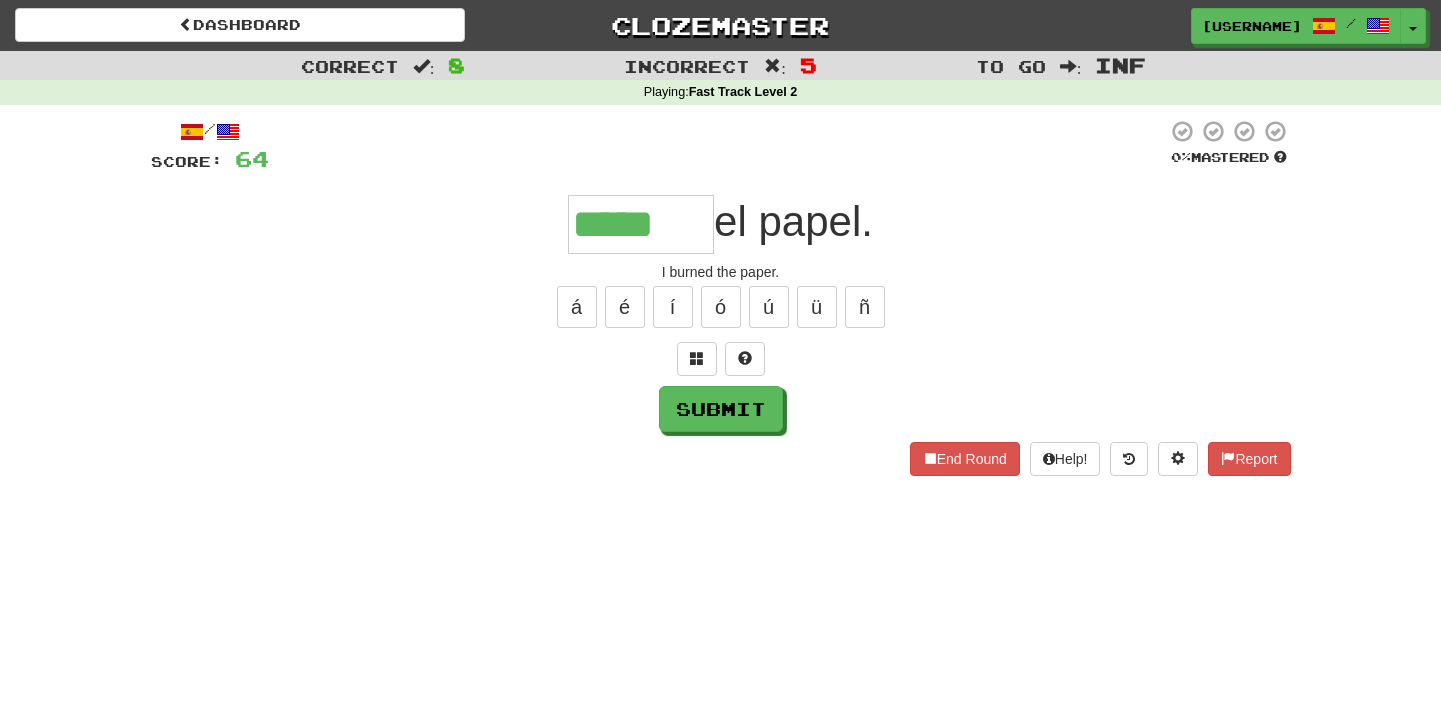 type on "*****" 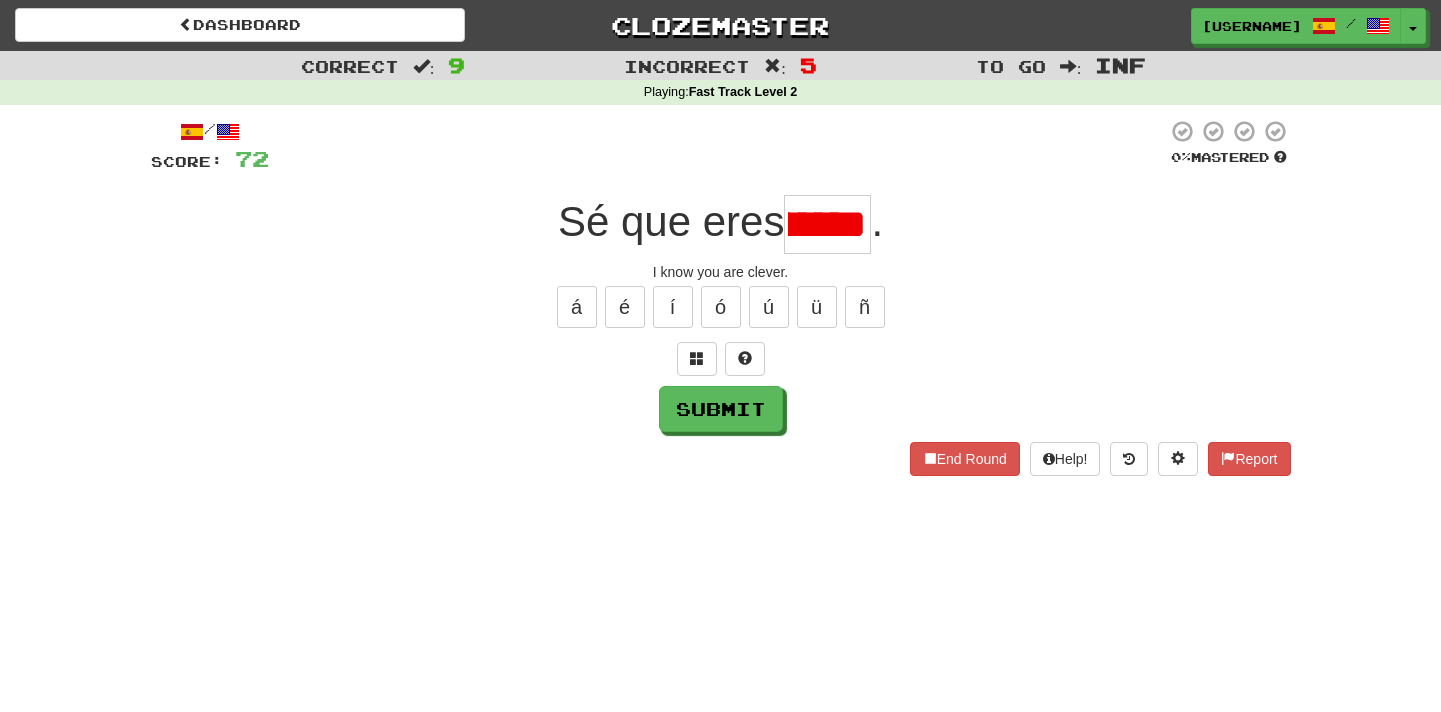 scroll, scrollTop: 0, scrollLeft: 123, axis: horizontal 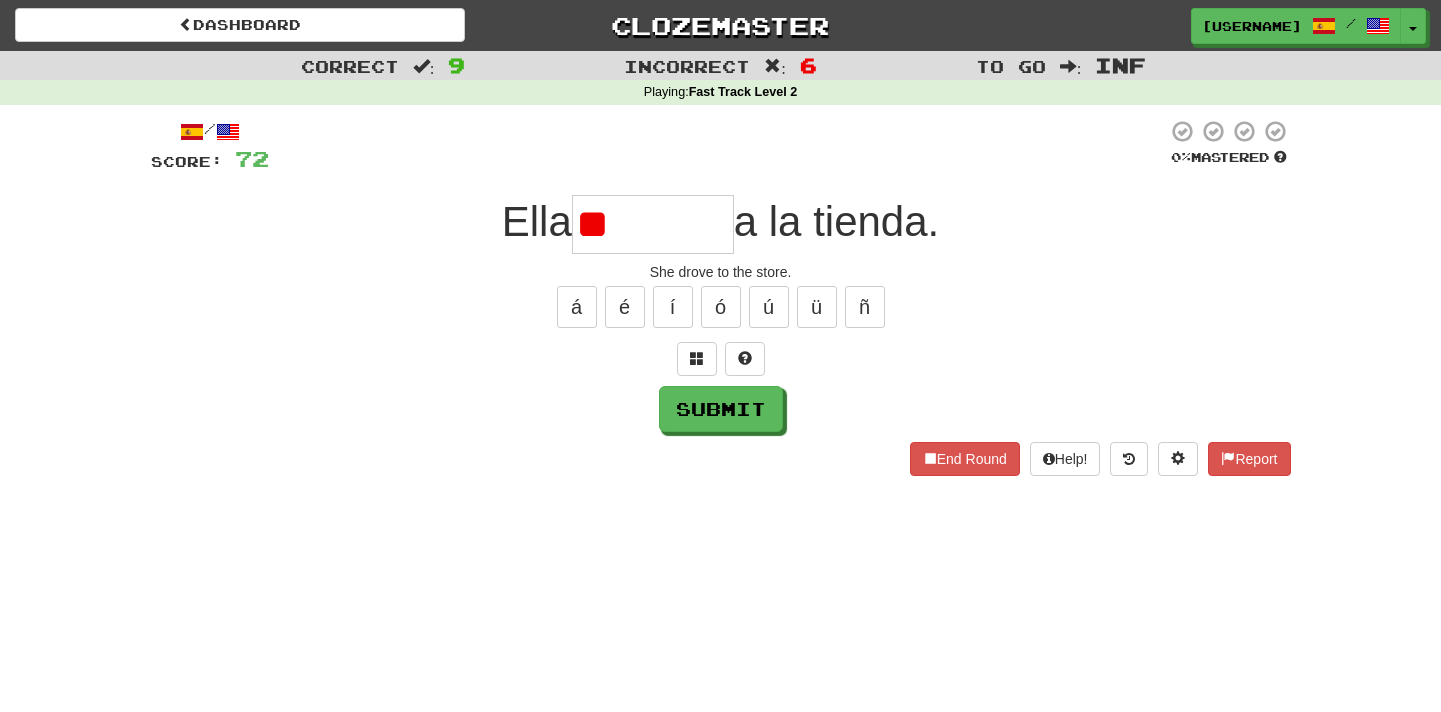 type on "*" 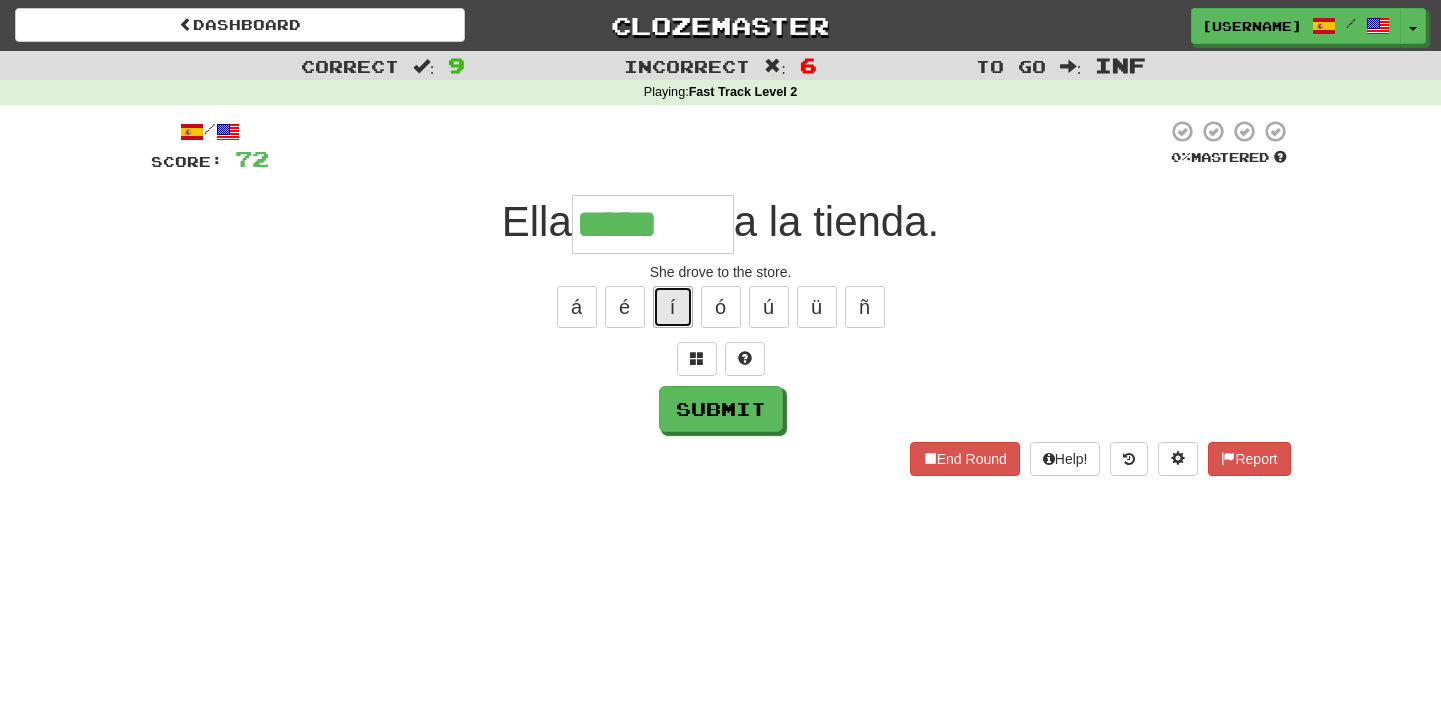 click on "í" at bounding box center [673, 307] 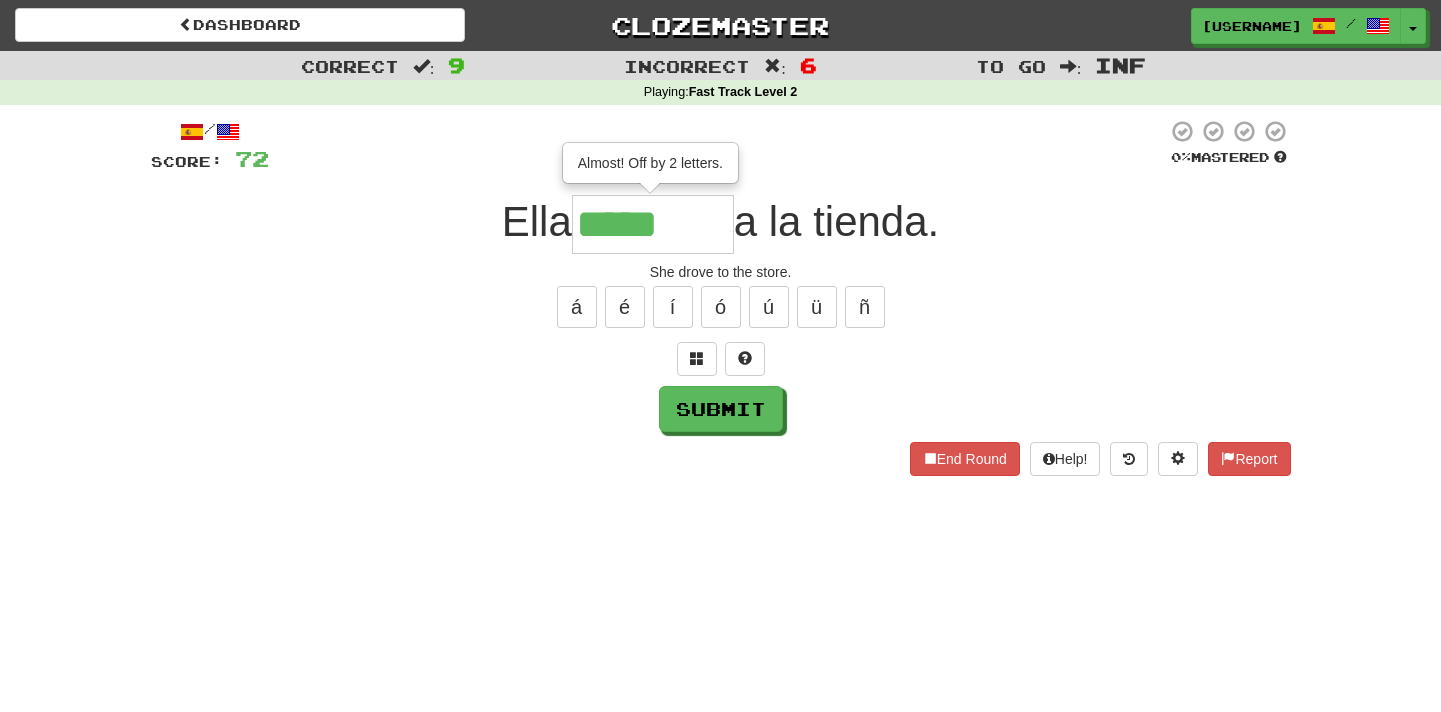 type on "*******" 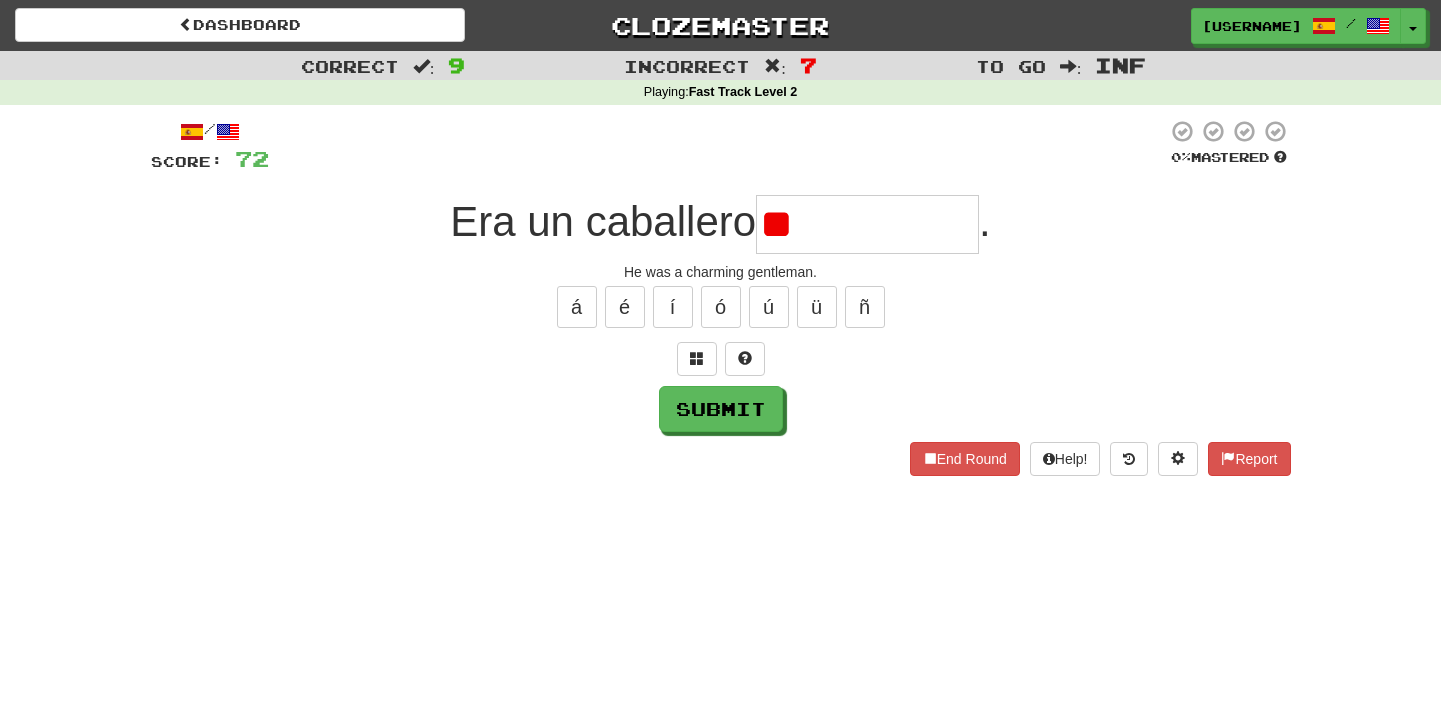 type on "*" 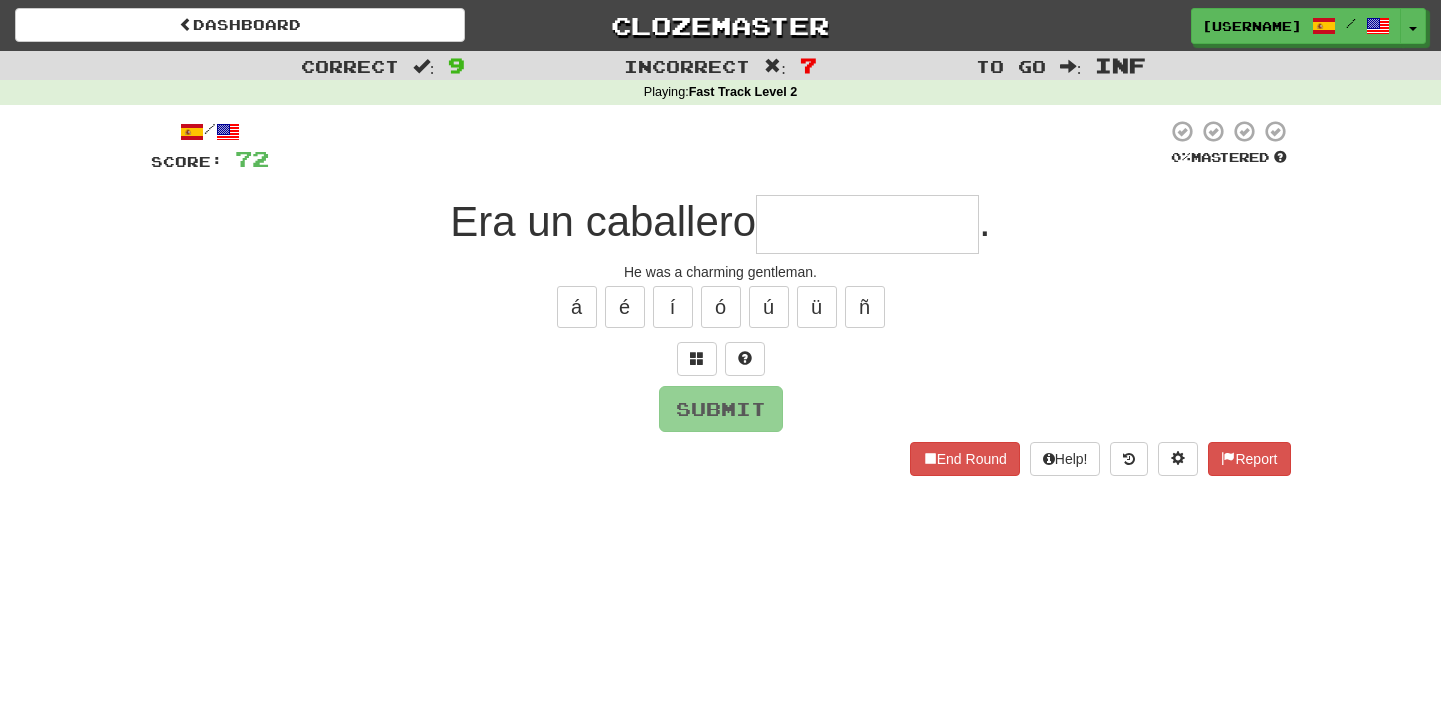 type on "*" 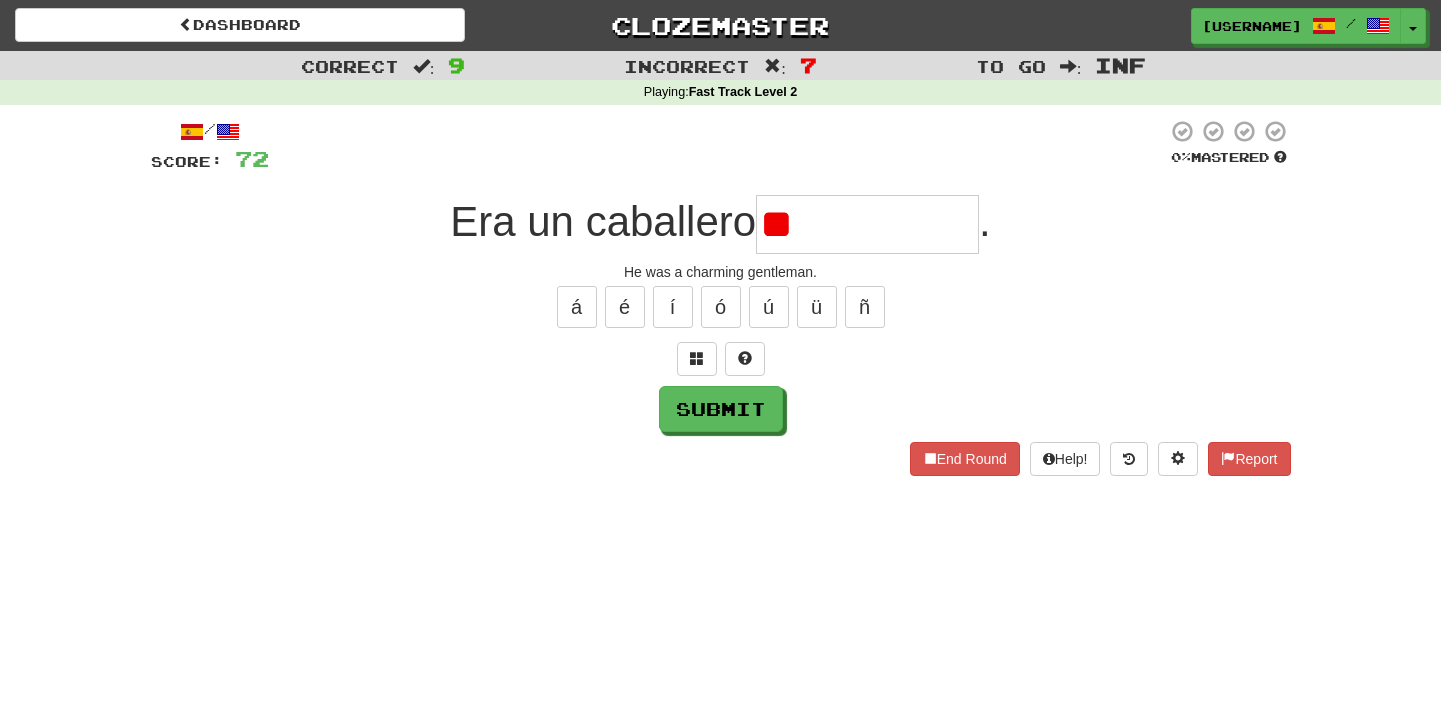 type on "*" 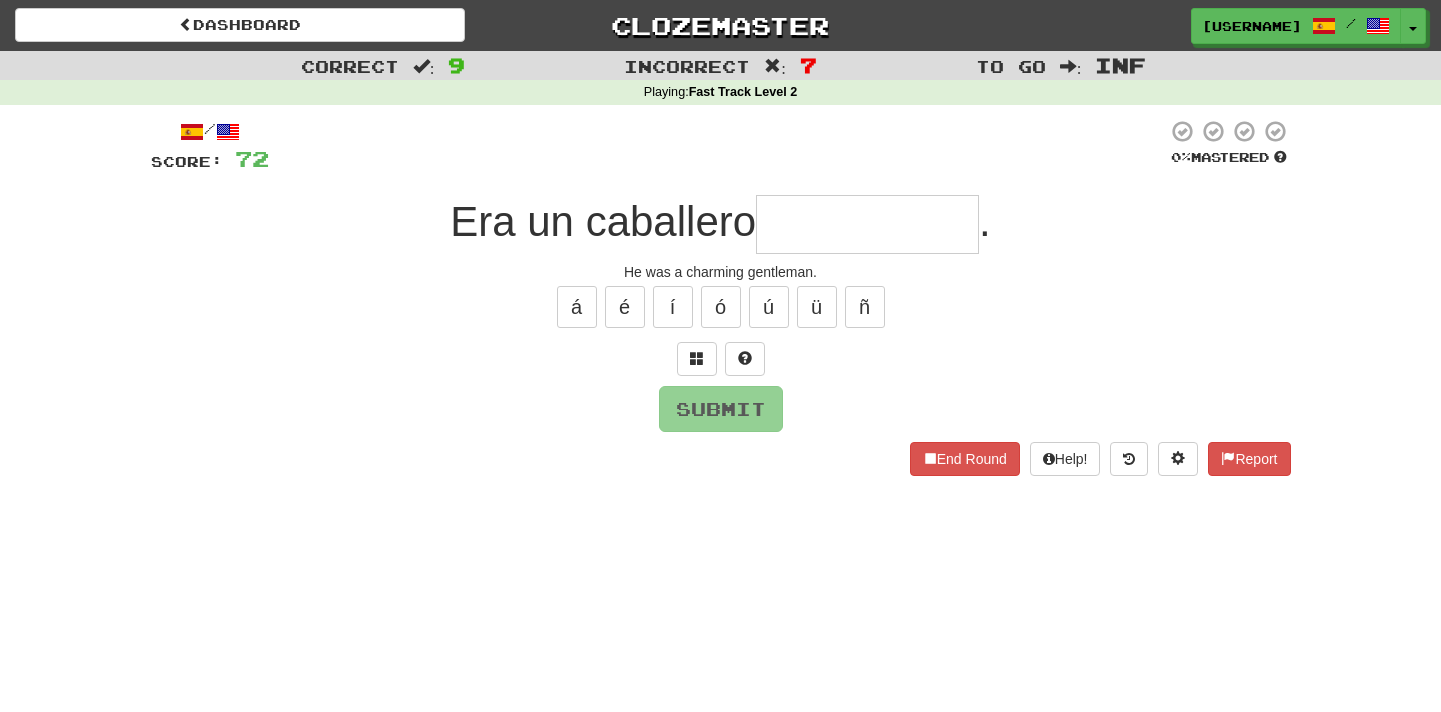 type on "*" 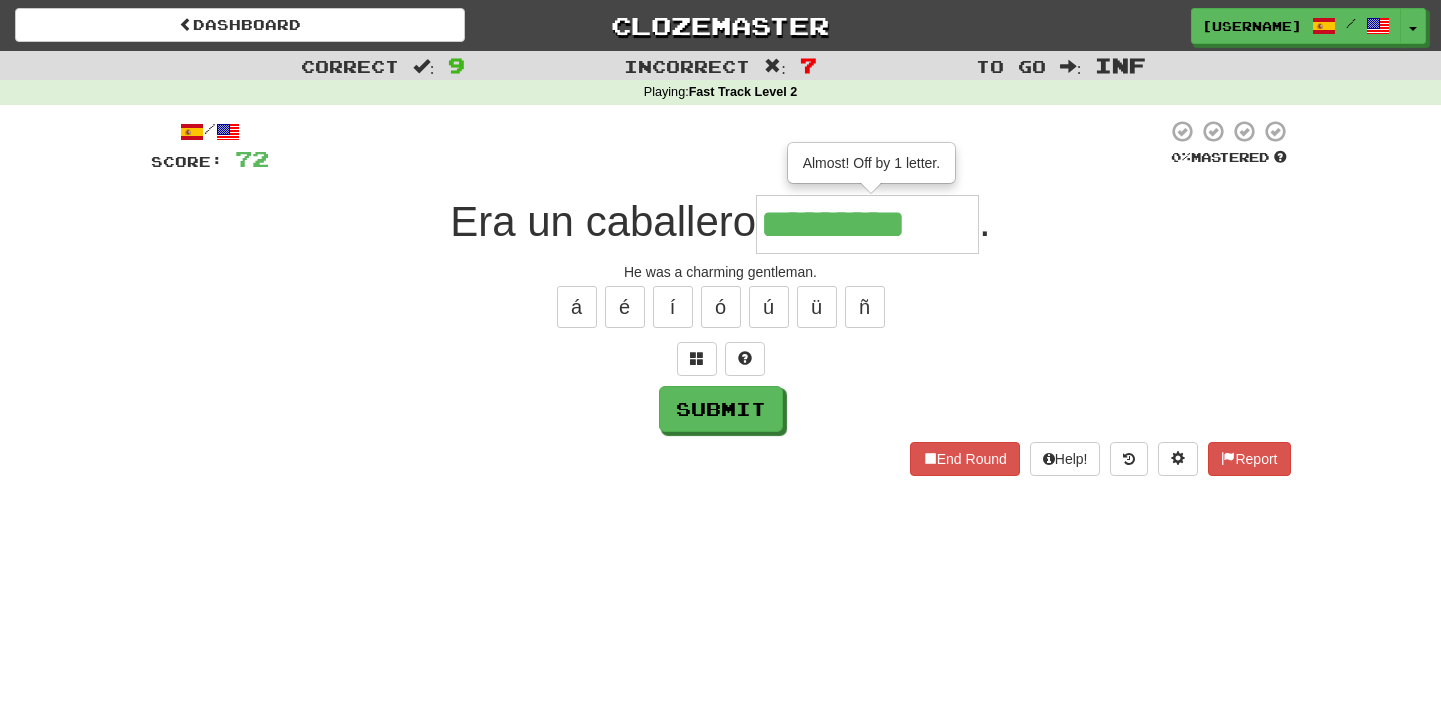 type on "**********" 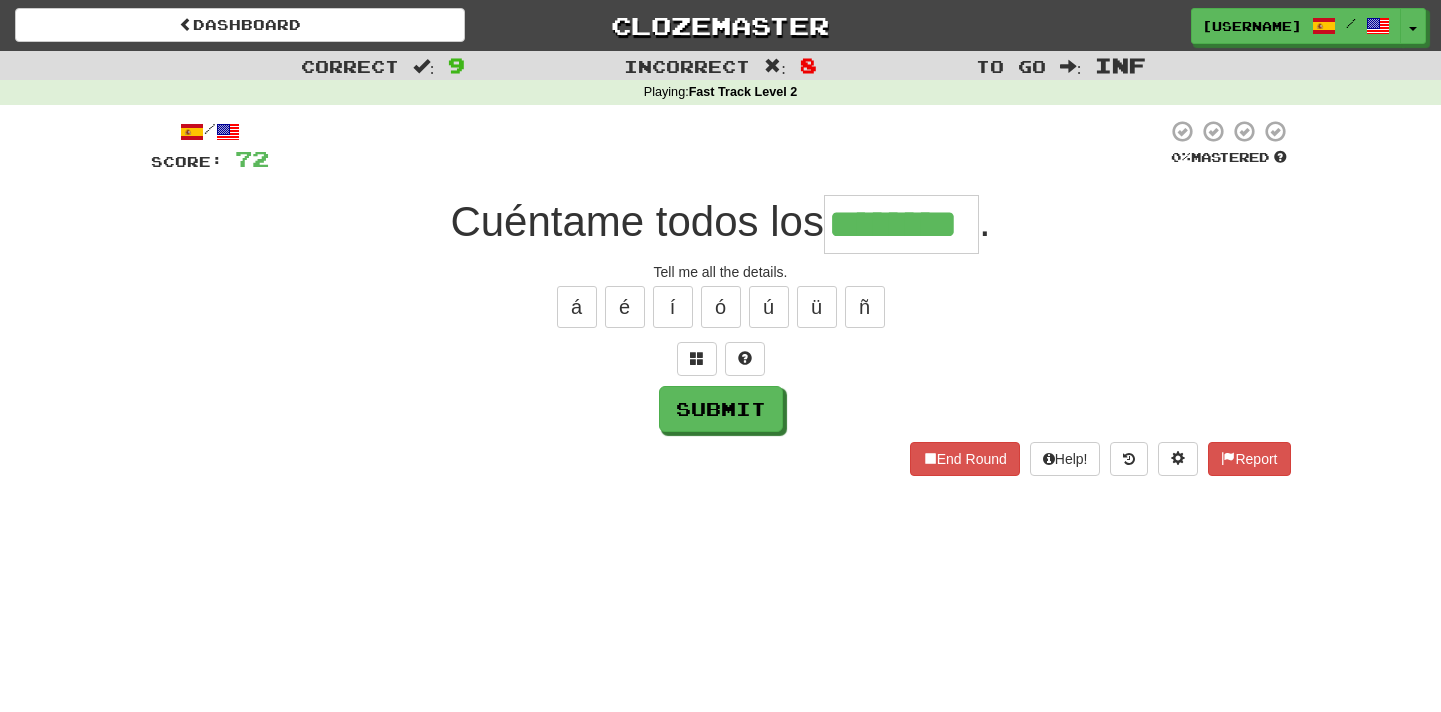 type on "********" 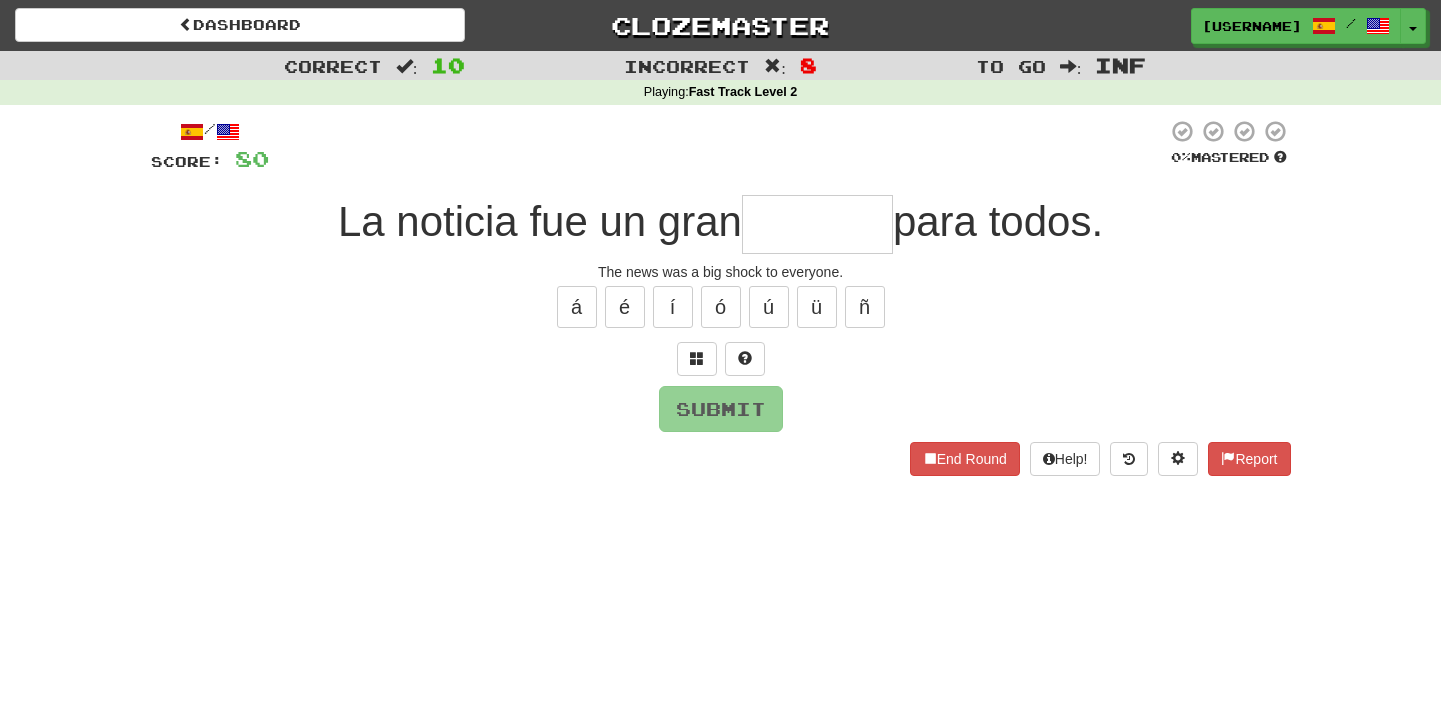 type on "*" 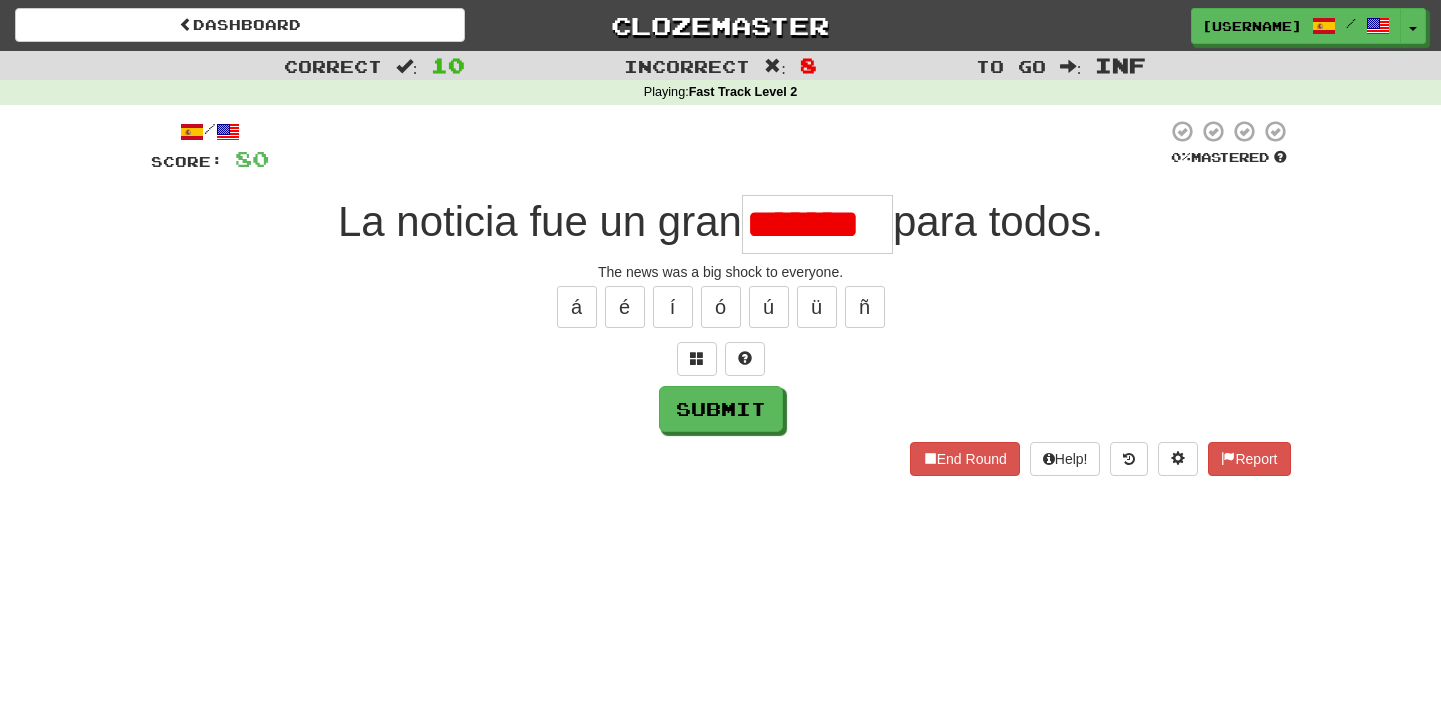 scroll, scrollTop: 0, scrollLeft: 15, axis: horizontal 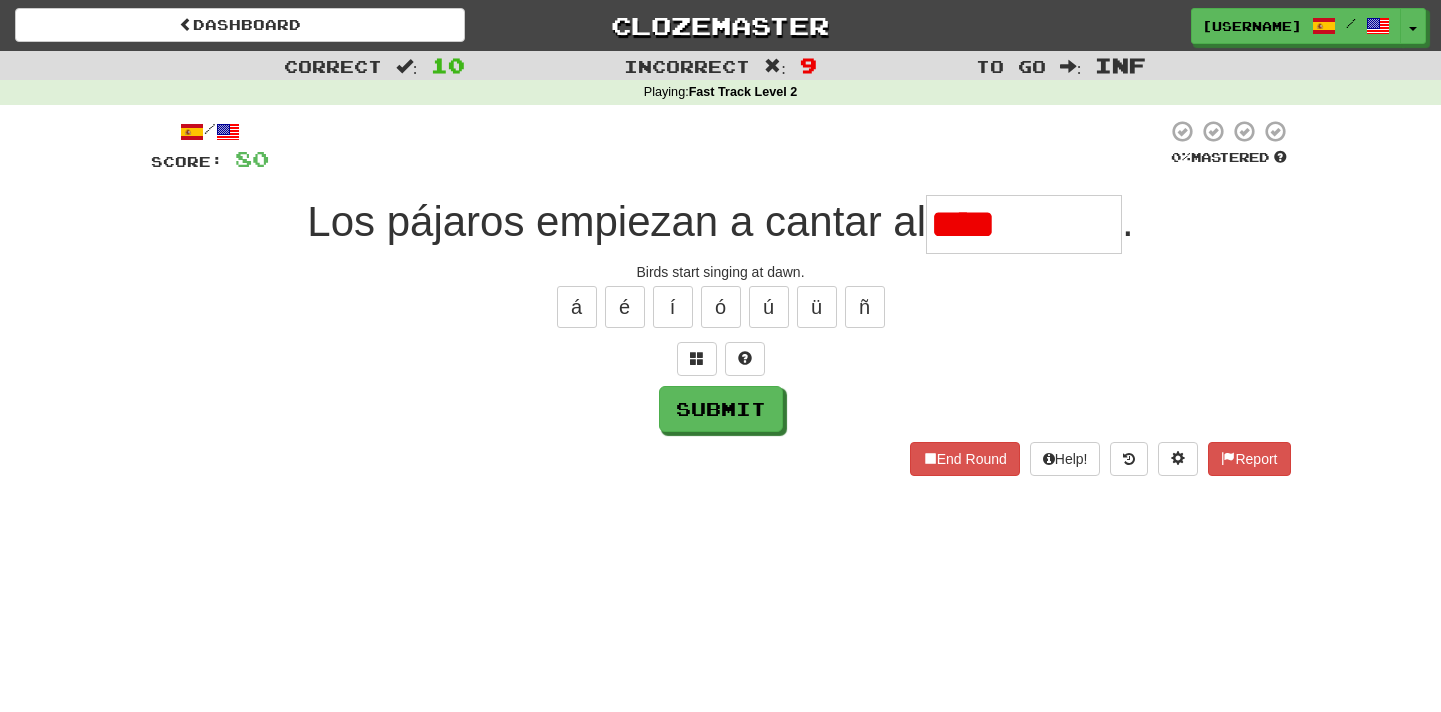 type on "********" 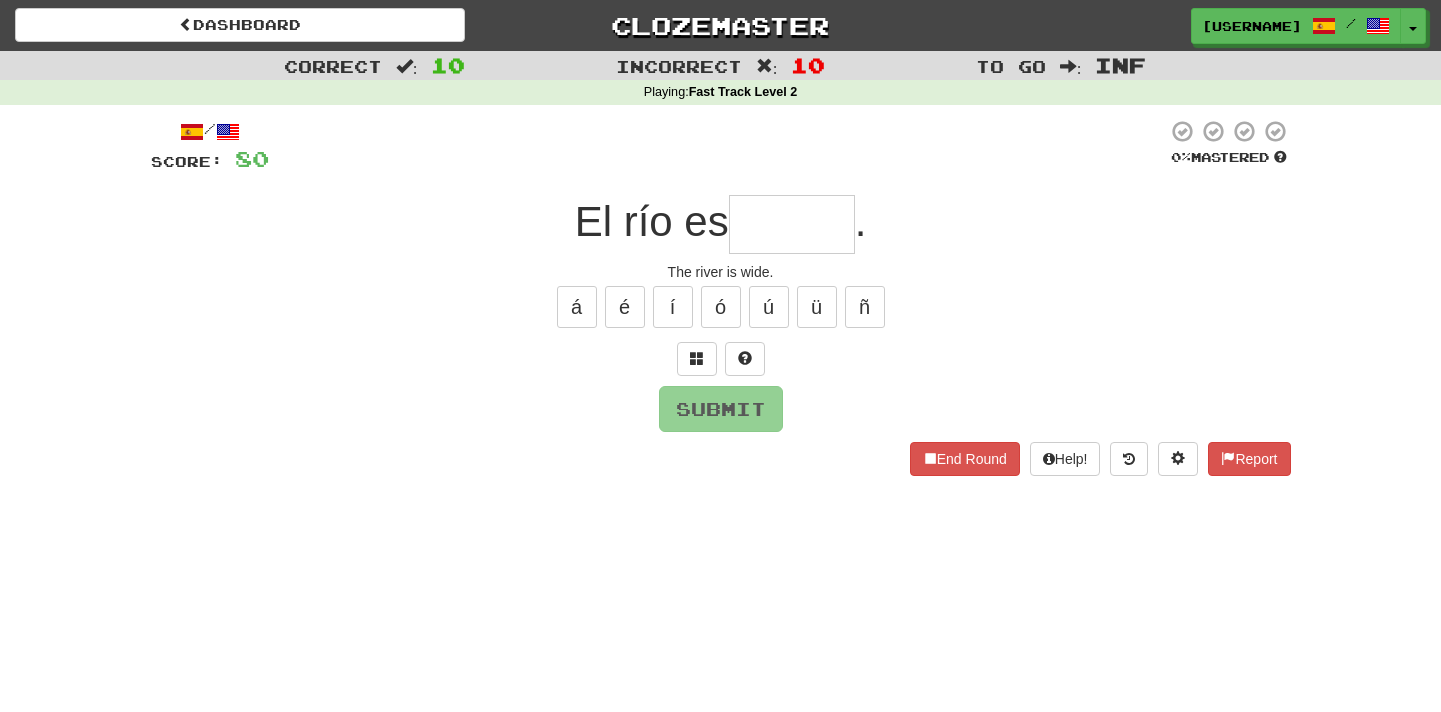 type on "*****" 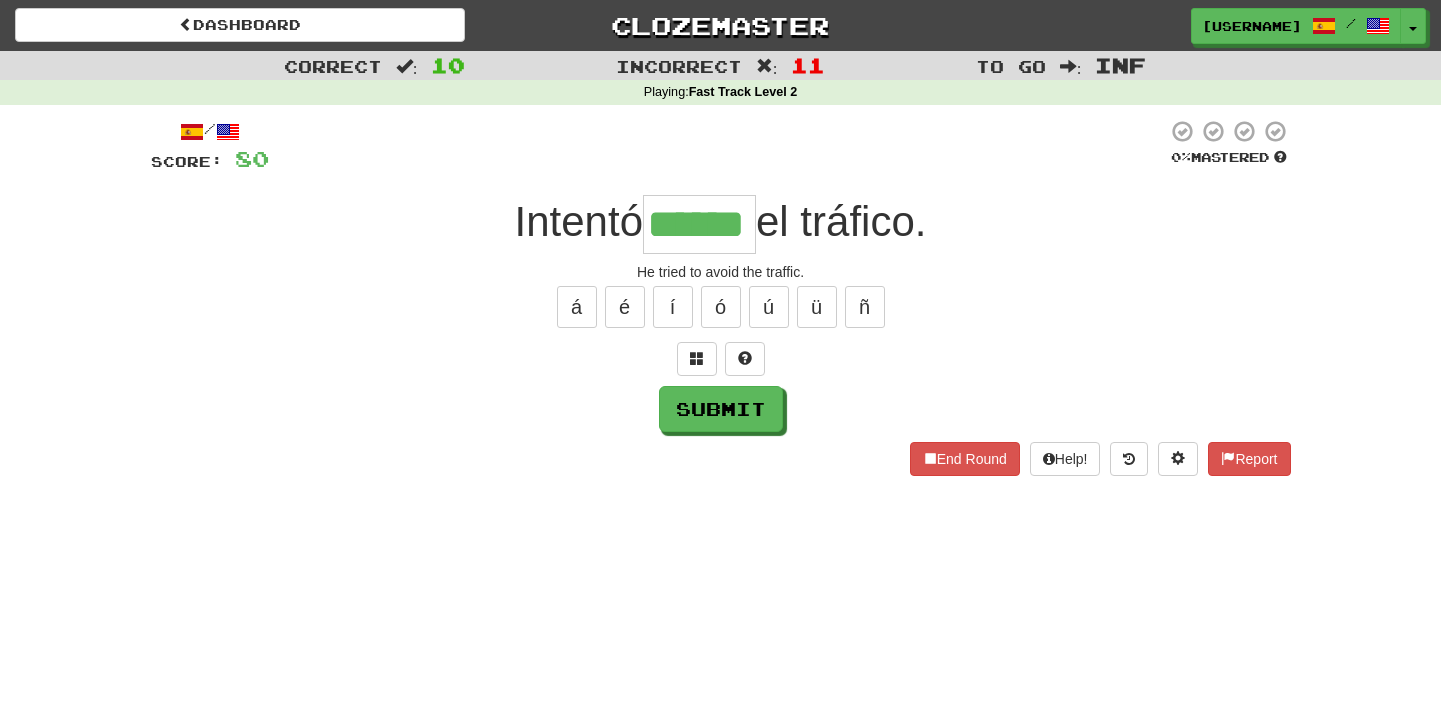 type on "******" 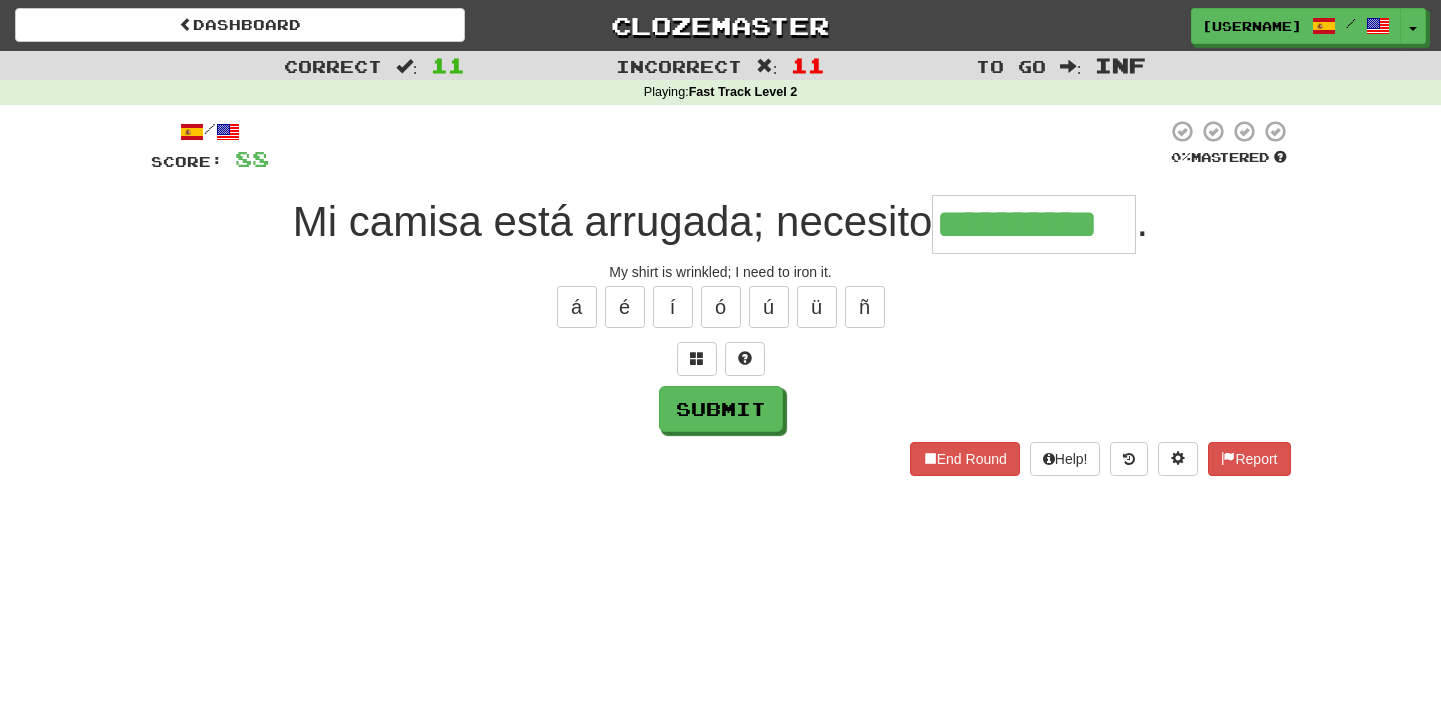 type on "**********" 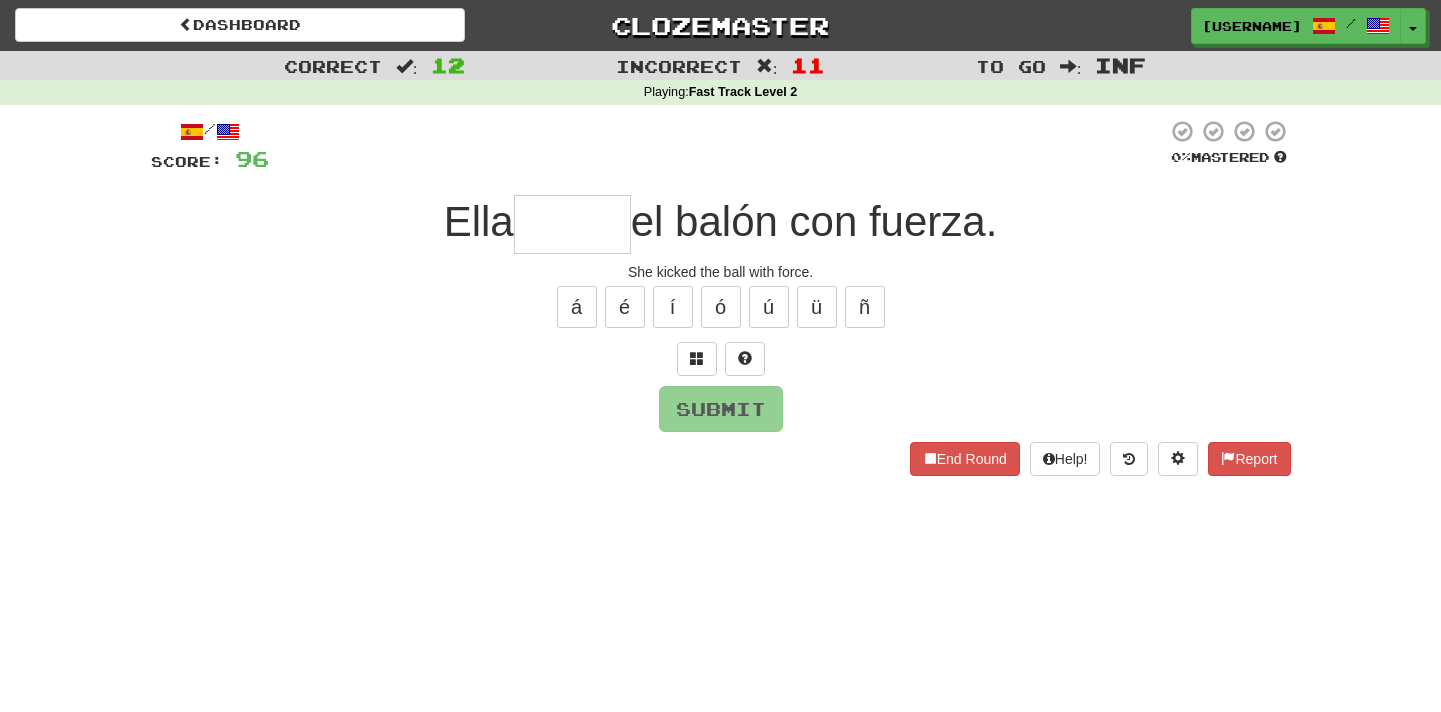 type on "*****" 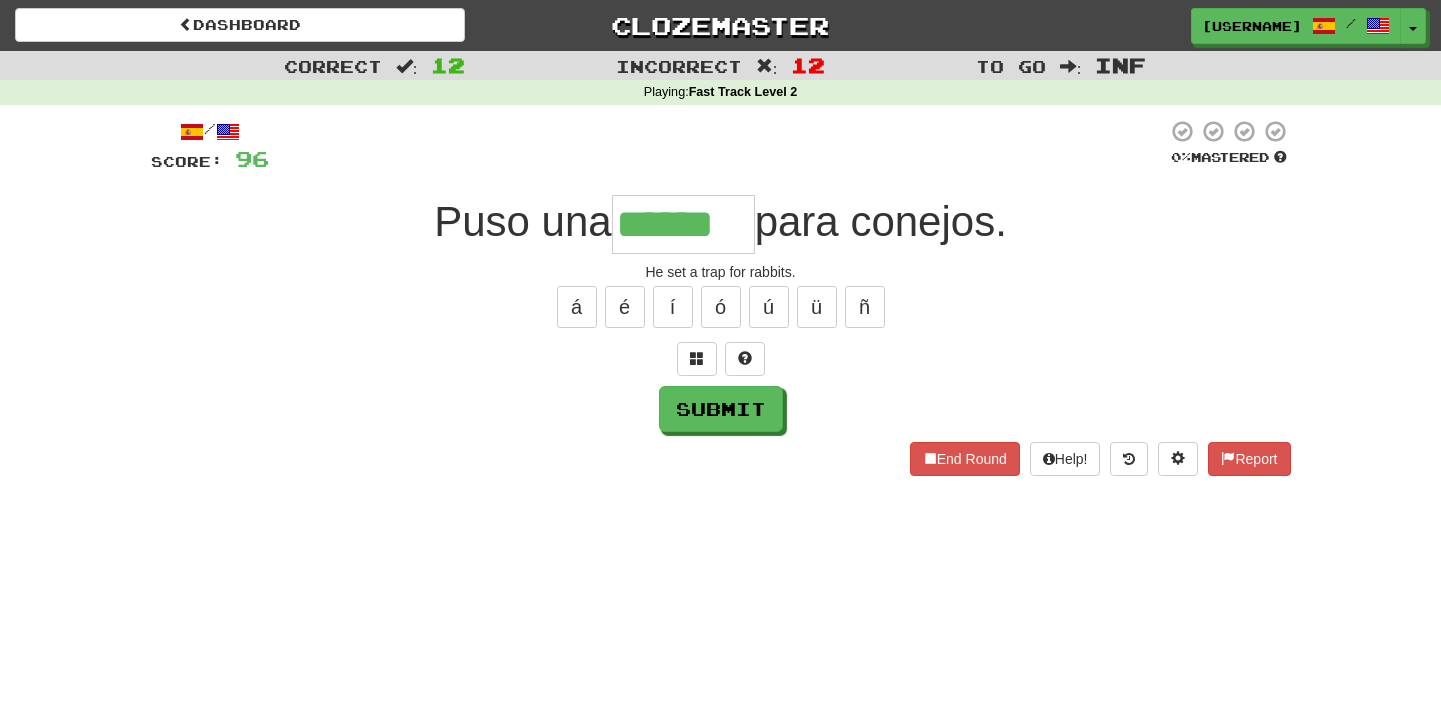 type on "******" 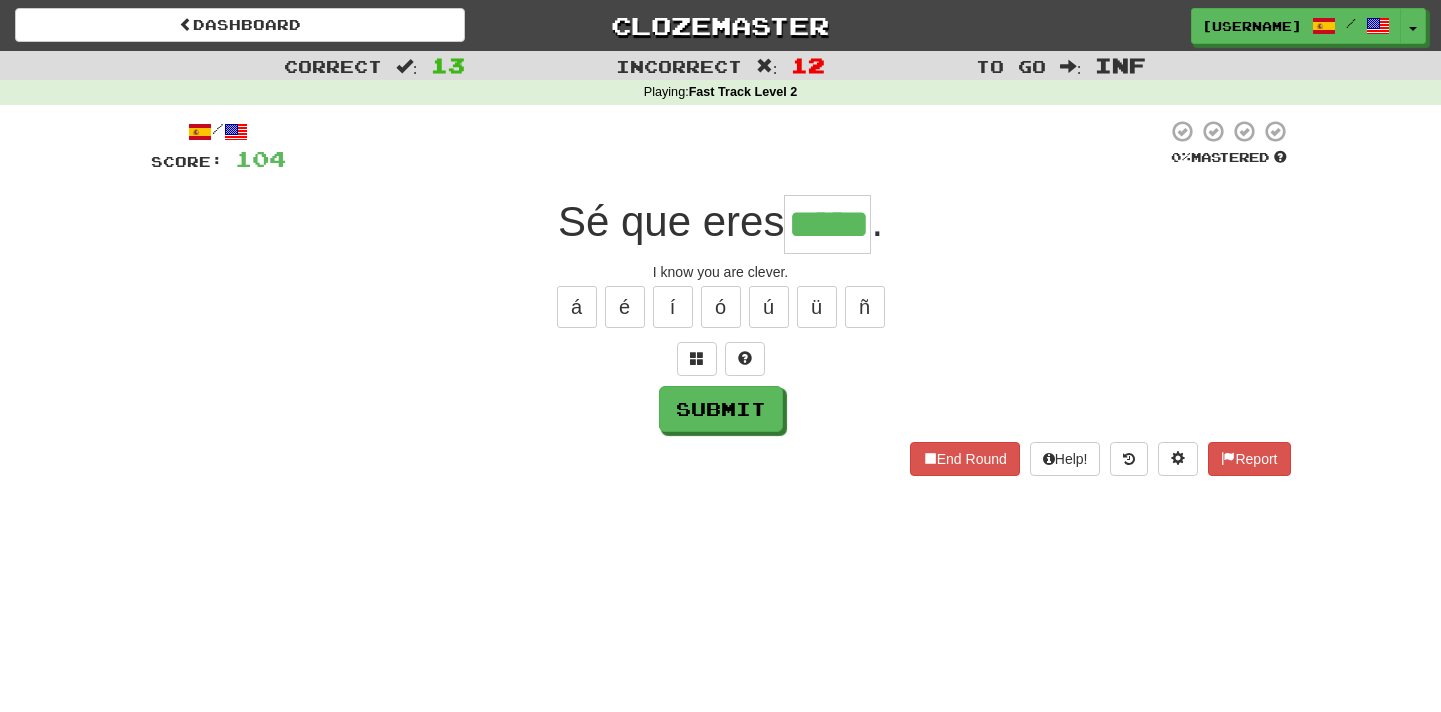 type on "*****" 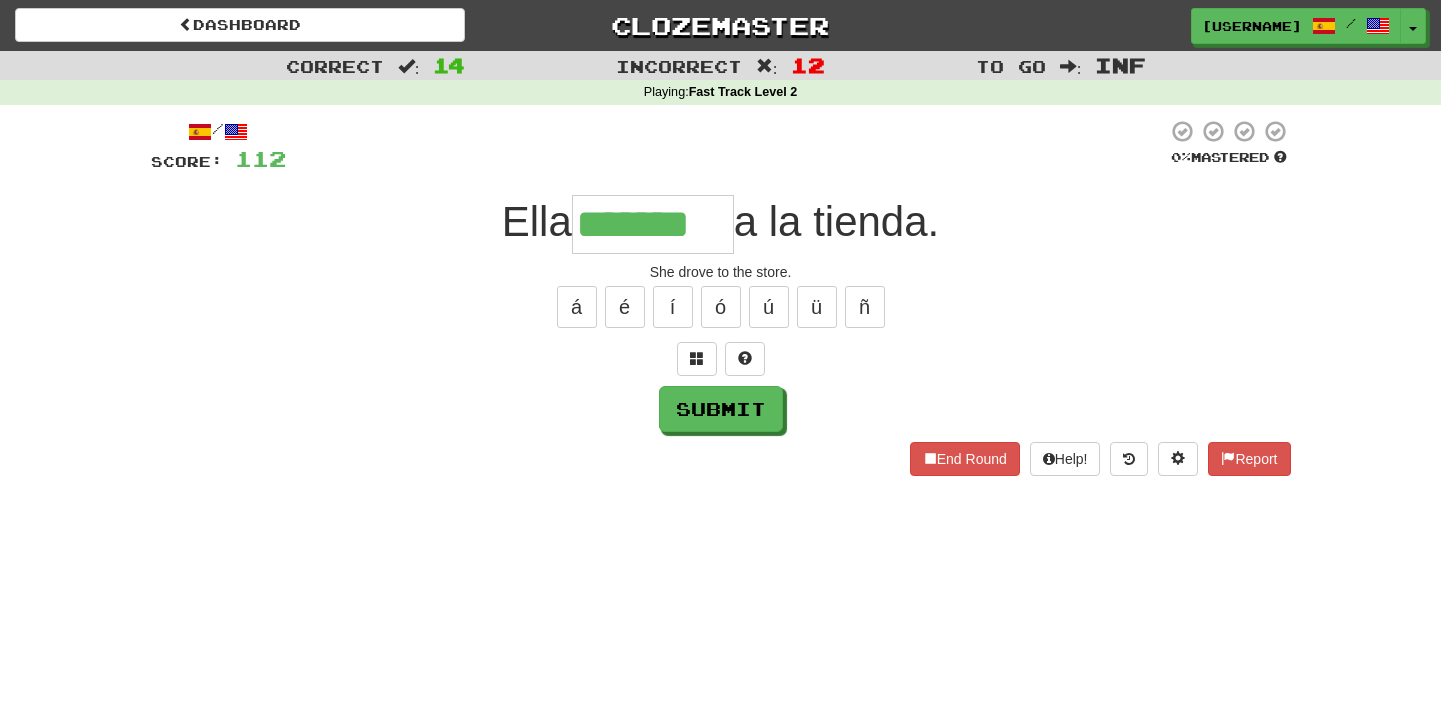 type on "*******" 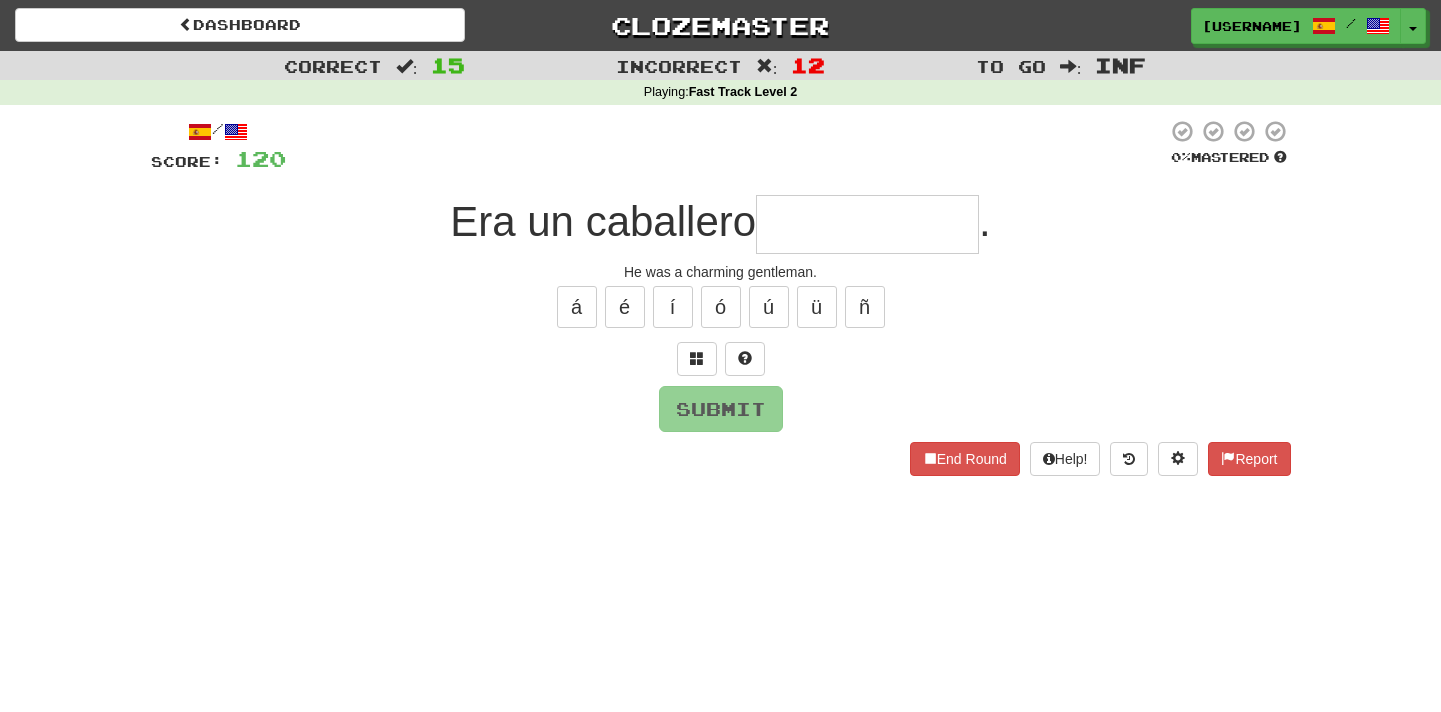 type on "*" 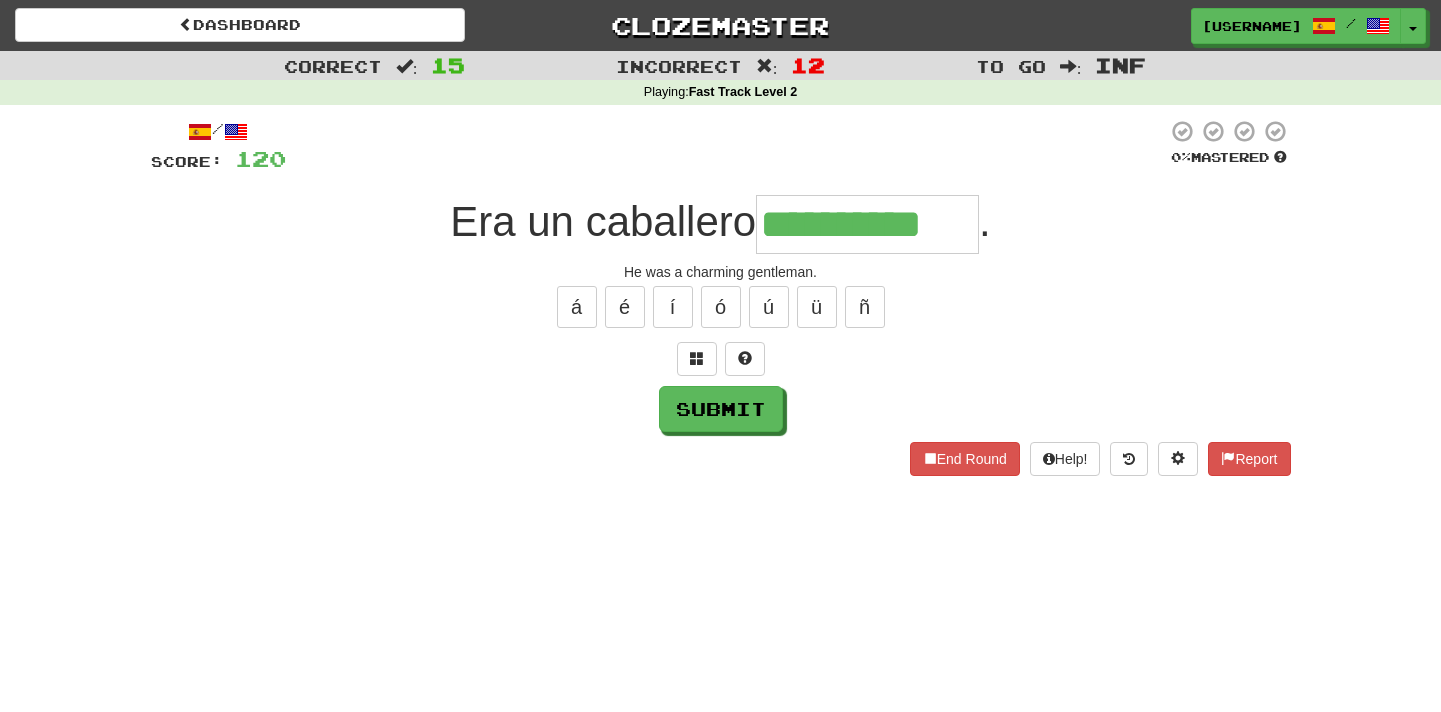 type on "**********" 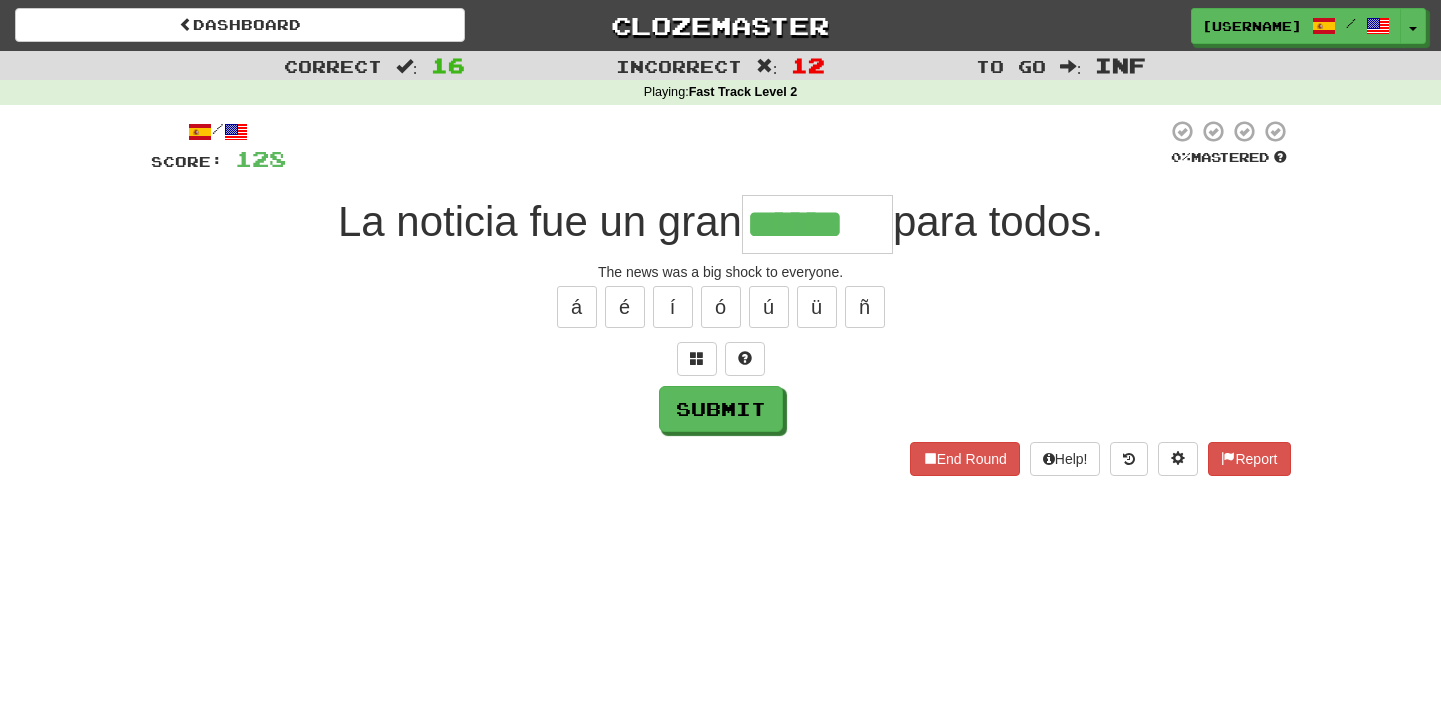 type on "******" 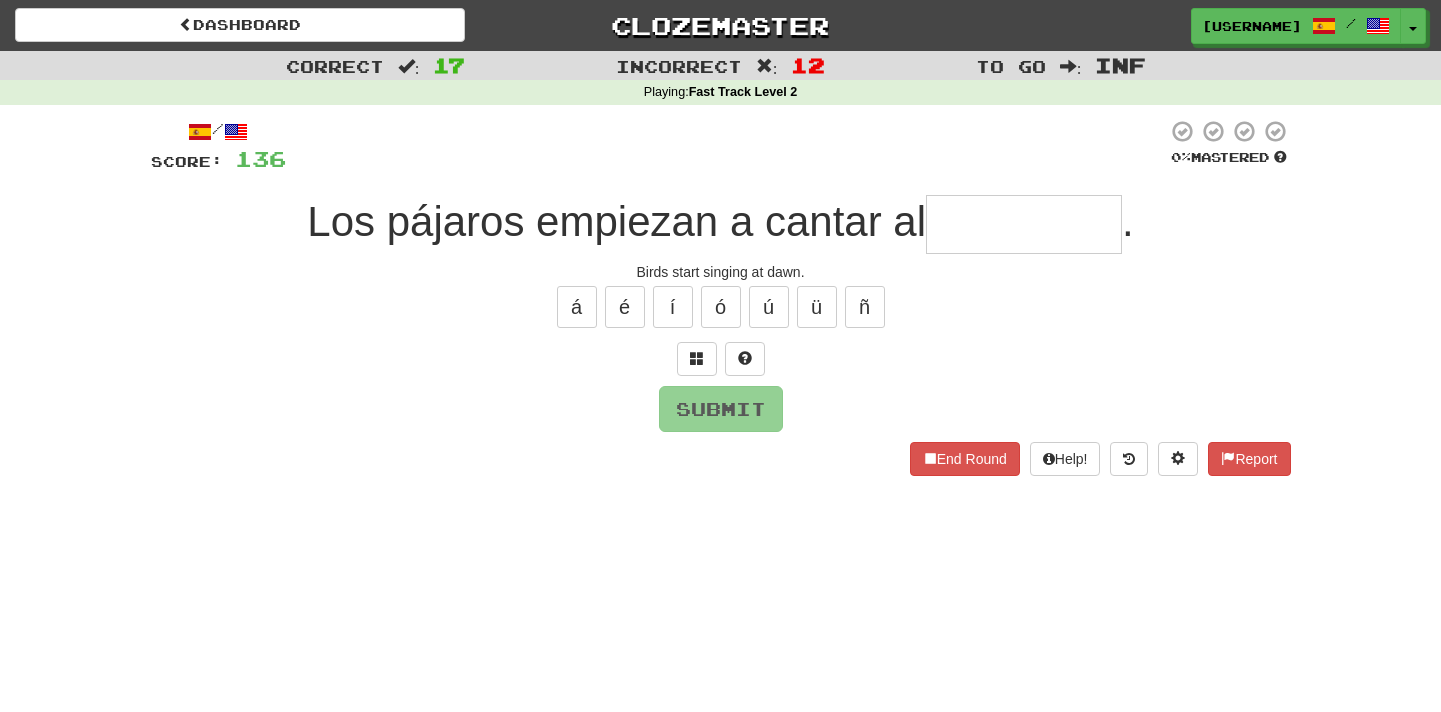 type on "********" 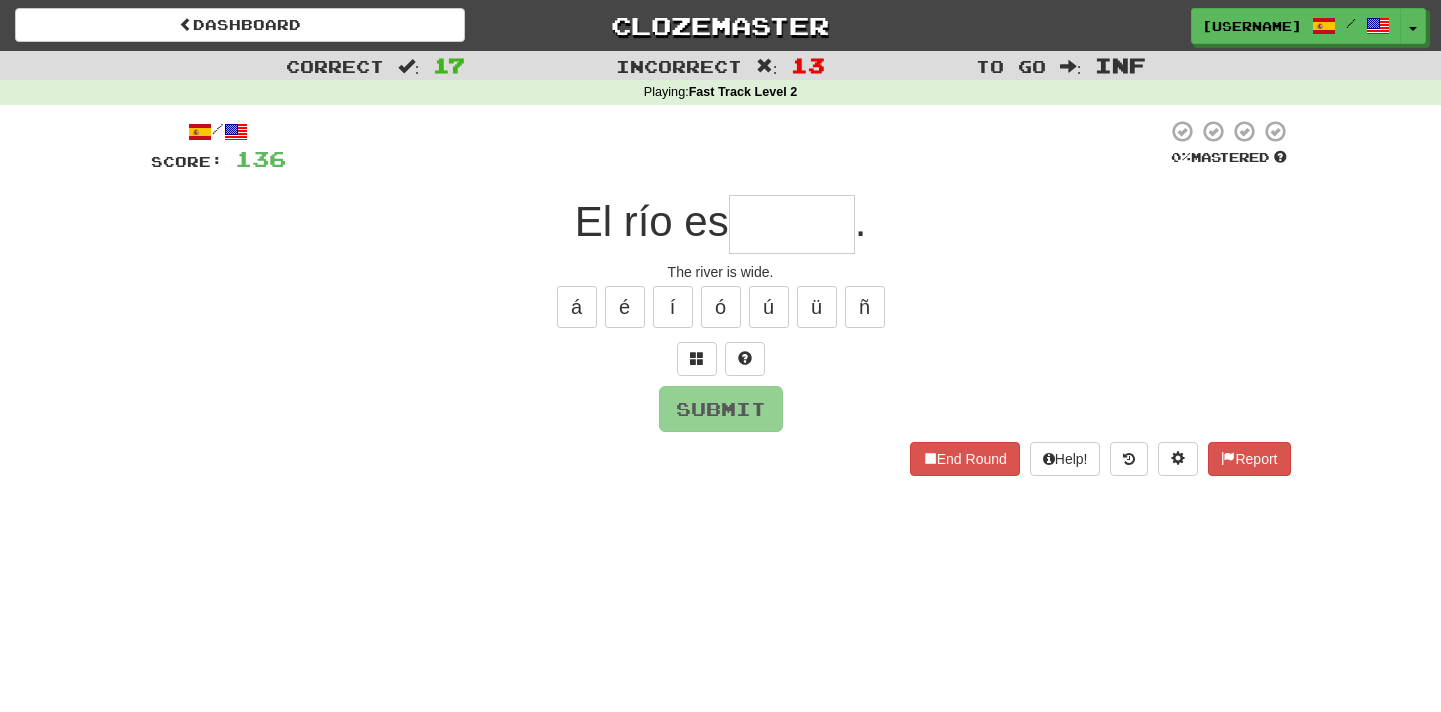 type on "*****" 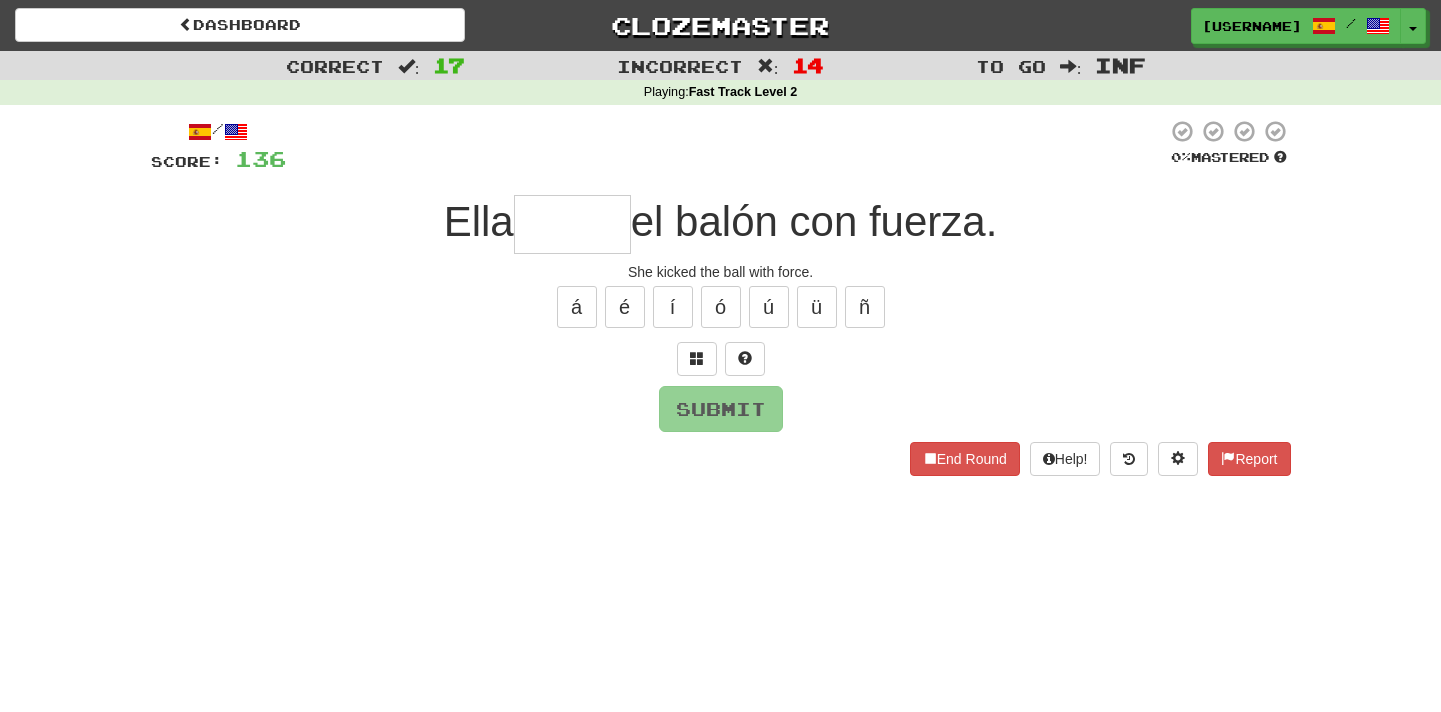 type on "*****" 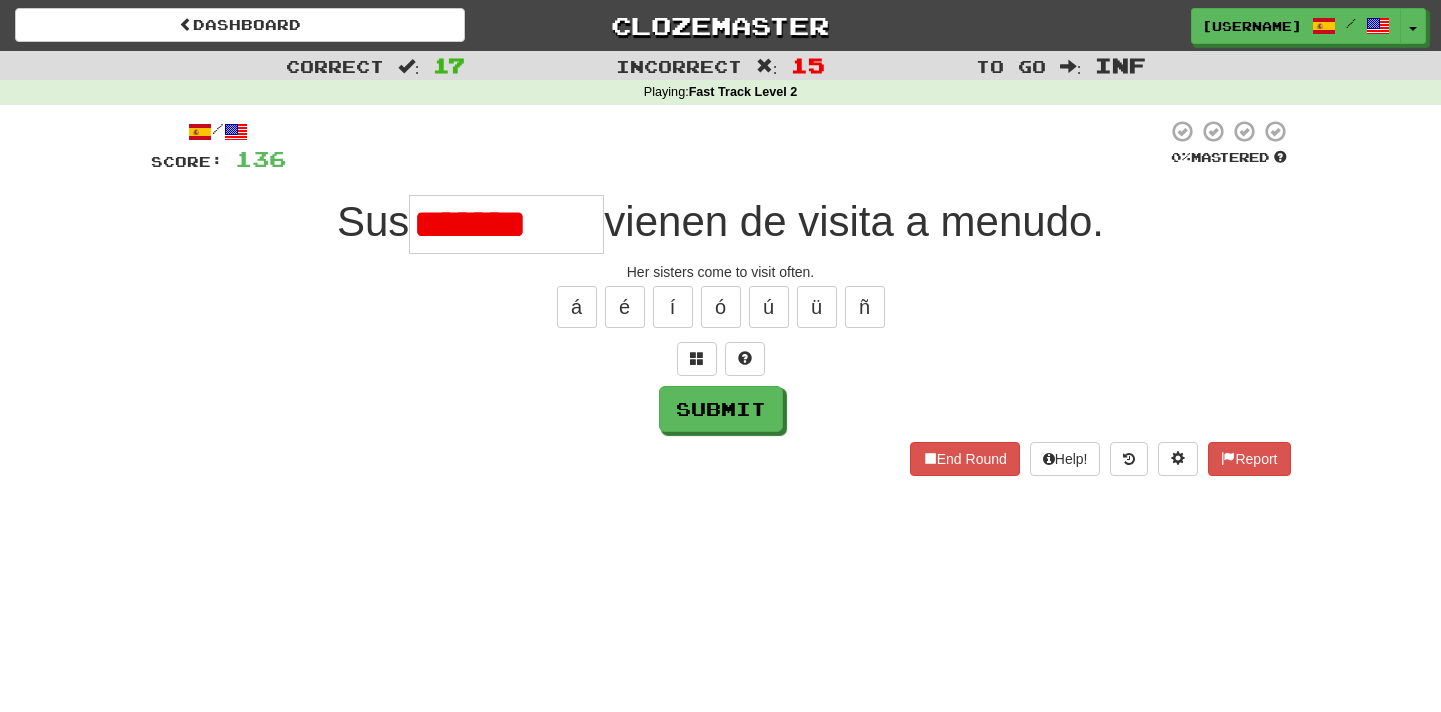 scroll, scrollTop: 0, scrollLeft: 0, axis: both 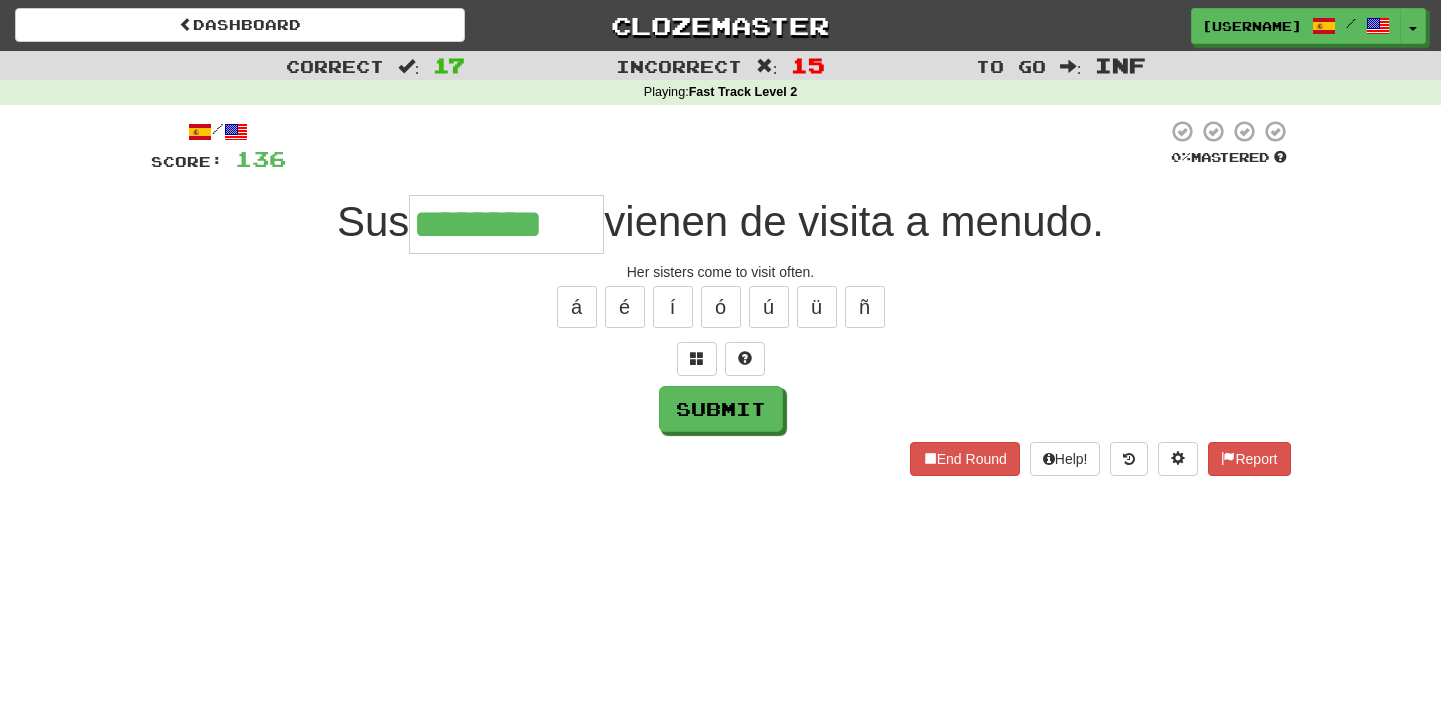 type on "********" 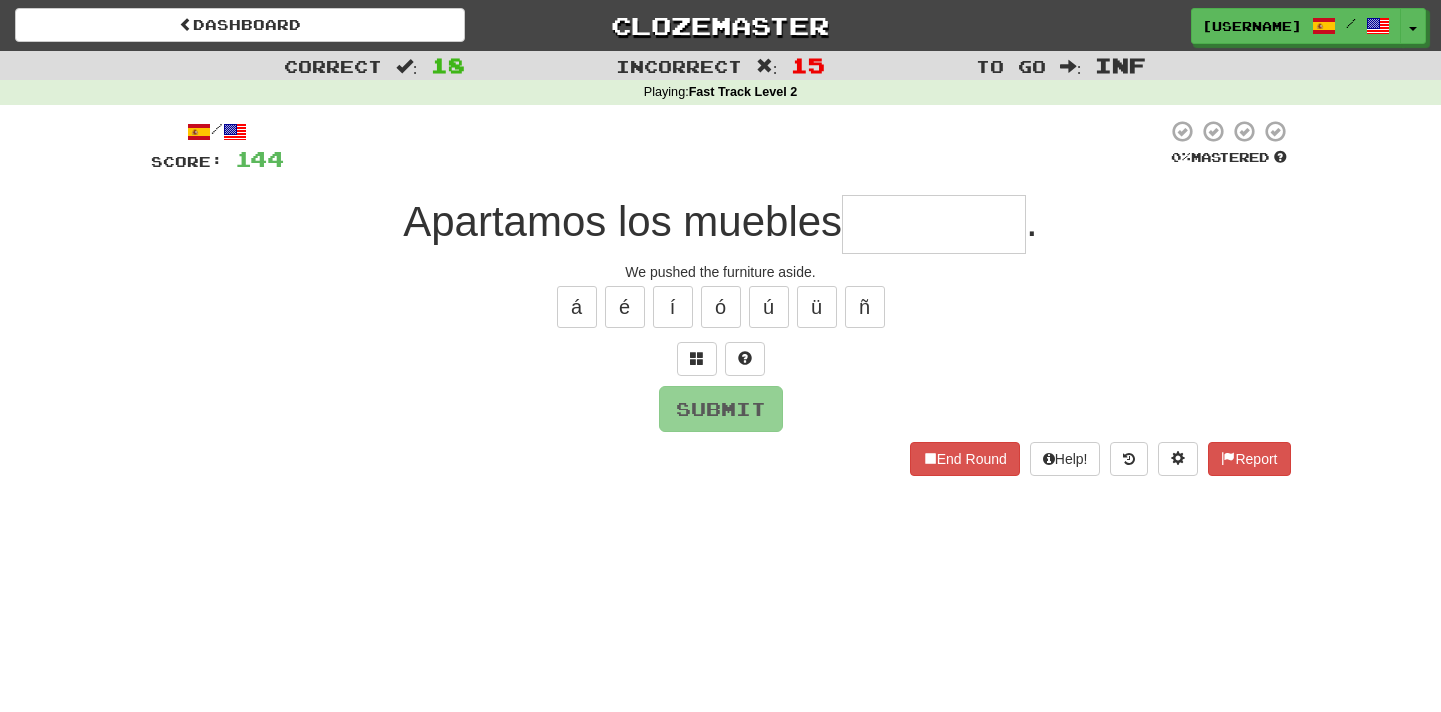 type on "*********" 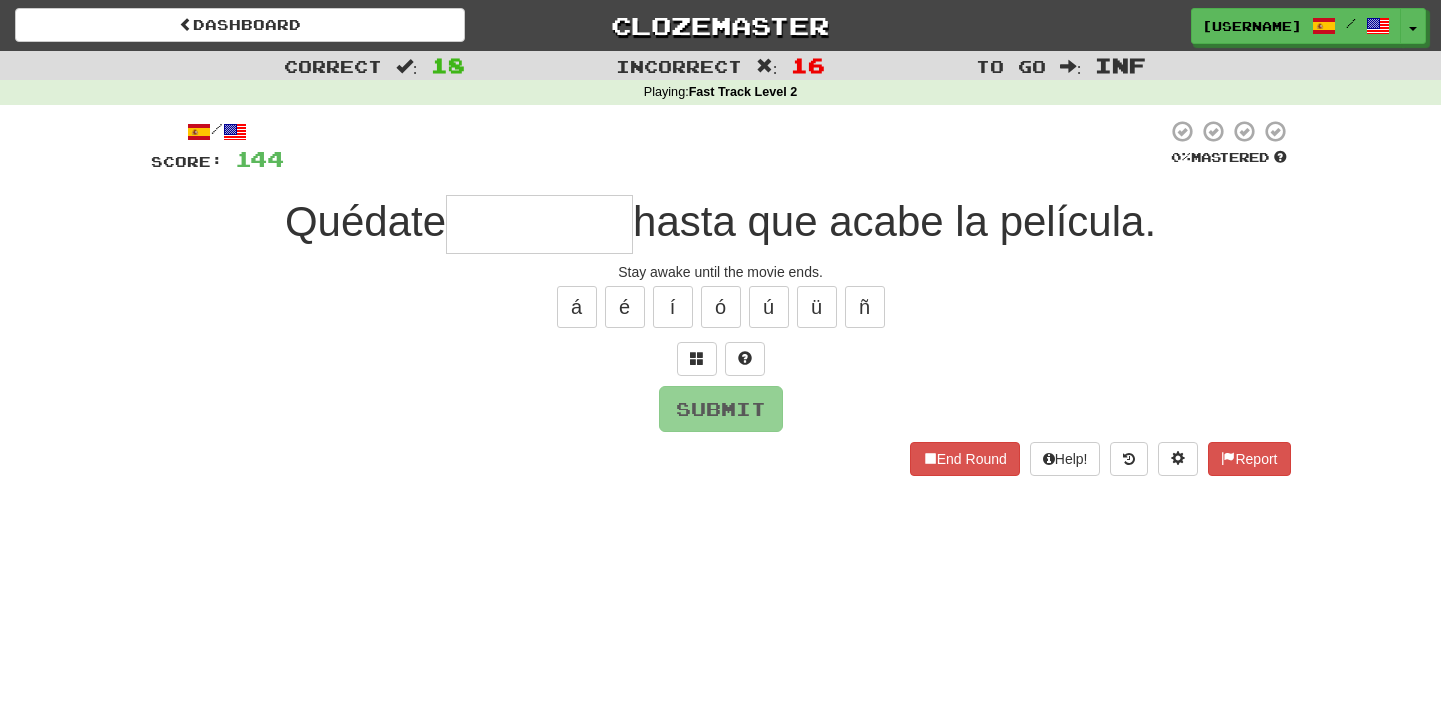 type on "*********" 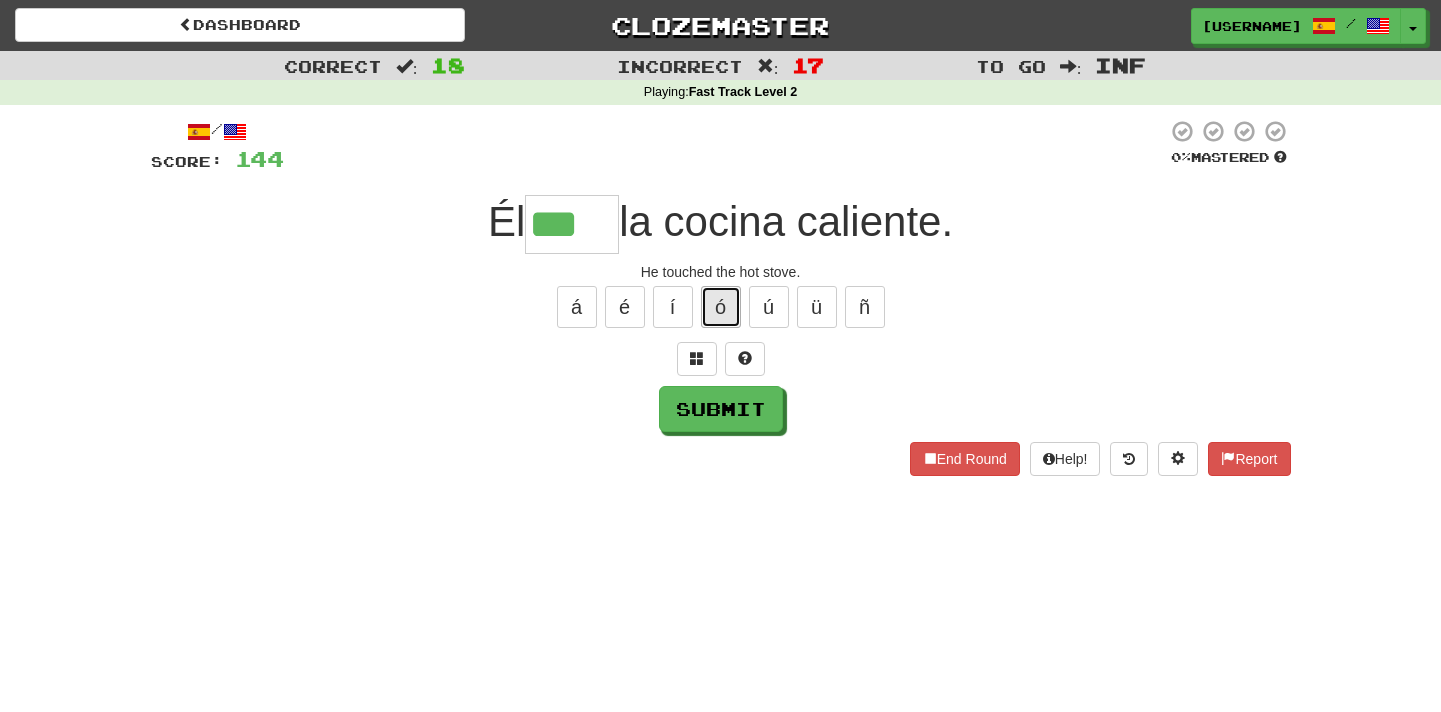 click on "ó" at bounding box center [721, 307] 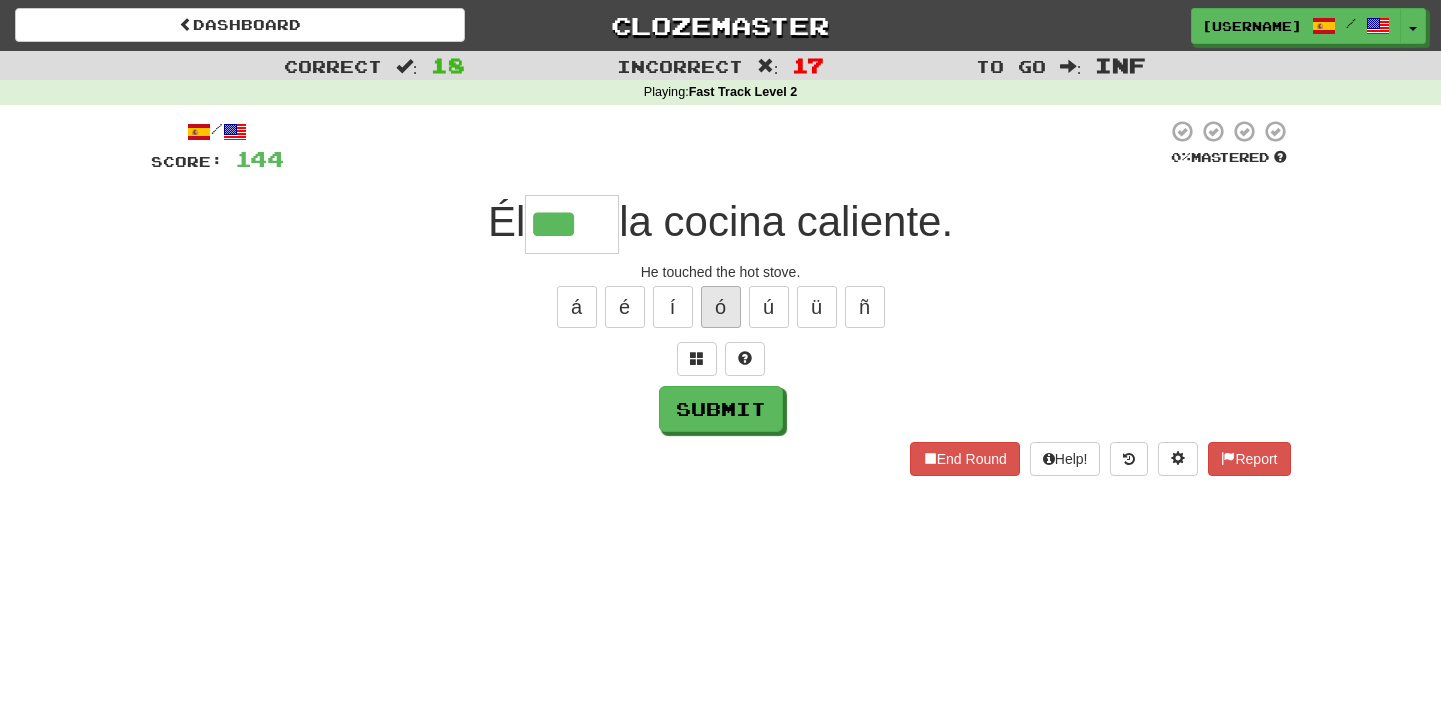 type on "****" 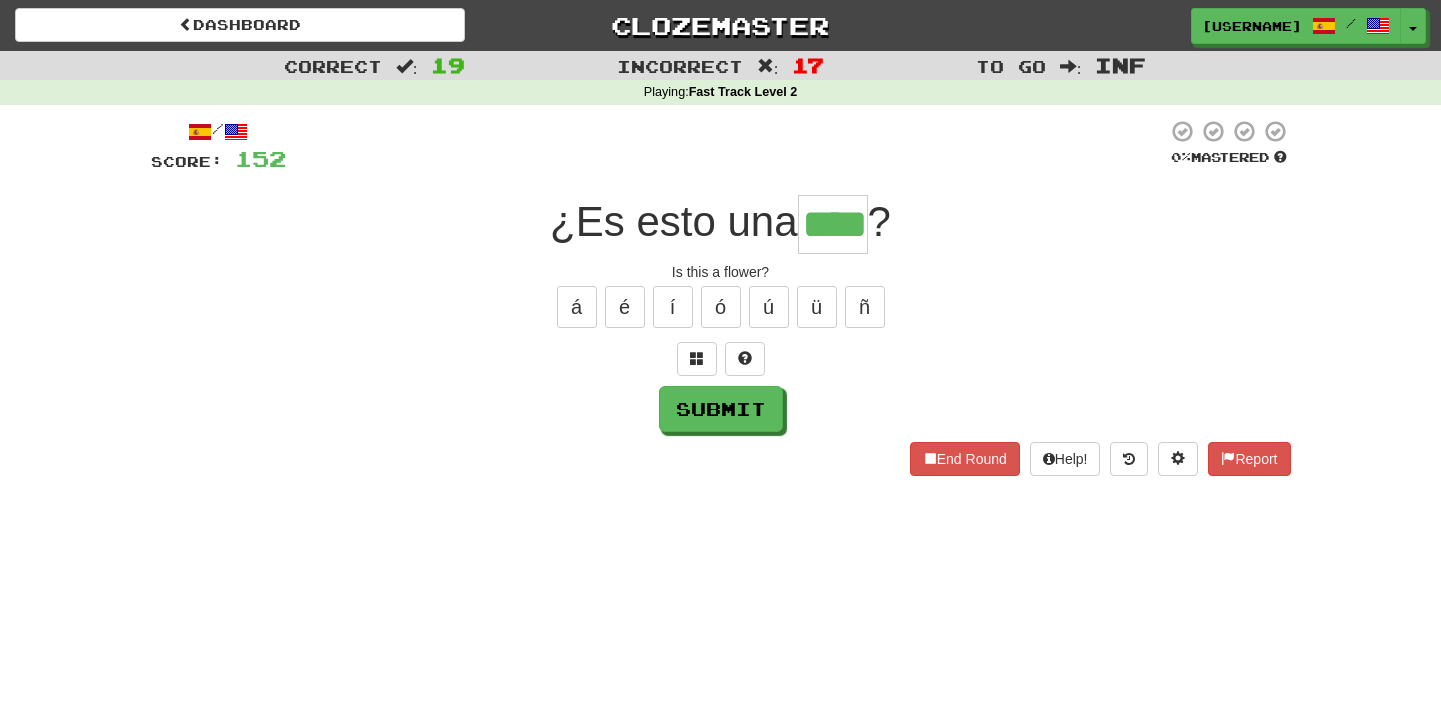 type on "****" 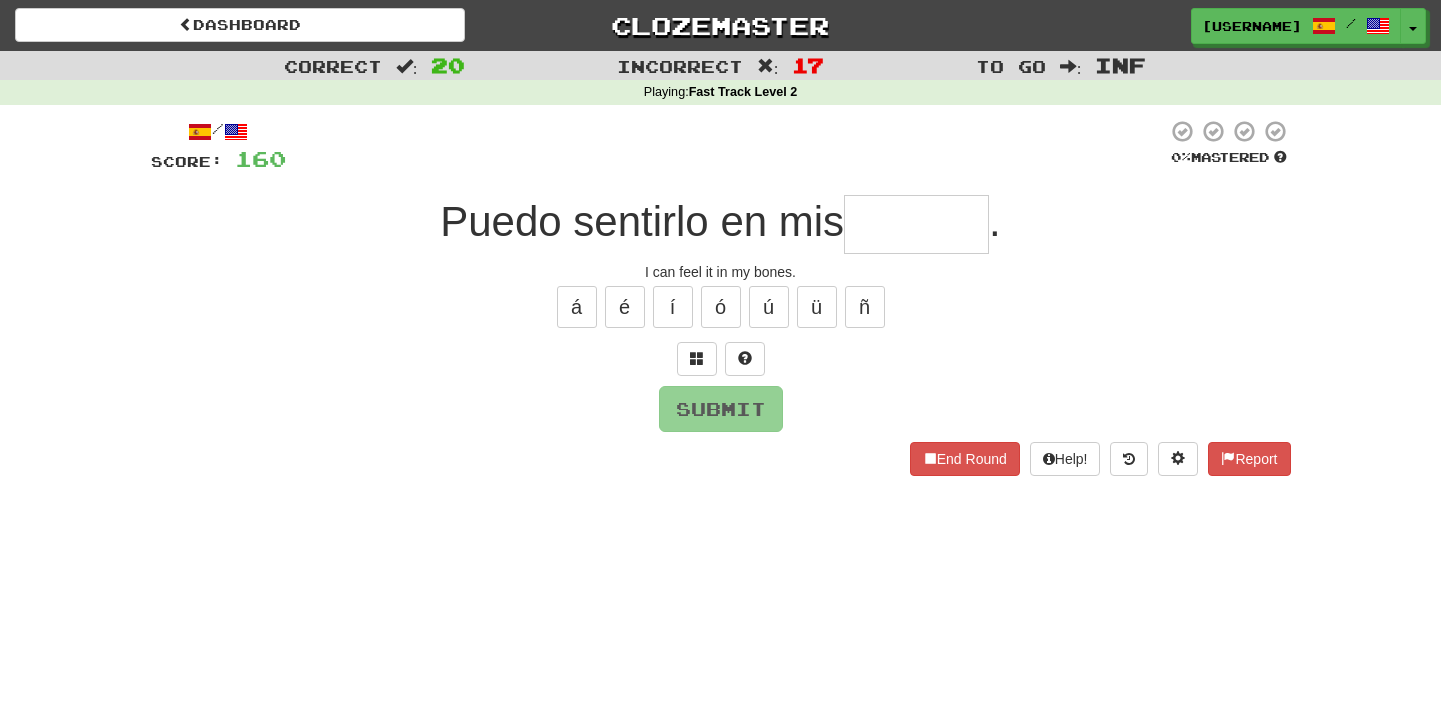 type on "******" 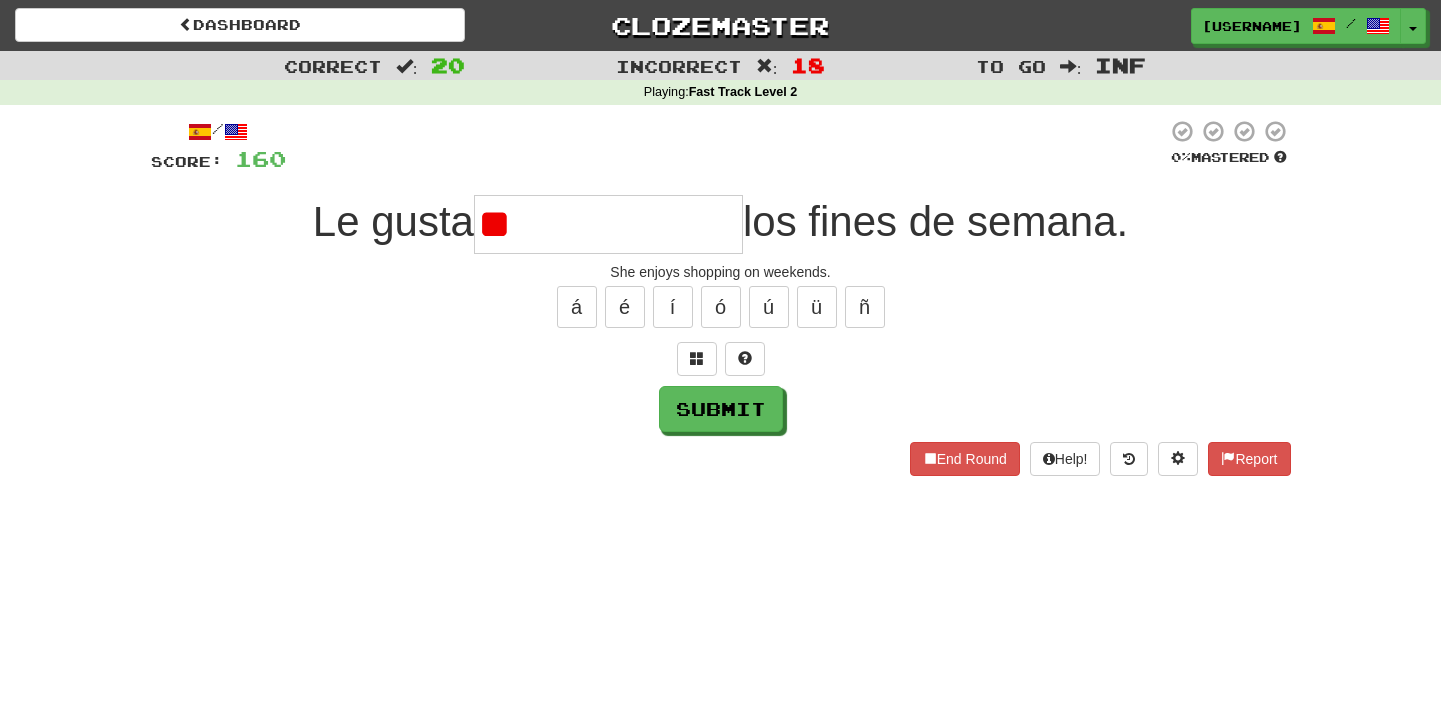 type on "*" 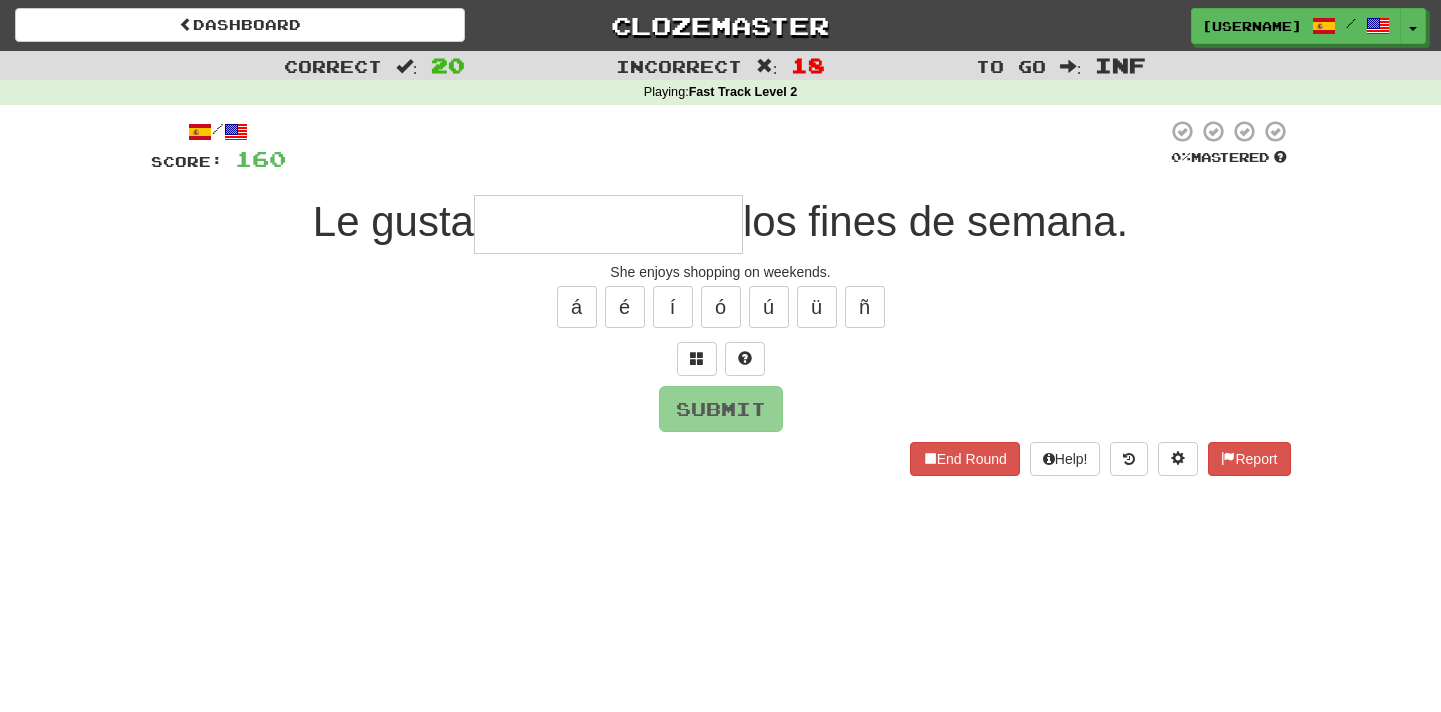 type on "**********" 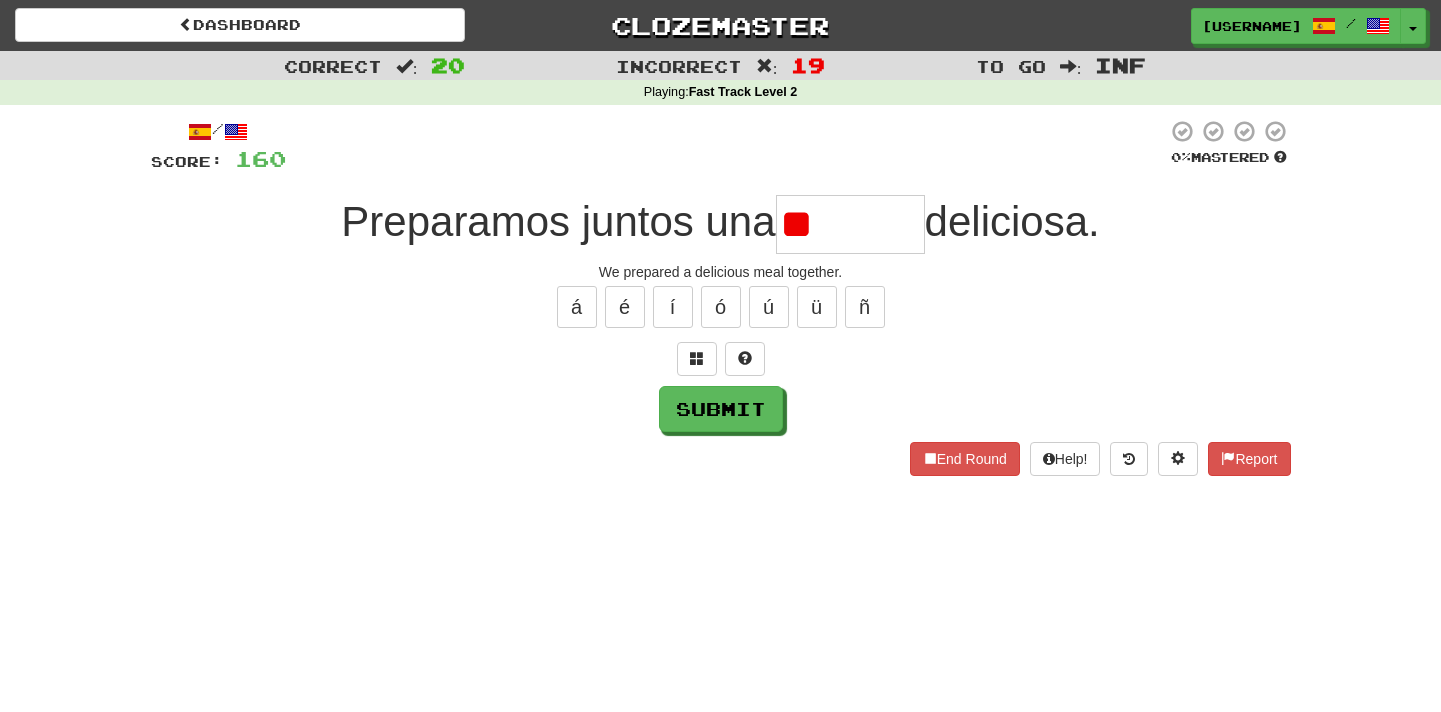 type on "*" 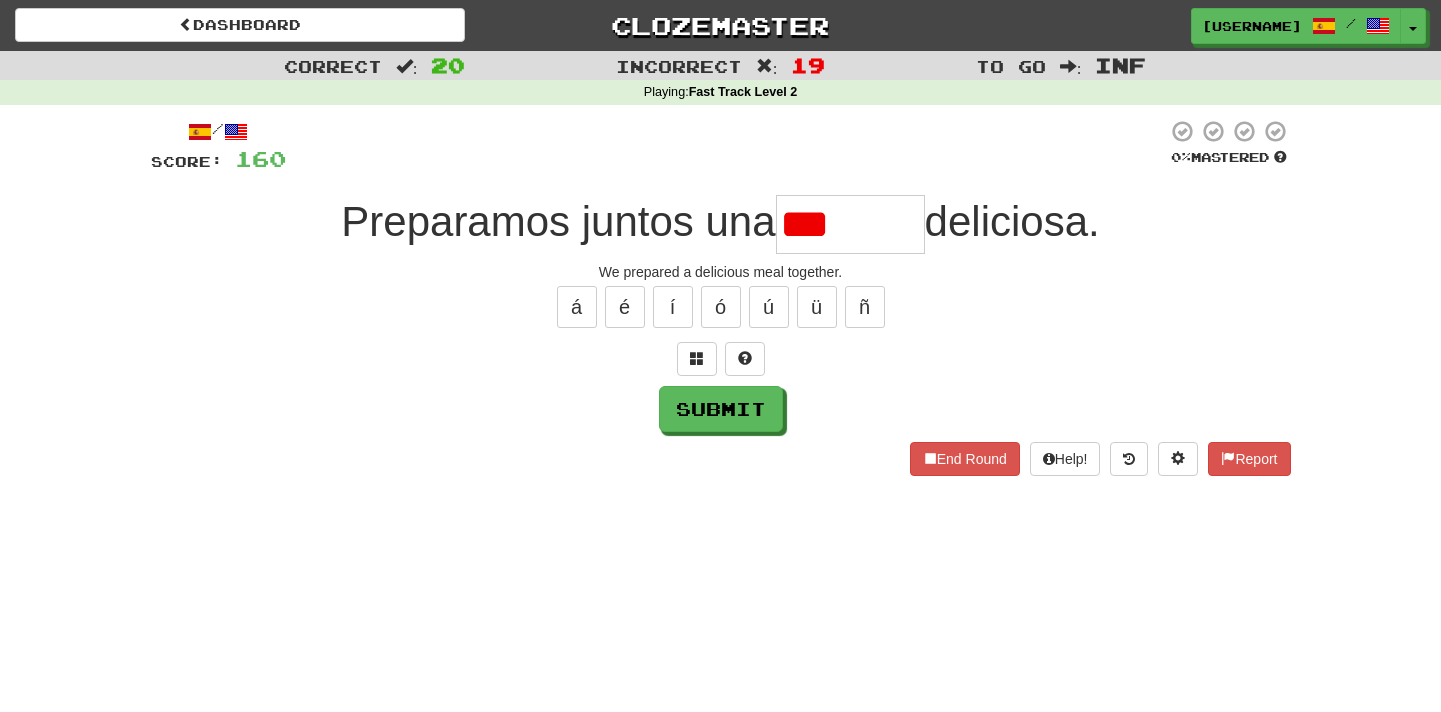type on "******" 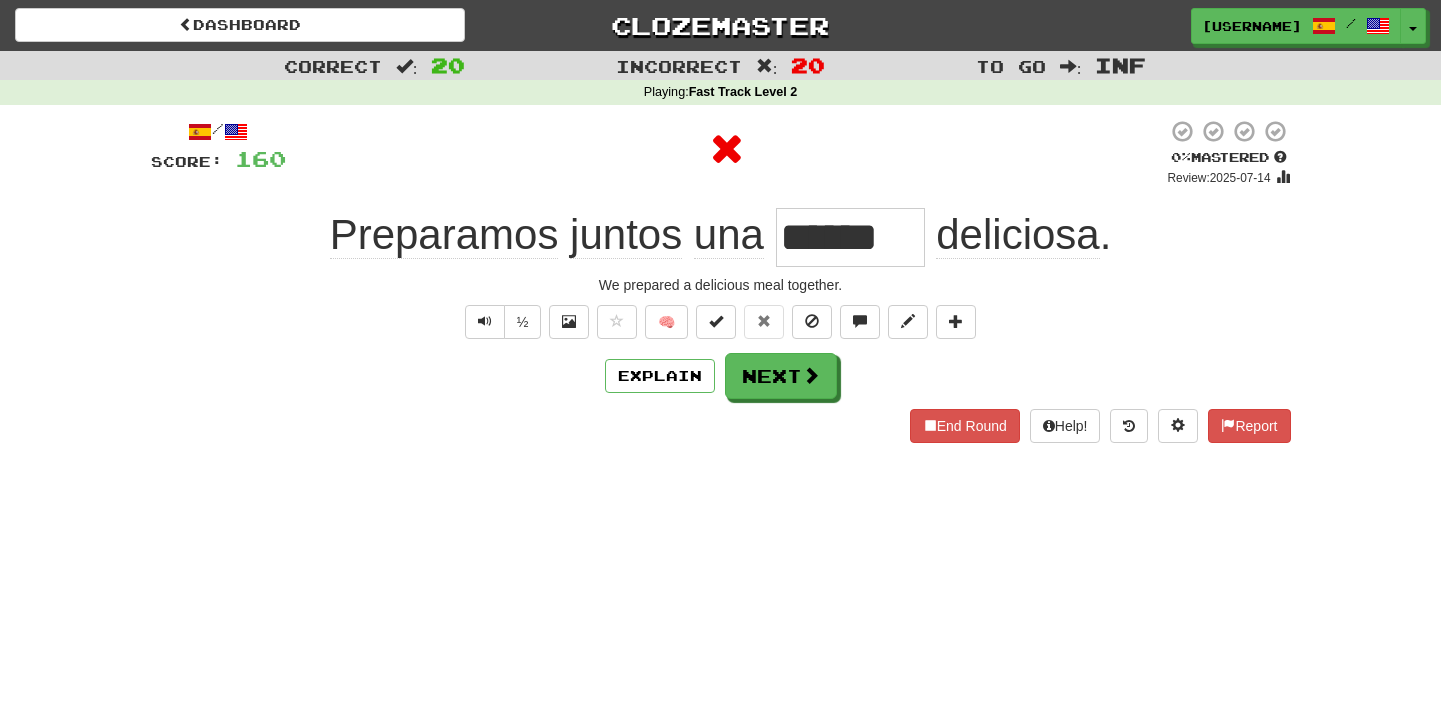 click on "Dashboard
Clozemaster
[USERNAME]
/
Toggle Dropdown
Dashboard
Leaderboard
Activity Feed
Notifications
Profile
Discussions
Deutsch
/
English
Streak:
0
Review:
6
Points Today: 0
Español
/
English
Streak:
0
Review:
26
Points Today: 0
Latina
/
English
Streak:
0
Review:
0
Points Today: 0
فارسی
/
English
Streak:
0
Review:
1
Points Today: 0
Languages
Account
Logout
[USERNAME]
/
Toggle Dropdown
Dashboard
Leaderboard
Activity Feed
Notifications
Profile
Discussions
Deutsch
/
English
Streak:
0
Review:
6
Points Today: 0
Español" at bounding box center [720, 356] 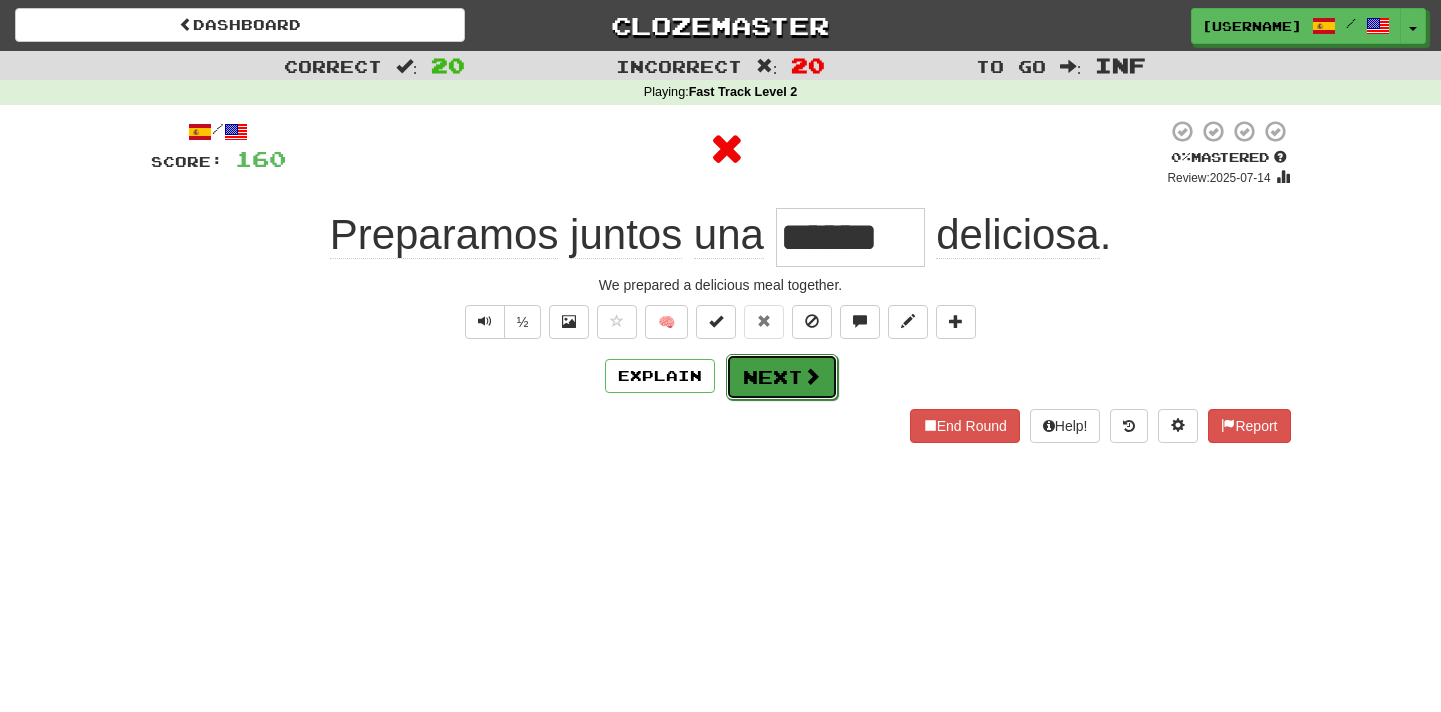 click on "Next" at bounding box center (782, 377) 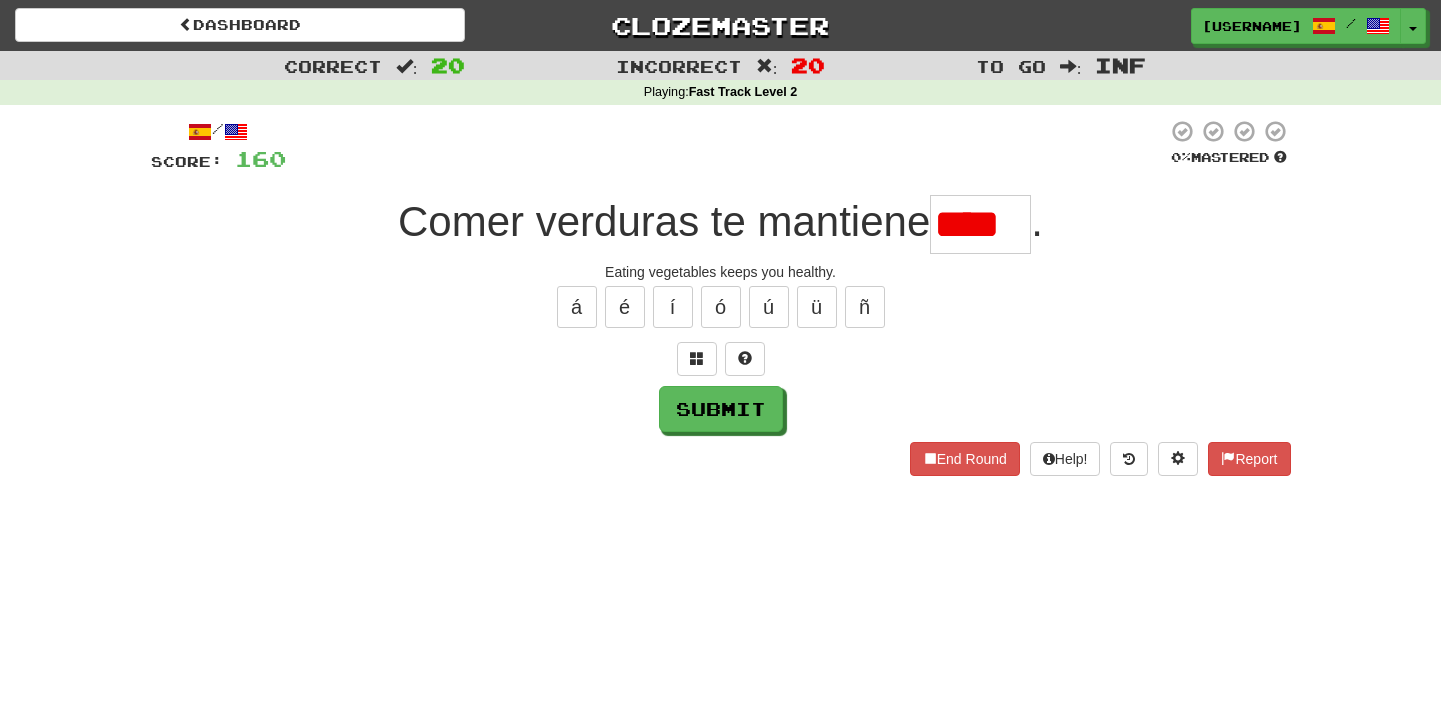 scroll, scrollTop: 0, scrollLeft: 0, axis: both 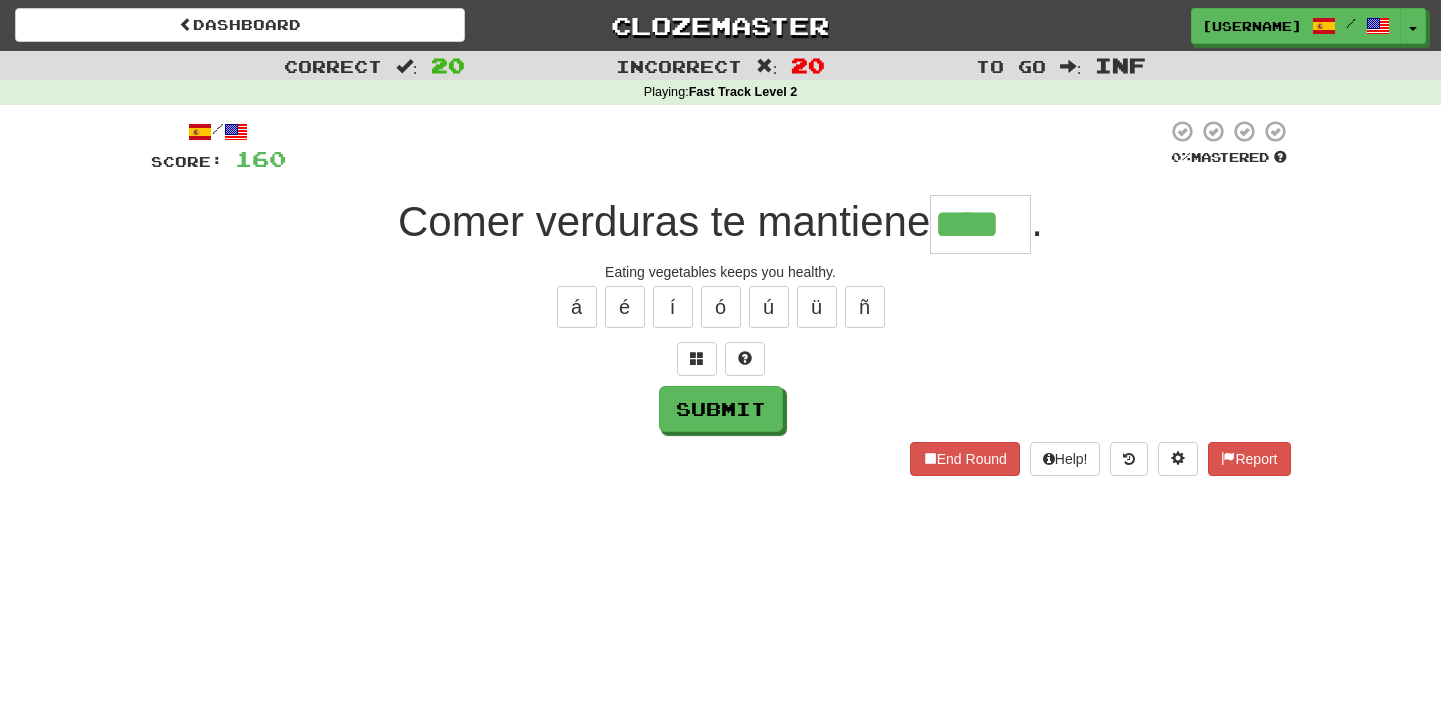 type on "****" 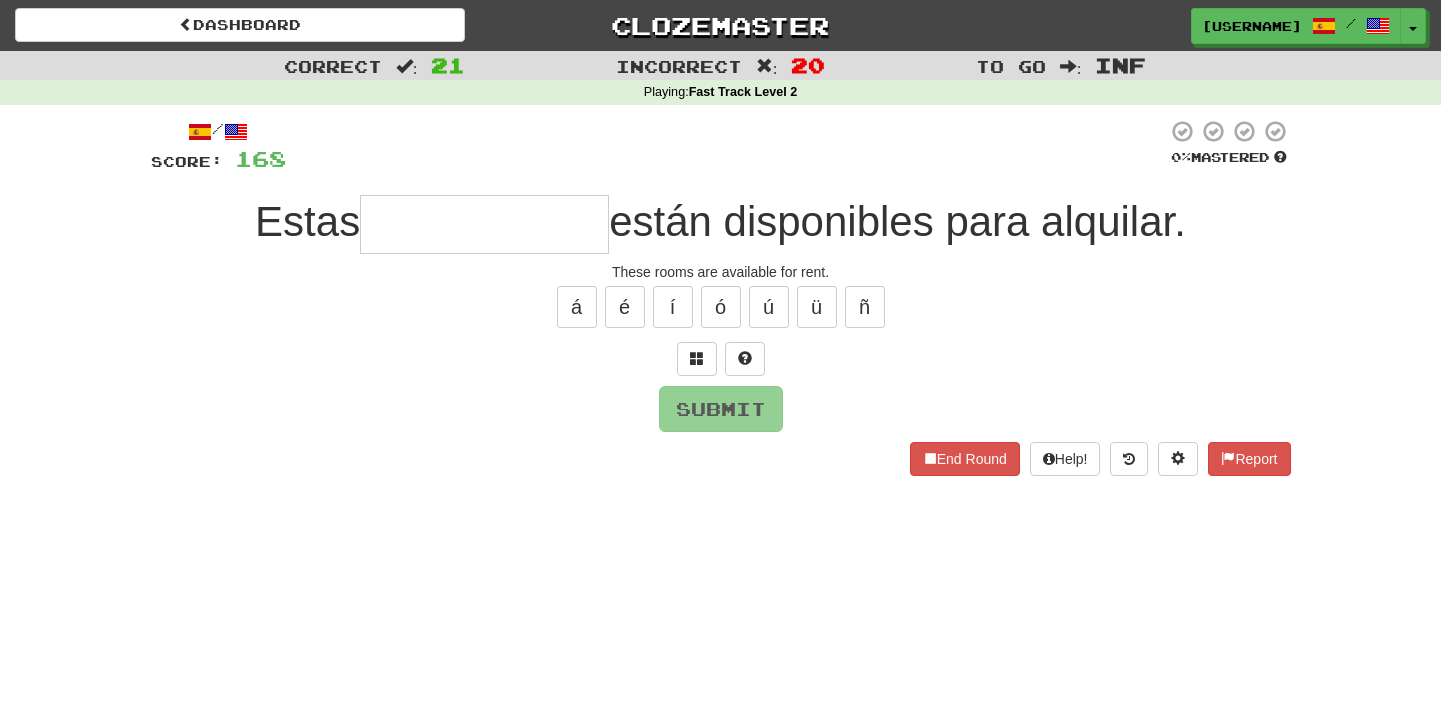 type on "*" 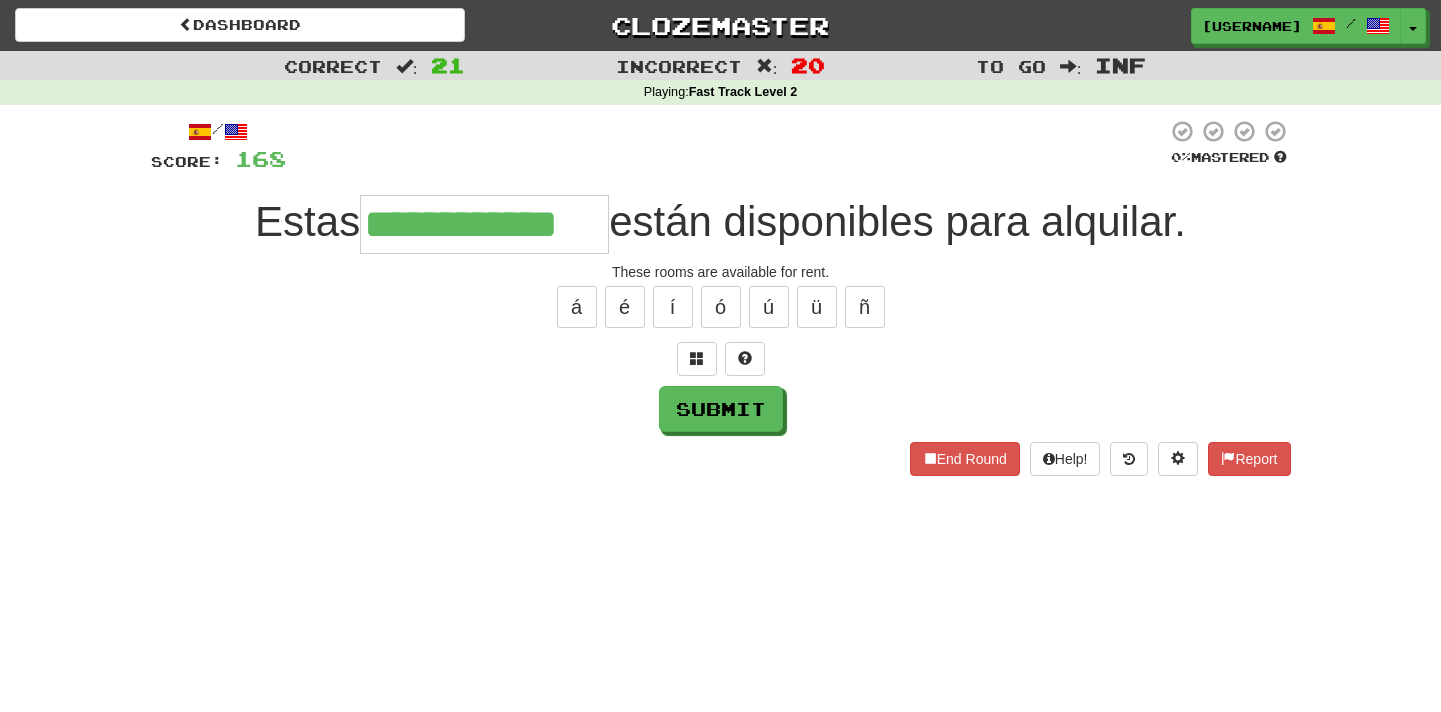 type on "**********" 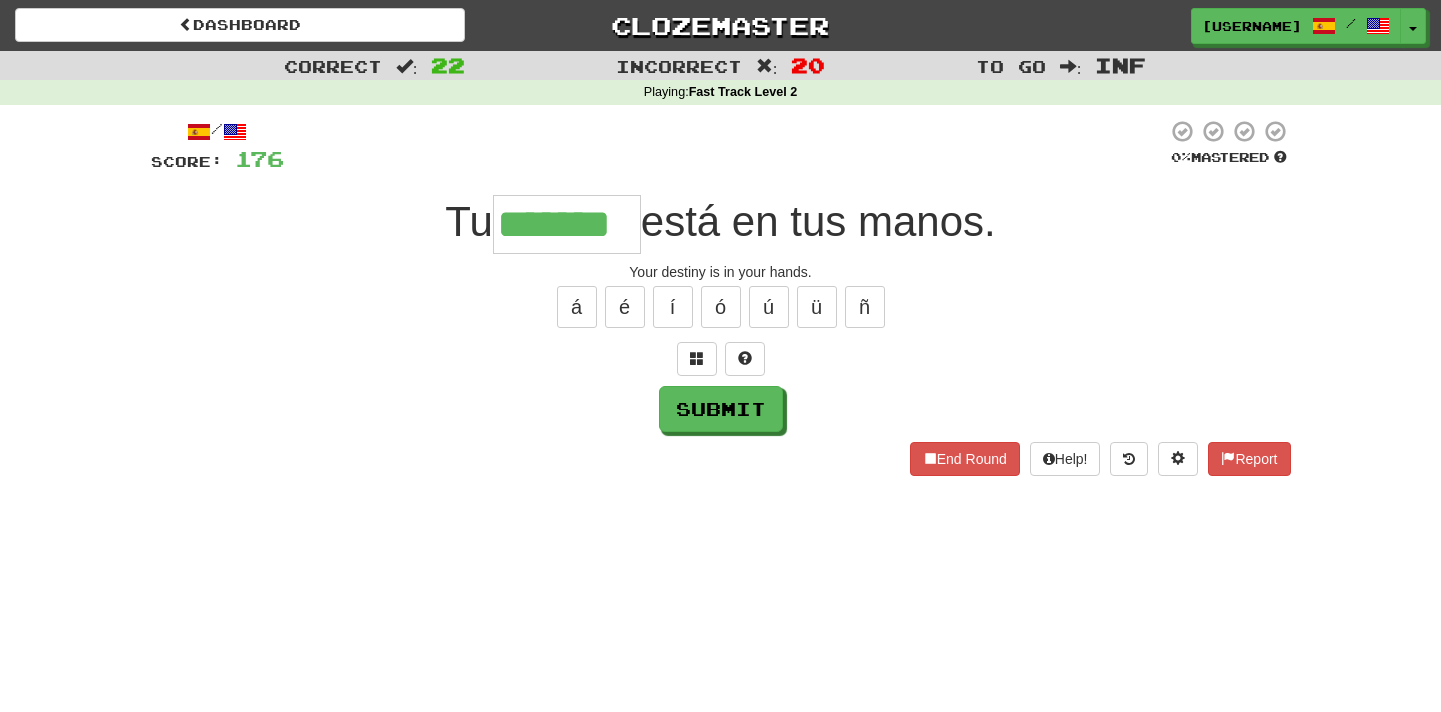 type on "*******" 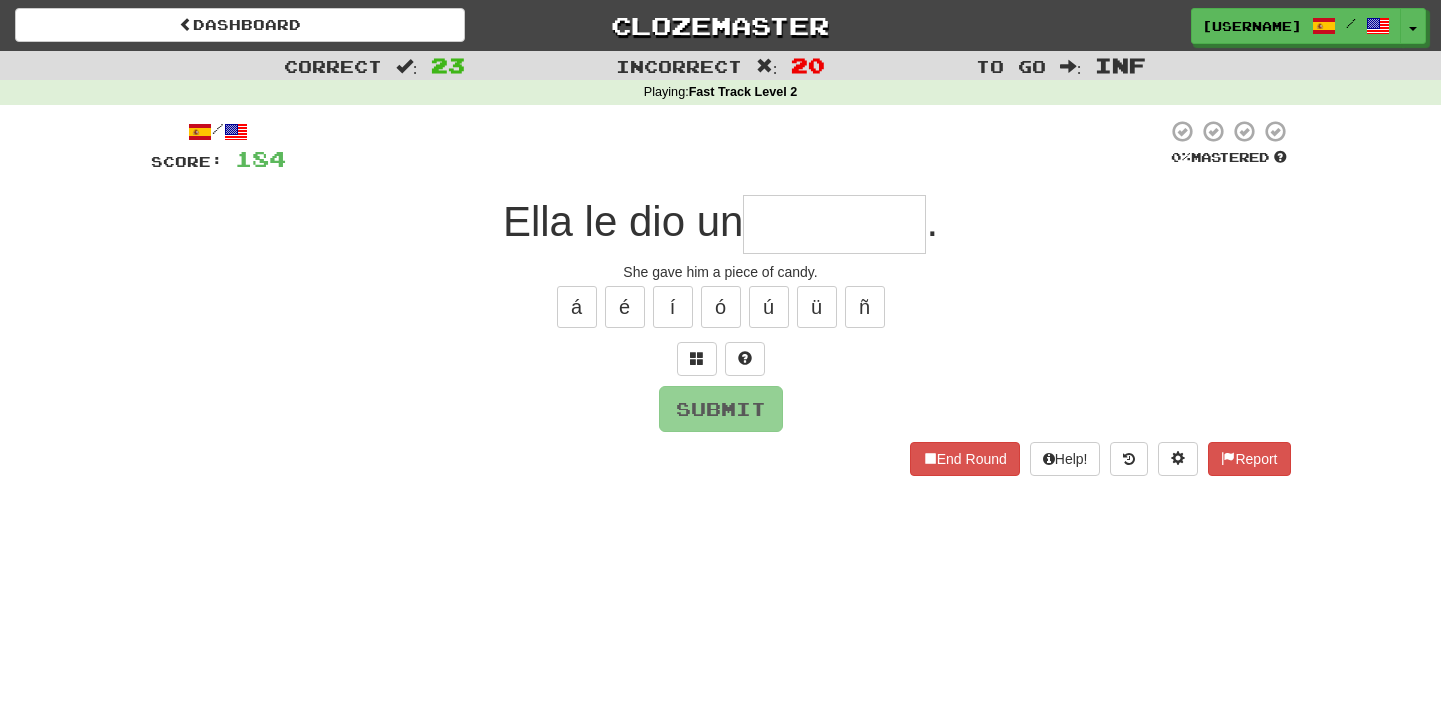 type on "*" 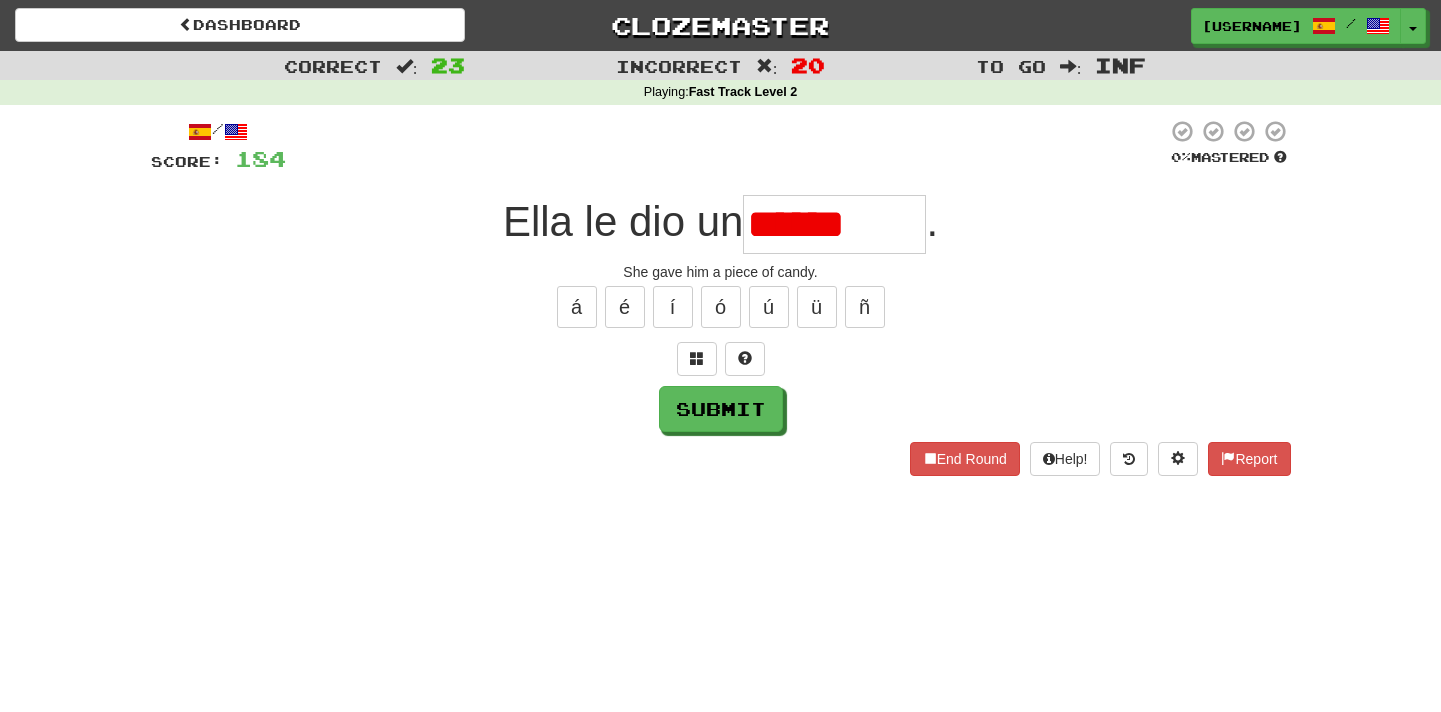 type on "********" 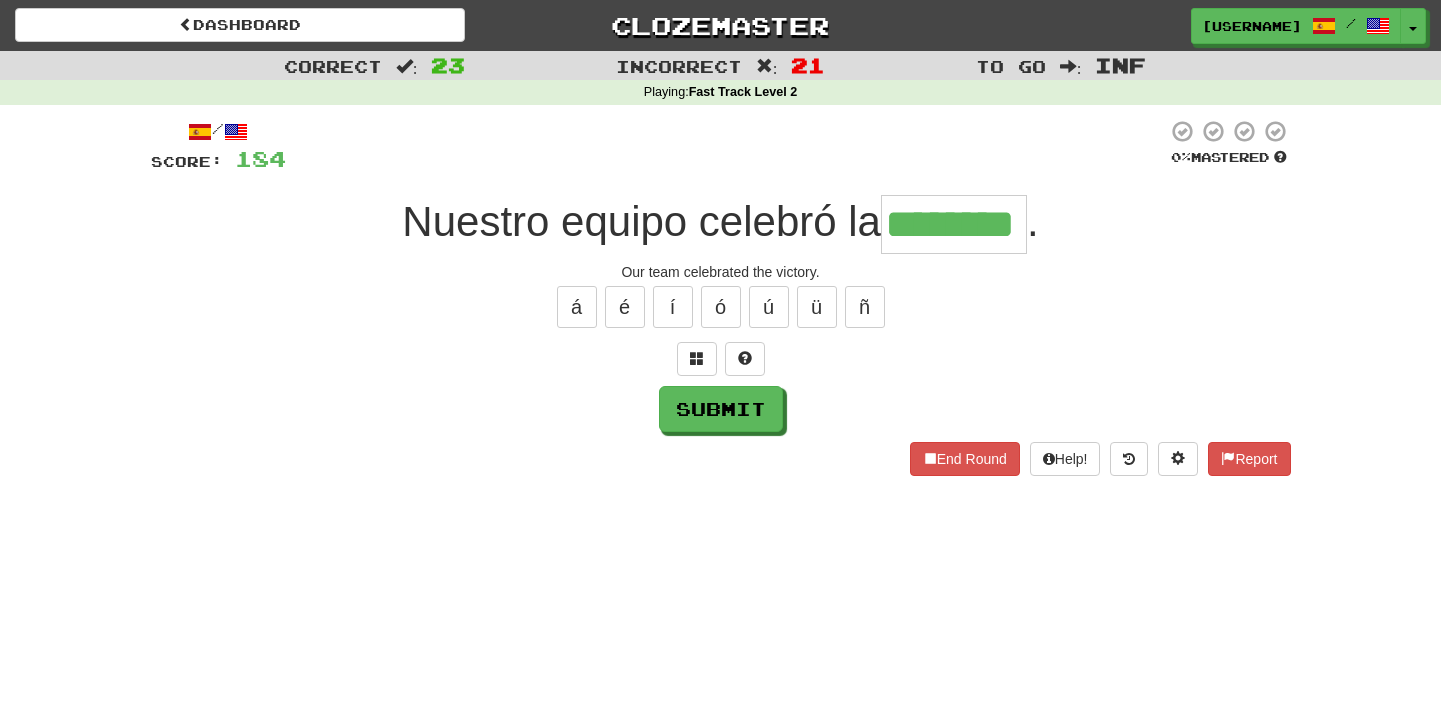 type on "********" 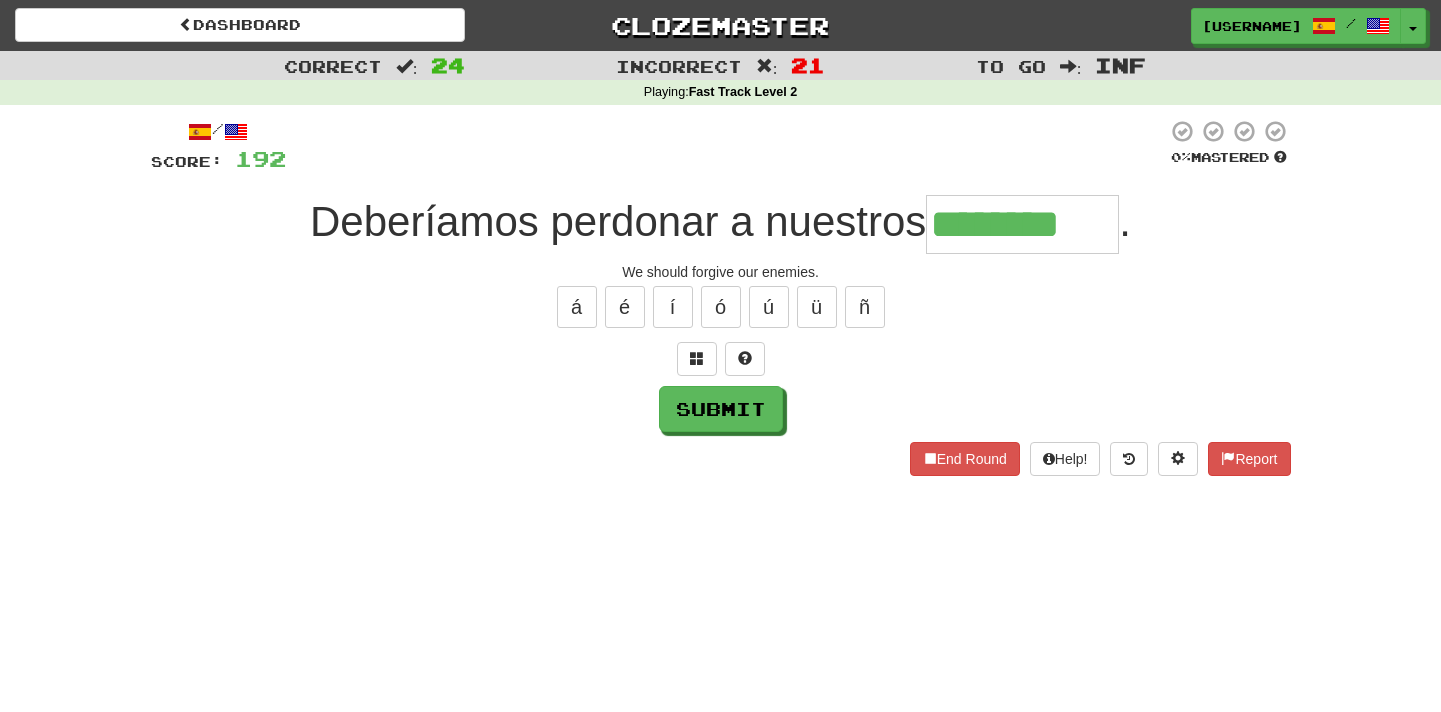 type on "********" 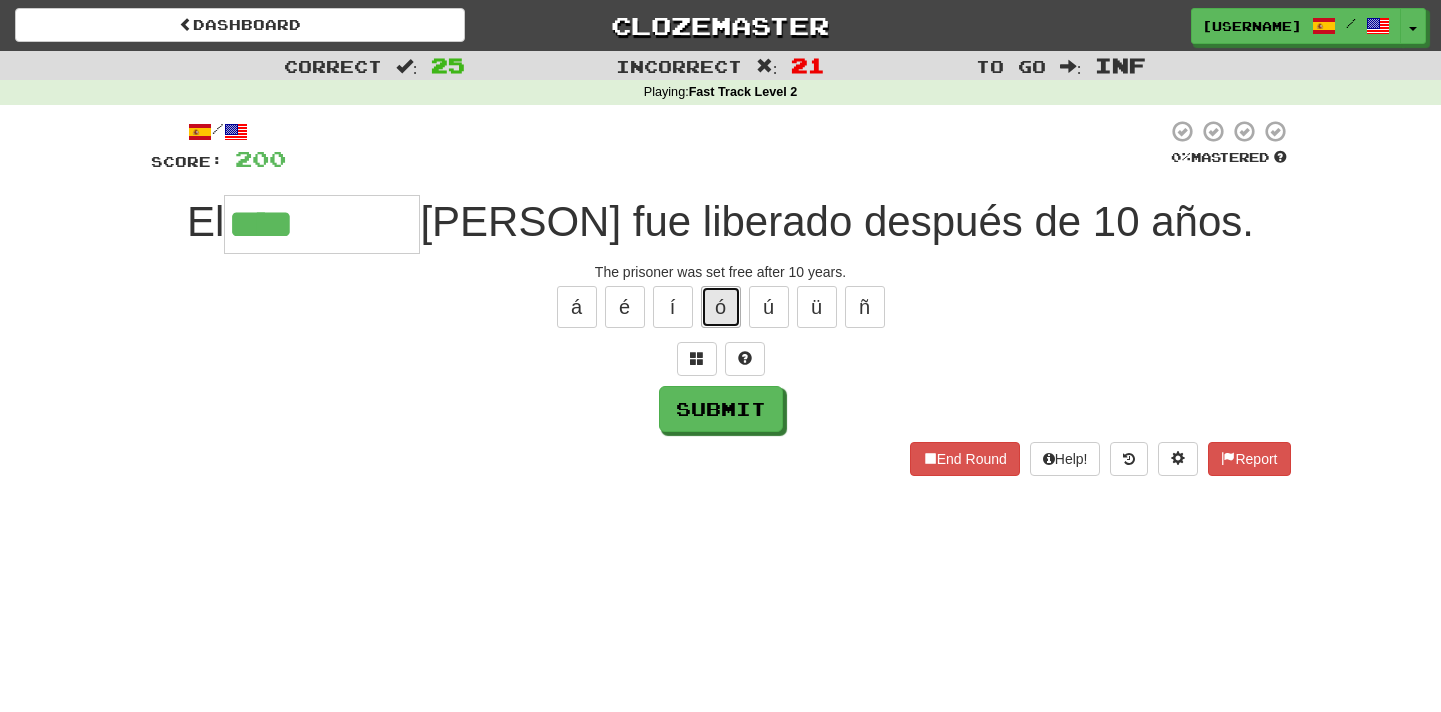 click on "ó" at bounding box center [721, 307] 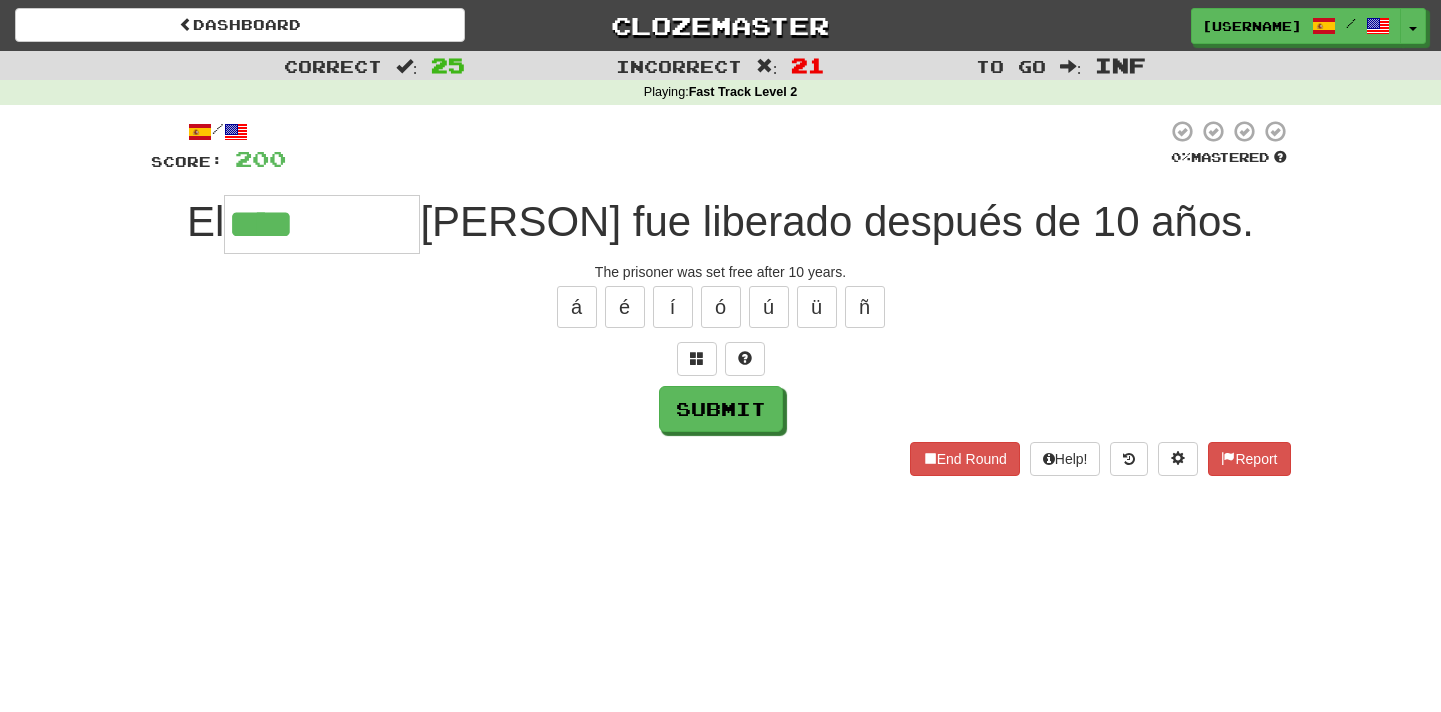 type on "**********" 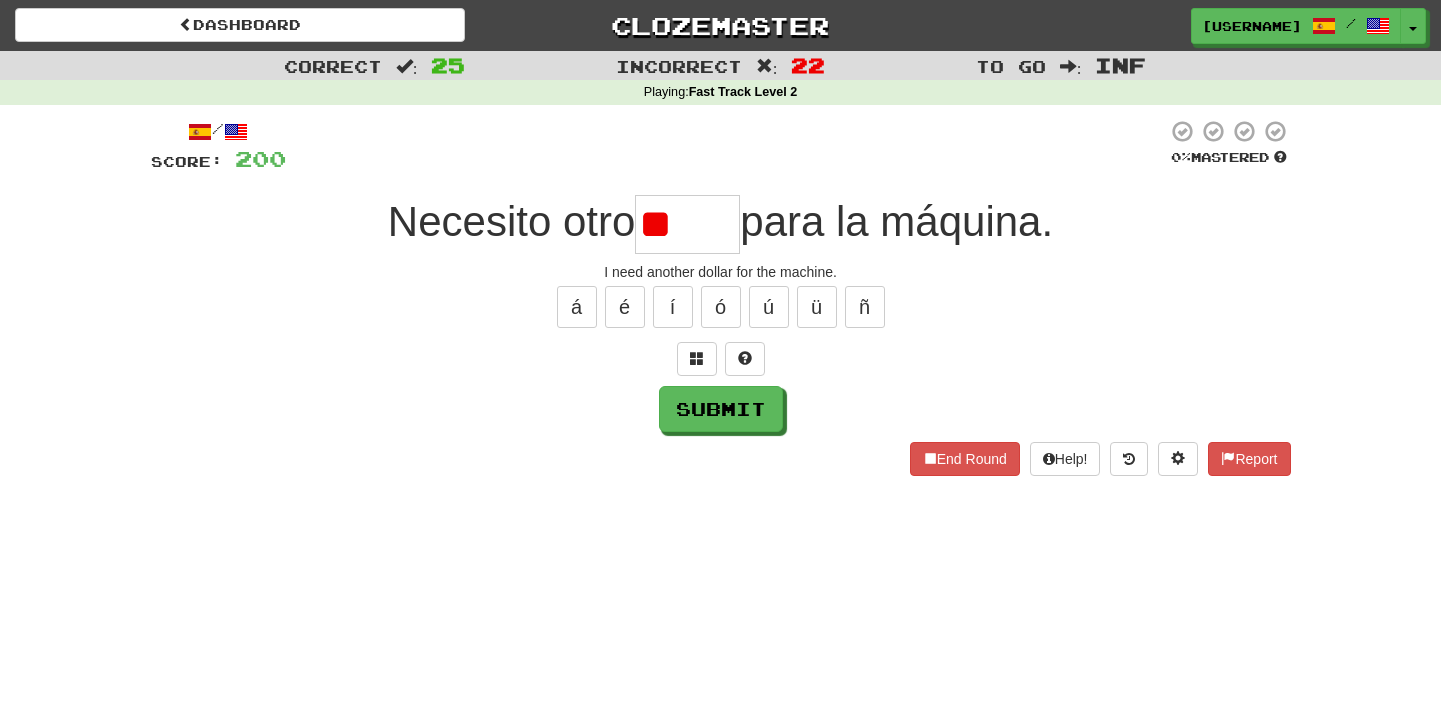 type on "*" 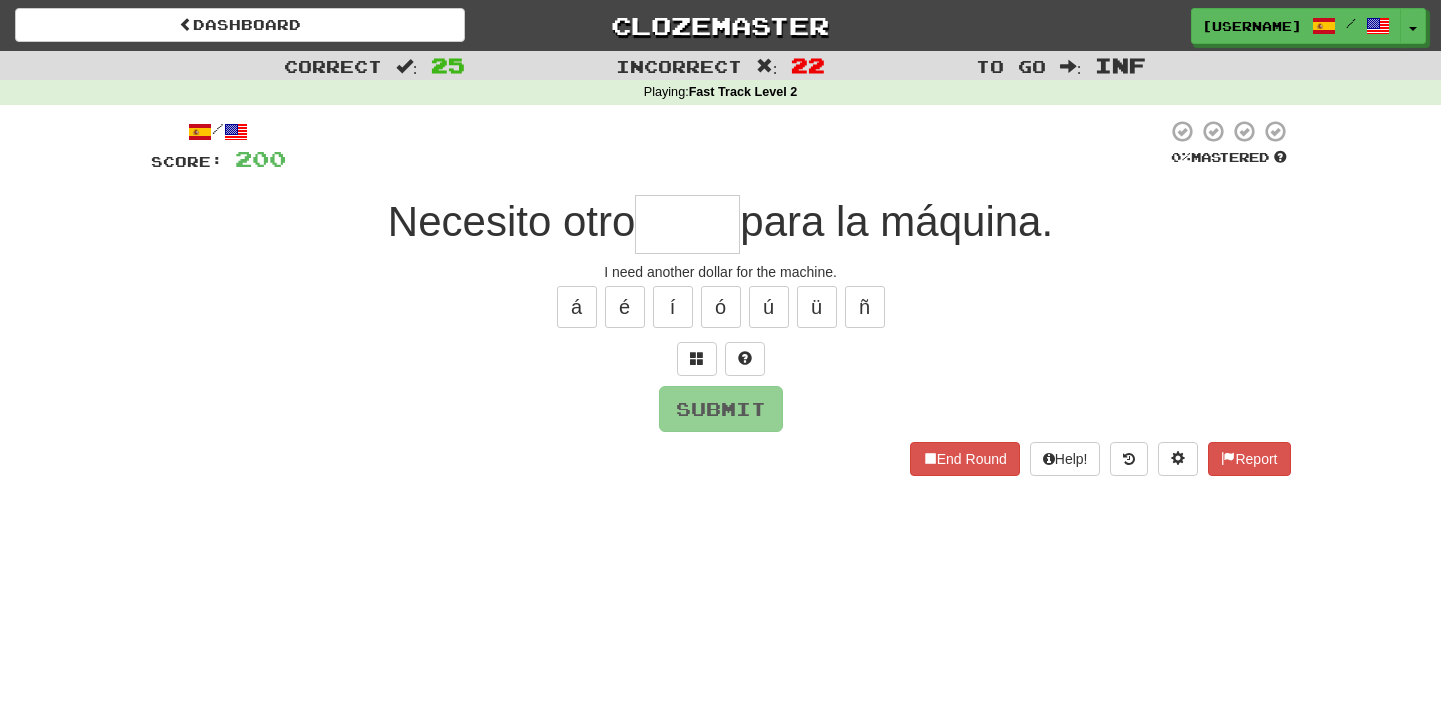 type on "*" 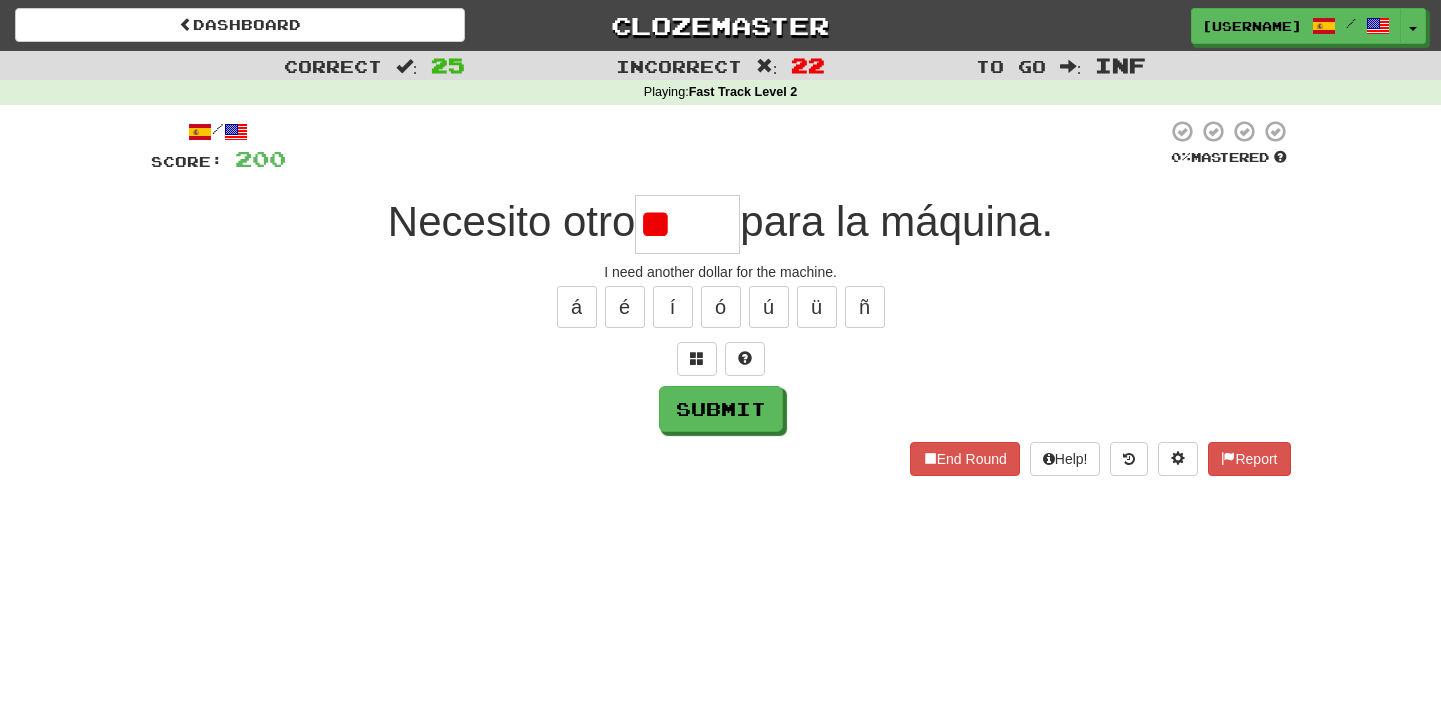 type on "*" 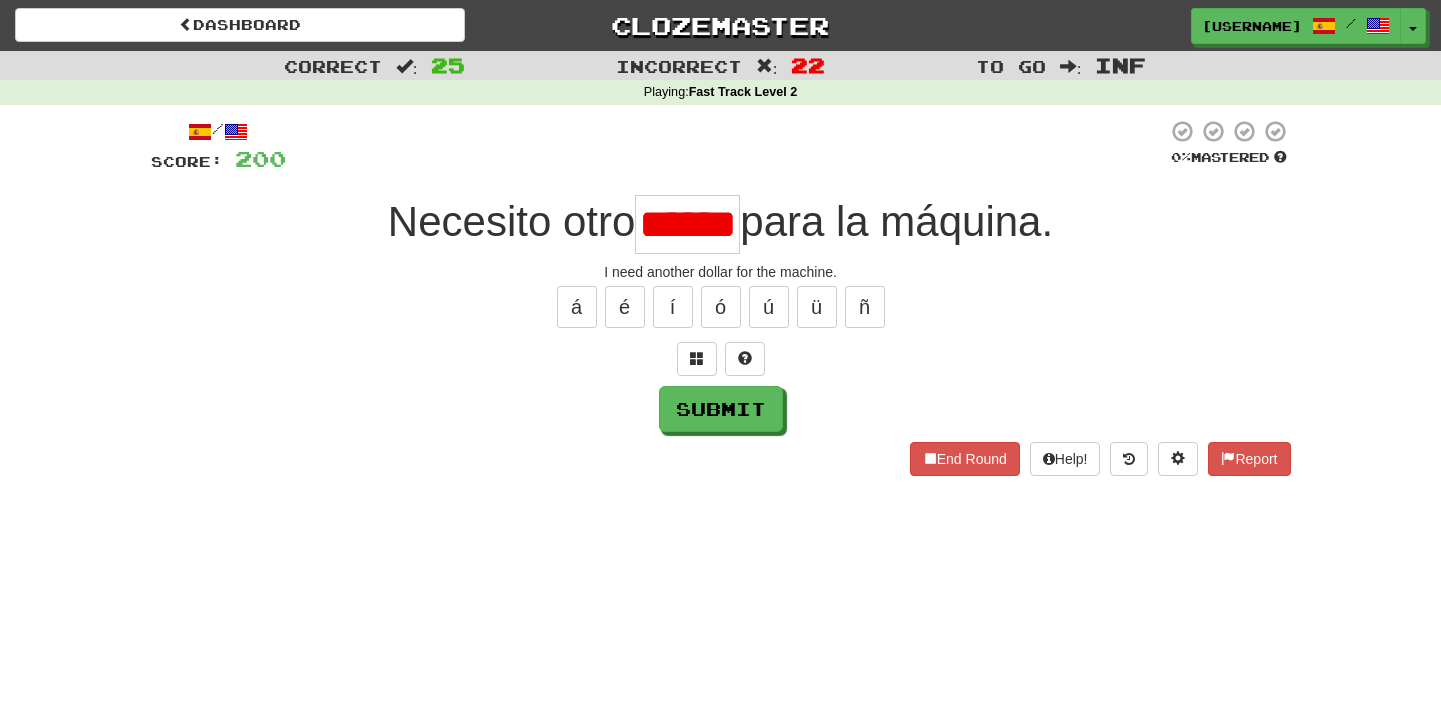 scroll, scrollTop: 0, scrollLeft: 7, axis: horizontal 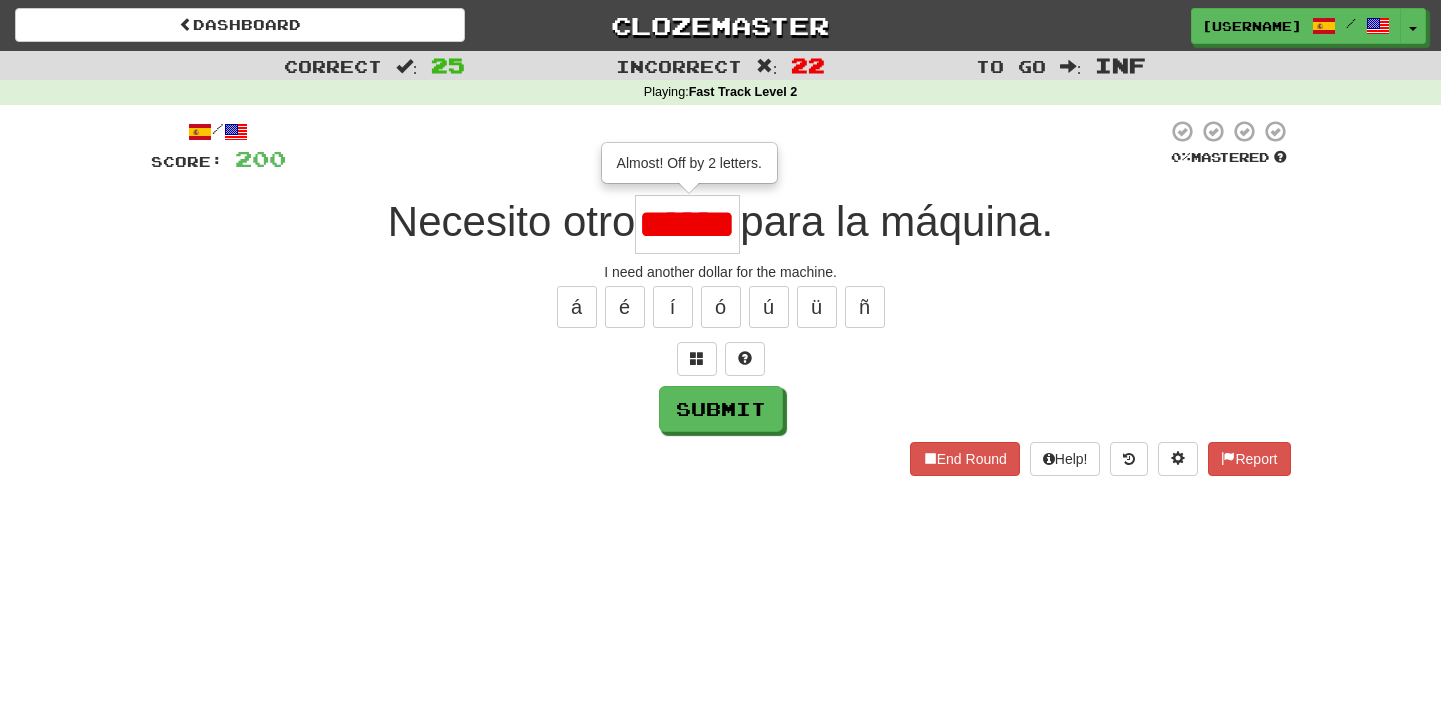 type on "*****" 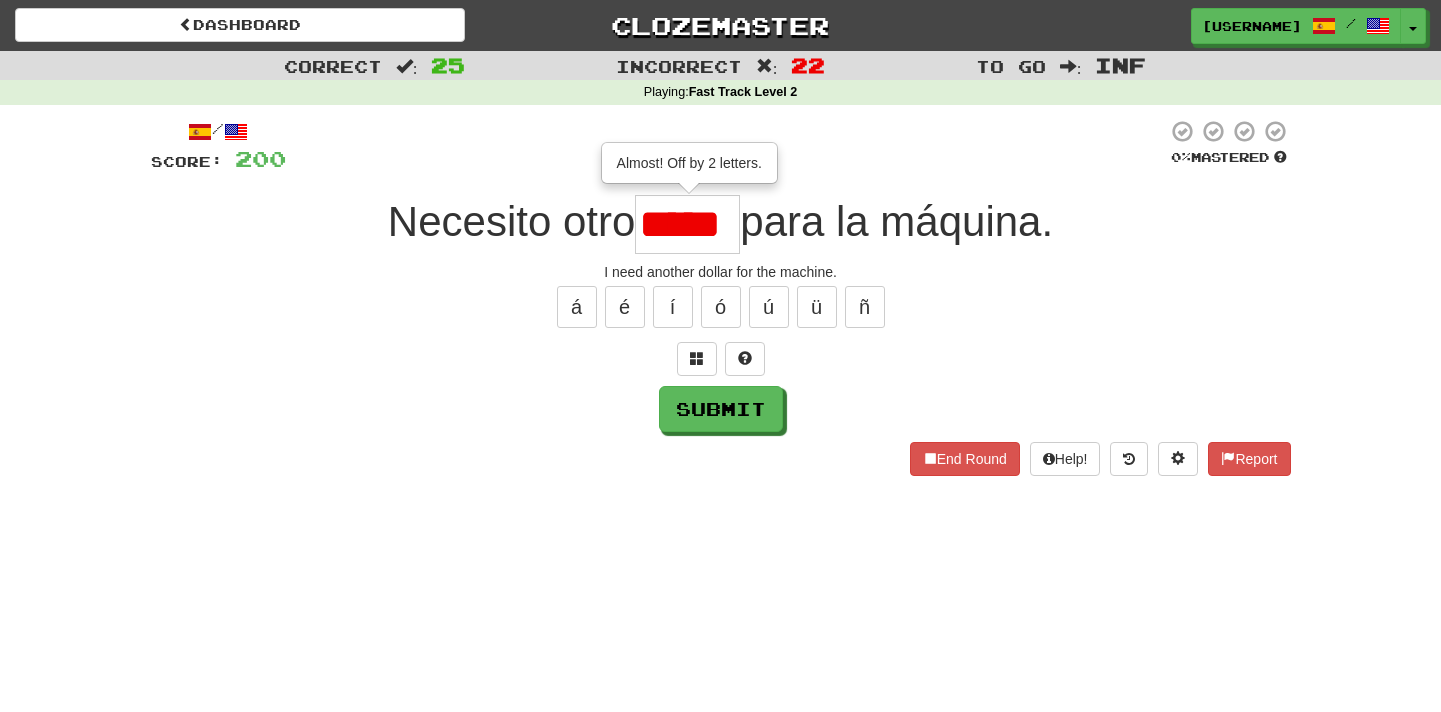 scroll, scrollTop: 0, scrollLeft: 0, axis: both 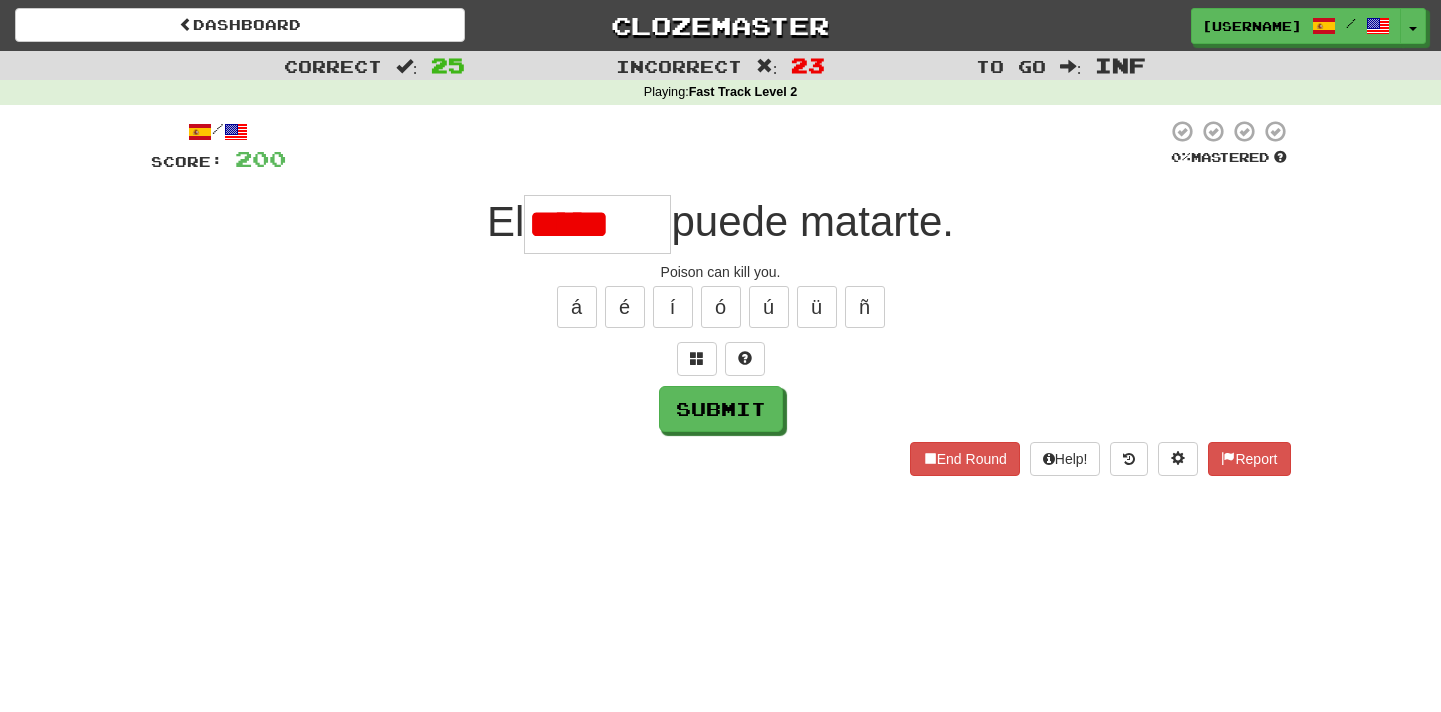 type on "******" 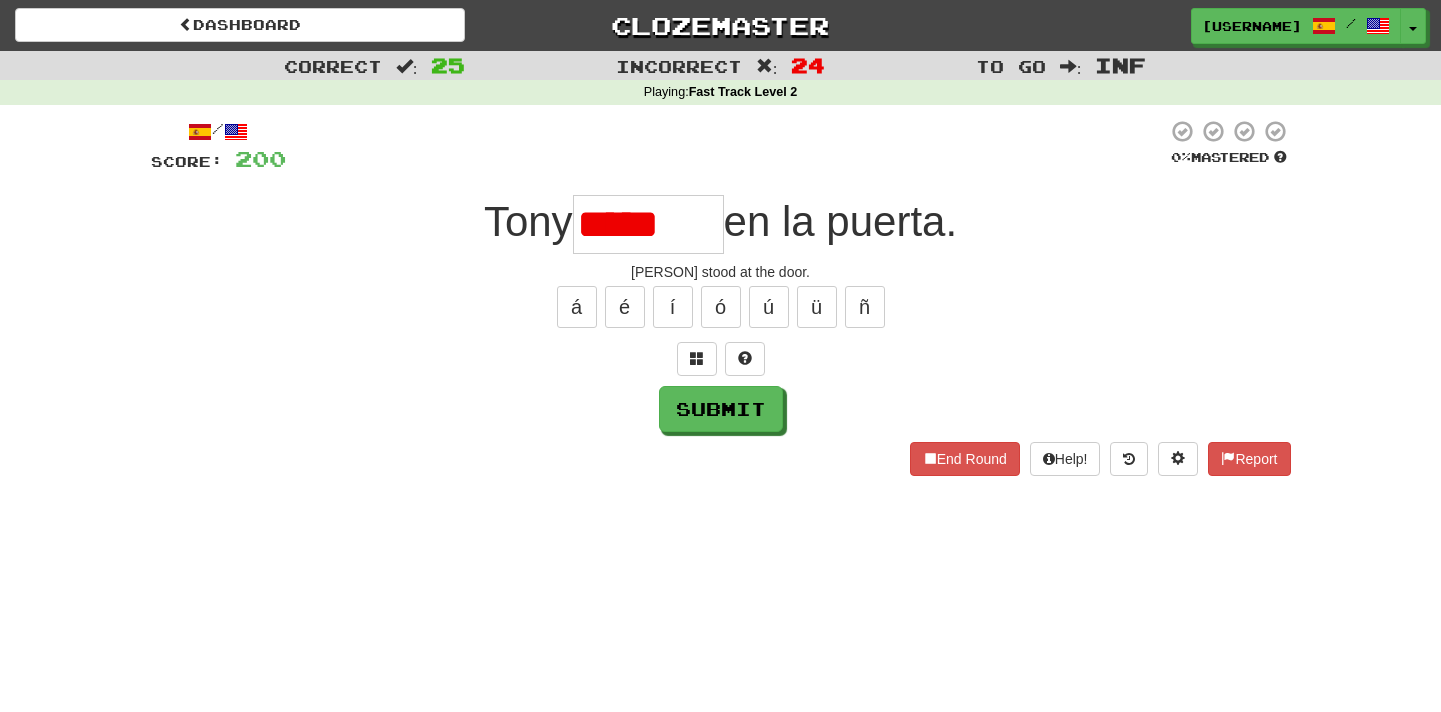 type on "*******" 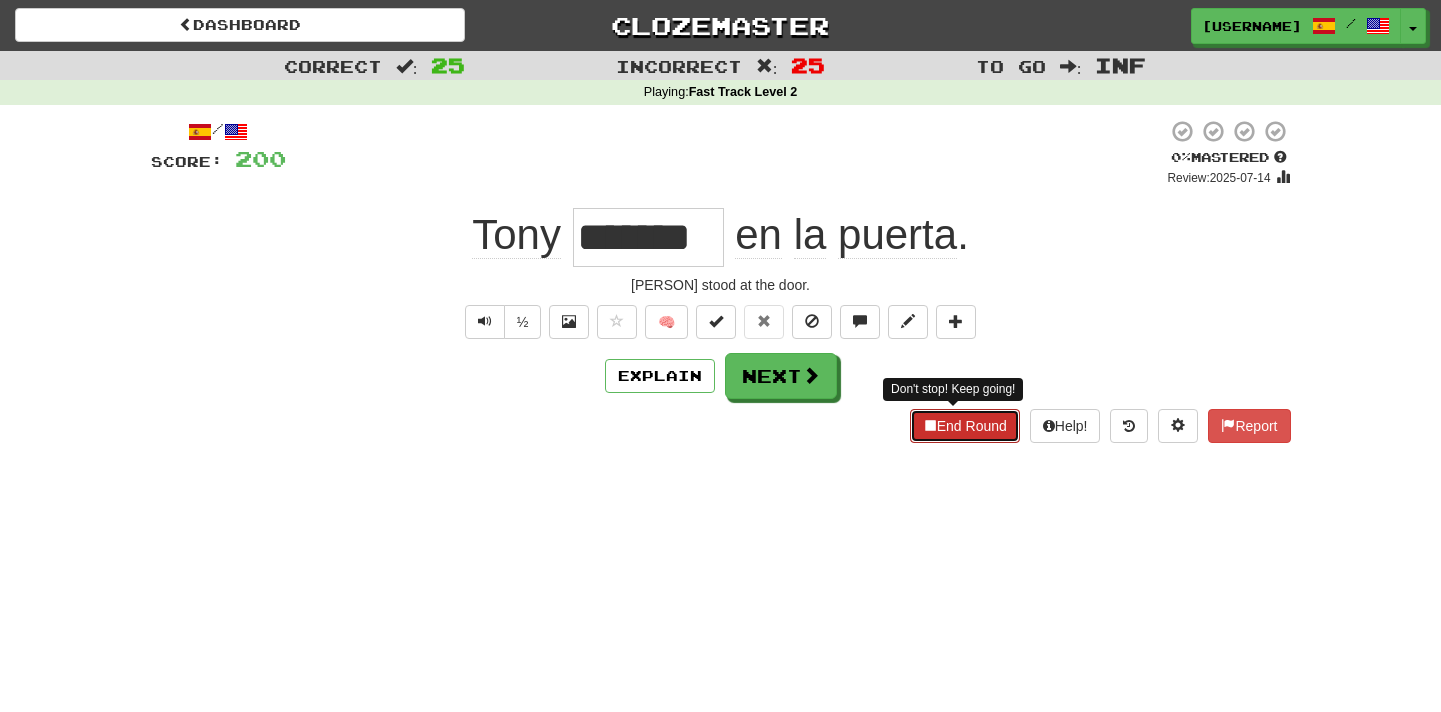 click on "End Round" at bounding box center (965, 426) 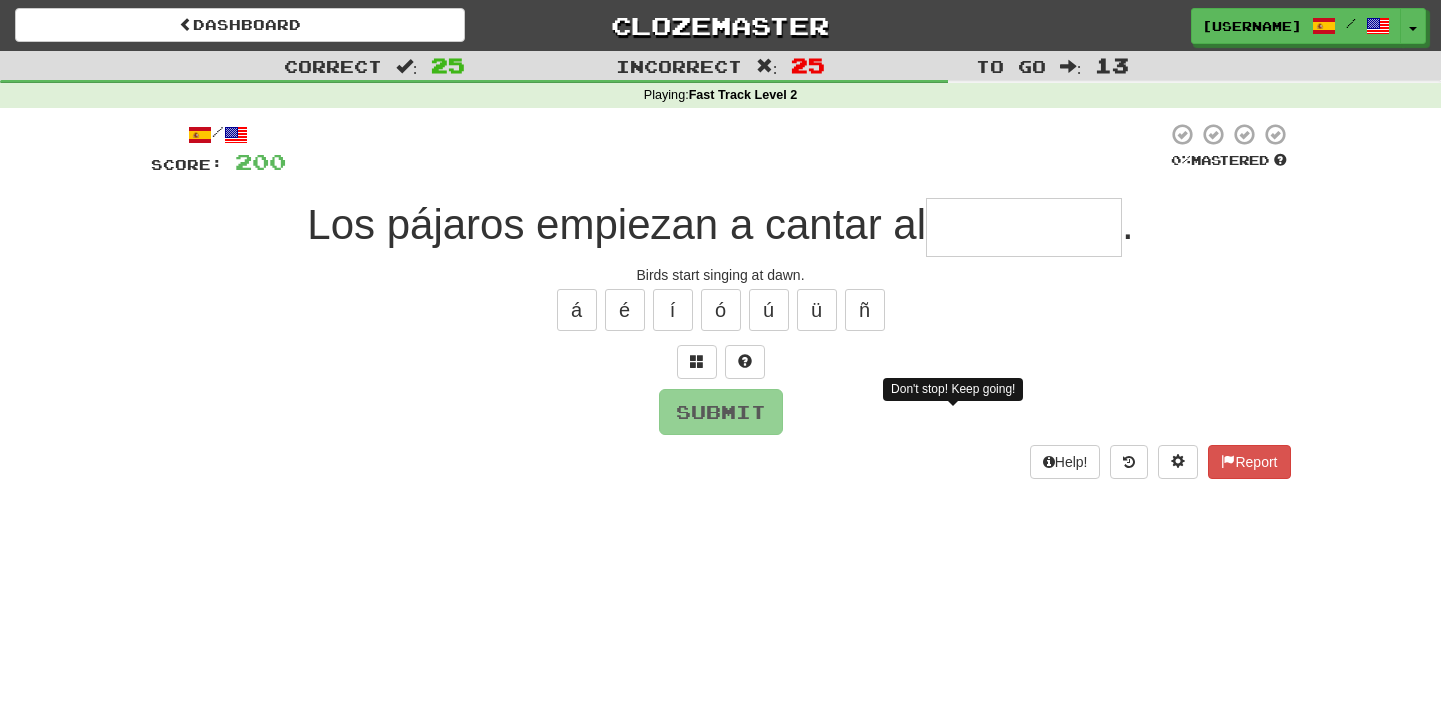 type on "********" 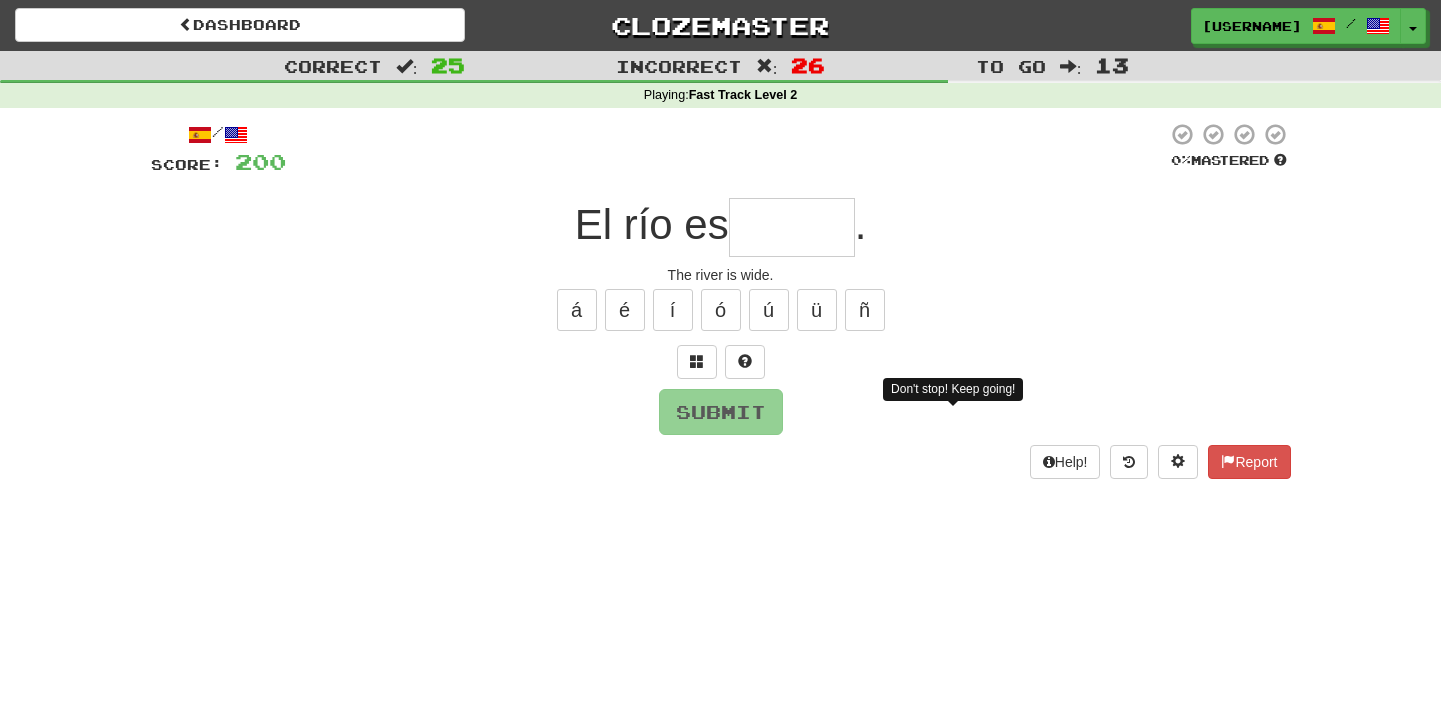 type on "*****" 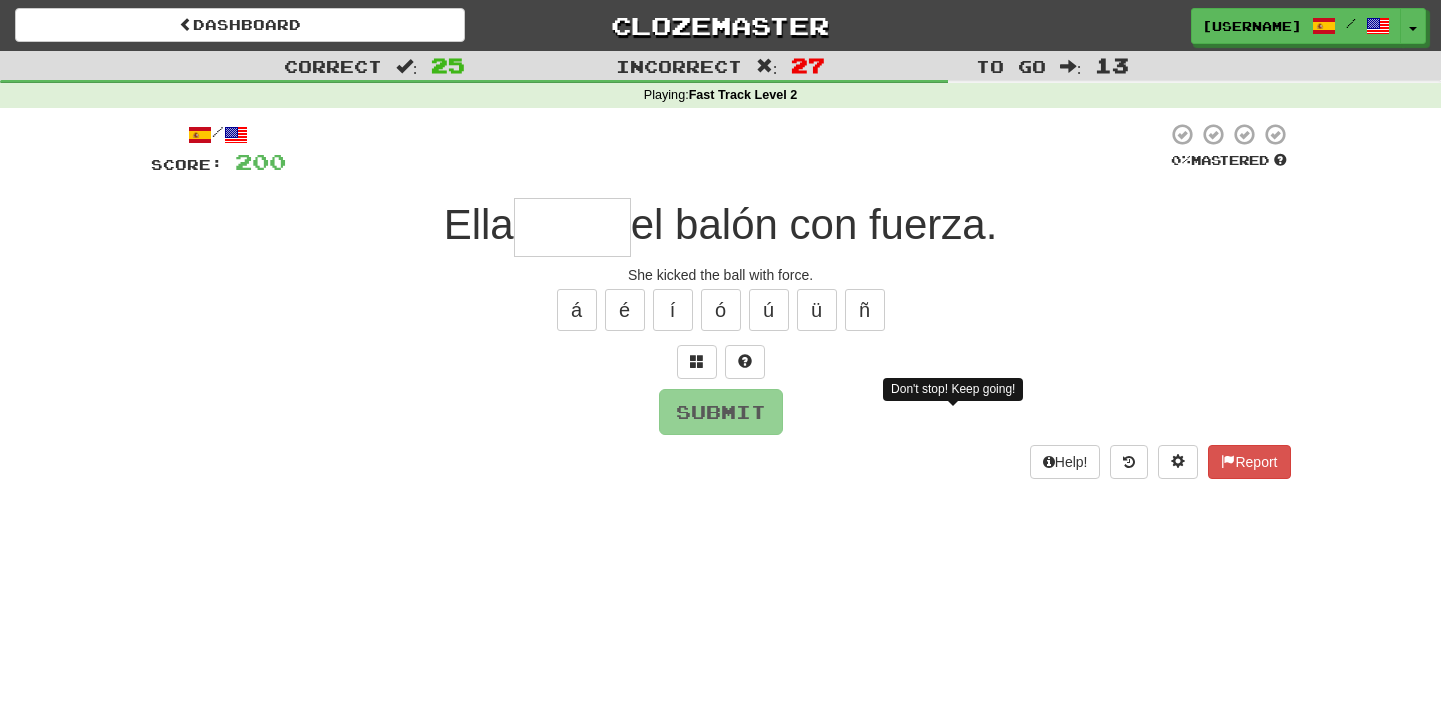 type on "*****" 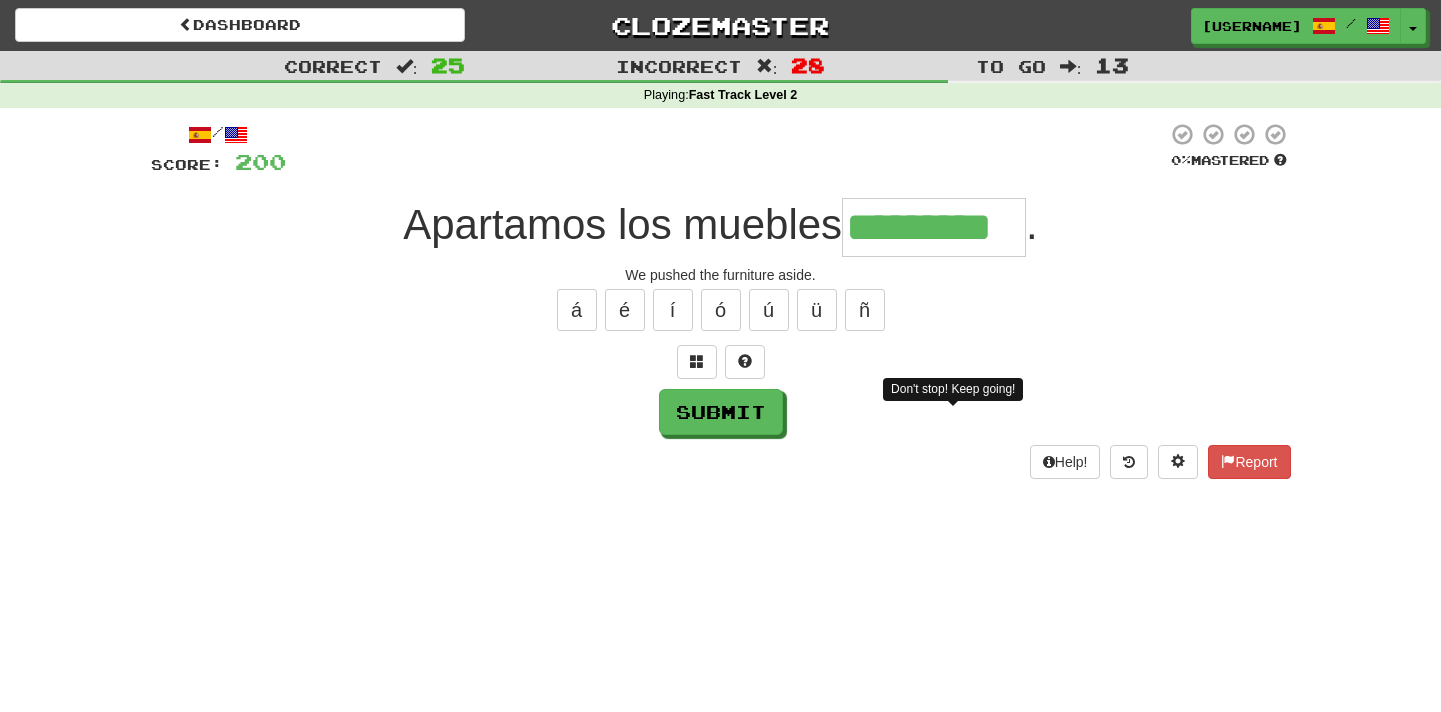 type on "*********" 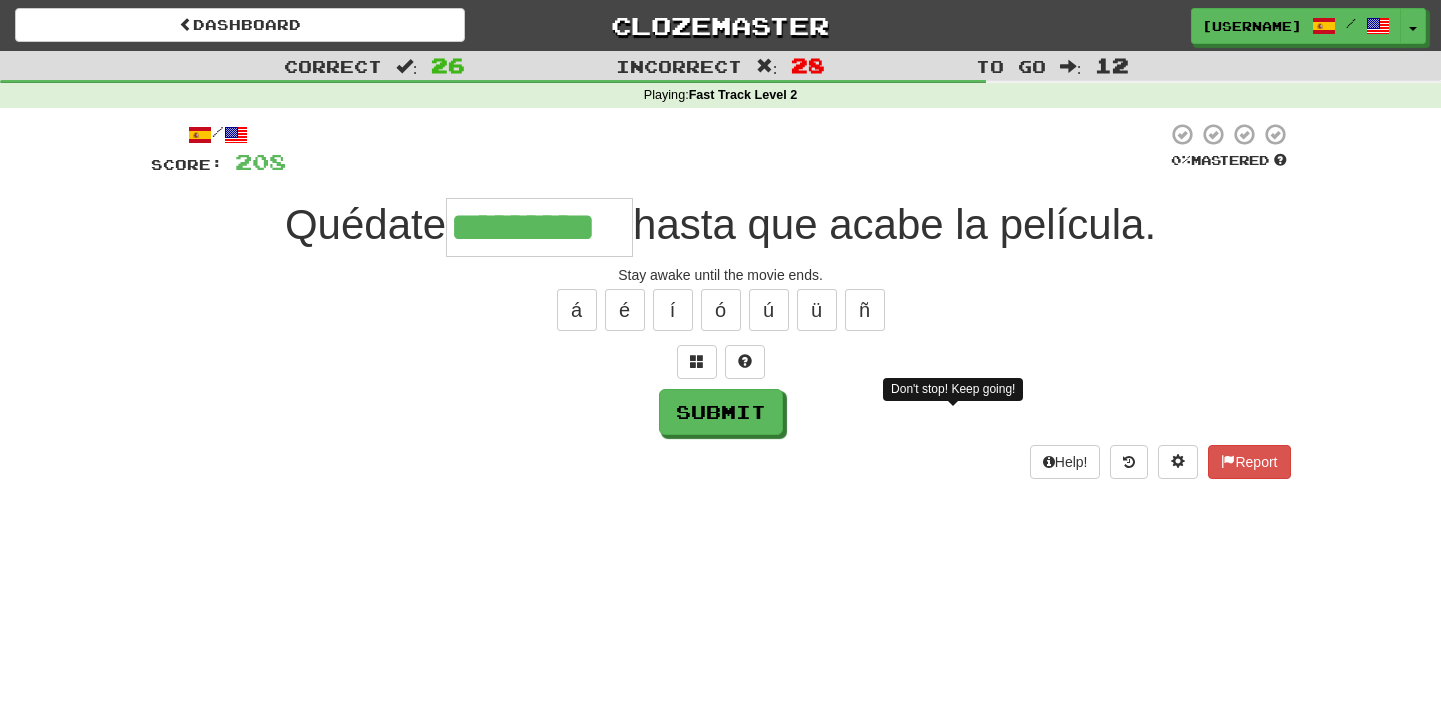 type on "*********" 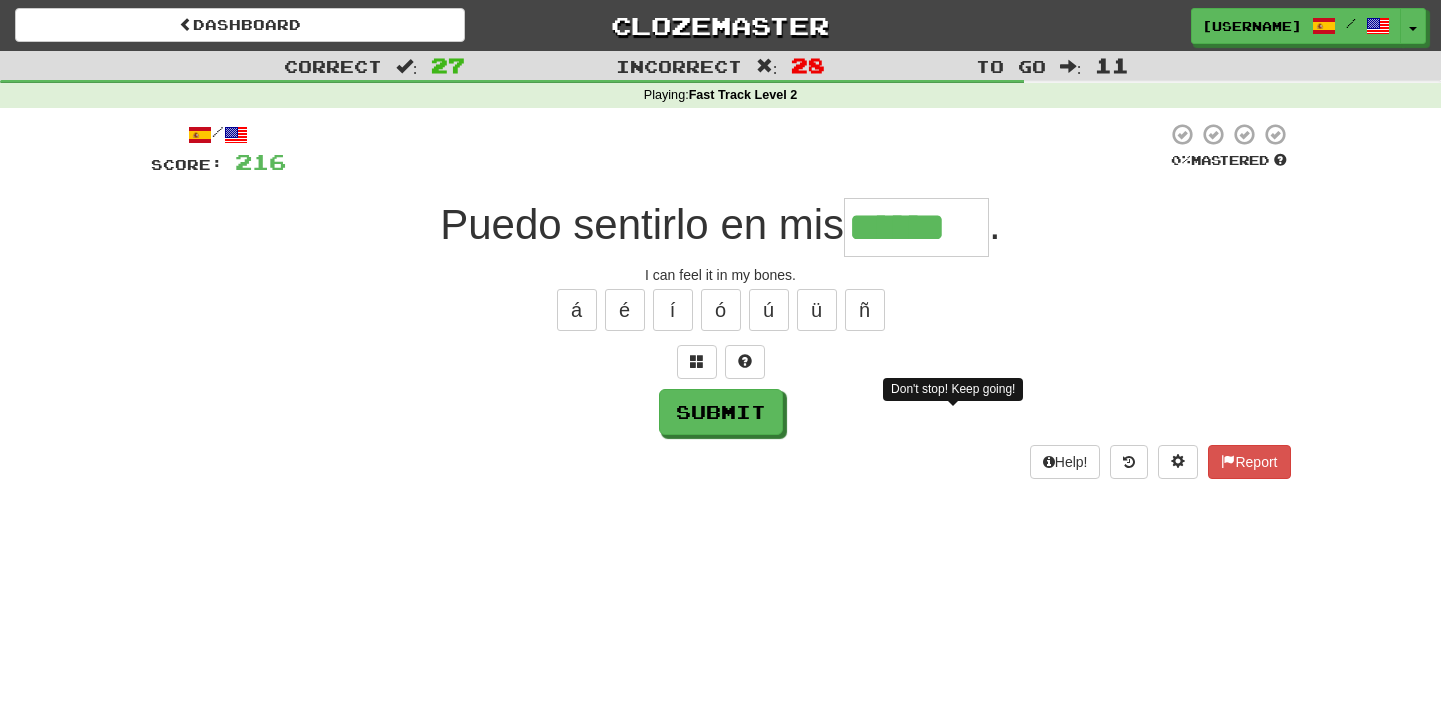type on "******" 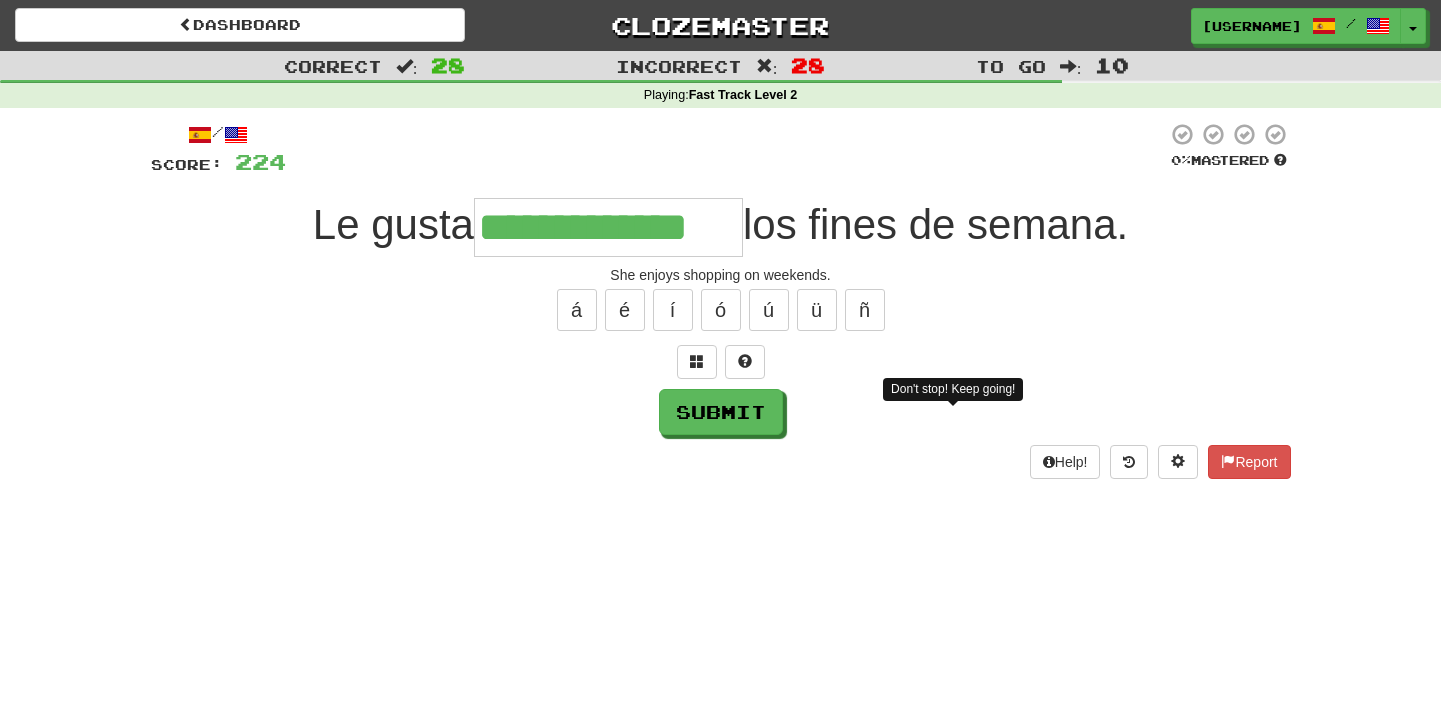 type on "**********" 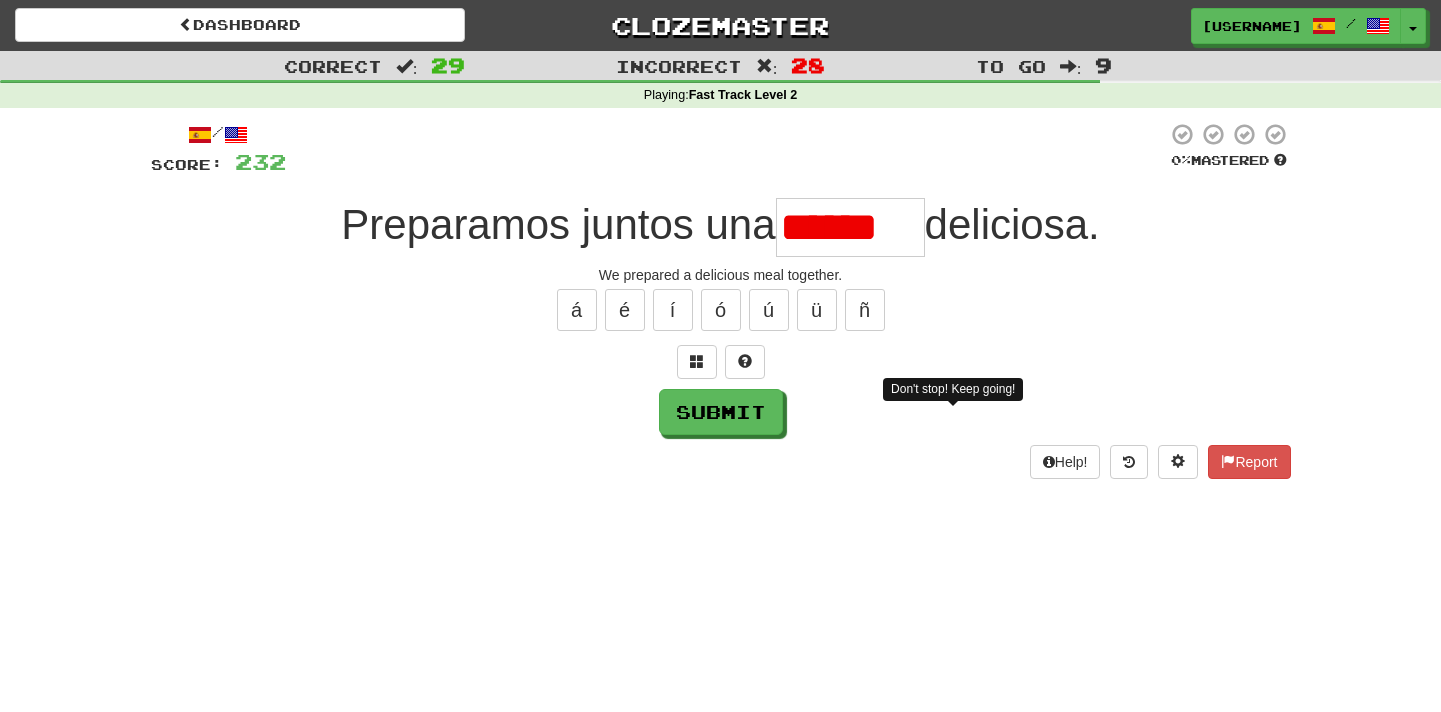 scroll, scrollTop: 0, scrollLeft: 0, axis: both 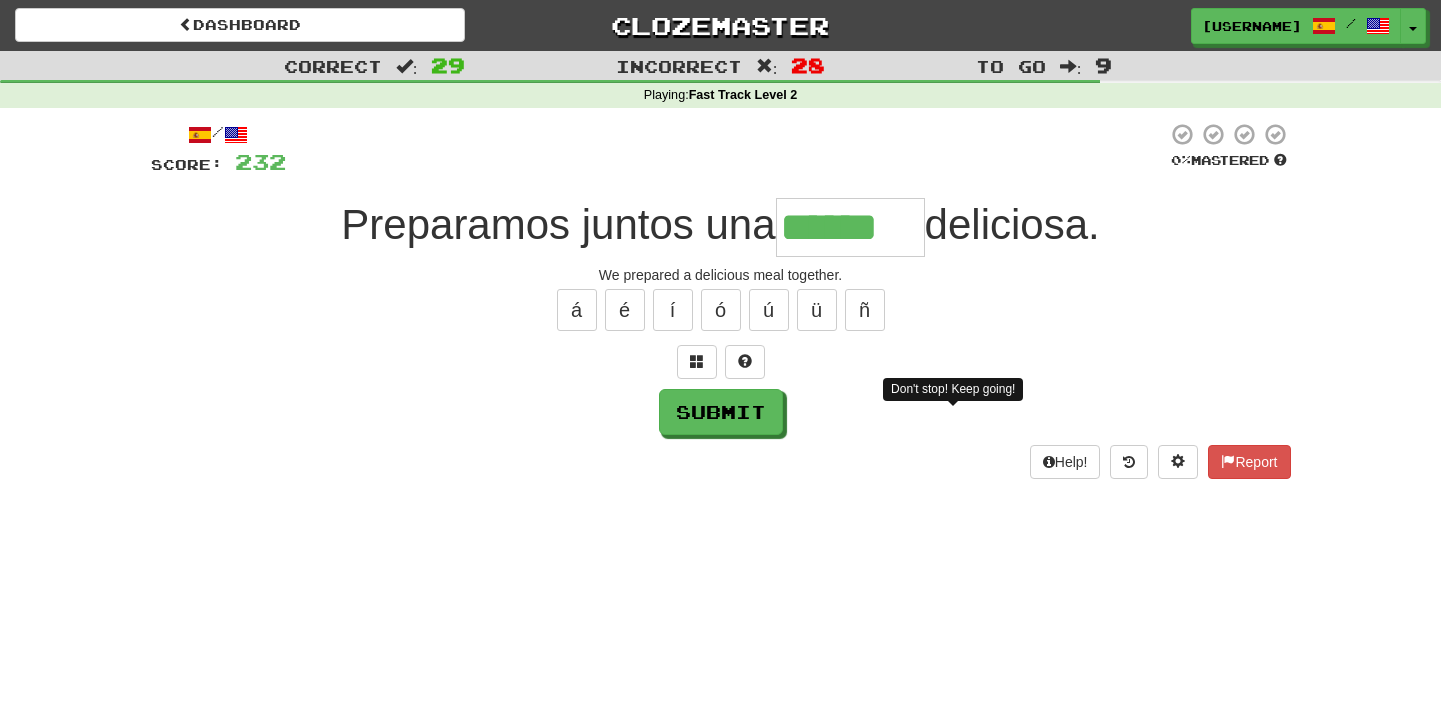 type on "******" 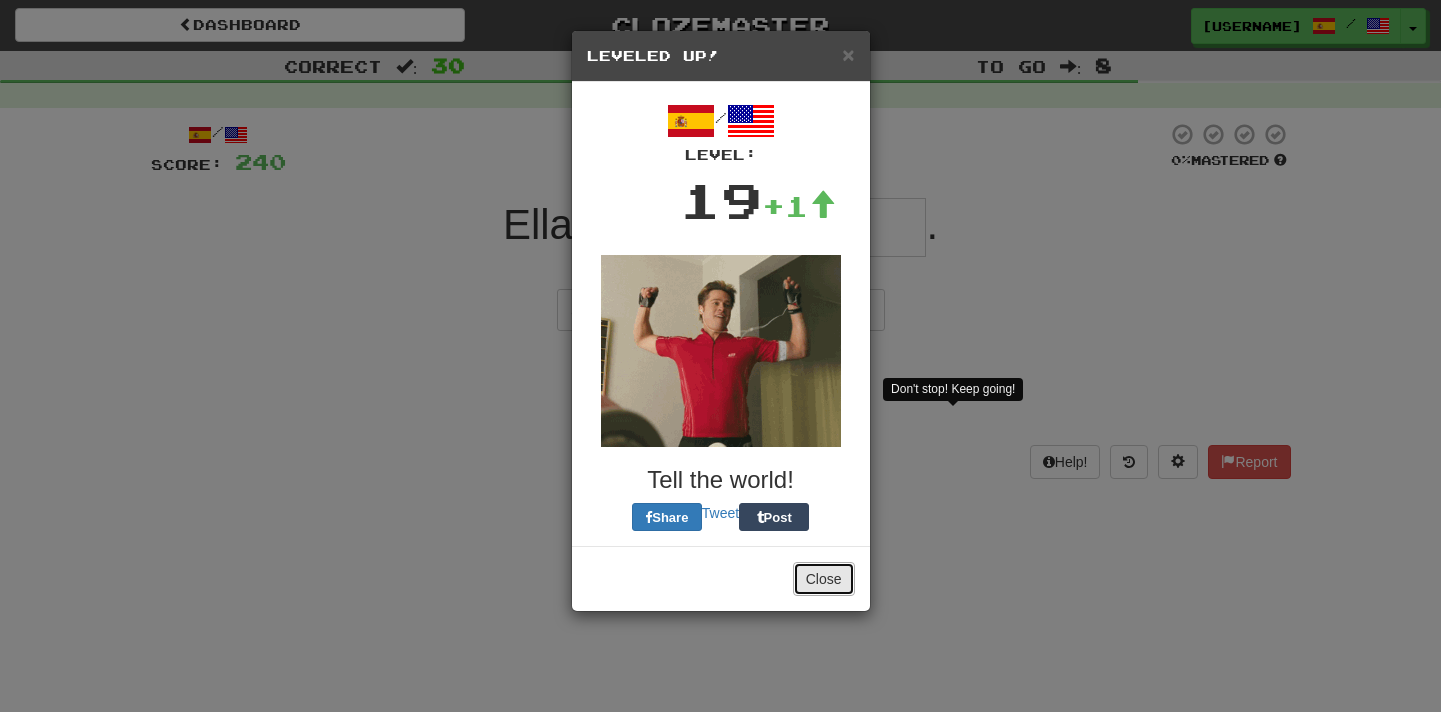 click on "Close" at bounding box center (824, 579) 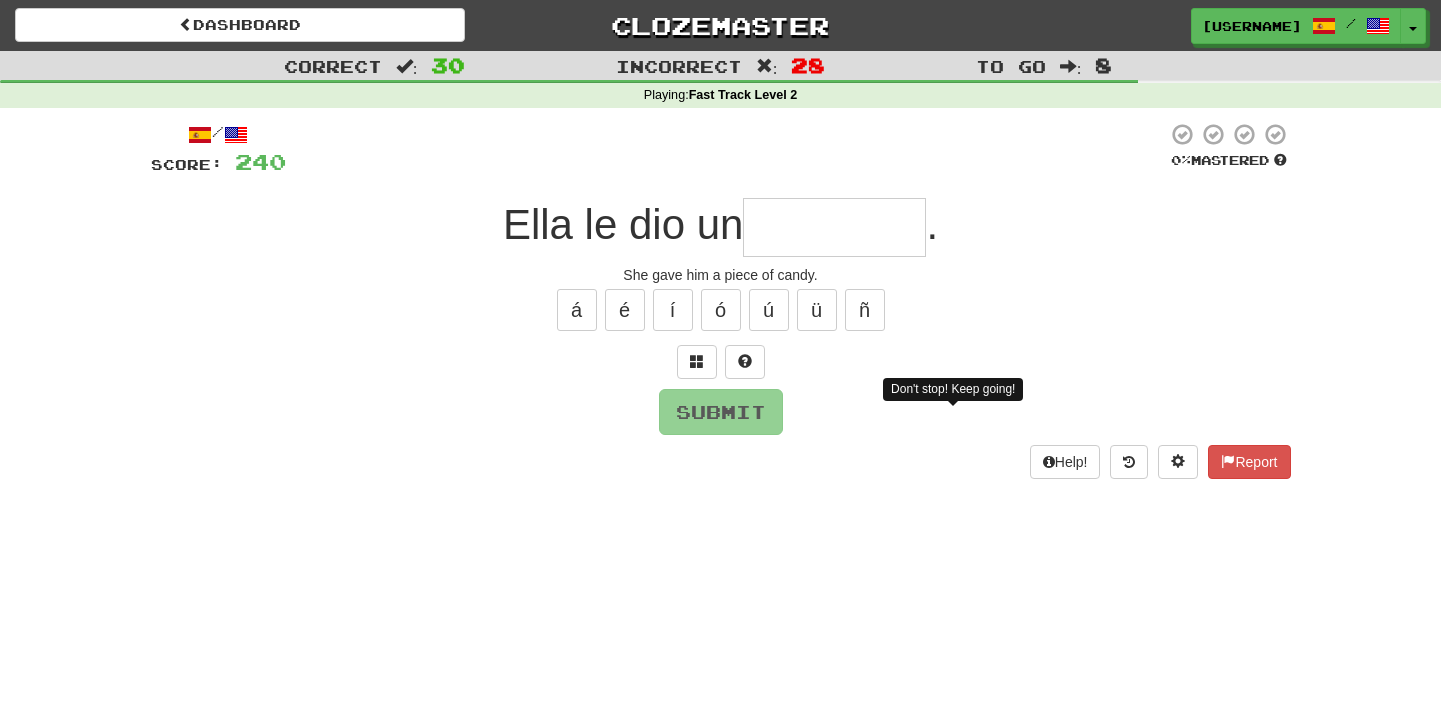 click at bounding box center (834, 227) 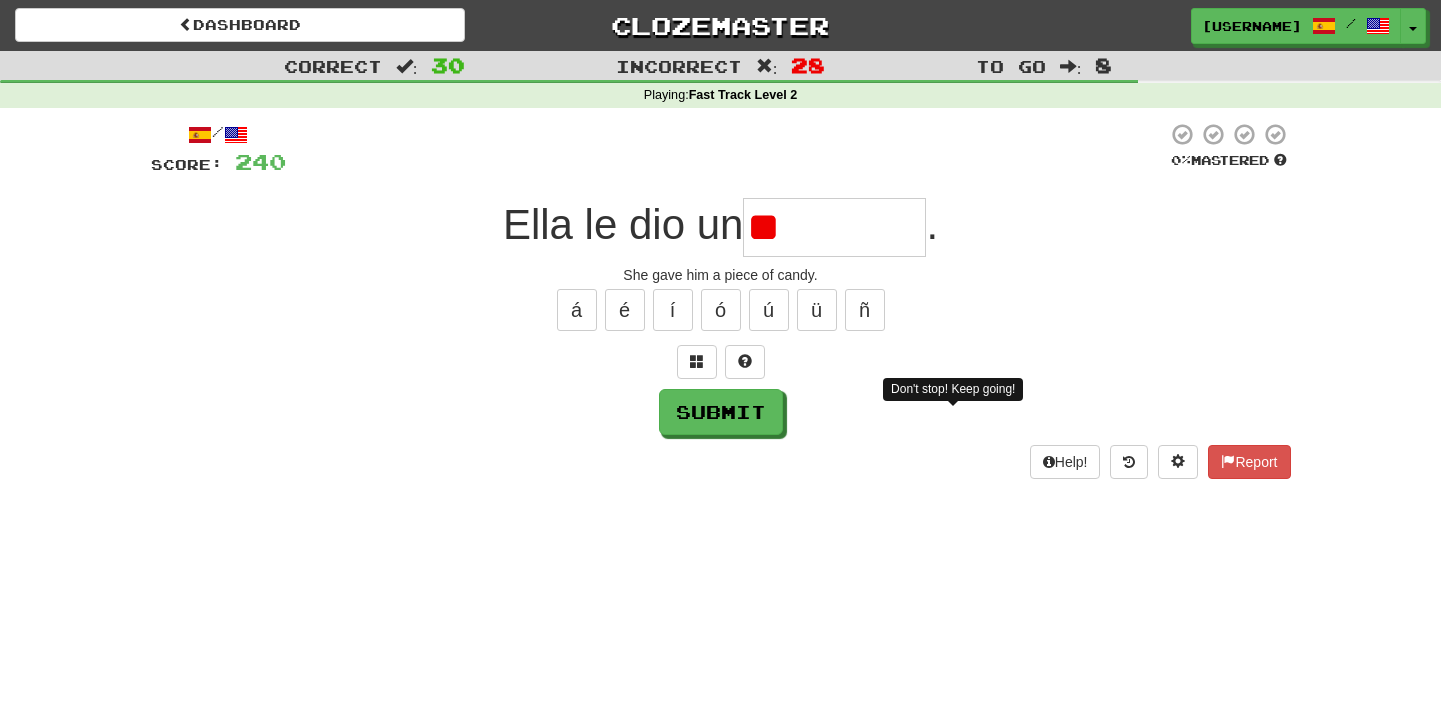 type on "*" 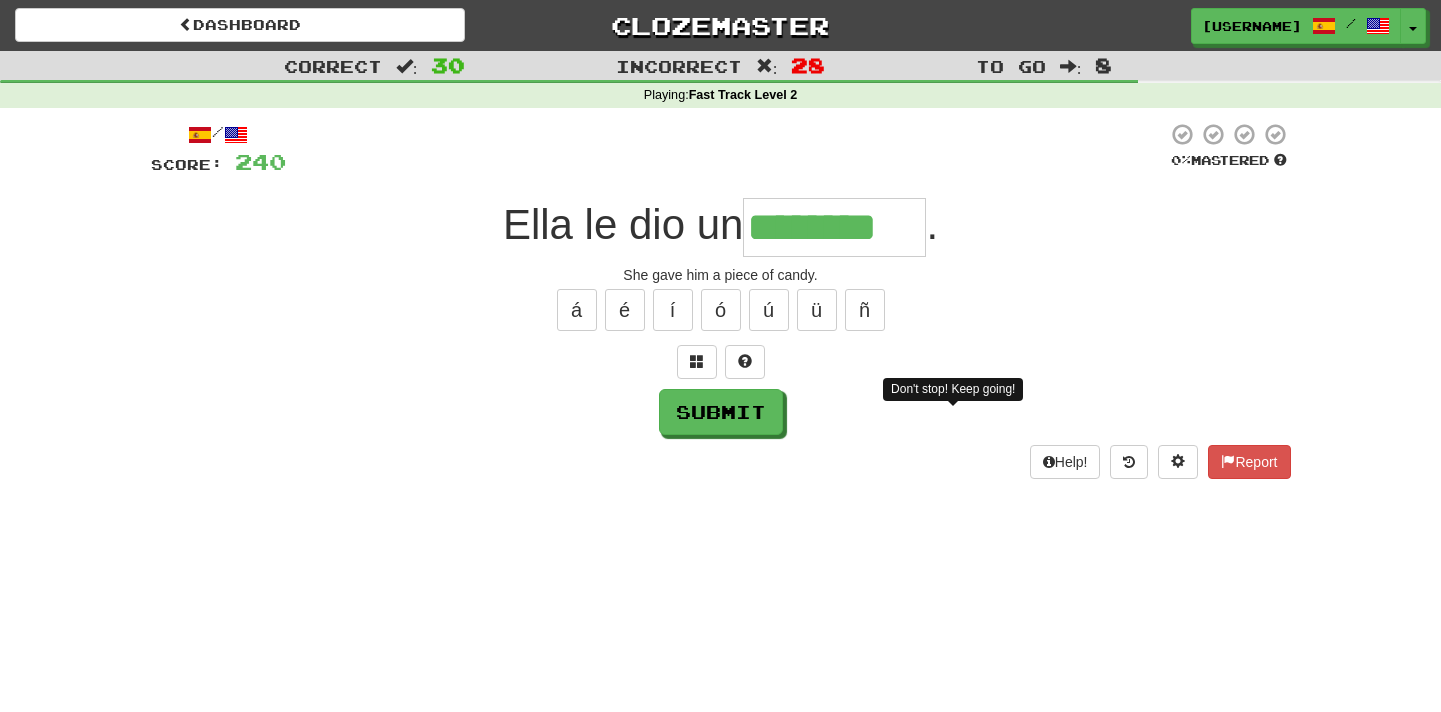 type on "********" 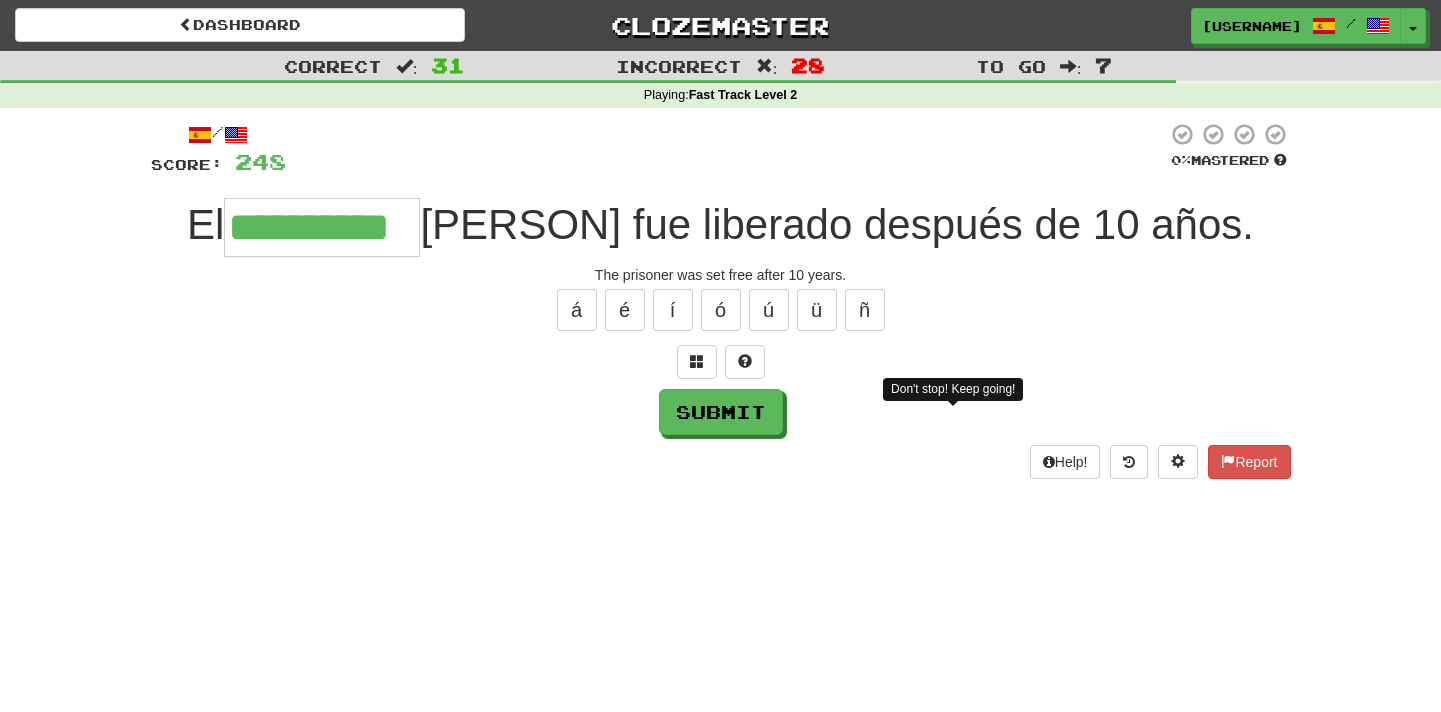 type on "**********" 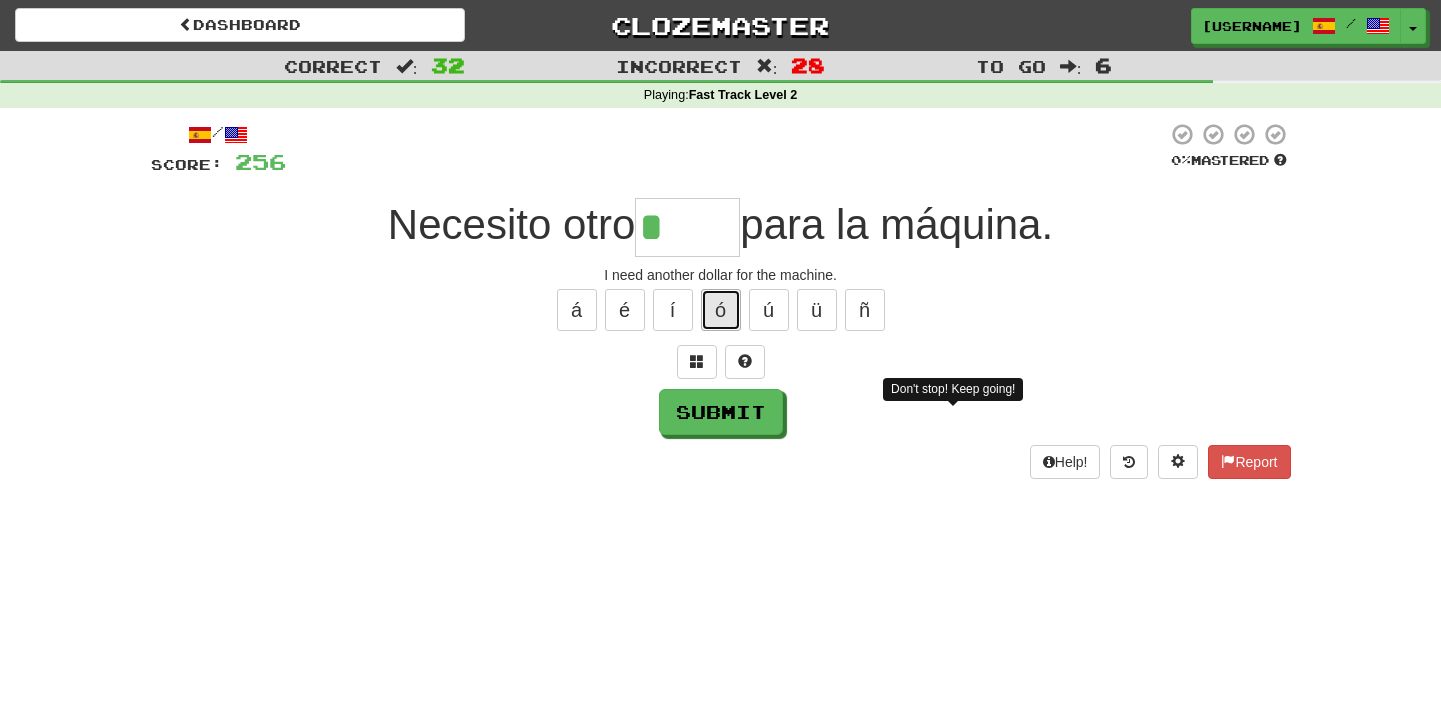click on "ó" at bounding box center (721, 310) 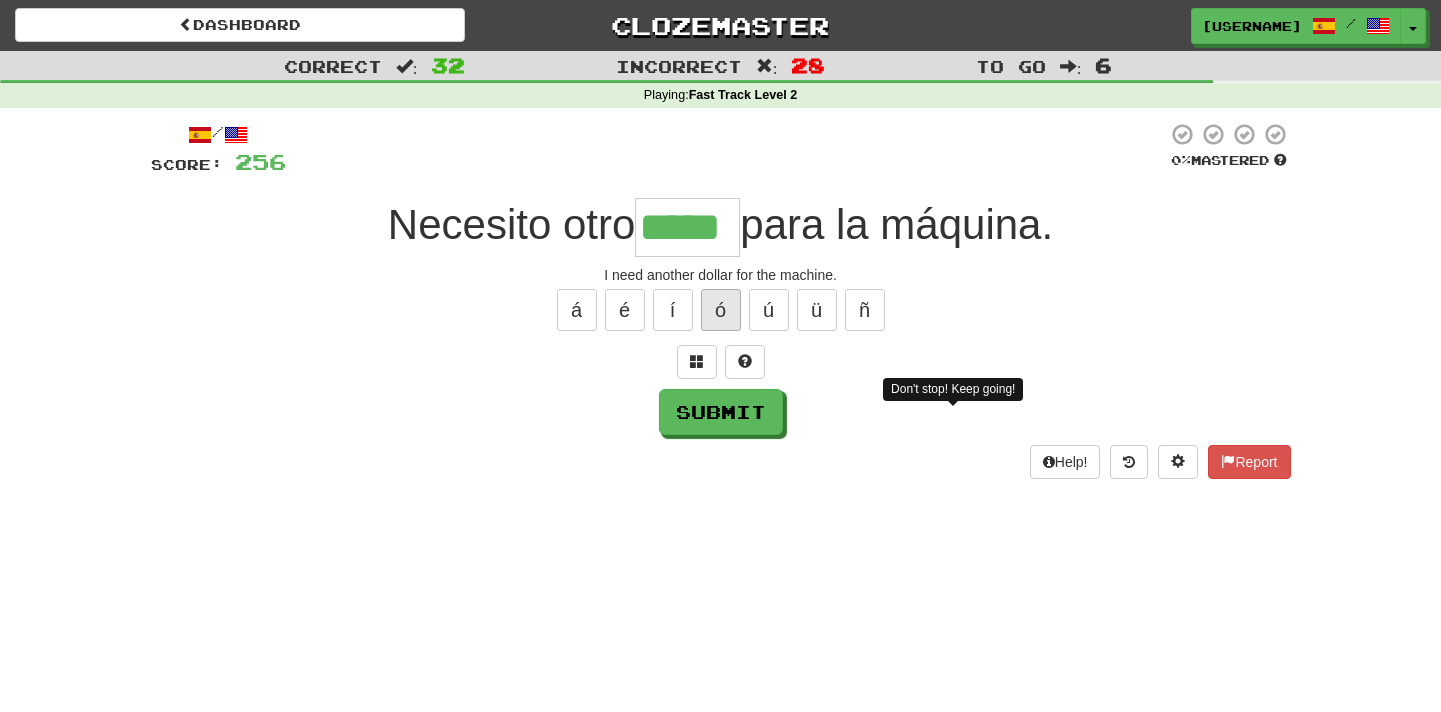 type on "*****" 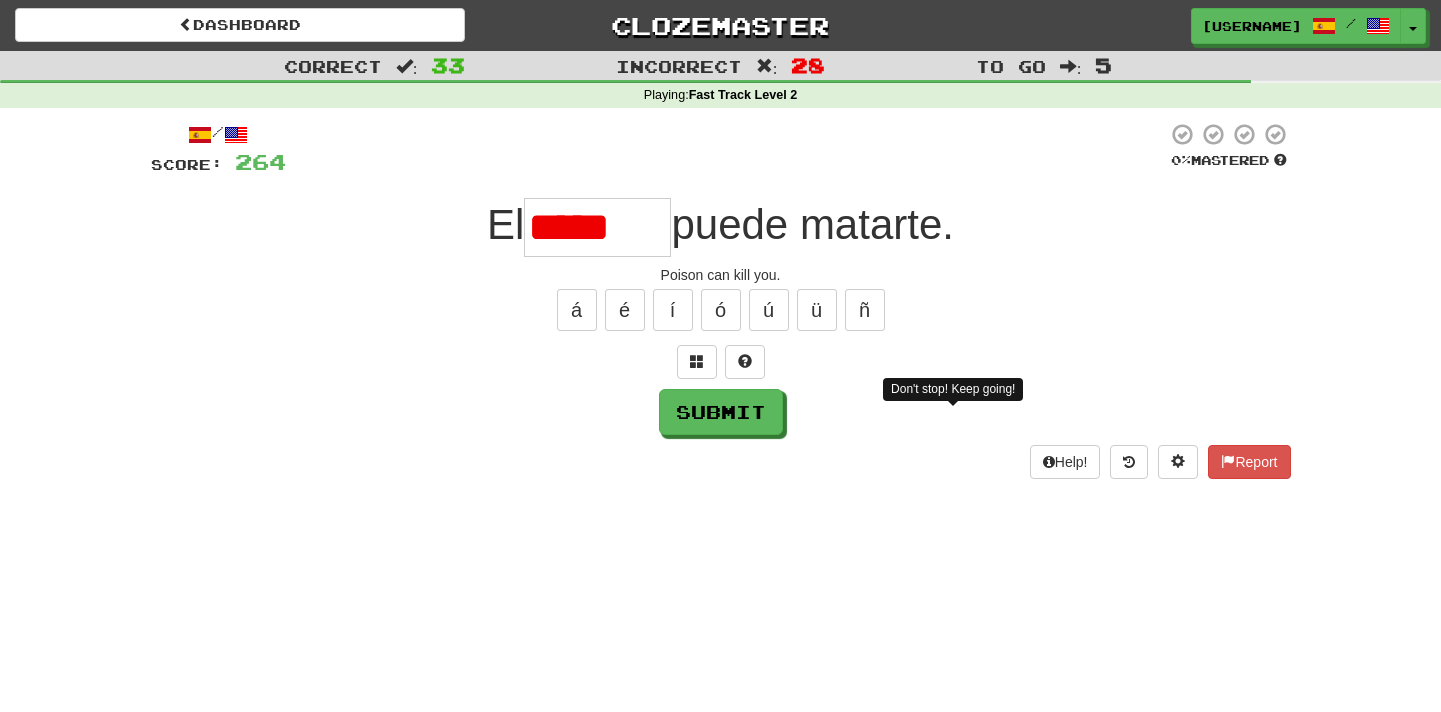 type on "******" 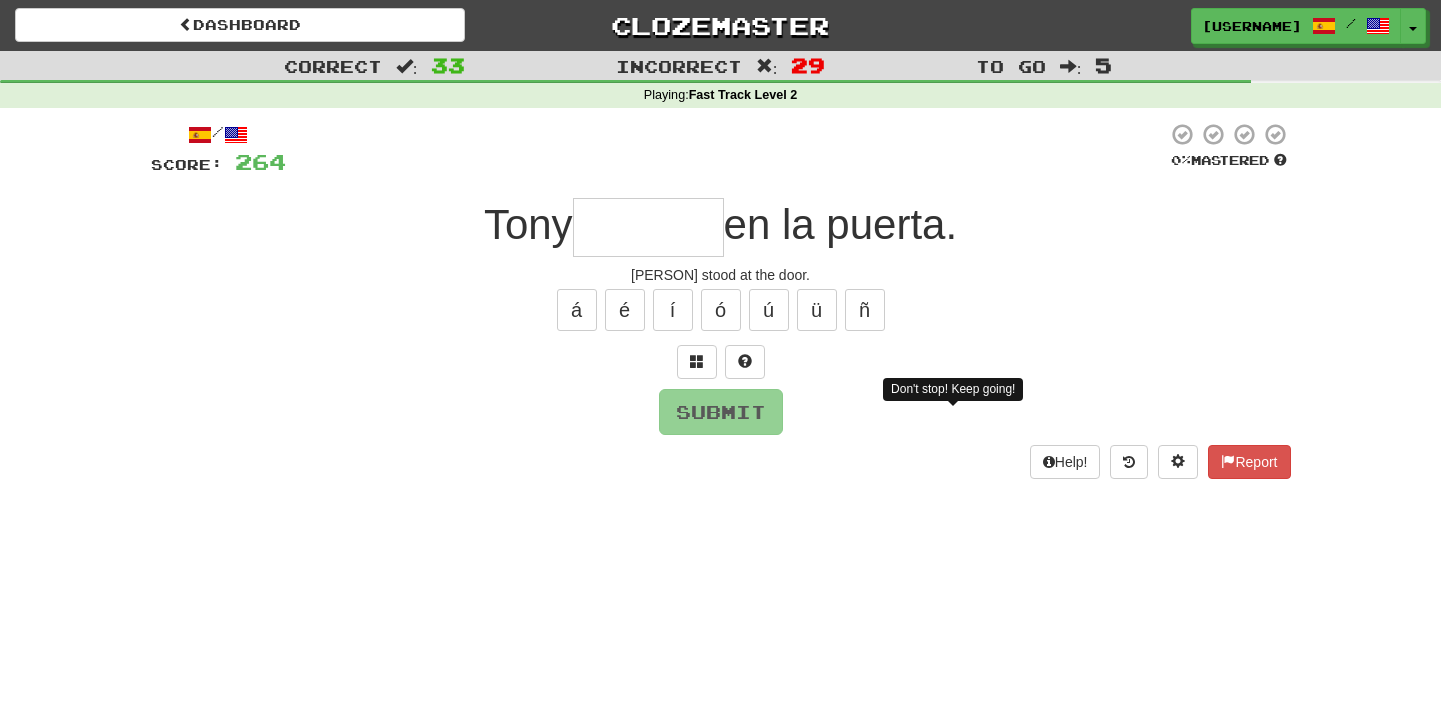 type on "*******" 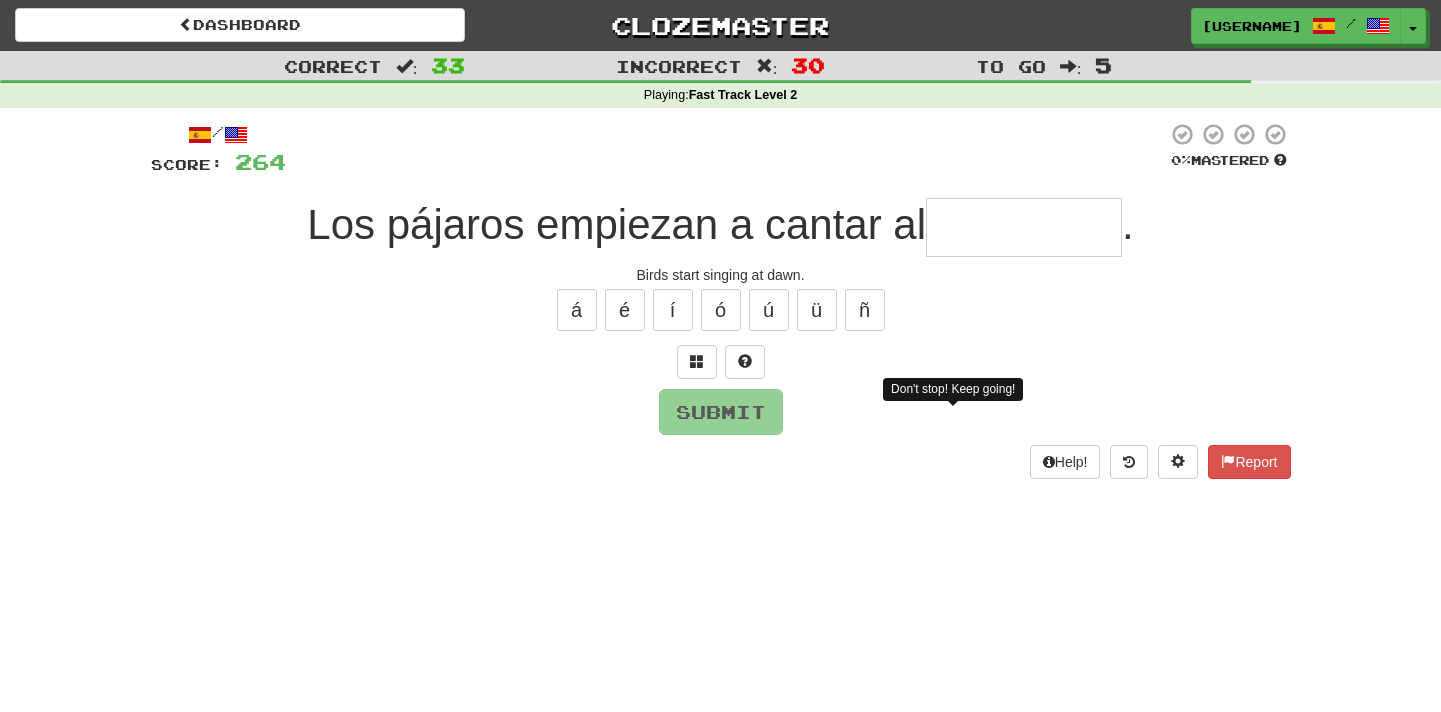 type on "********" 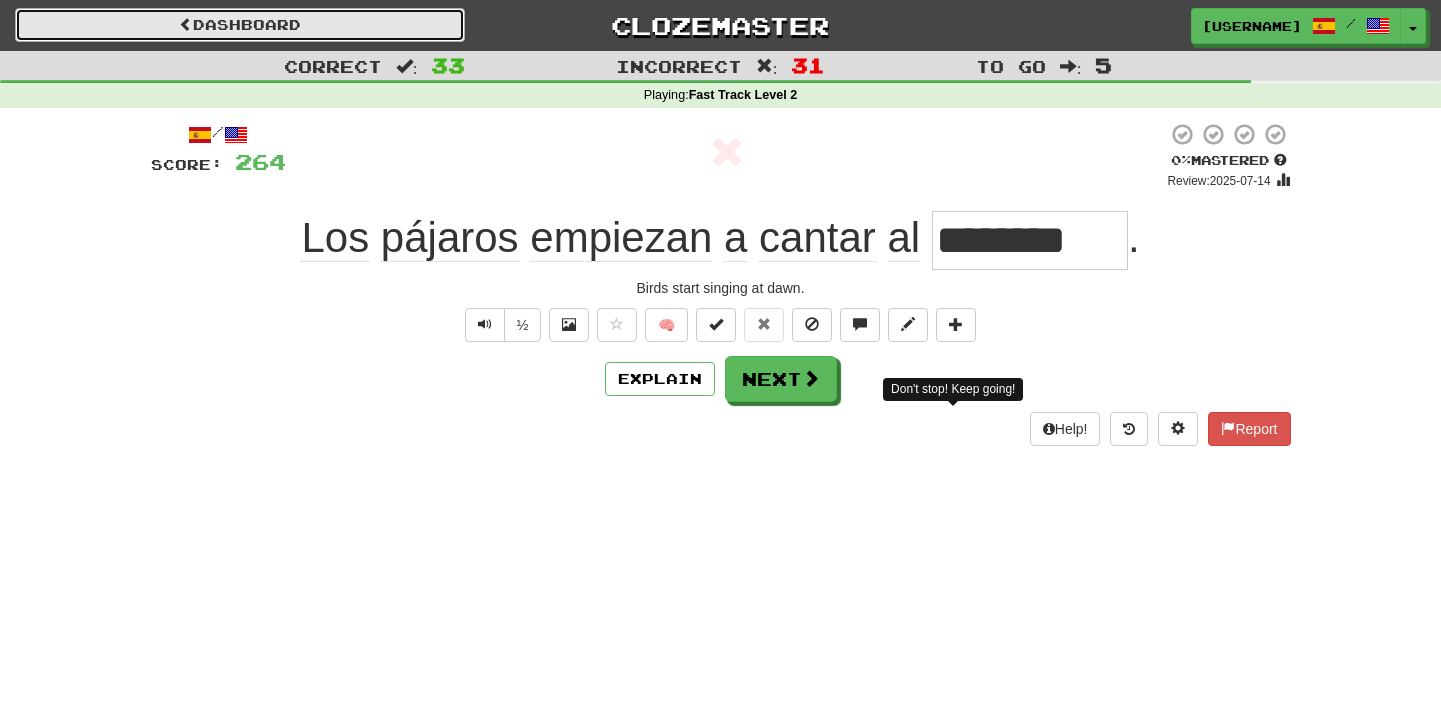 click on "Dashboard" at bounding box center (240, 25) 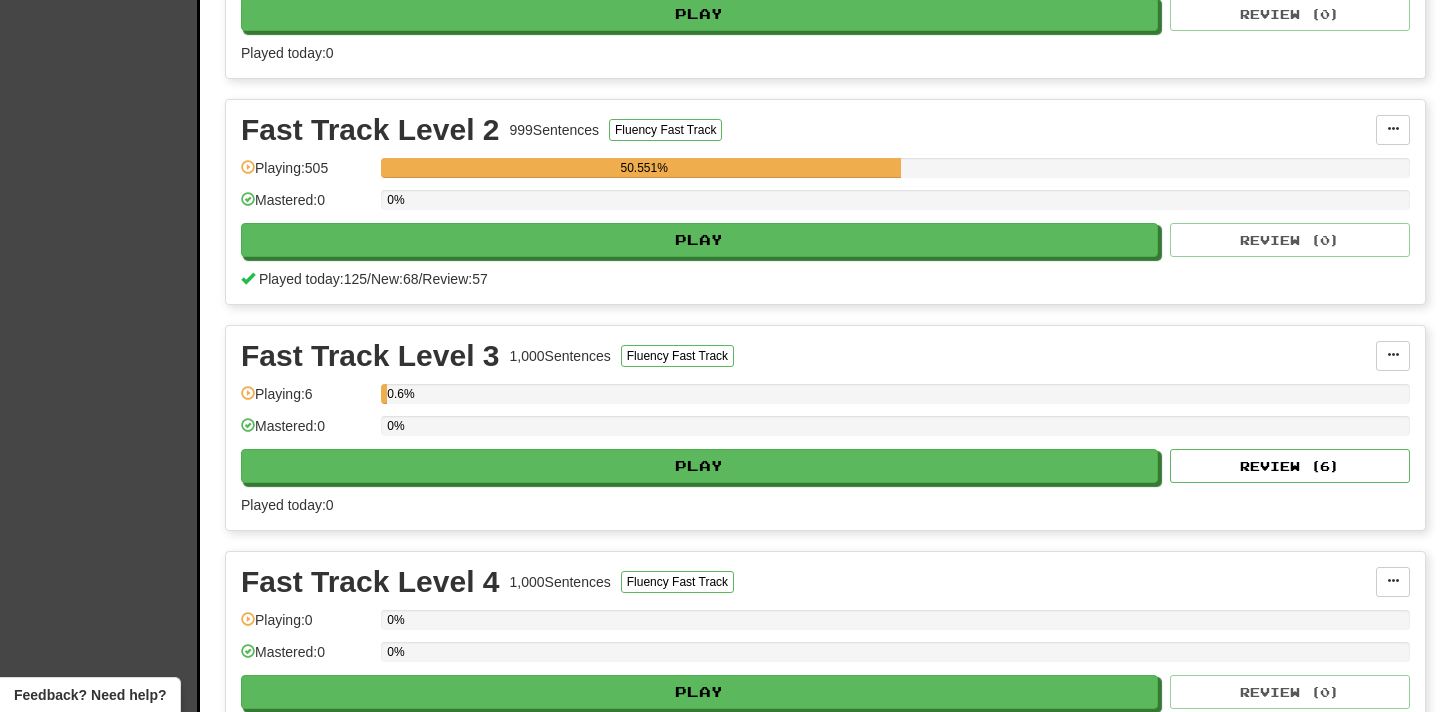 scroll, scrollTop: 0, scrollLeft: 0, axis: both 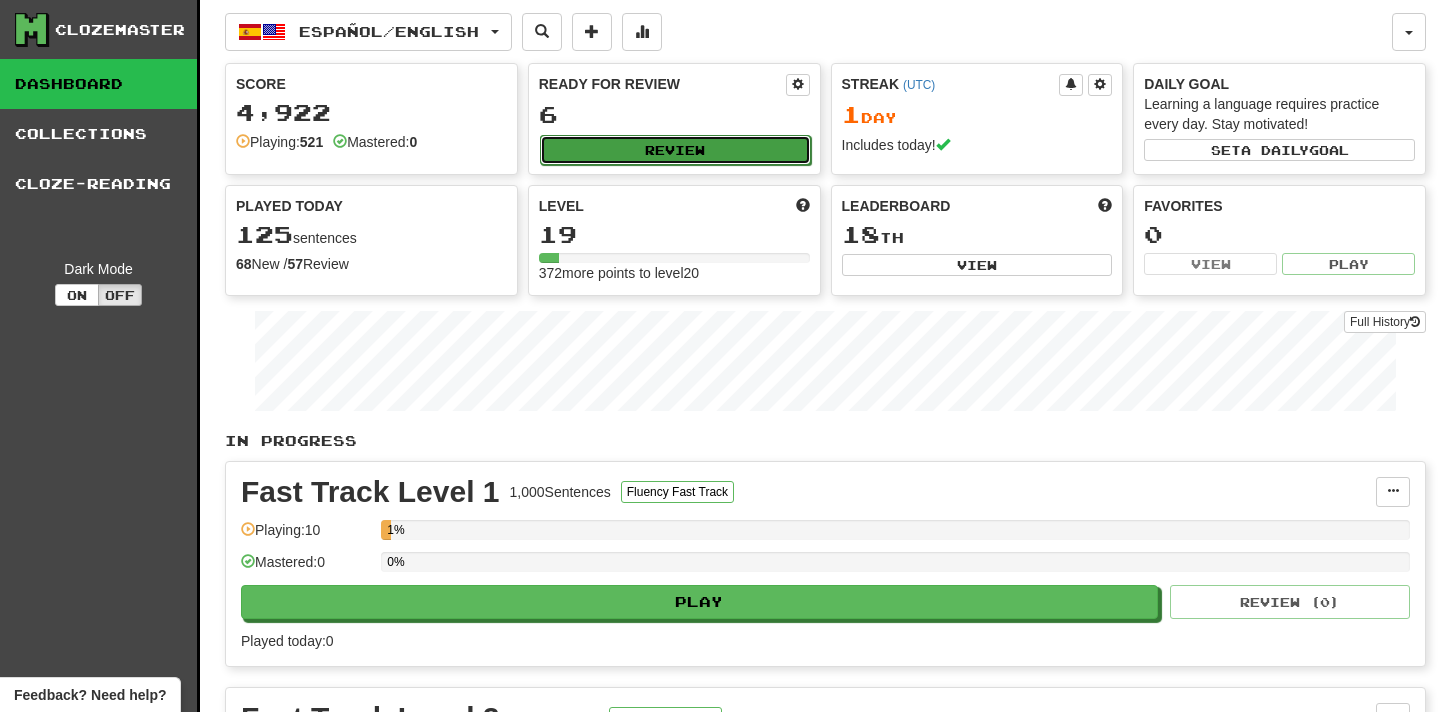 click on "Review" at bounding box center (675, 150) 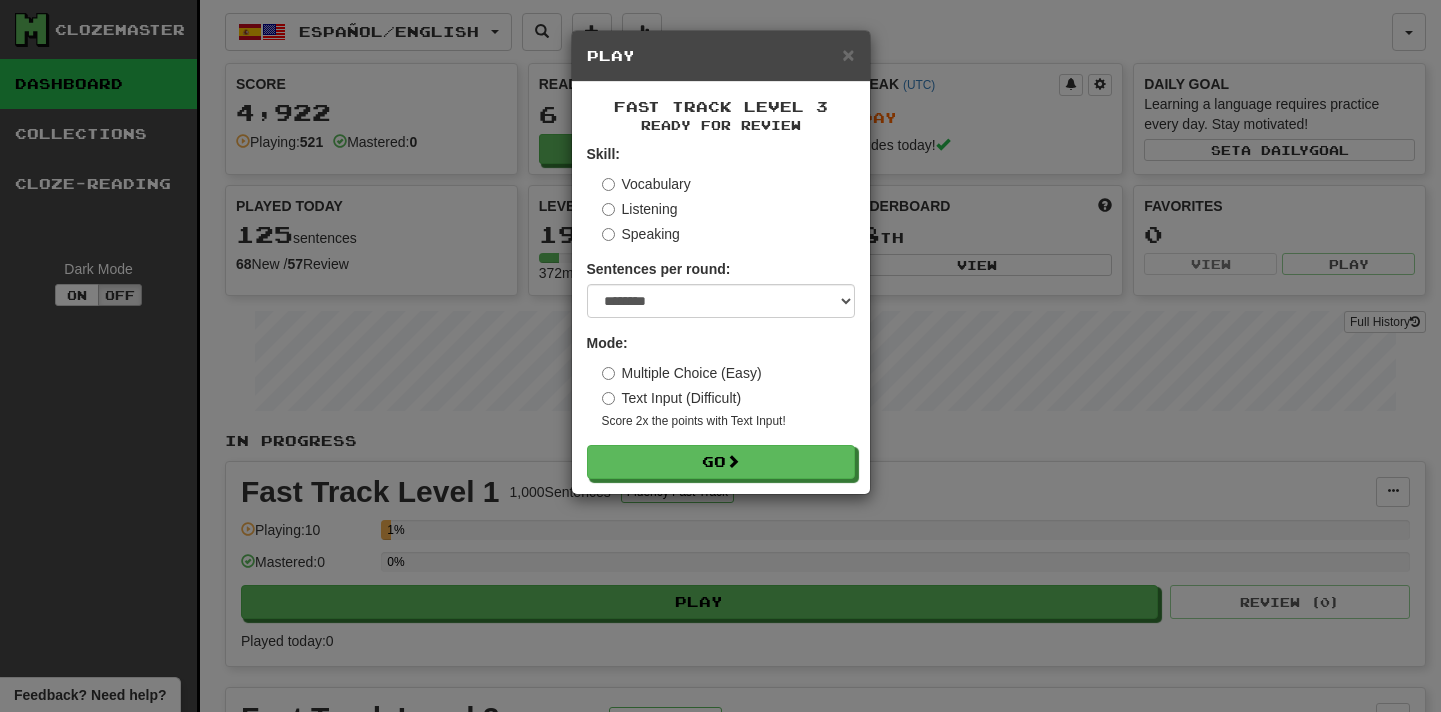 click on "× Play" at bounding box center [721, 56] 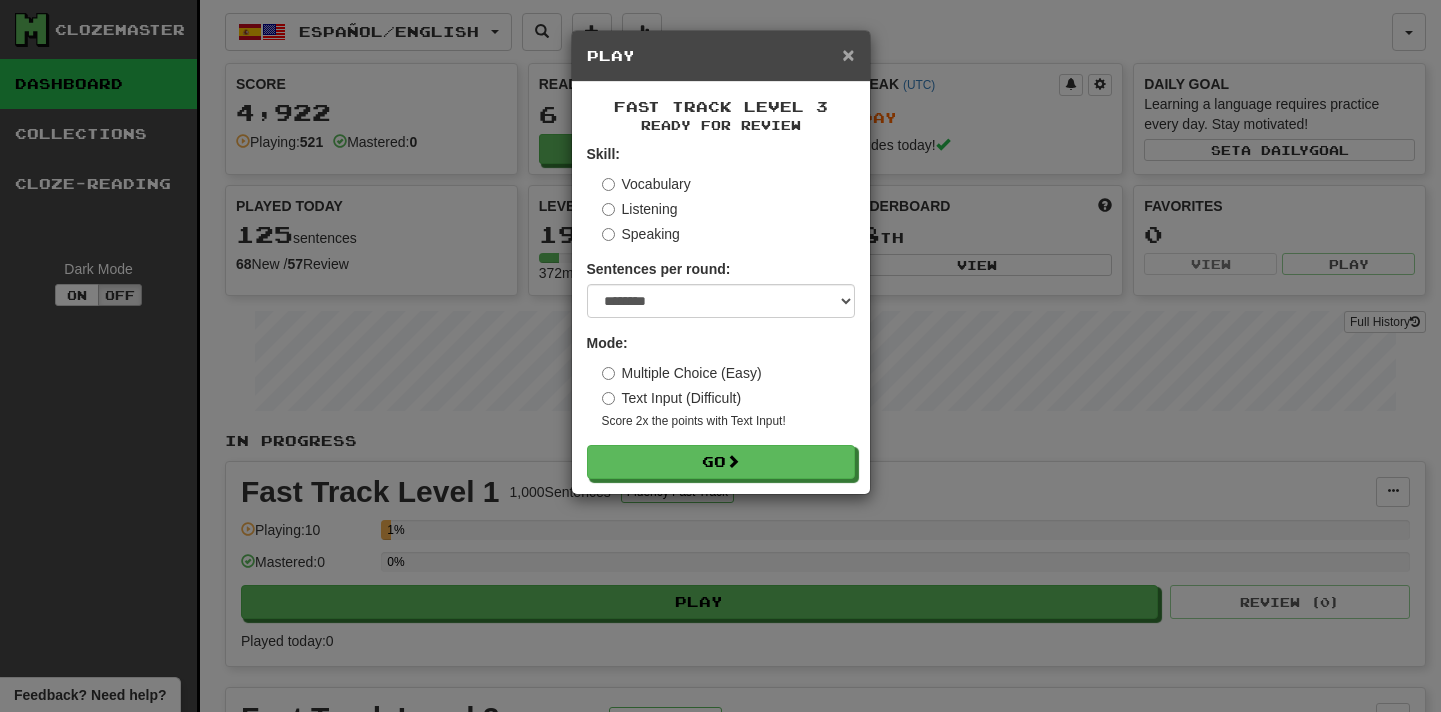 click on "×" at bounding box center (848, 54) 